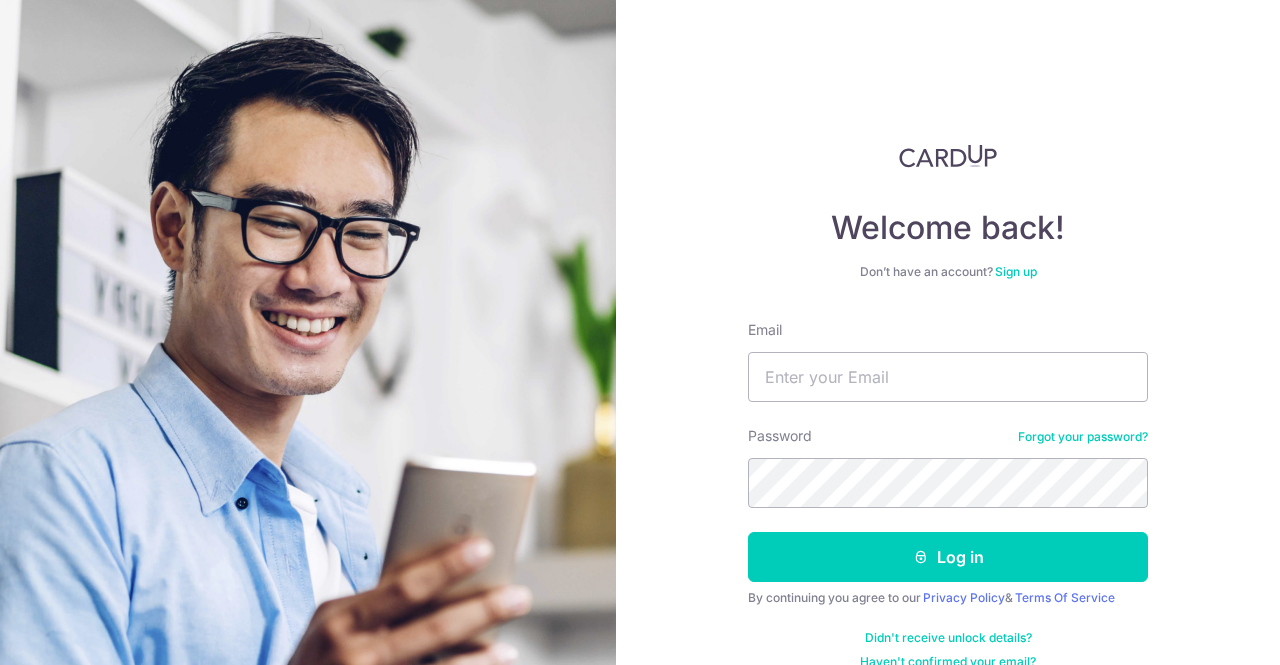 scroll, scrollTop: 0, scrollLeft: 0, axis: both 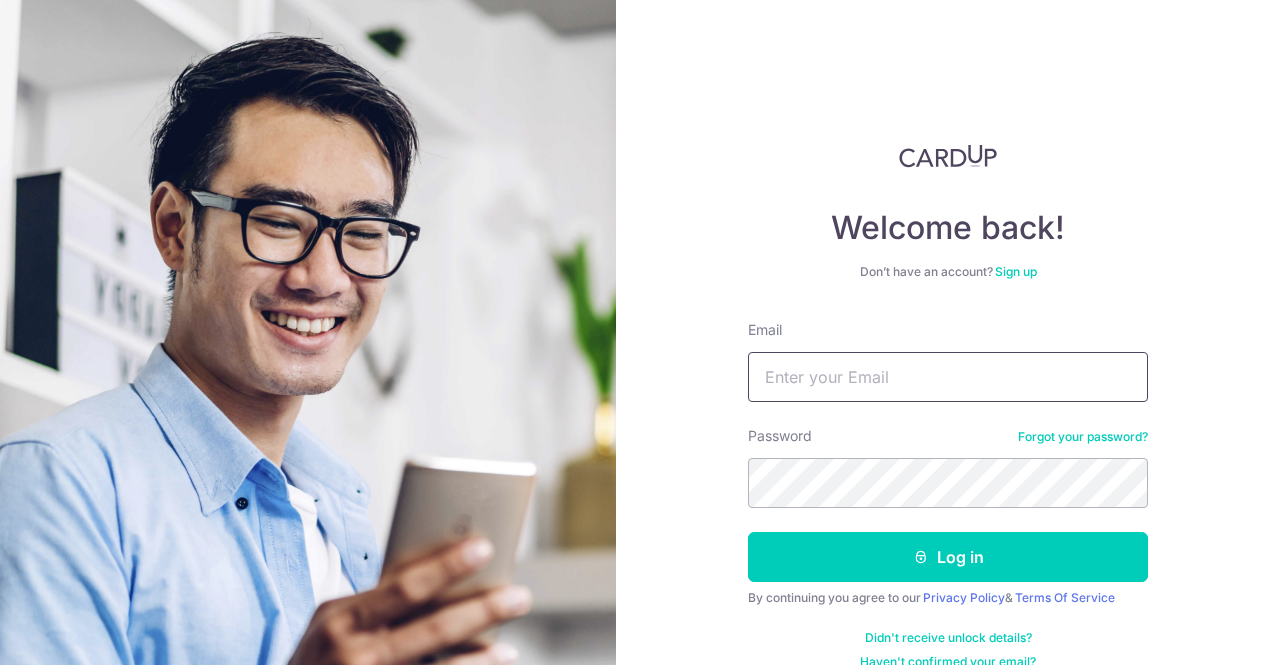 click on "Email" at bounding box center [948, 377] 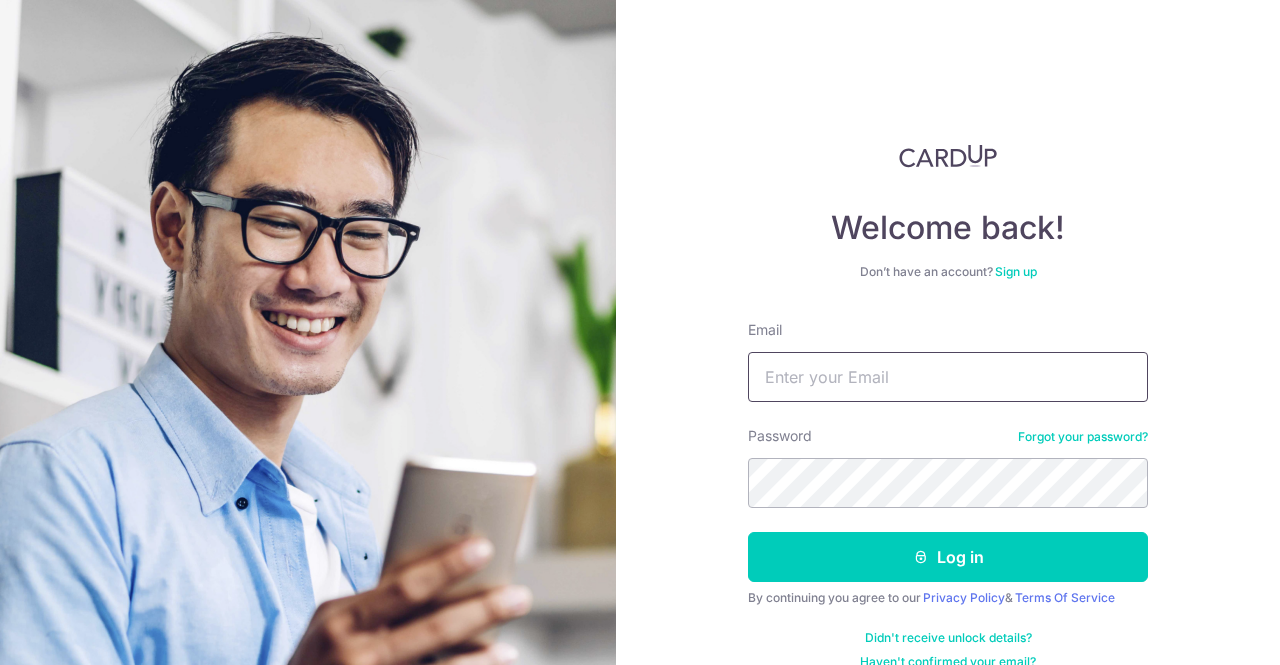 type on "thian10@gmail.com" 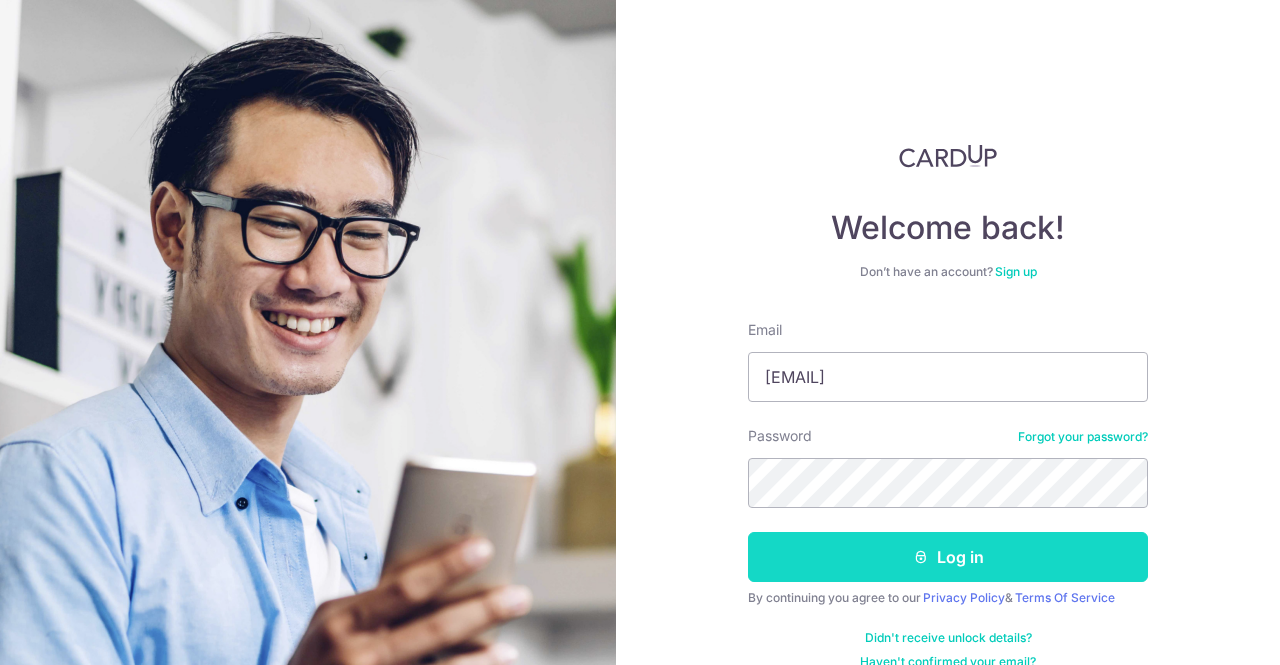 click on "Log in" at bounding box center [948, 557] 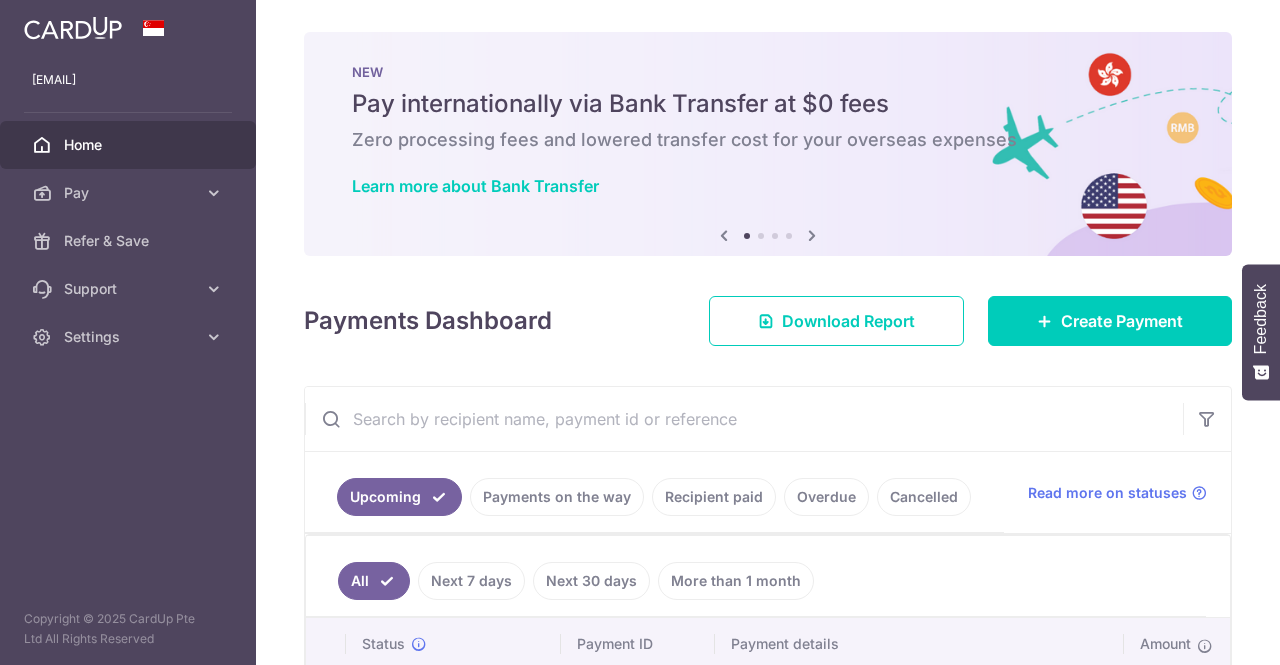 scroll, scrollTop: 0, scrollLeft: 0, axis: both 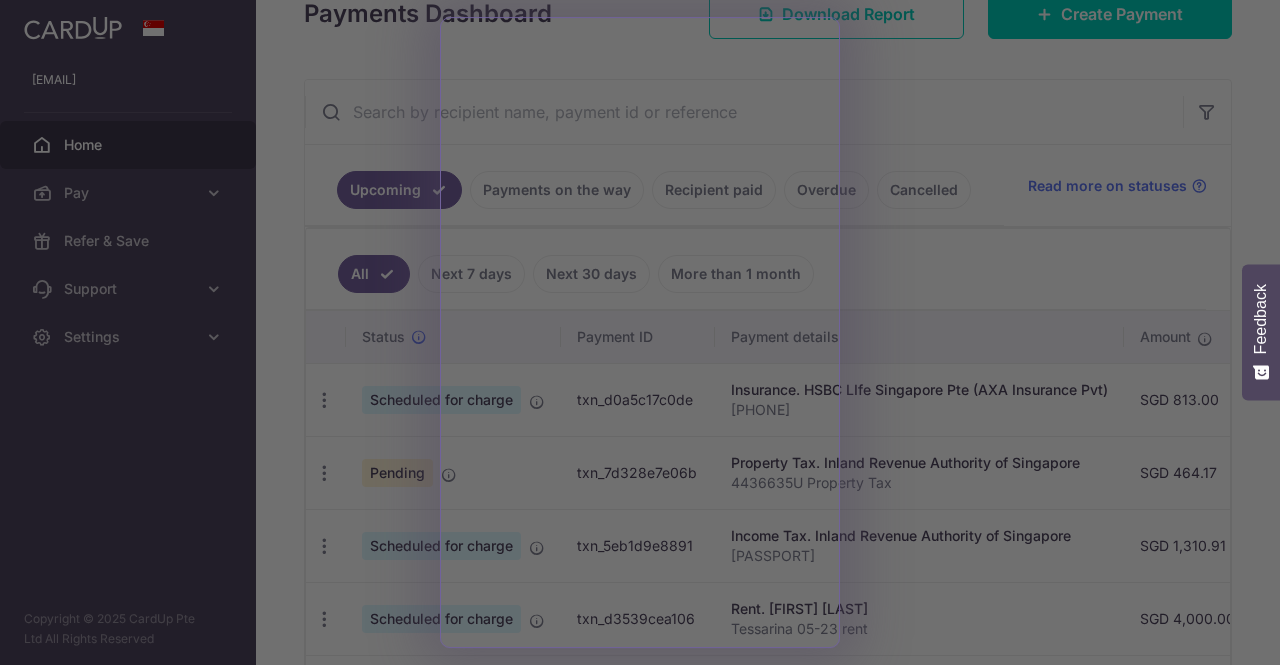 click at bounding box center [646, 336] 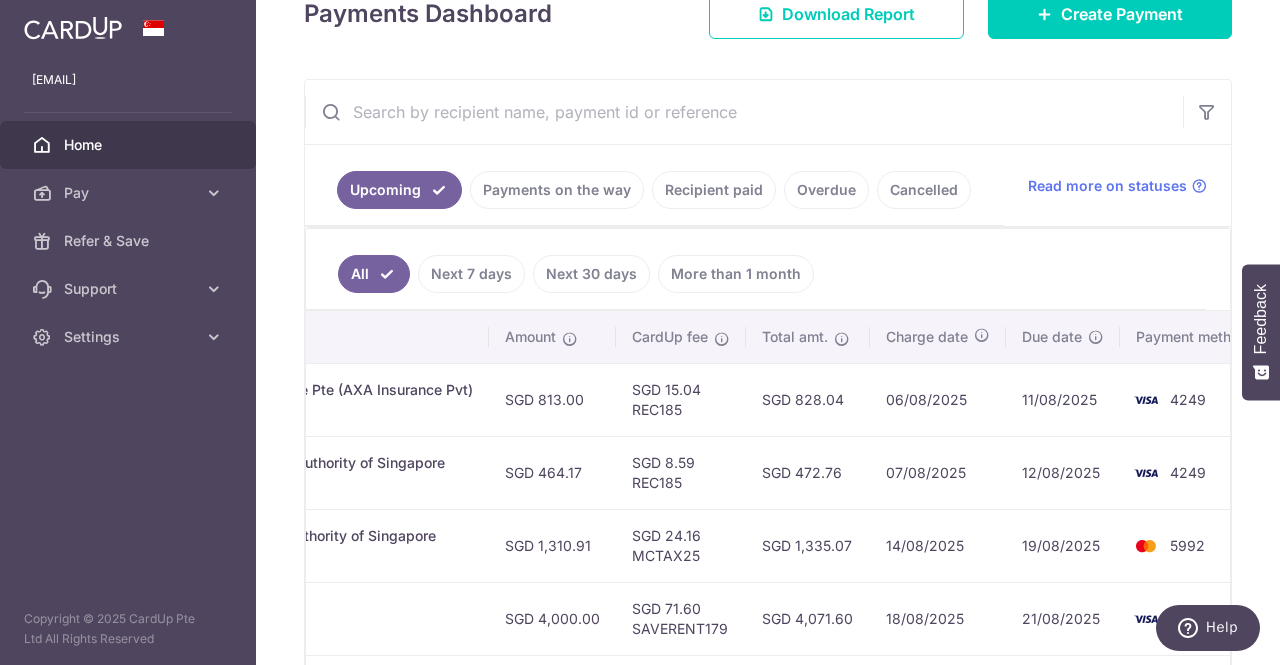 scroll, scrollTop: 0, scrollLeft: 680, axis: horizontal 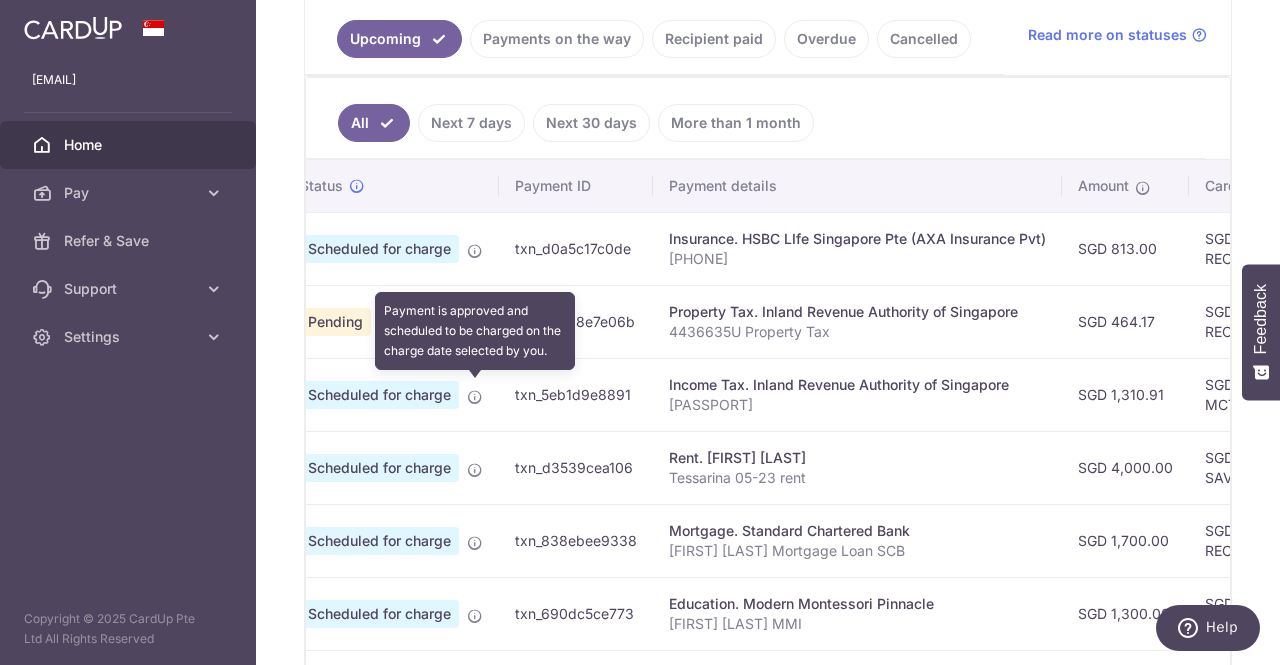 click at bounding box center (475, 397) 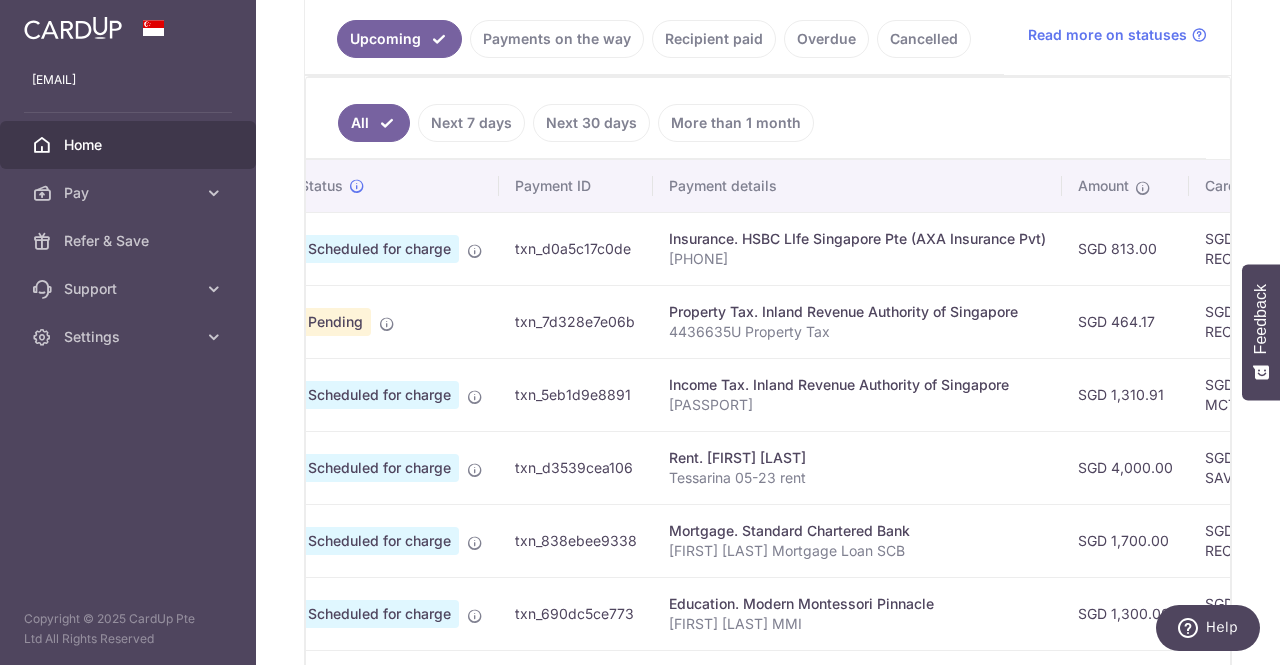 scroll, scrollTop: 0, scrollLeft: 0, axis: both 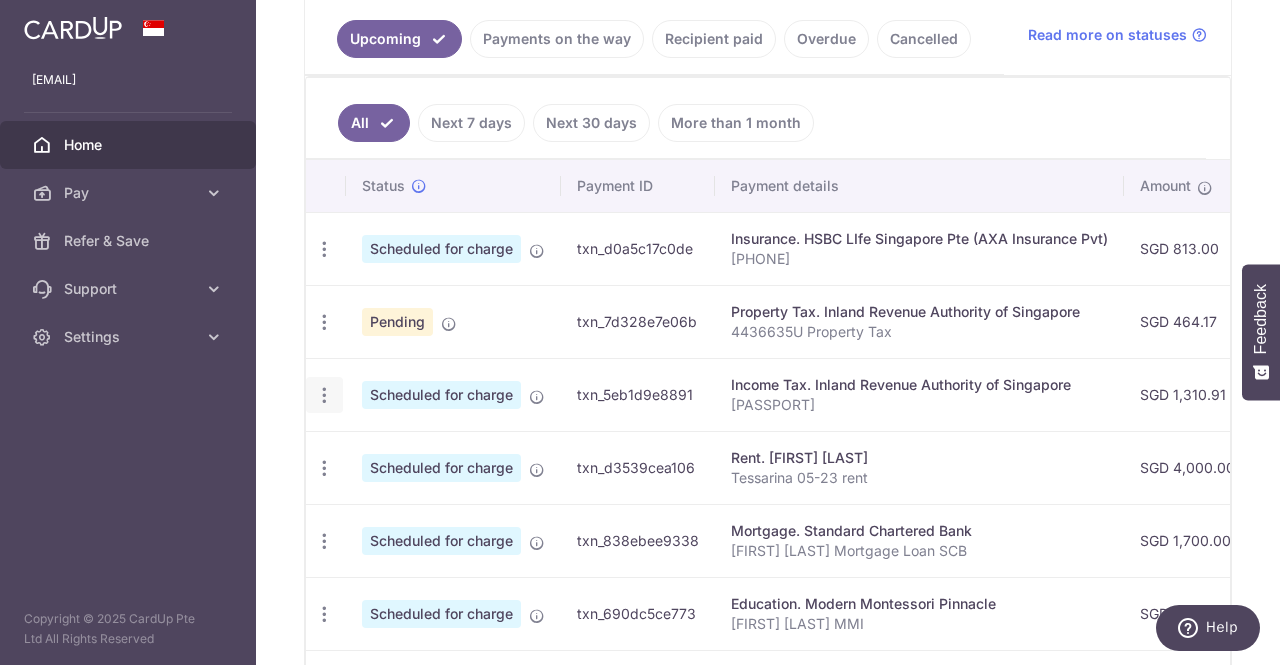 click at bounding box center (324, 249) 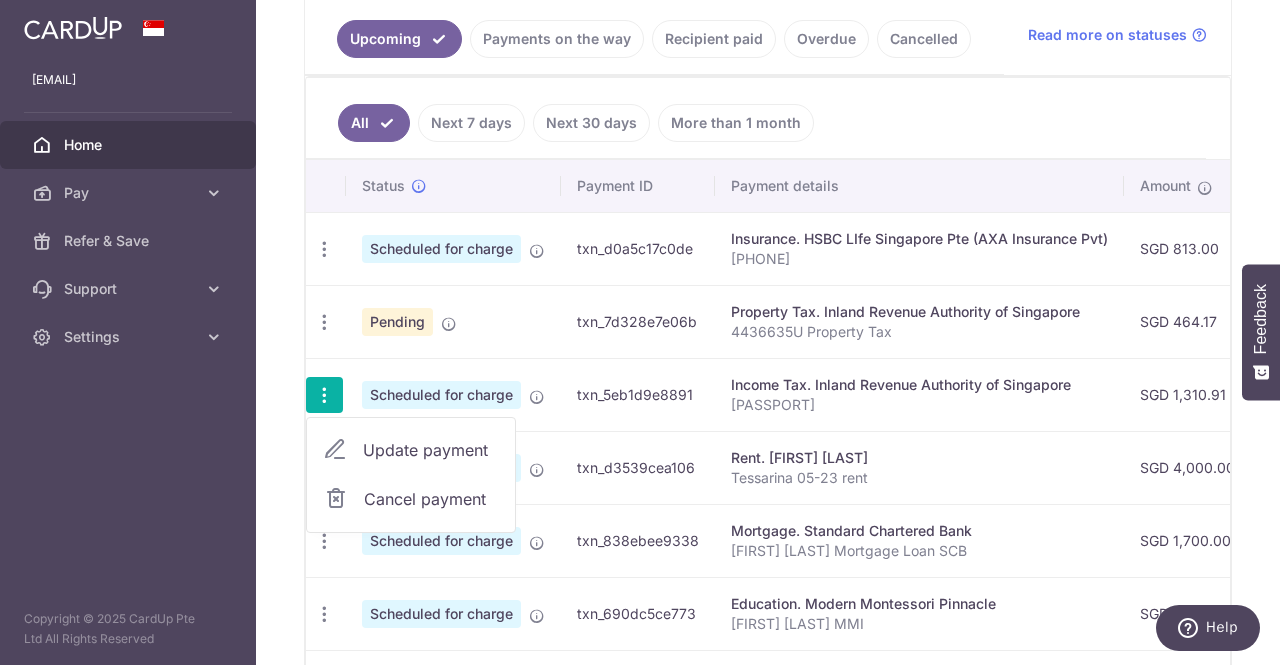 click on "Update payment" at bounding box center [431, 450] 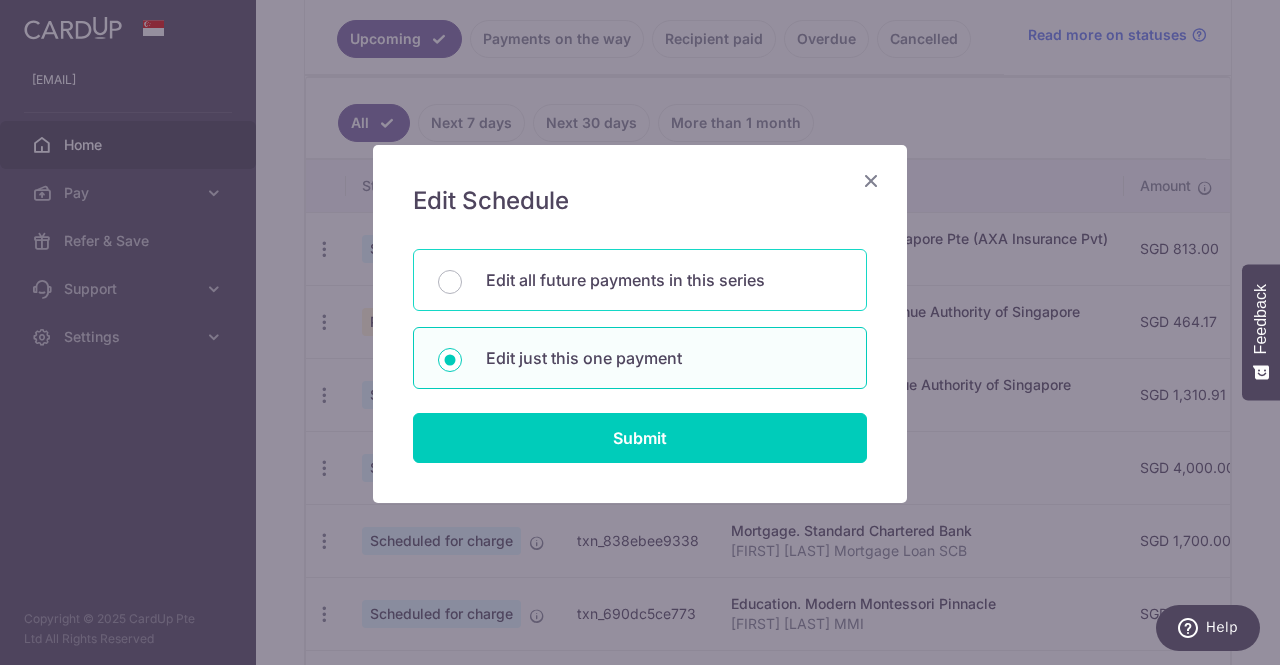 click on "Edit all future payments in this series" at bounding box center [640, 280] 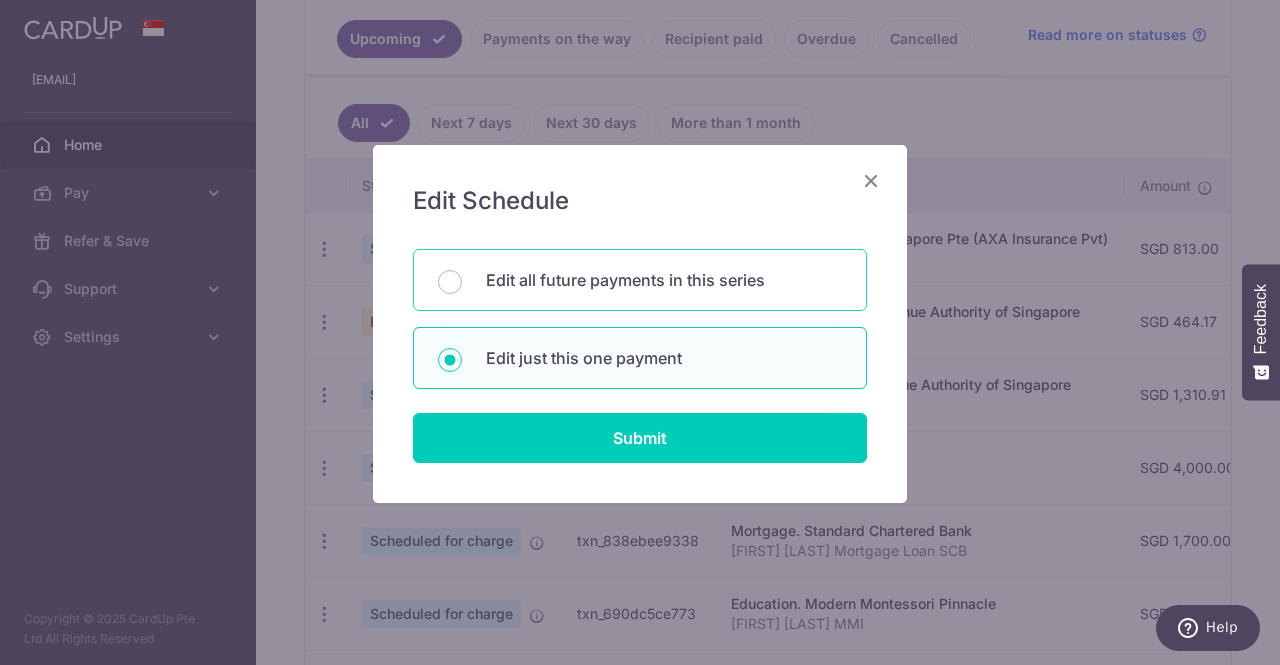 radio on "true" 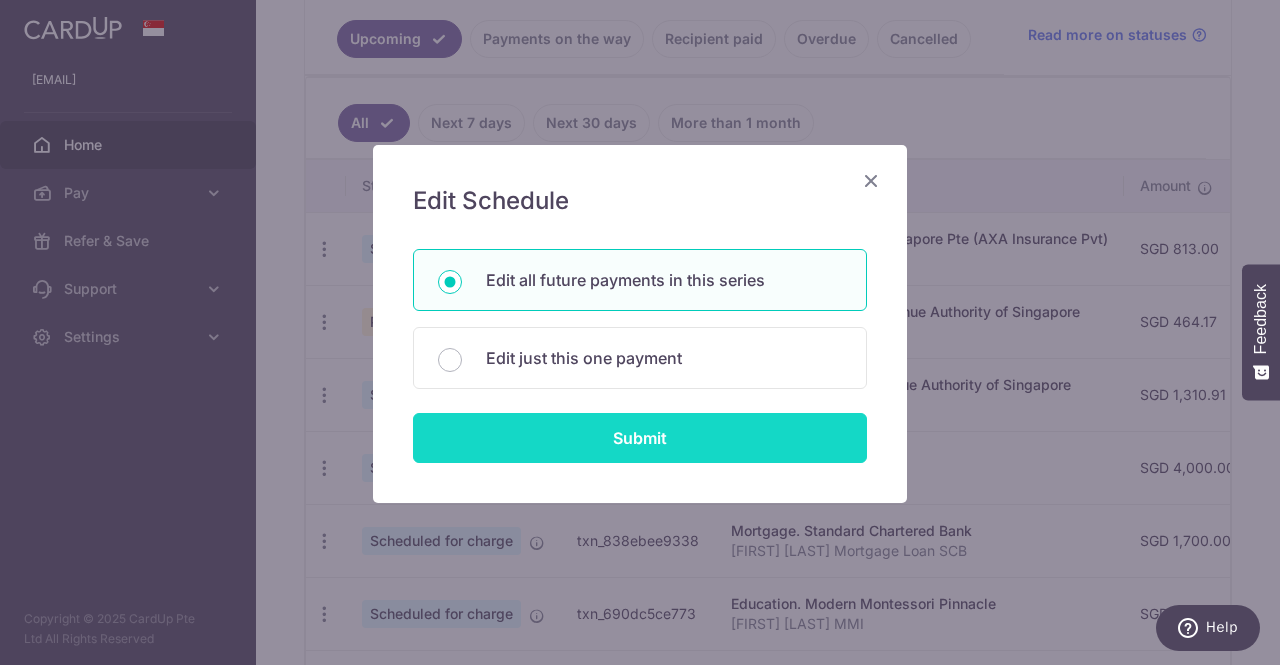click on "Submit" at bounding box center (640, 438) 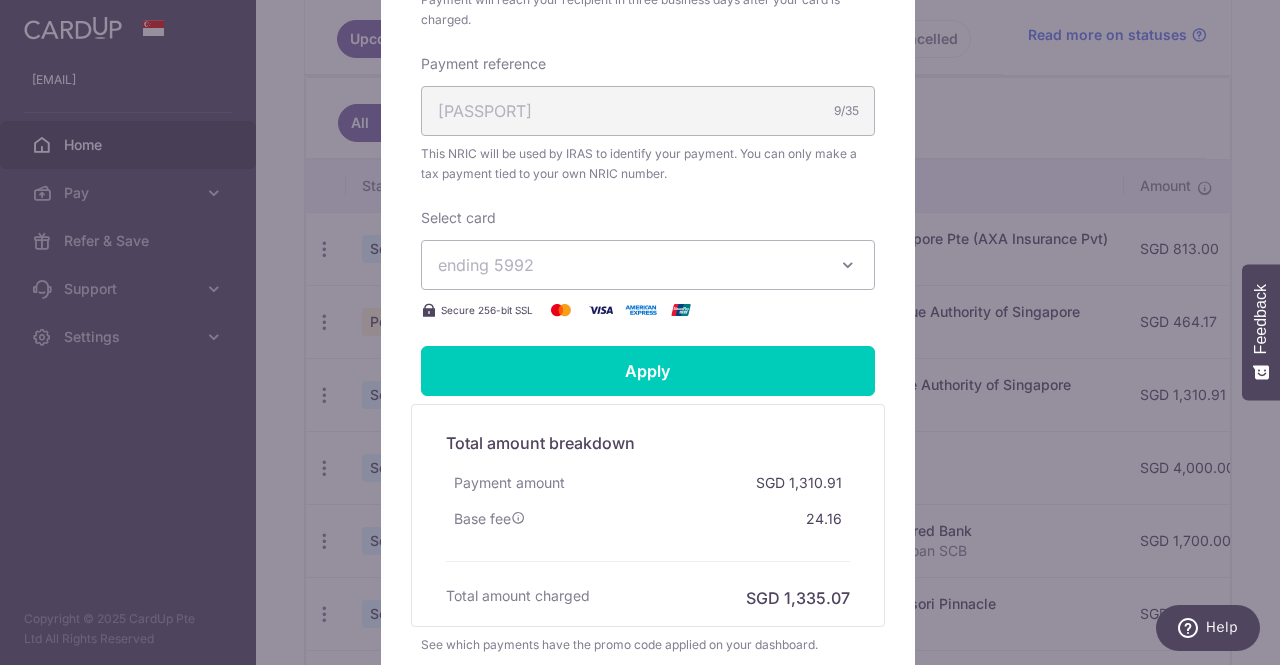 scroll, scrollTop: 668, scrollLeft: 0, axis: vertical 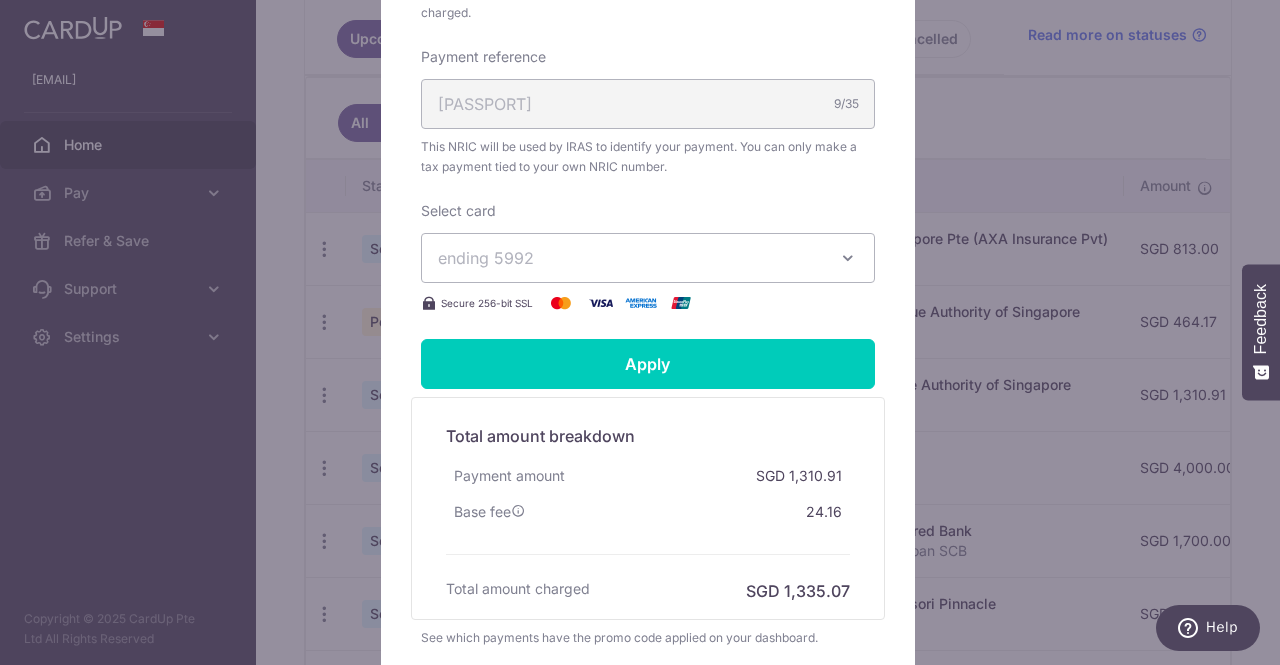 click on "ending 5992" at bounding box center (630, 258) 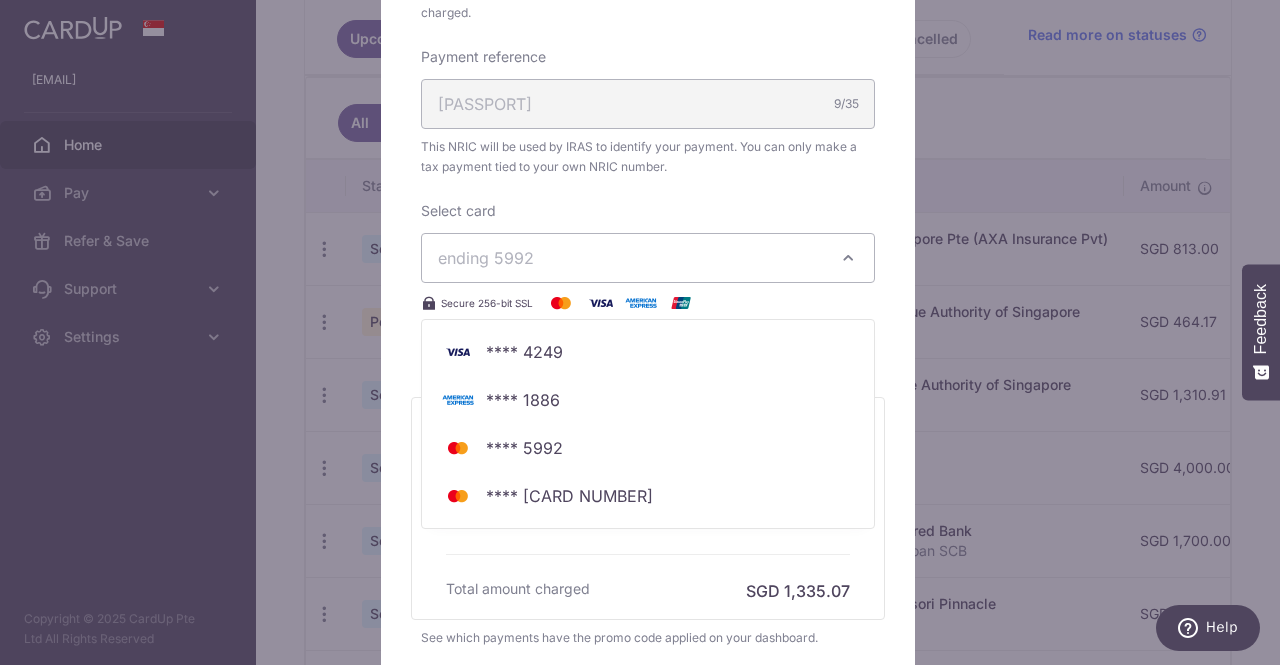 click on "ending 5992" at bounding box center (630, 258) 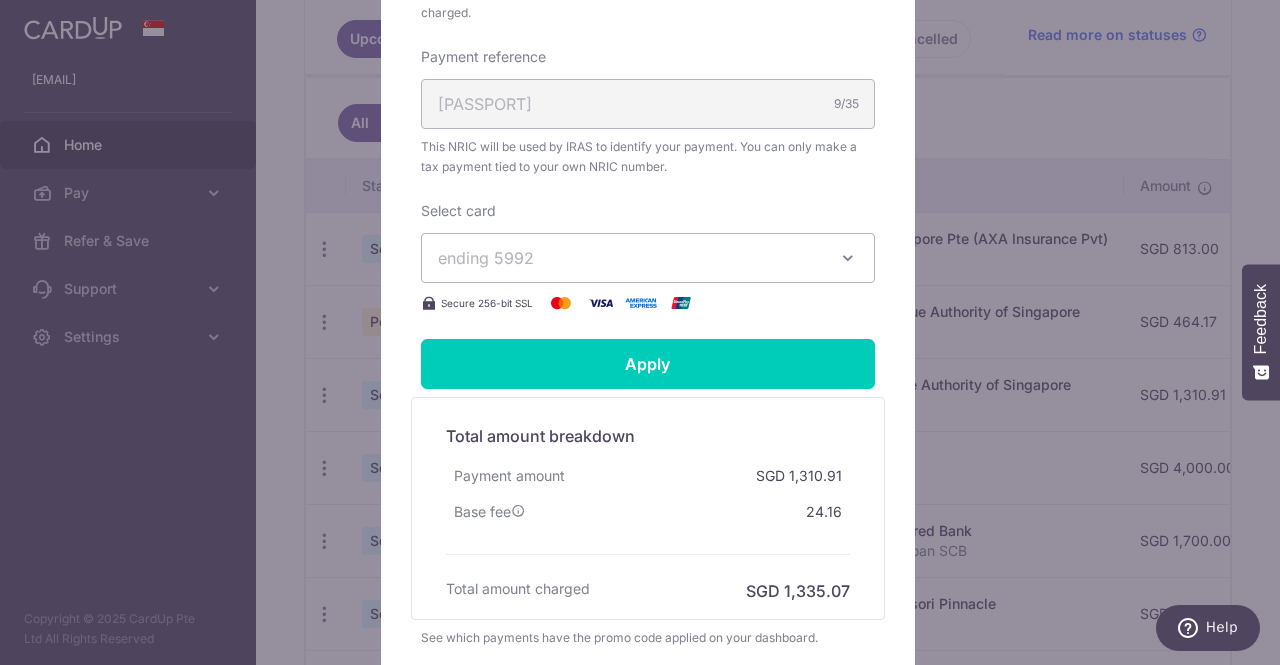 click on "Edit payment
By clicking apply,  you will make changes to all  8  payments to  Inland Revenue Authority of Singapore  scheduled from
19/08/2025 to 19/03/2026 .
By clicking below, you confirm you are editing this payment to  Inland Revenue Authority of Singapore  on
19/08/2025 .
1310.91" at bounding box center [640, 332] 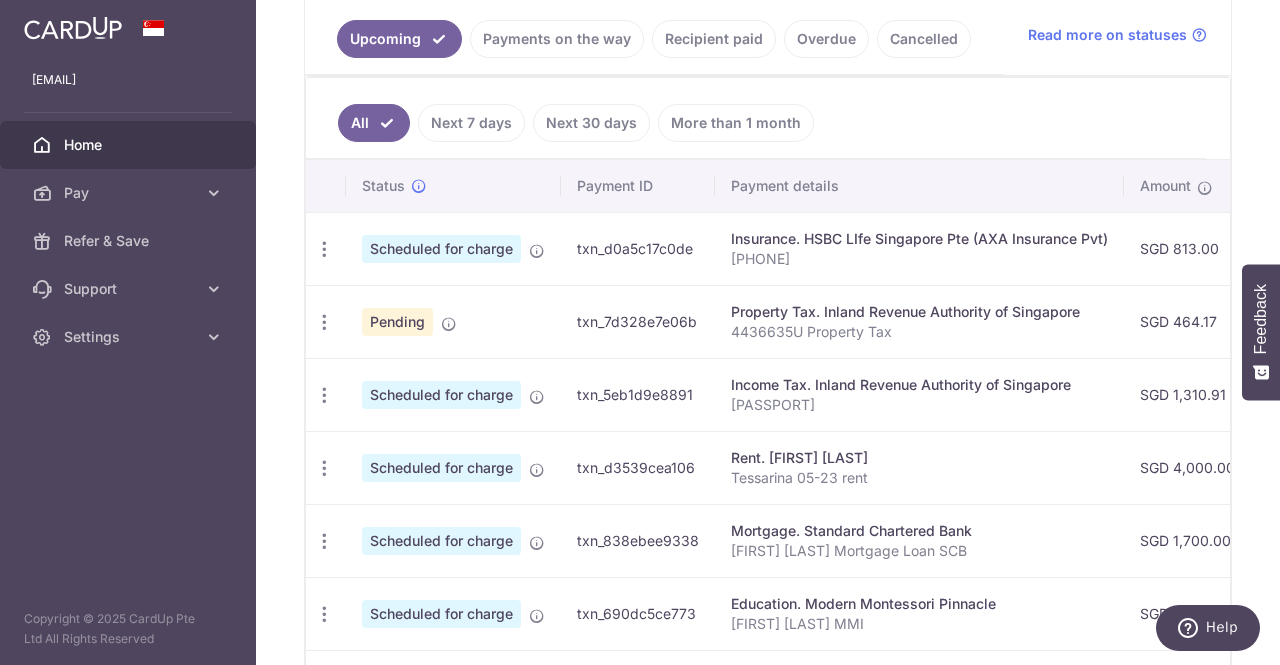 scroll, scrollTop: 0, scrollLeft: 0, axis: both 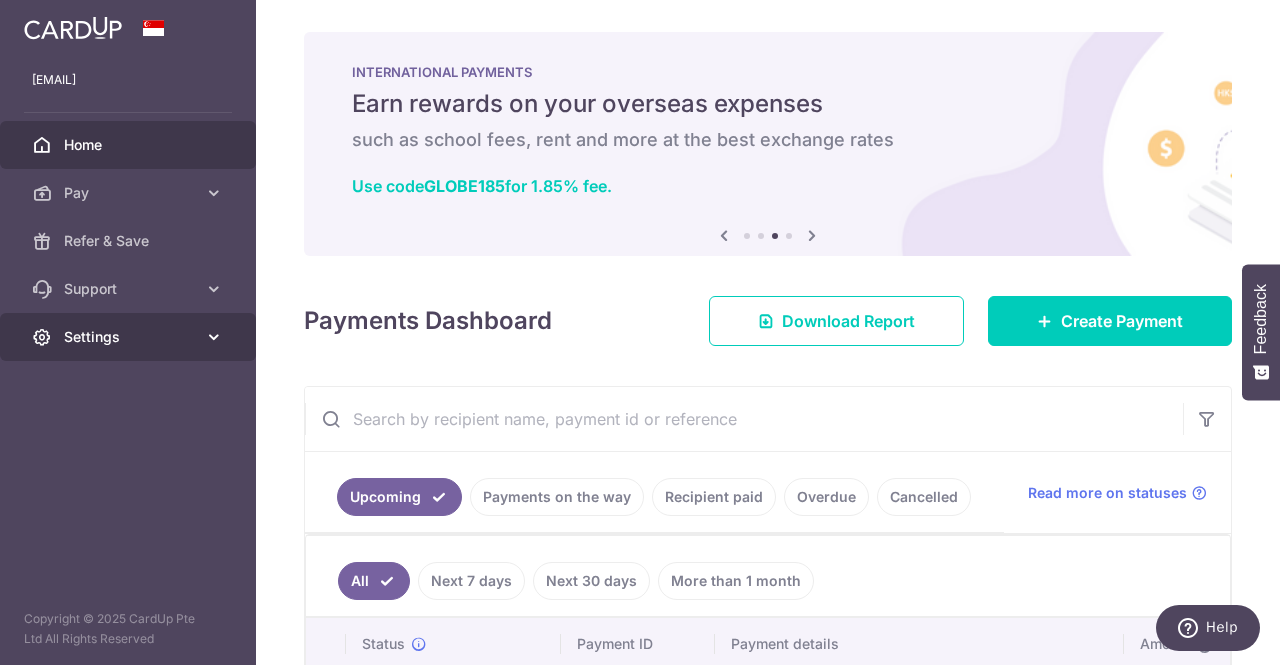 click on "Settings" at bounding box center (130, 337) 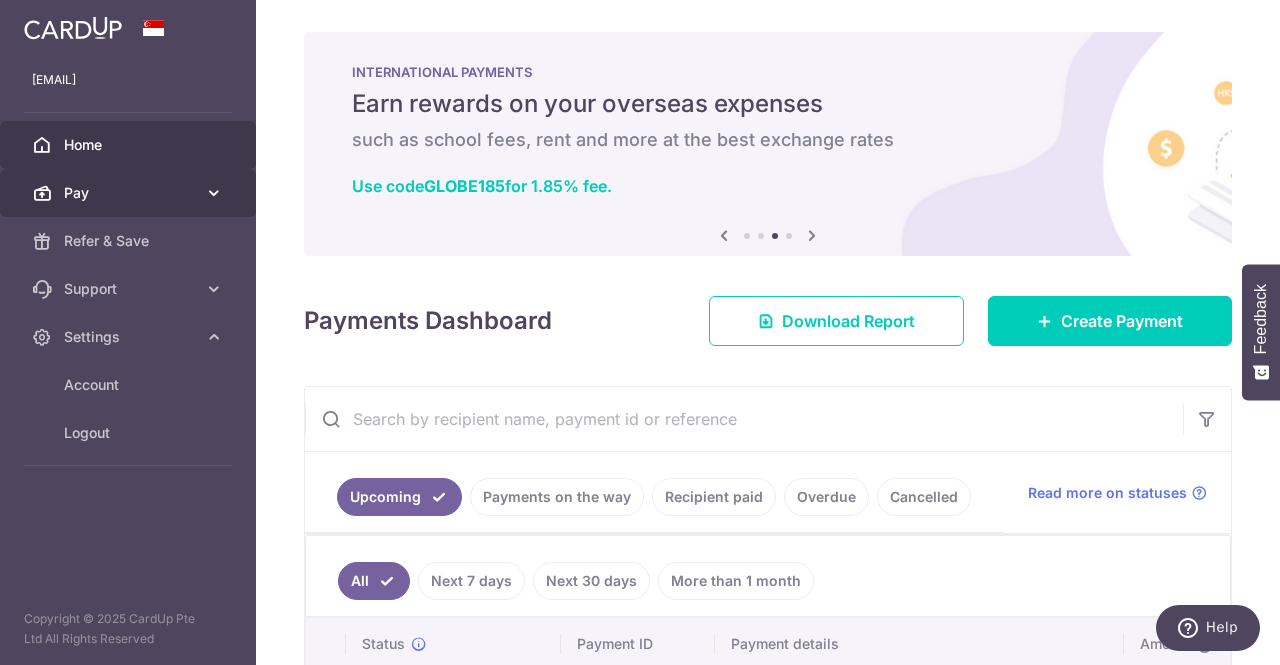 click on "Pay" at bounding box center [130, 193] 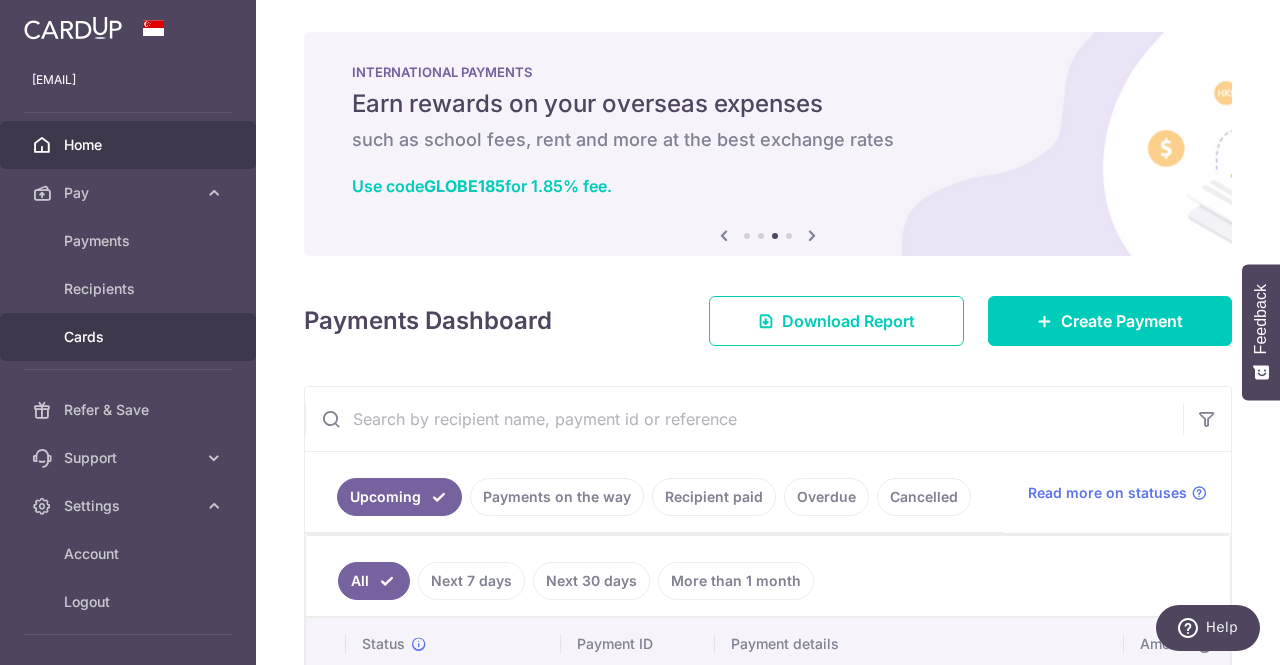 click on "Cards" at bounding box center (130, 337) 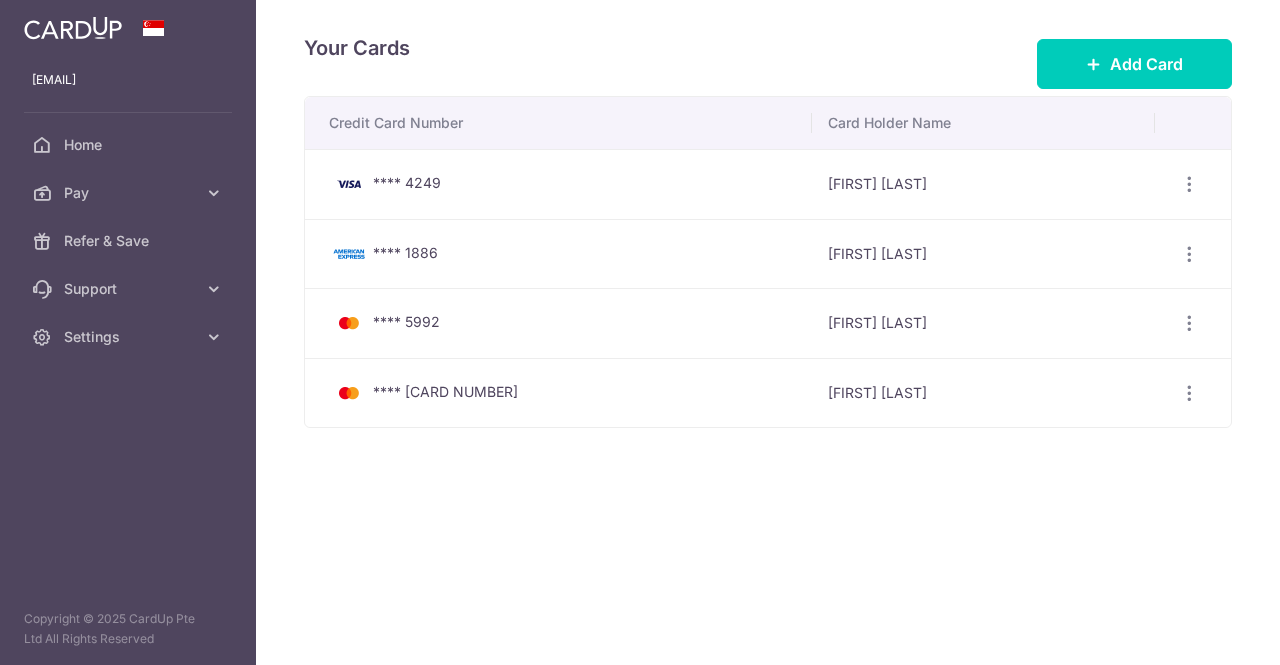 scroll, scrollTop: 0, scrollLeft: 0, axis: both 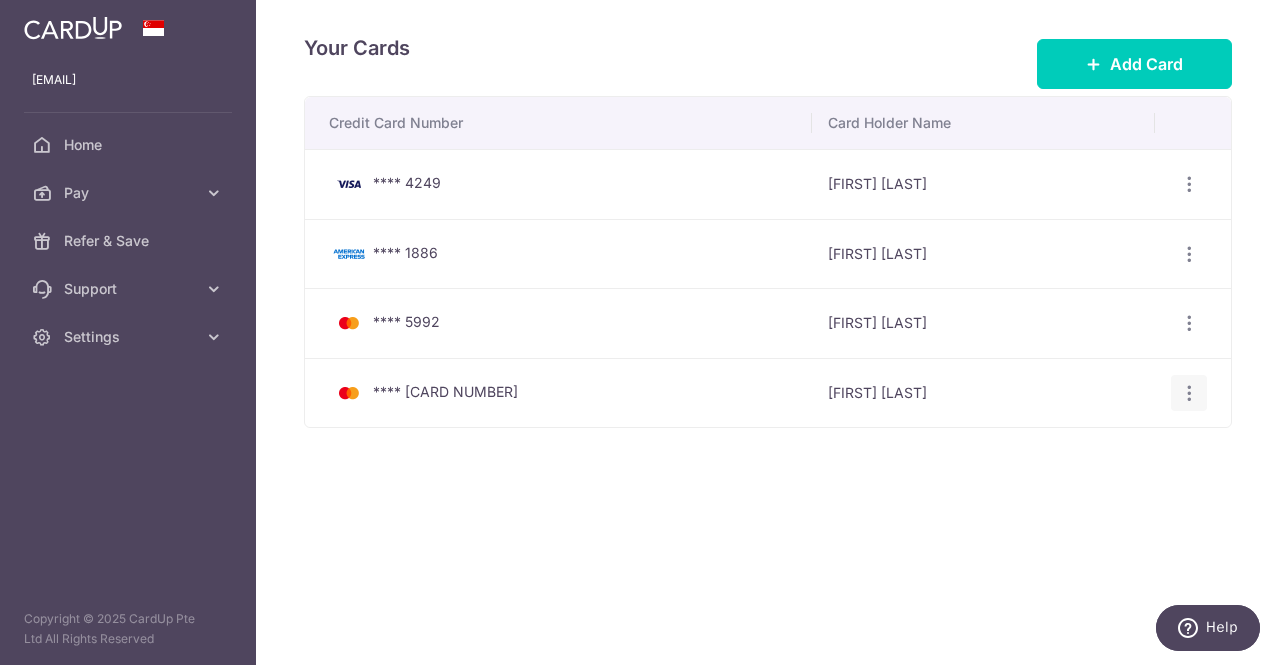 click at bounding box center (1189, 184) 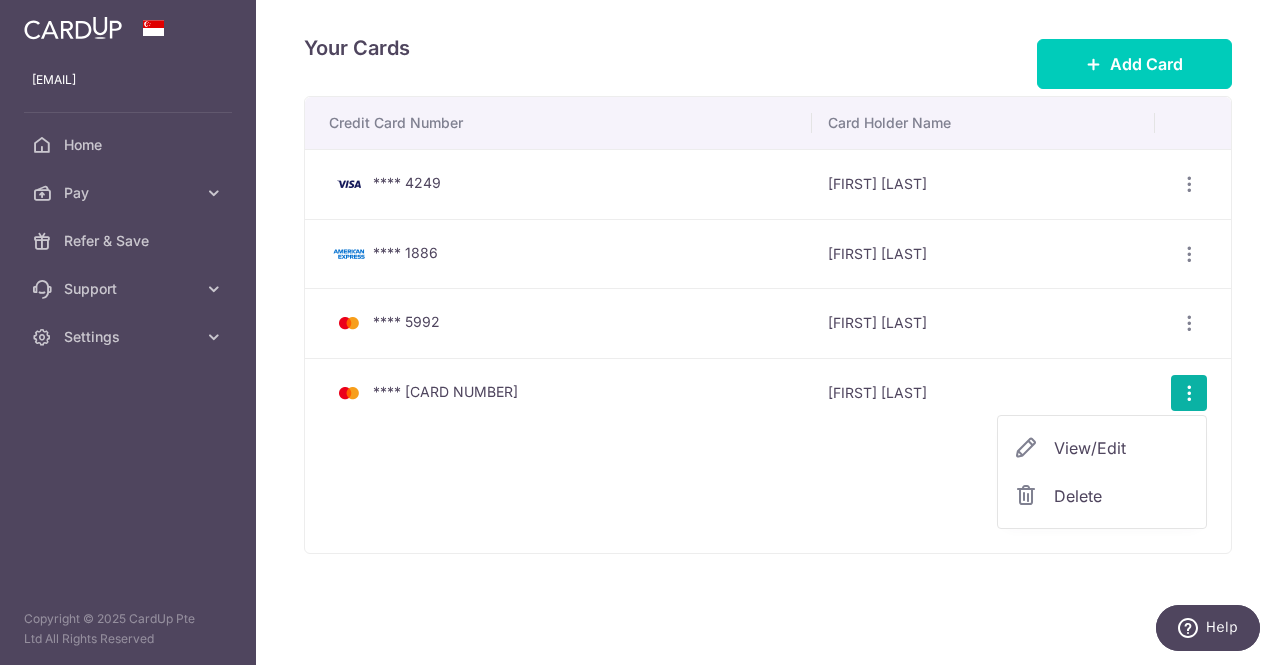 click on "Delete" at bounding box center (1122, 496) 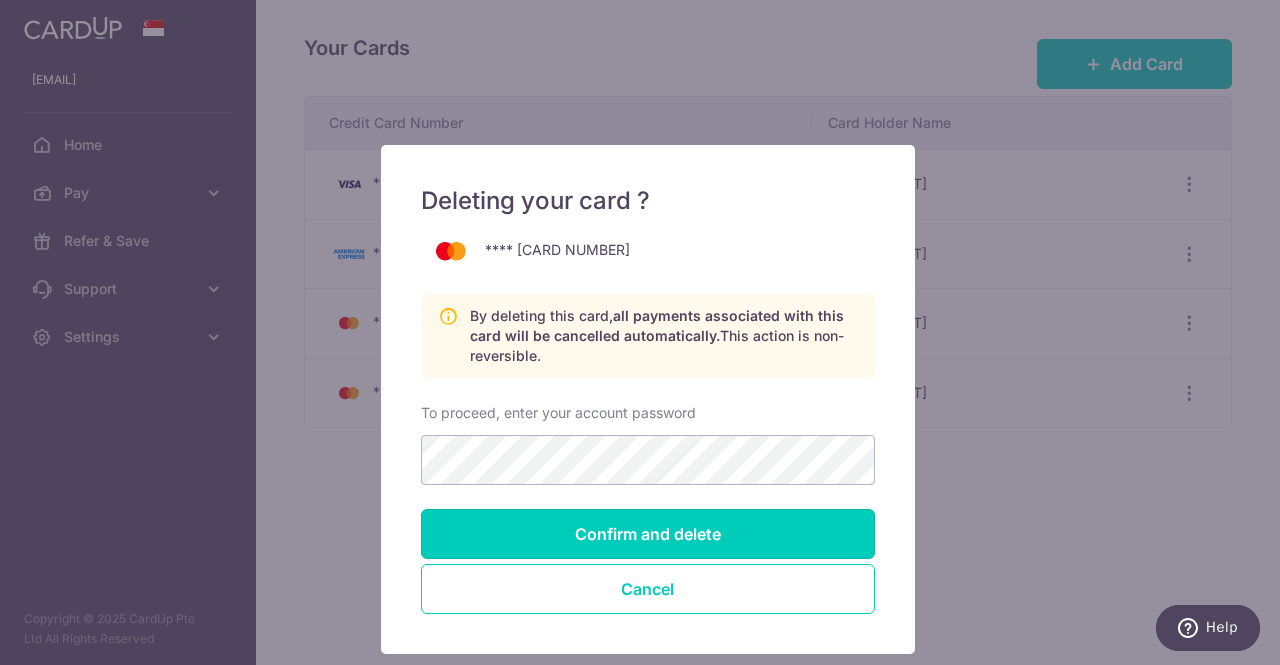 drag, startPoint x: 734, startPoint y: 523, endPoint x: 707, endPoint y: 345, distance: 180.0361 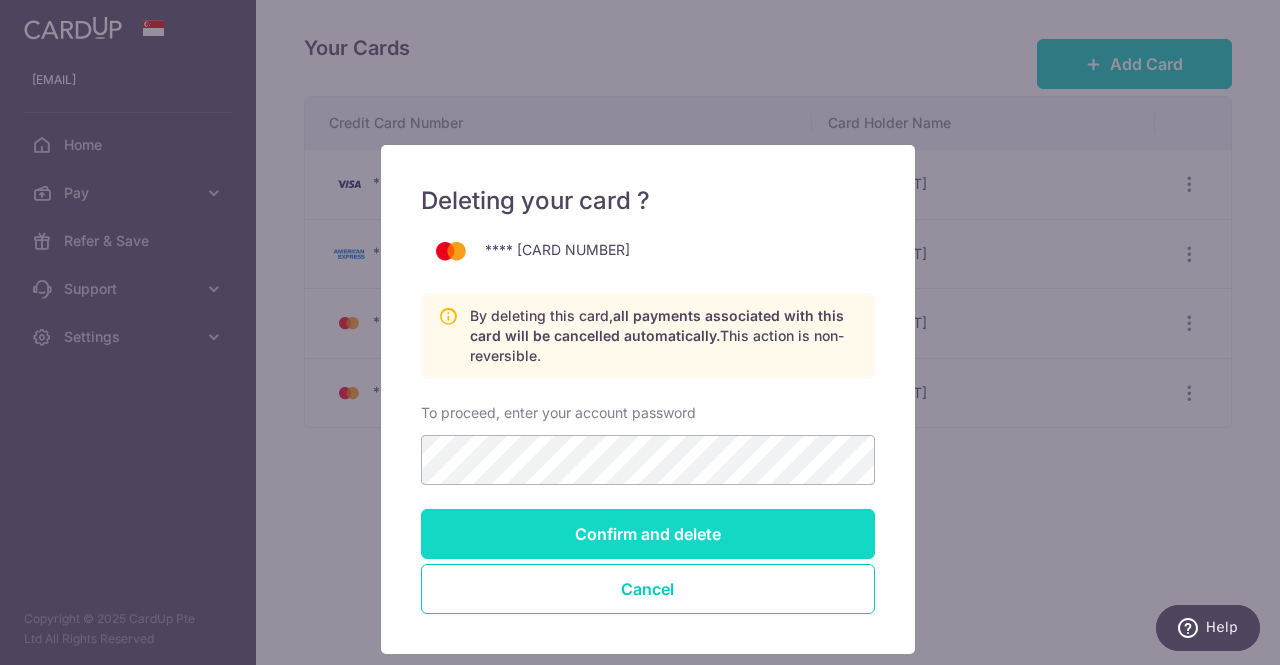 click on "Confirm and delete" at bounding box center (648, 534) 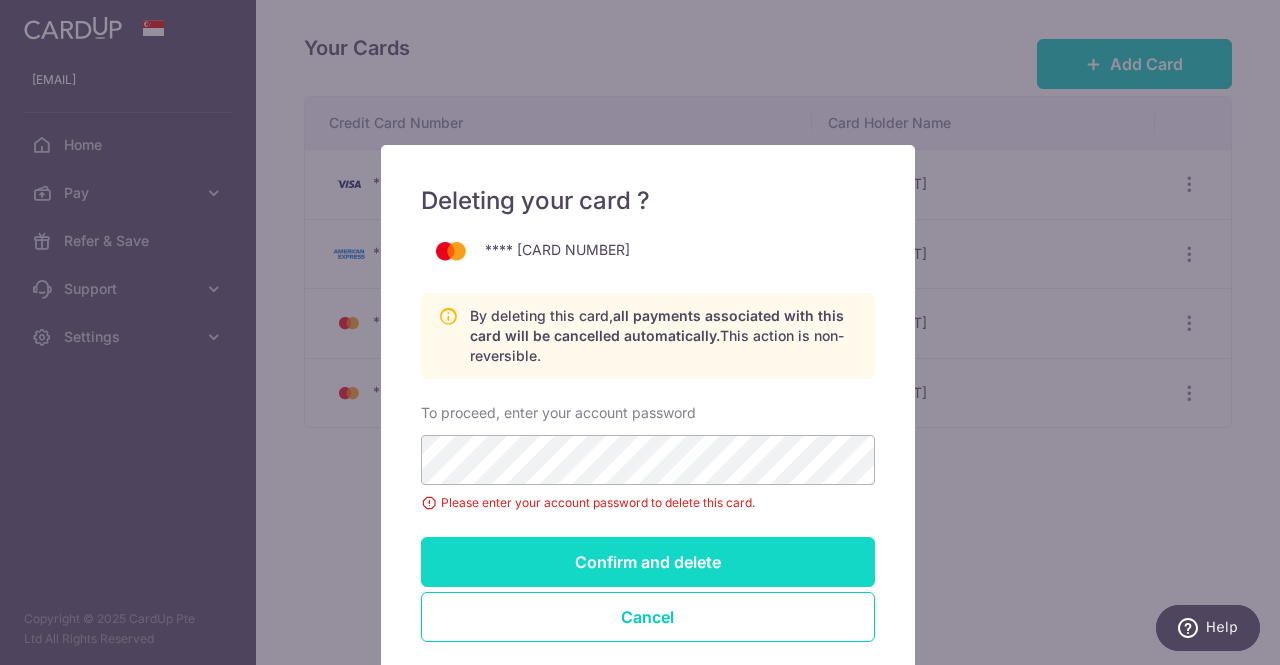 click on "Confirm and delete" at bounding box center [648, 562] 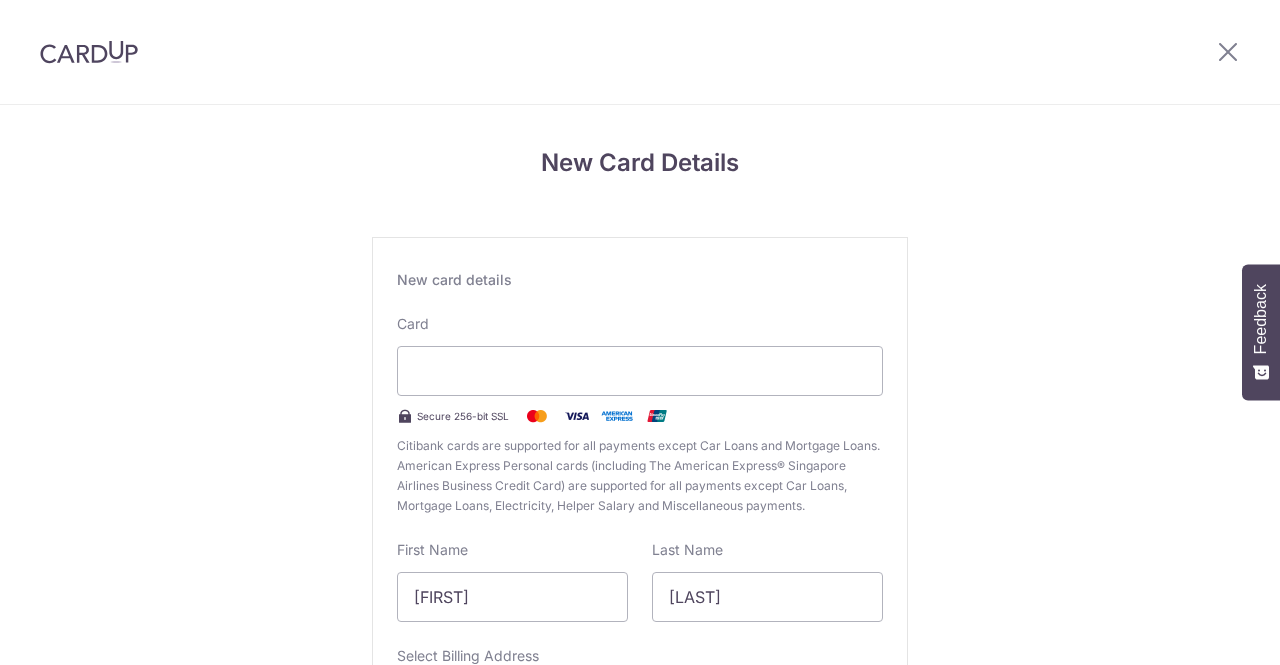 scroll, scrollTop: 0, scrollLeft: 0, axis: both 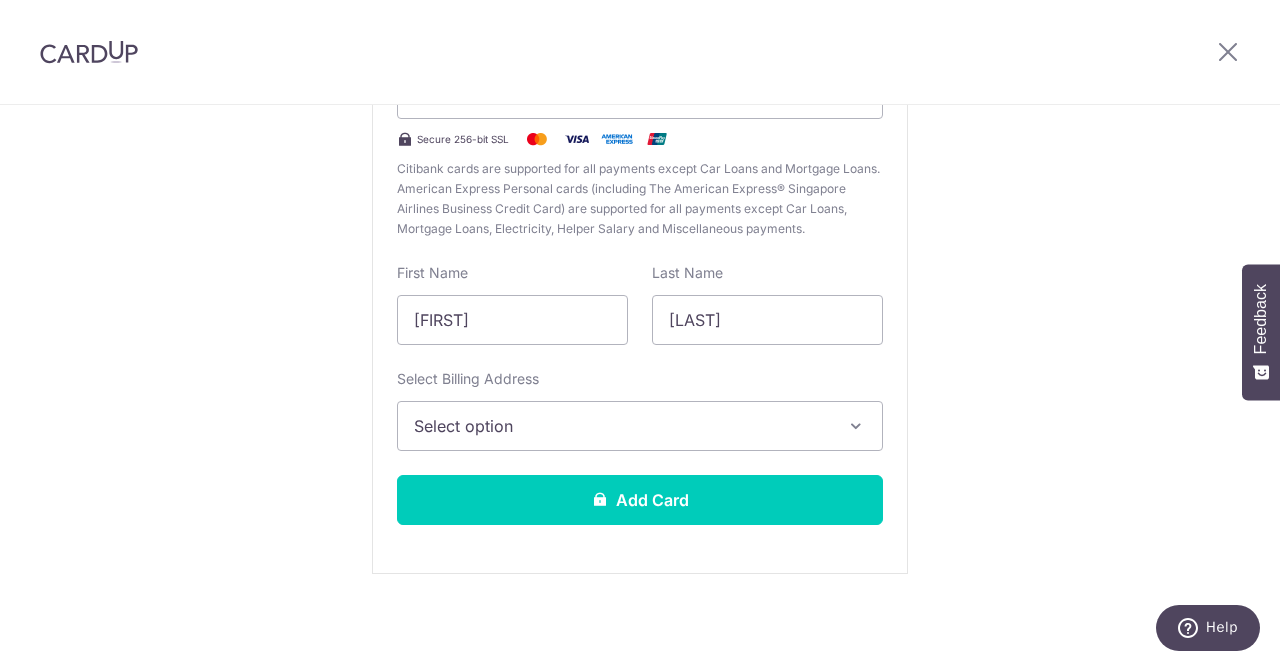 click at bounding box center (856, 426) 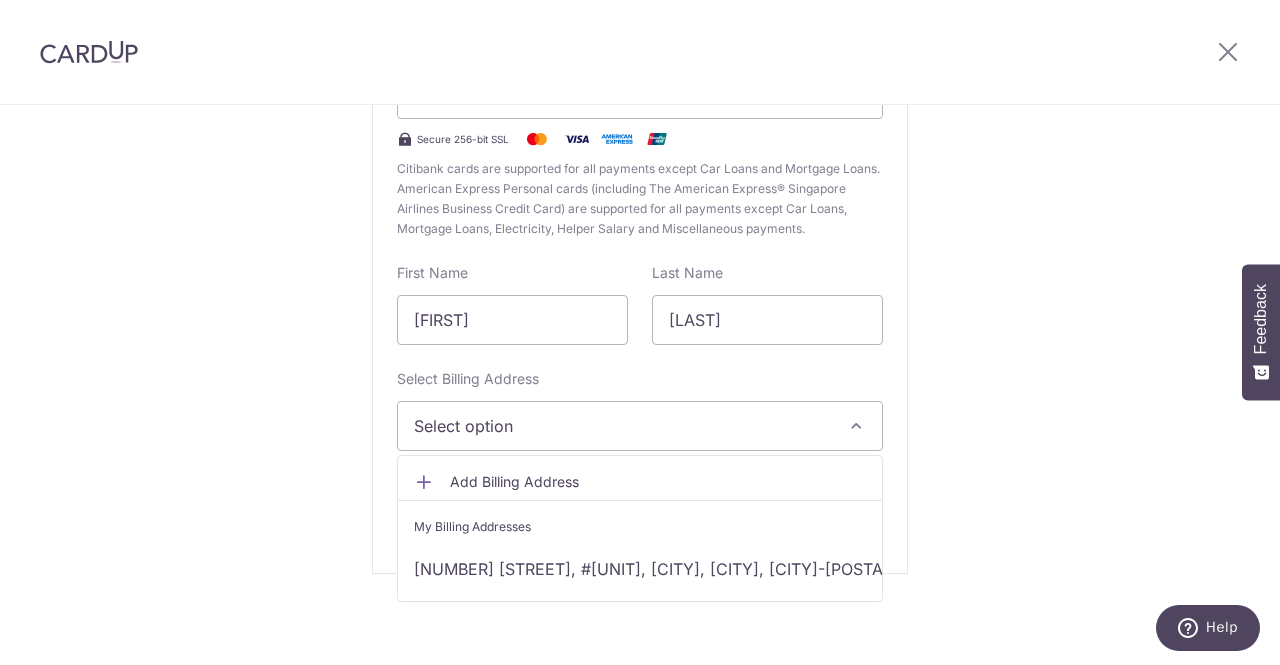click on "New Card Details
New card details
Card
Secure 256-bit SSL
Citibank cards are supported for all payments except Car Loans and Mortgage Loans. American Express Personal cards (including The American Express® Singapore Airlines Business Credit Card) are supported for all payments except Car Loans, Mortgage Loans, Electricity, Helper Salary and Miscellaneous payments.
First Name
Wei Thian
Last Name
Lee
Select Billing Address
Select option
Add Billing Address" at bounding box center [640, 248] 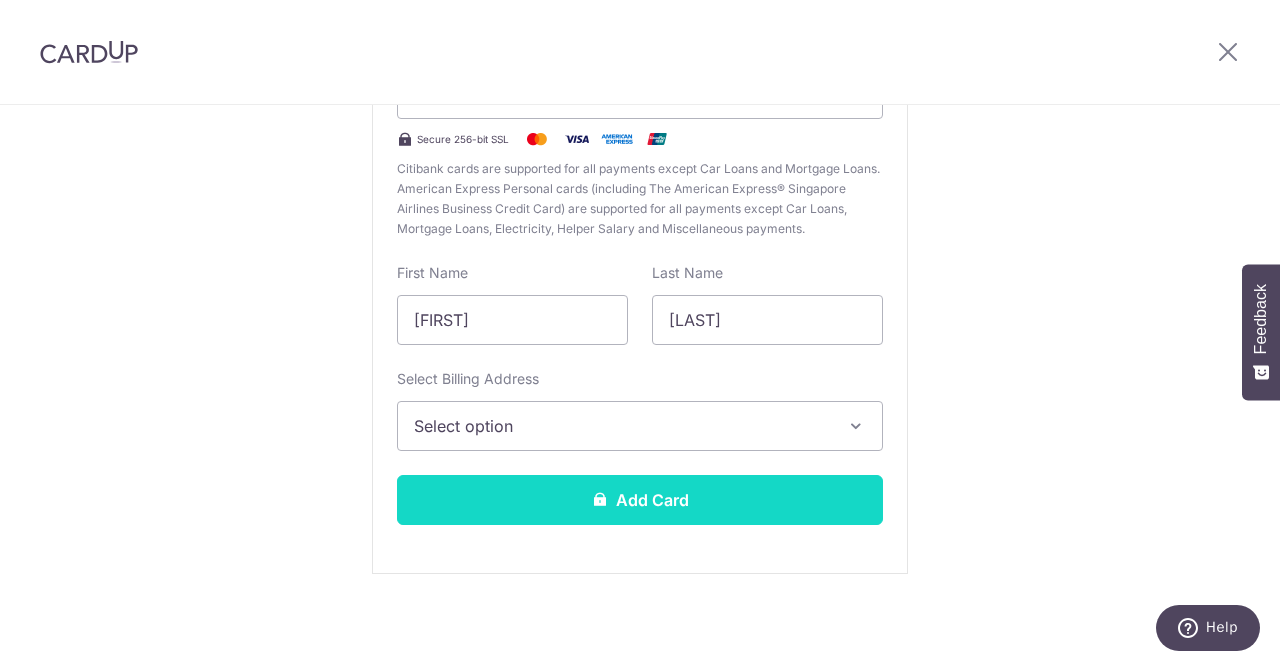 click on "Add Card" at bounding box center (640, 500) 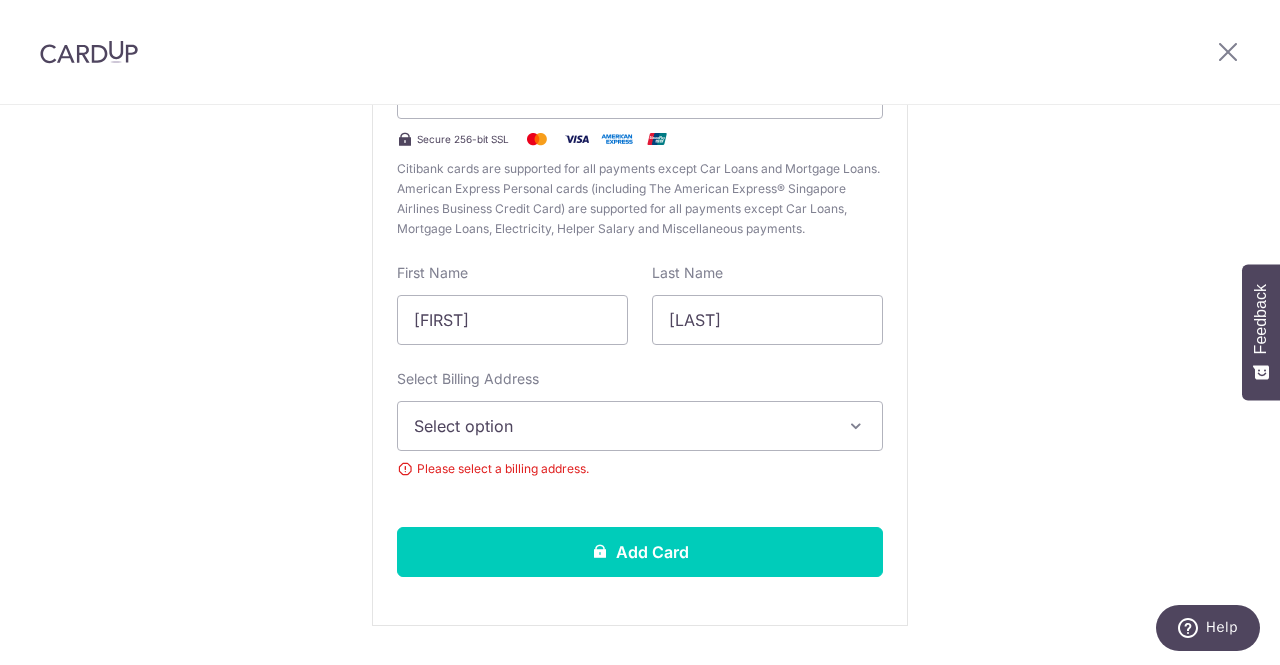 click on "Select option" at bounding box center (622, 426) 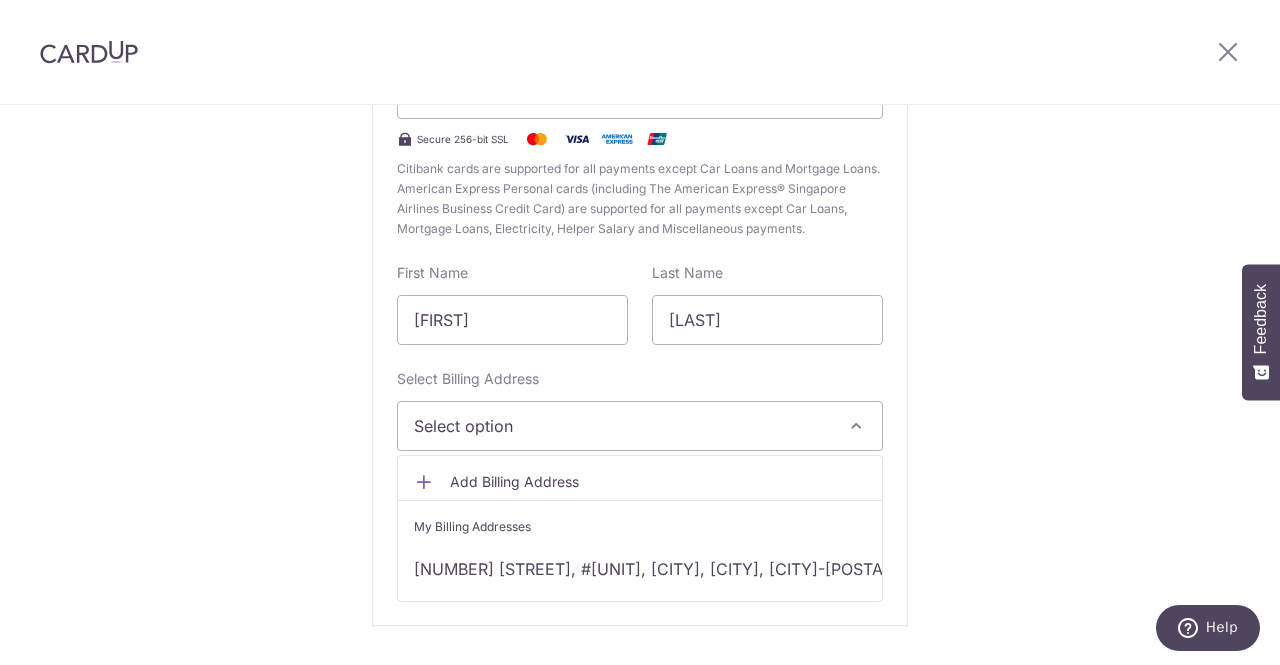 click on "Add Billing Address" at bounding box center (640, 482) 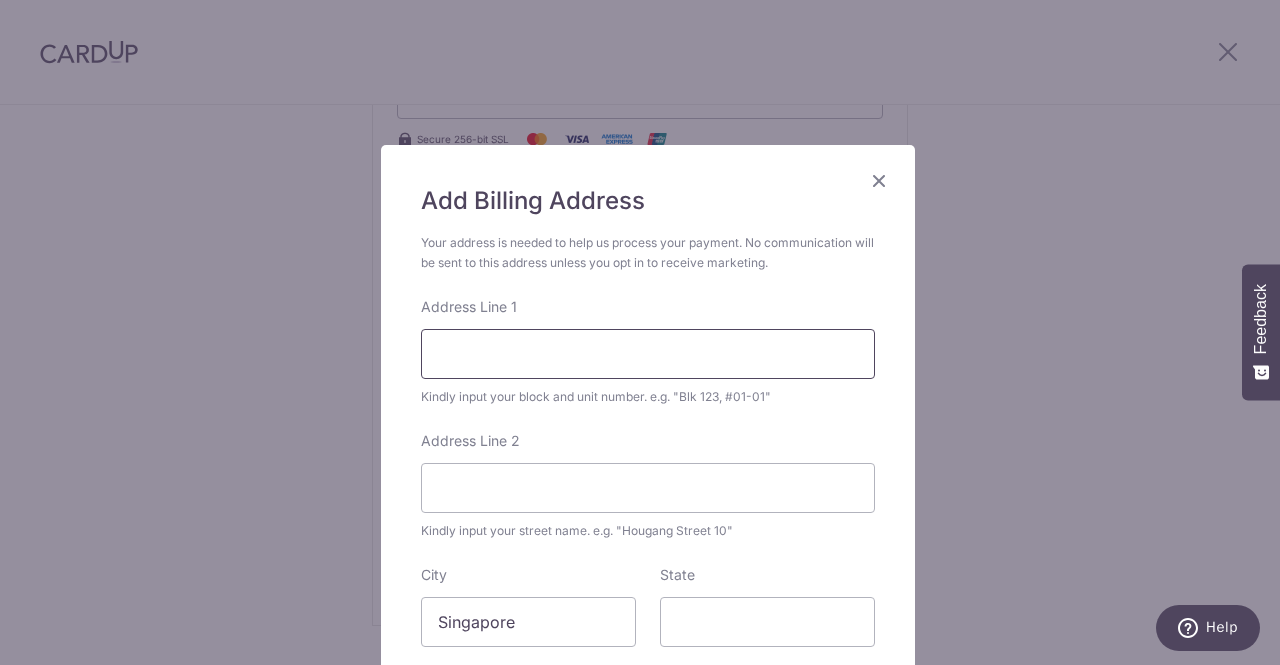 click on "Address Line 1" at bounding box center (648, 354) 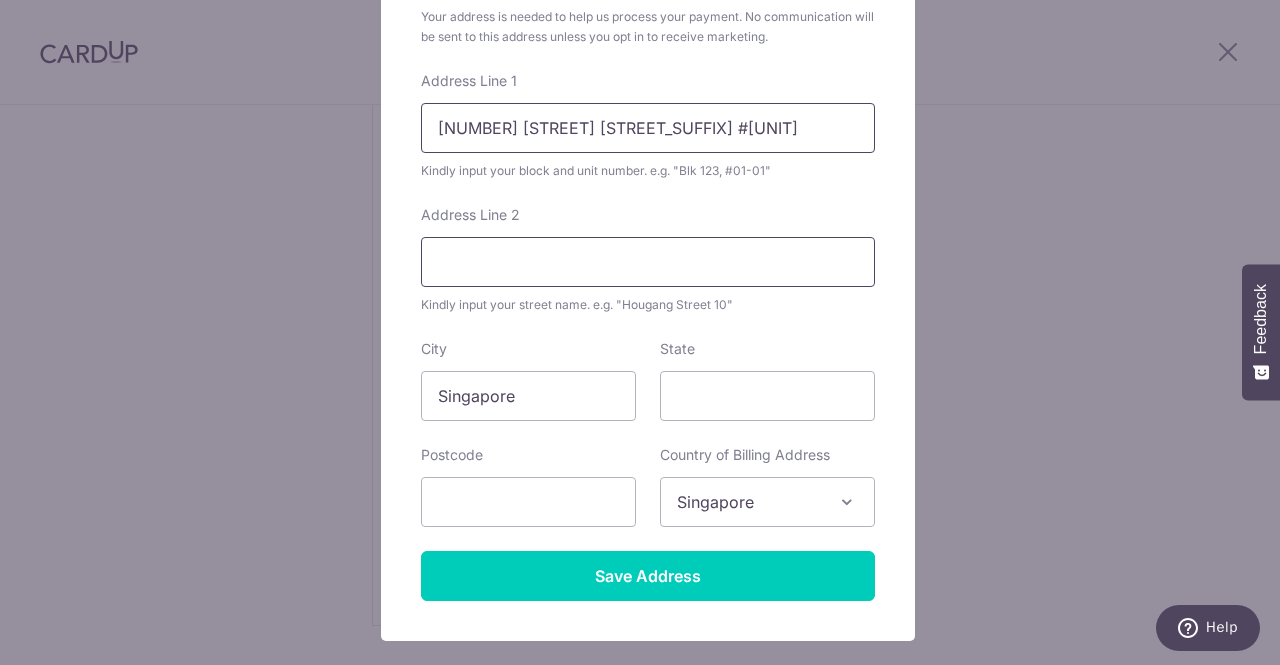 scroll, scrollTop: 272, scrollLeft: 0, axis: vertical 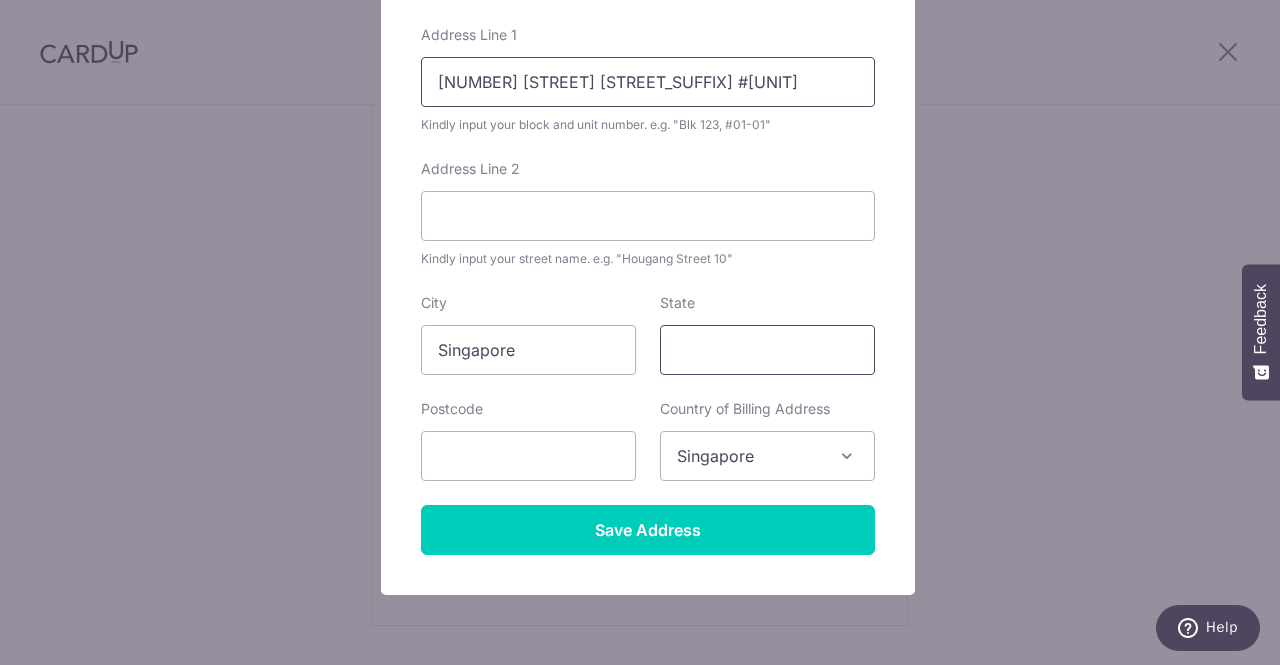 type on "26 Wilby Road #05-23" 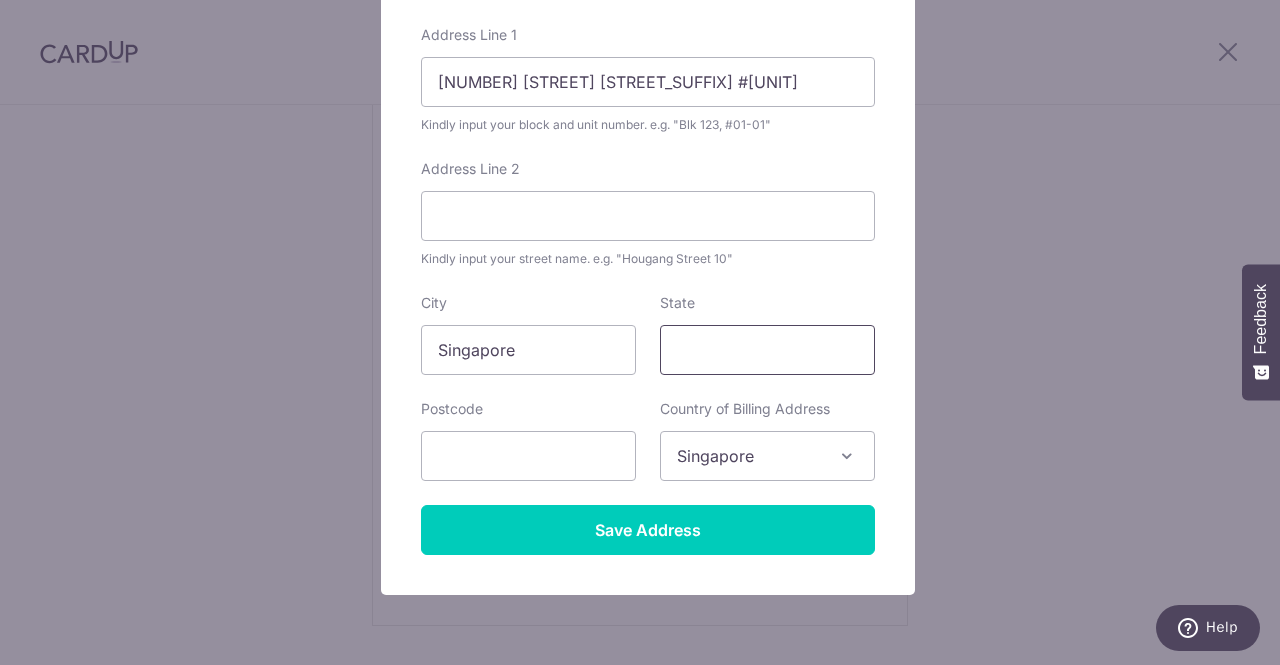 click on "State" at bounding box center [767, 350] 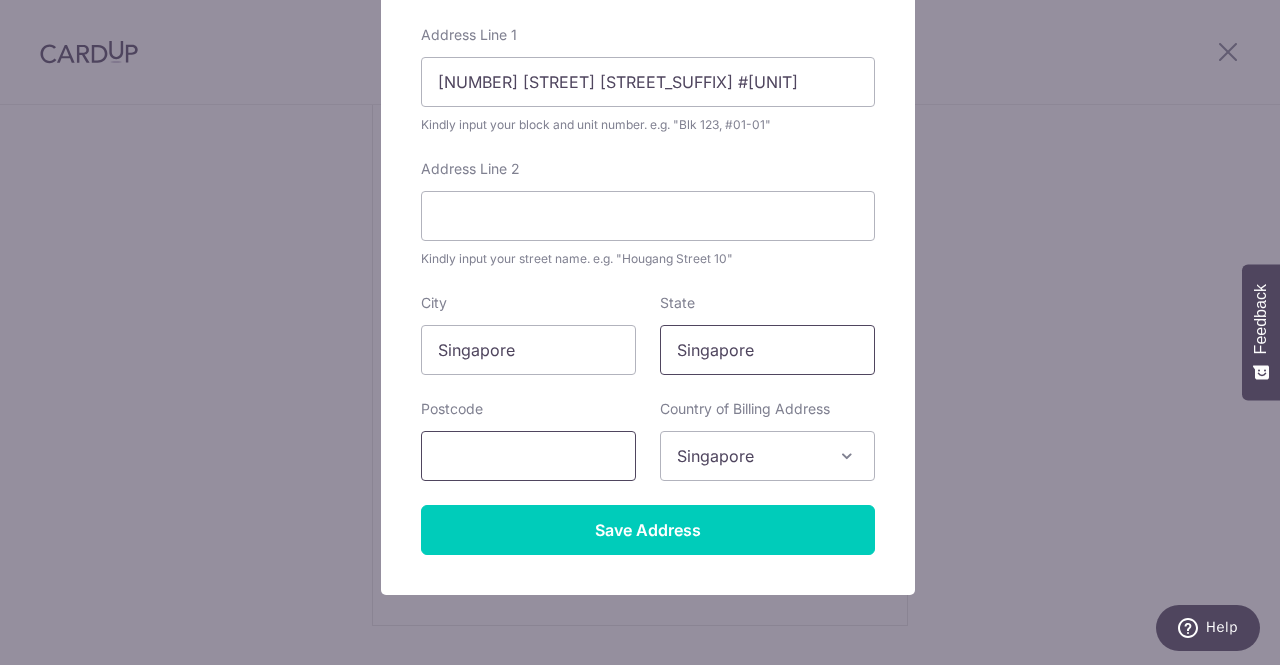 type on "Singapore" 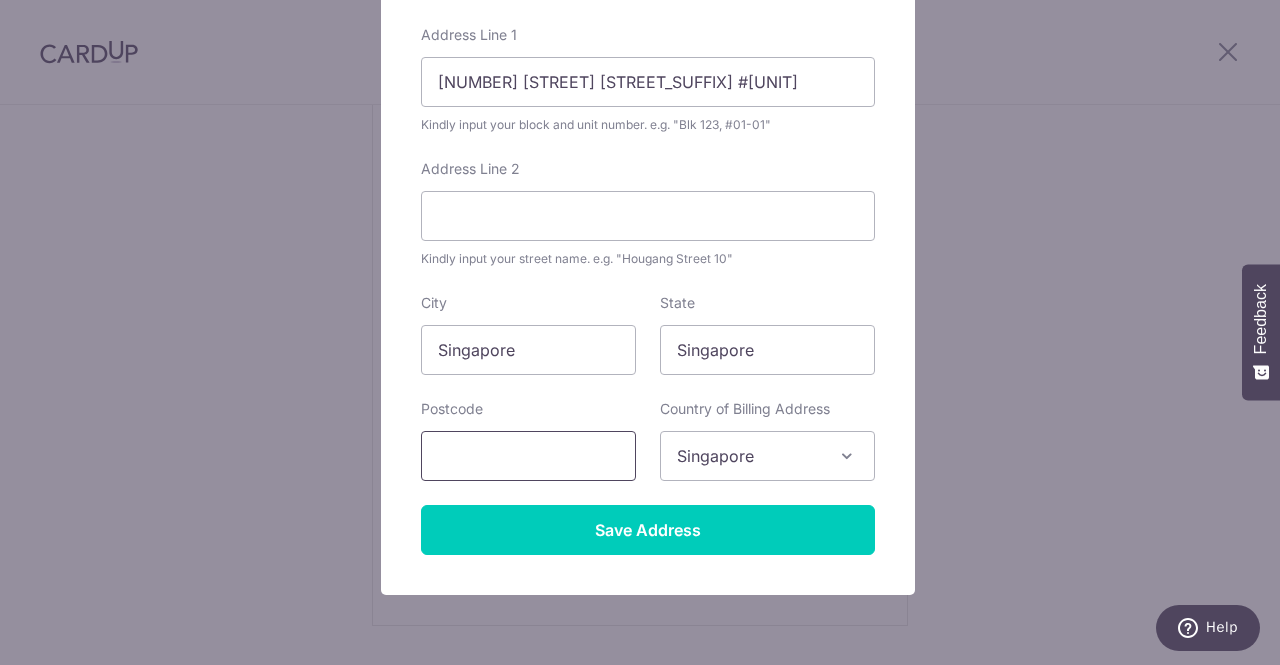 click at bounding box center (528, 456) 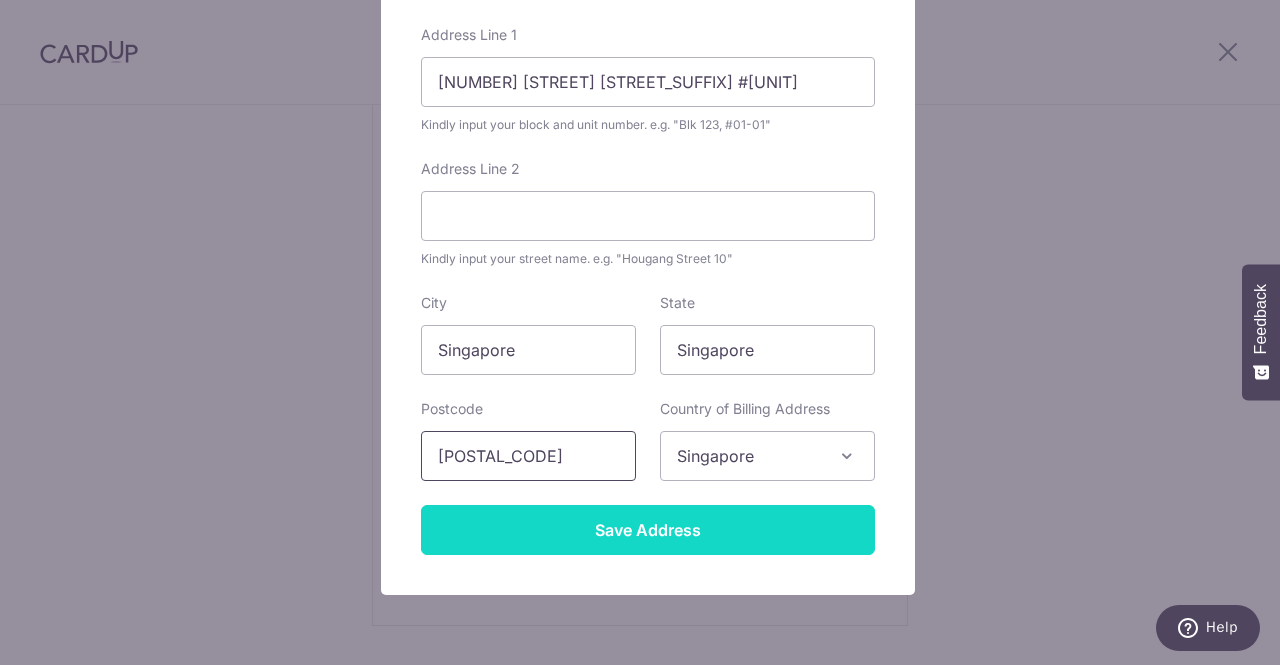 type on "276308" 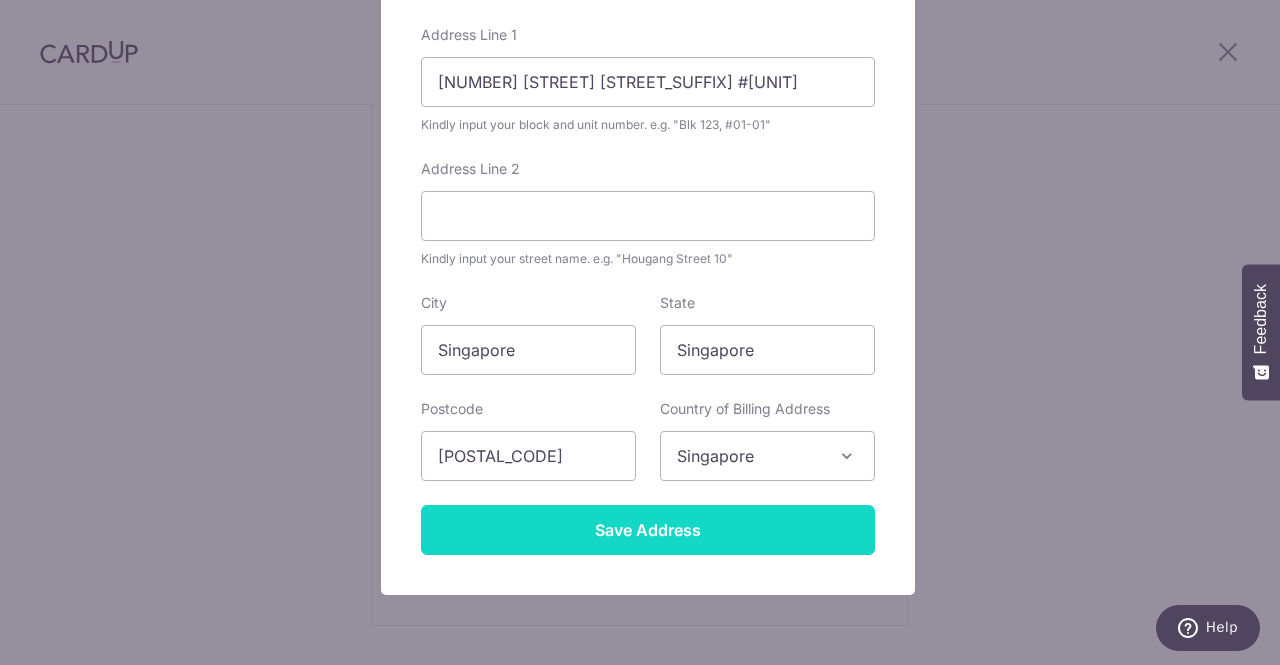 click on "Save Address" at bounding box center [648, 530] 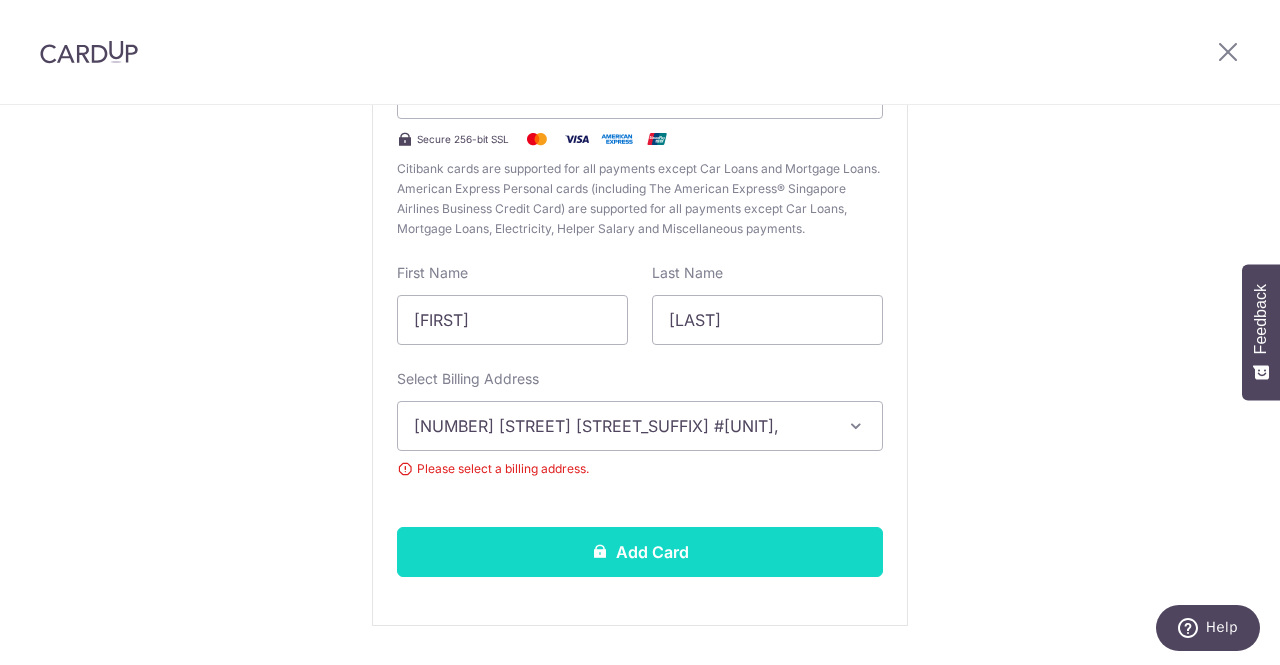 click at bounding box center (600, 551) 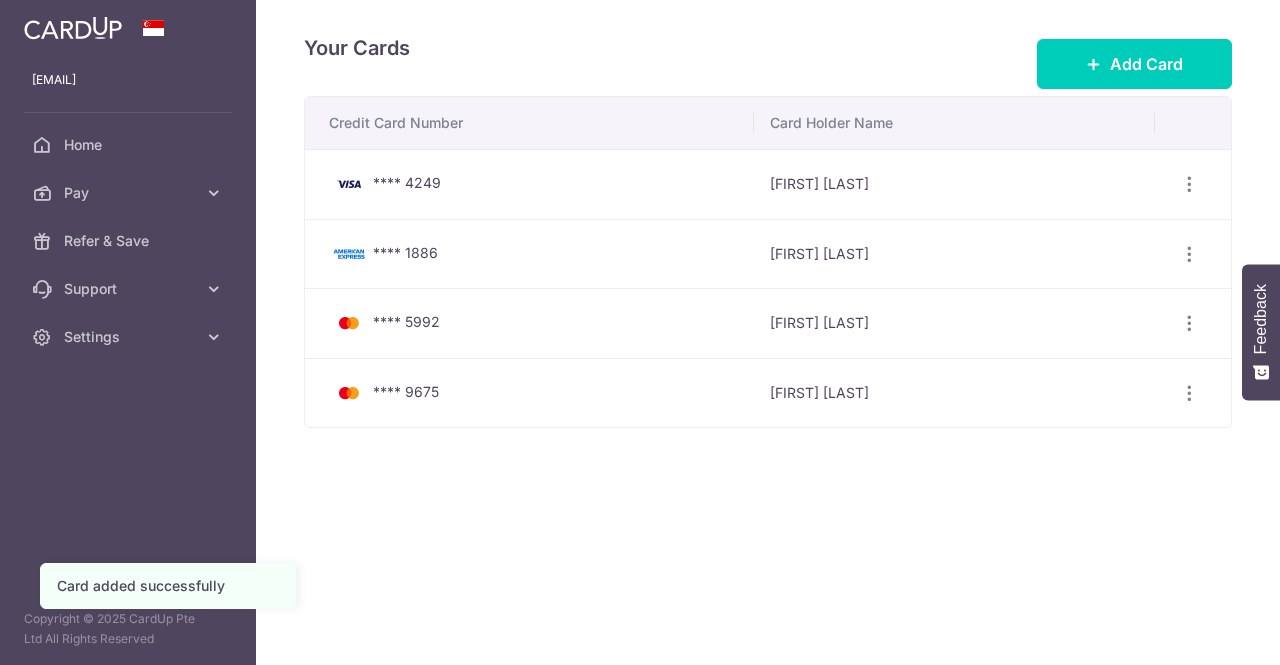 scroll, scrollTop: 0, scrollLeft: 0, axis: both 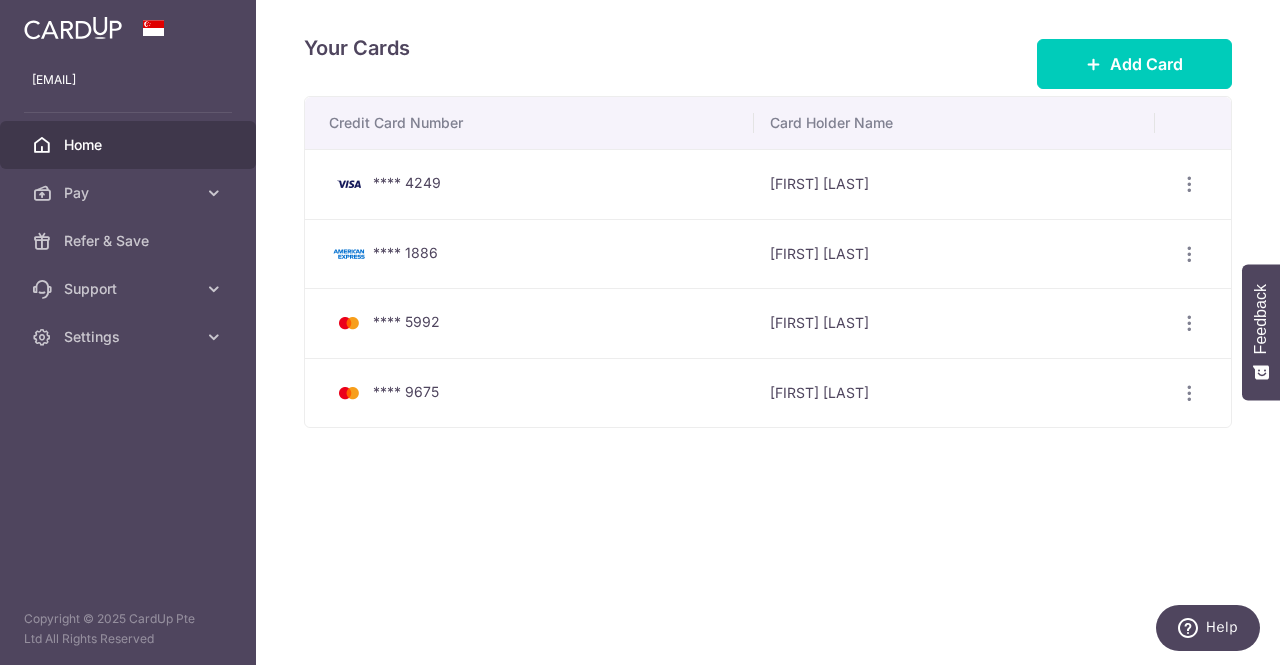click on "Home" at bounding box center [130, 145] 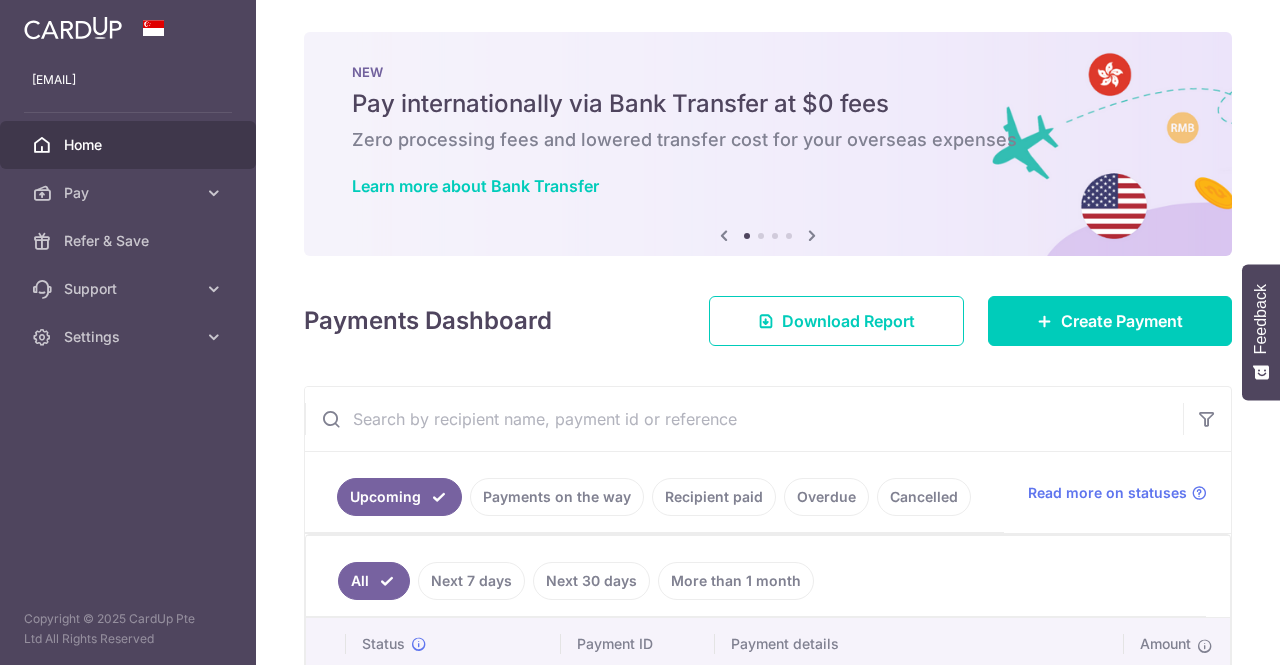 scroll, scrollTop: 0, scrollLeft: 0, axis: both 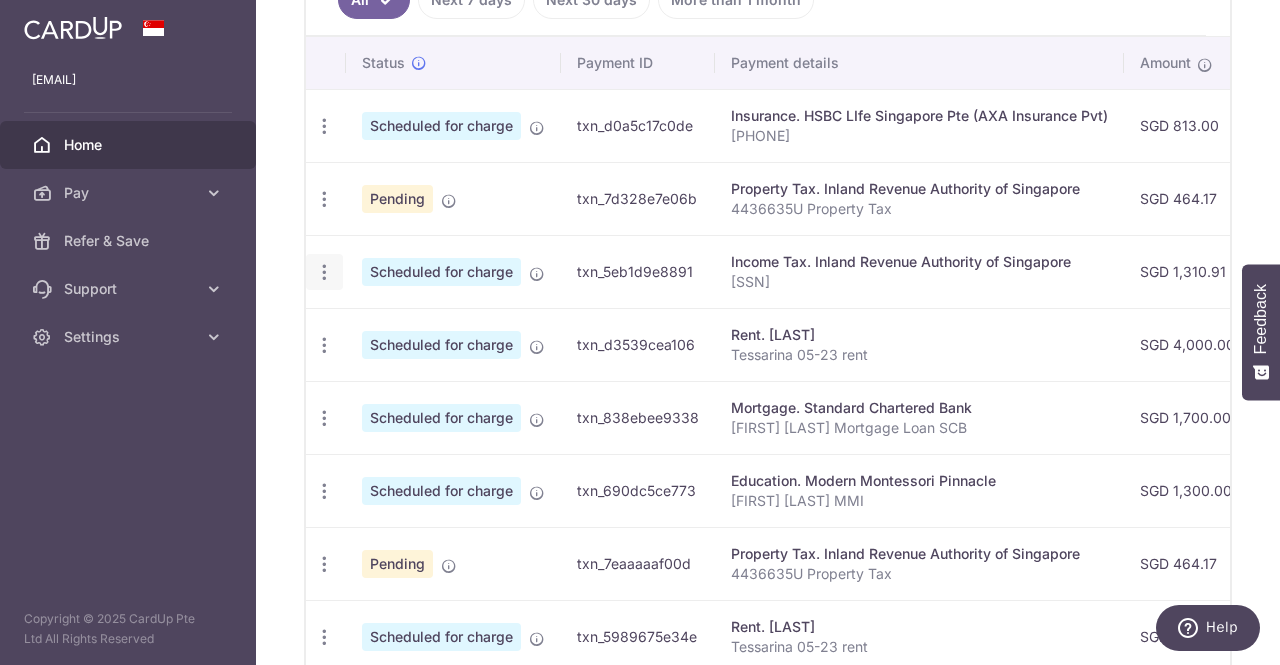click at bounding box center [324, 126] 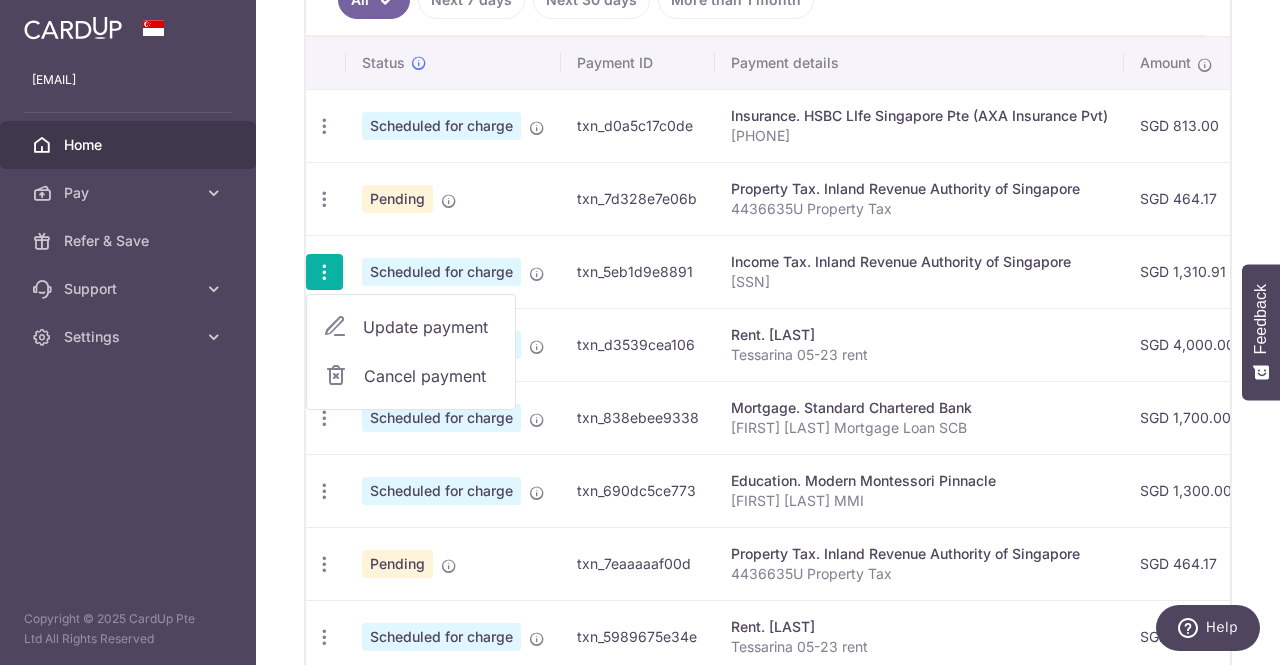click on "Update payment" at bounding box center [431, 327] 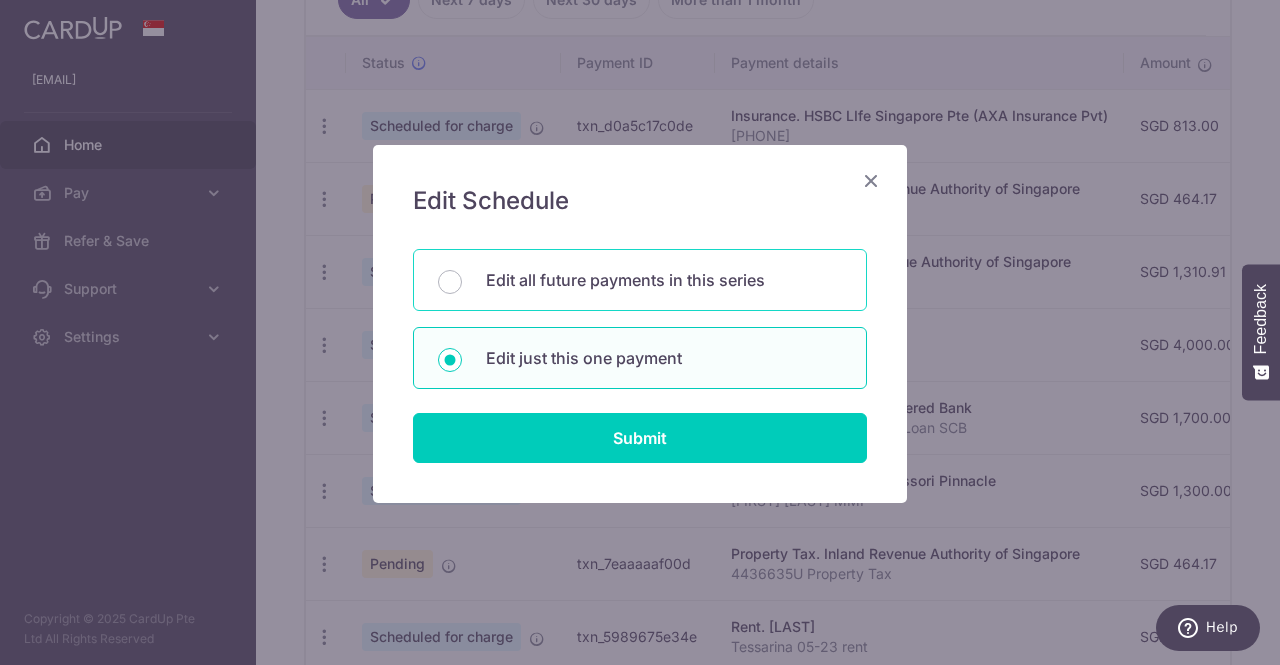 click on "Edit all future payments in this series" at bounding box center [664, 280] 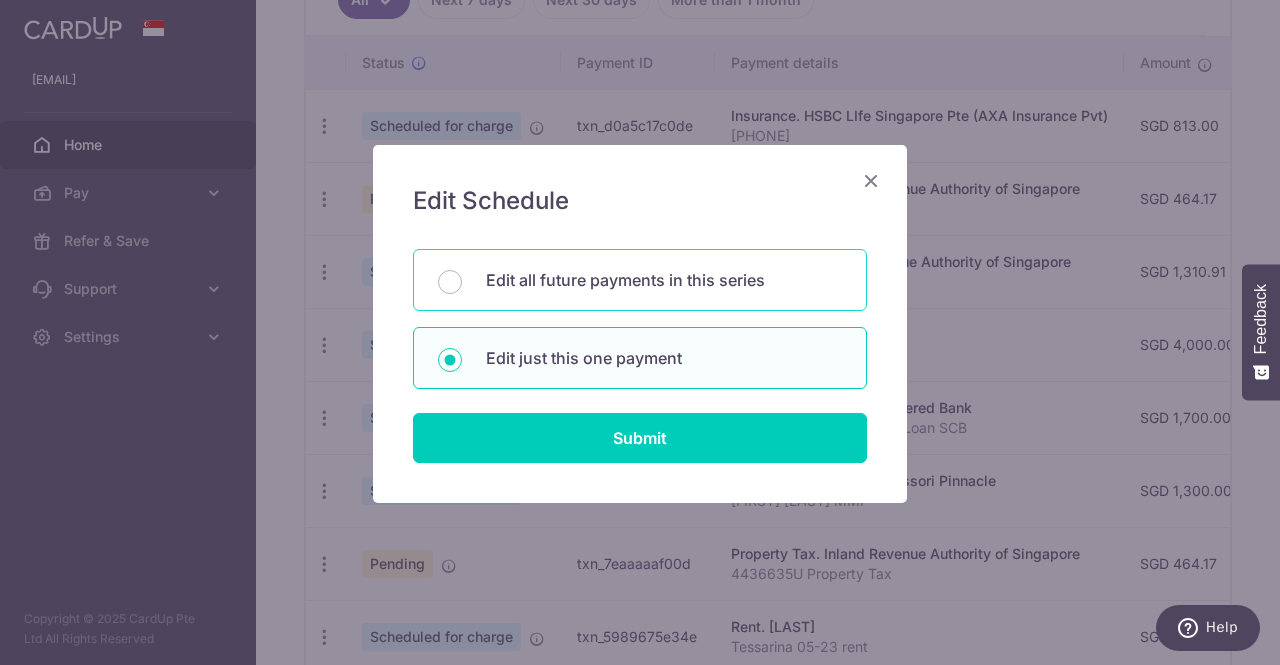 click on "Edit all future payments in this series" at bounding box center (450, 282) 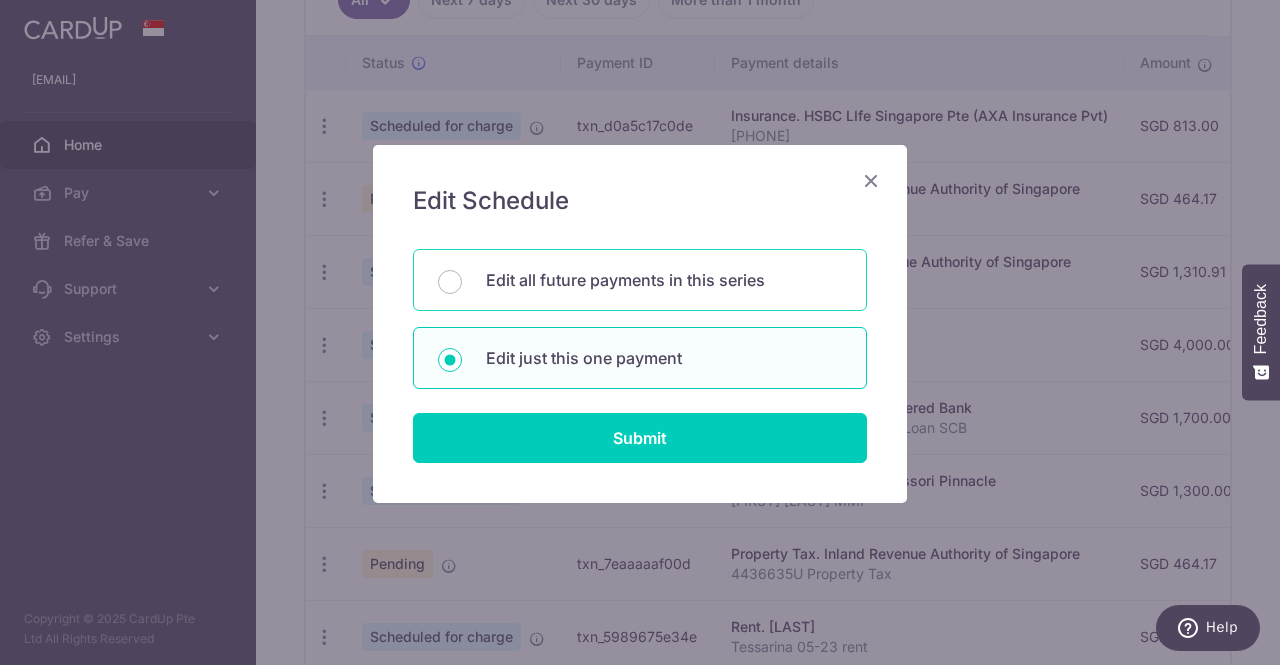 radio on "true" 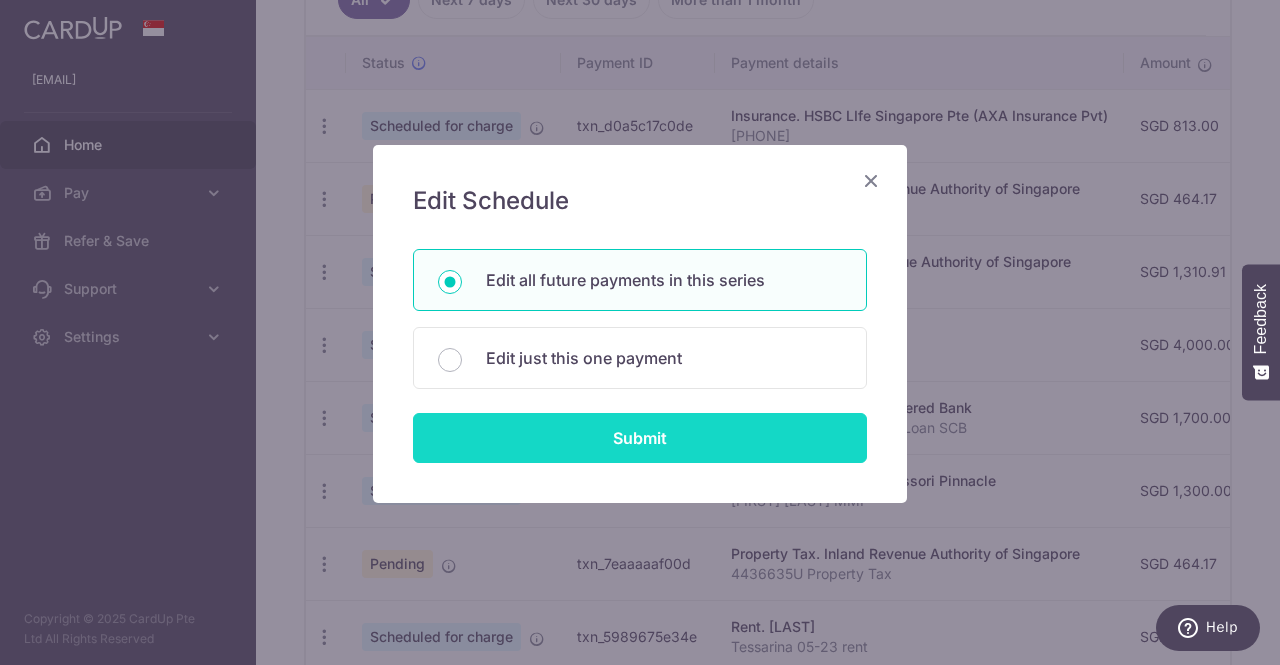 click on "Submit" at bounding box center [640, 438] 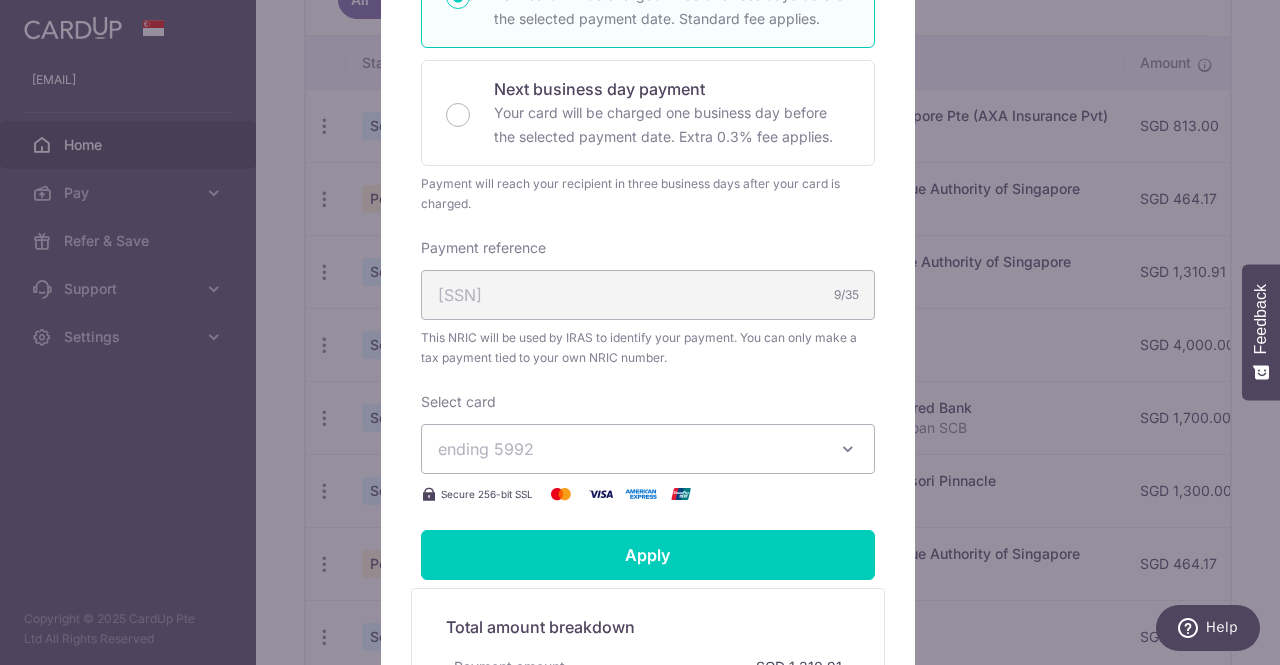 scroll, scrollTop: 502, scrollLeft: 0, axis: vertical 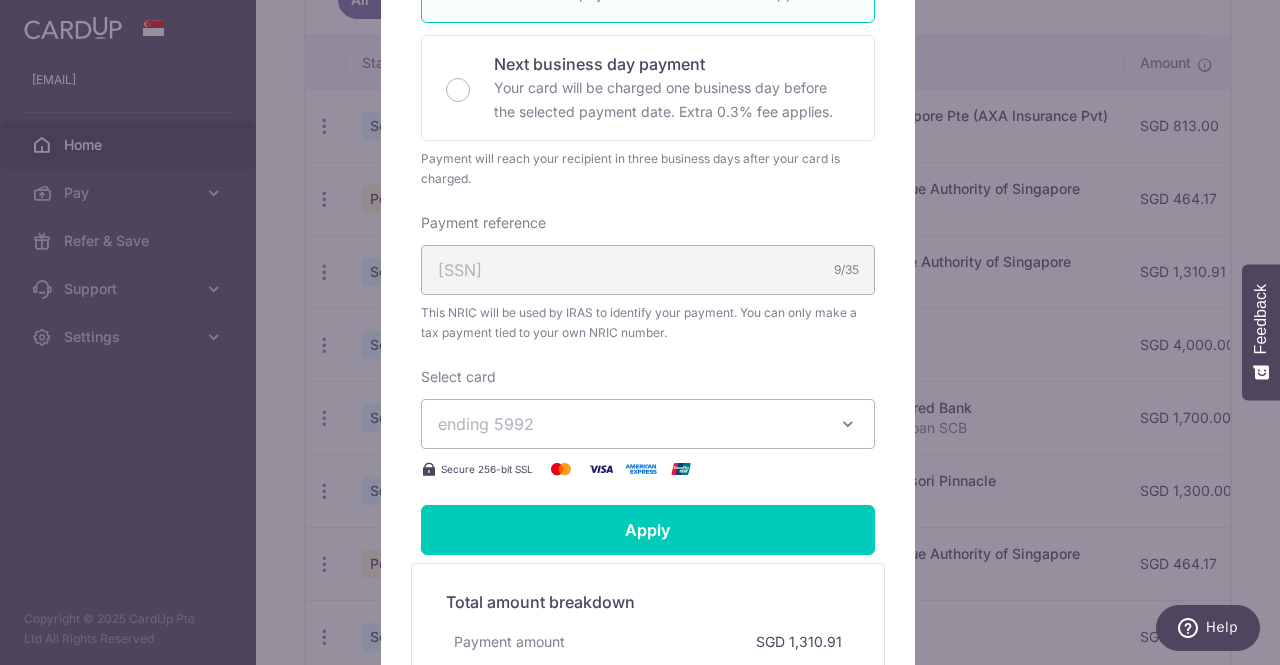 click on "ending 5992" at bounding box center [648, 424] 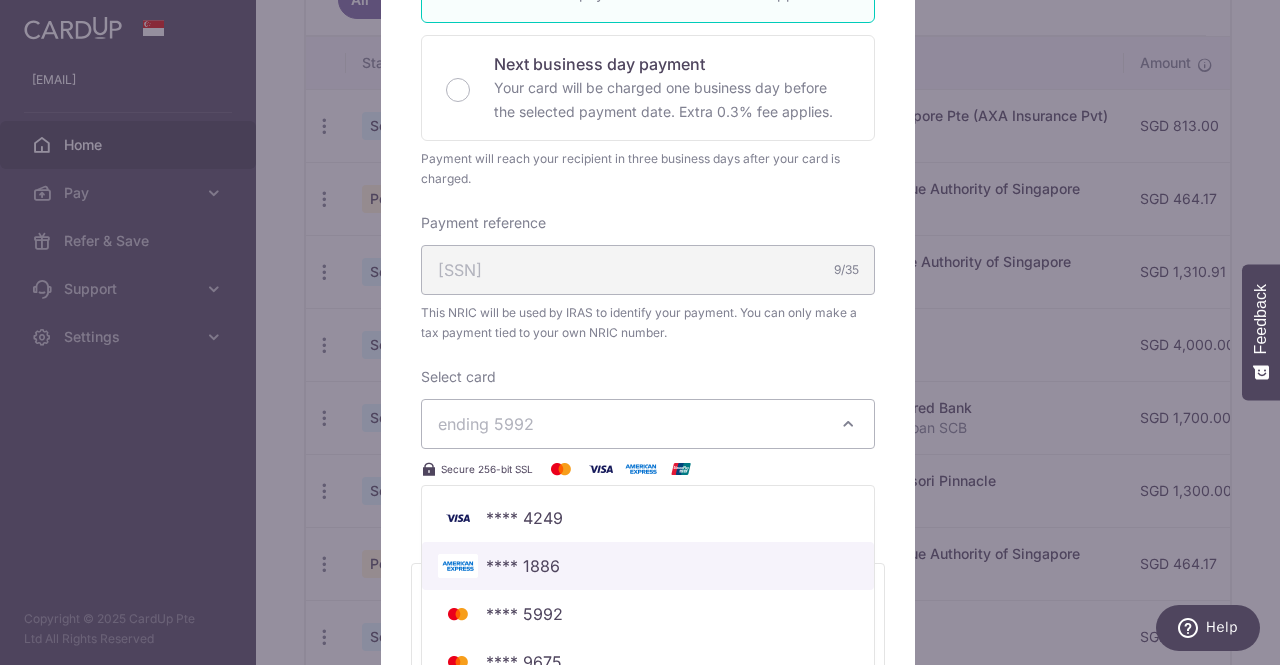 scroll, scrollTop: 663, scrollLeft: 0, axis: vertical 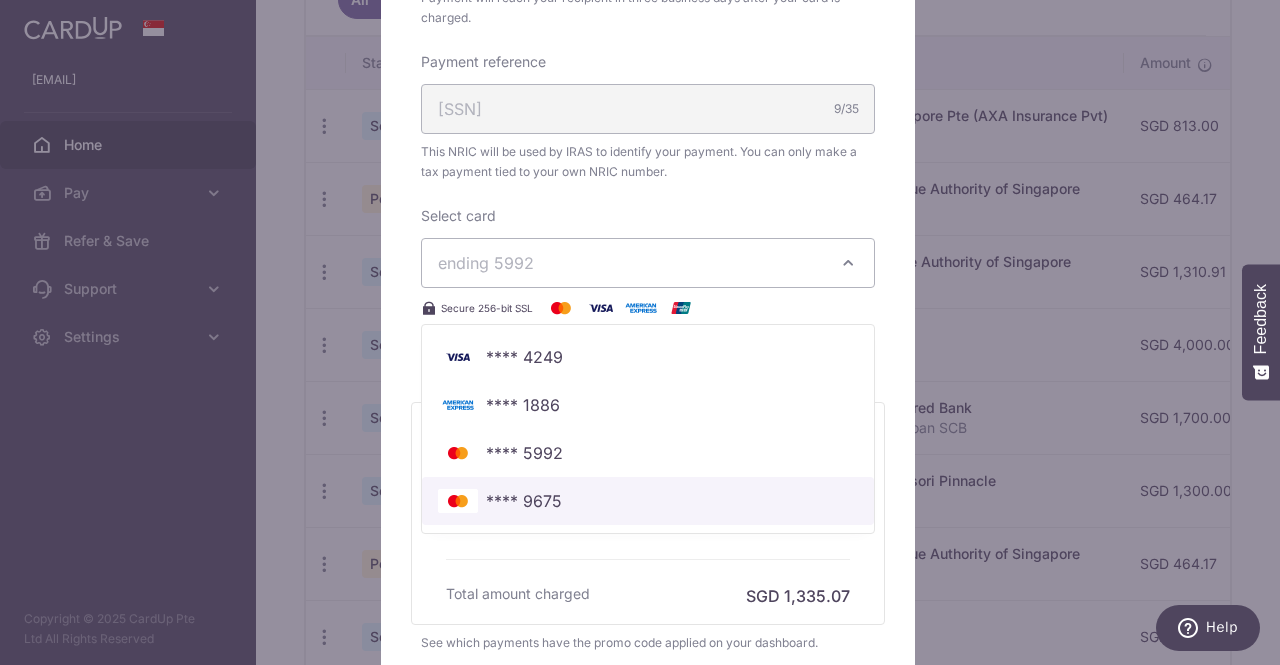 click on "**** 9675" at bounding box center [648, 501] 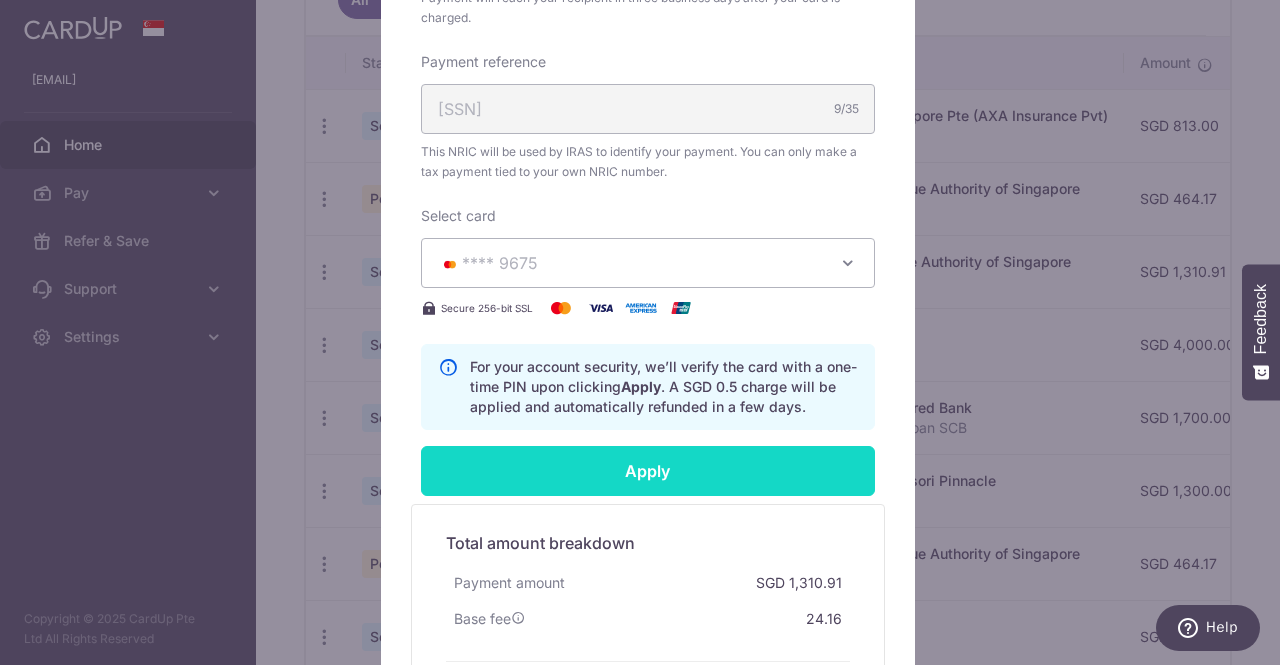 click on "Apply" at bounding box center (648, 471) 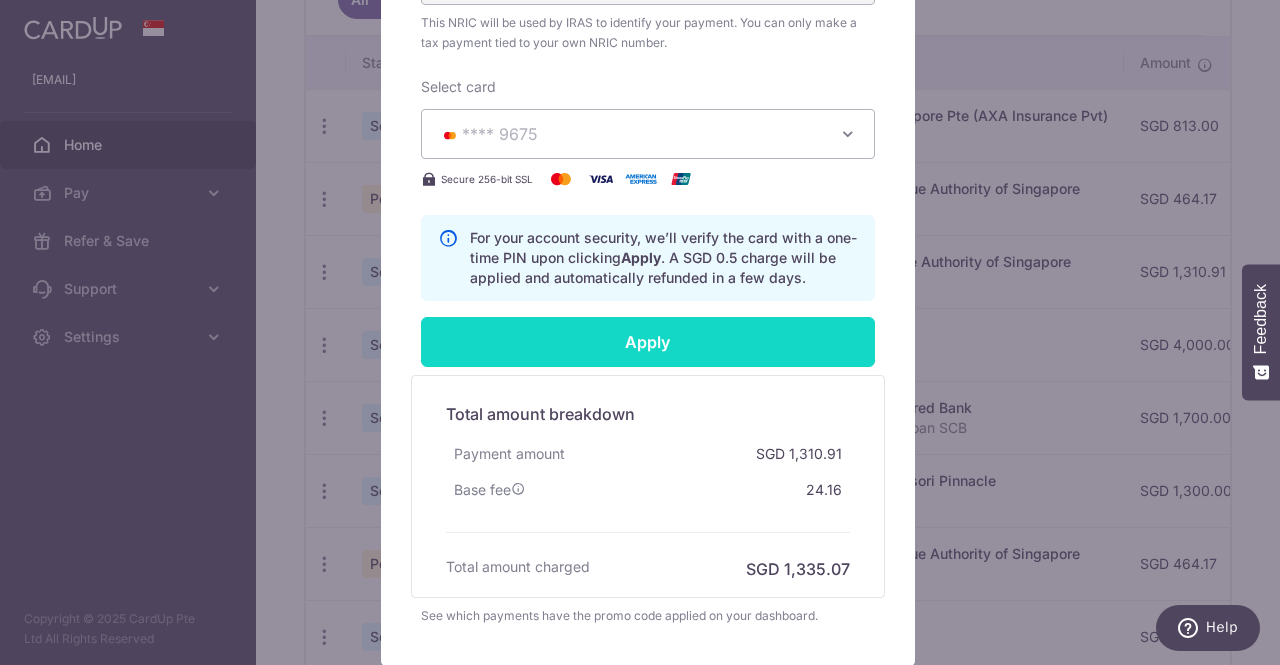 scroll, scrollTop: 820, scrollLeft: 0, axis: vertical 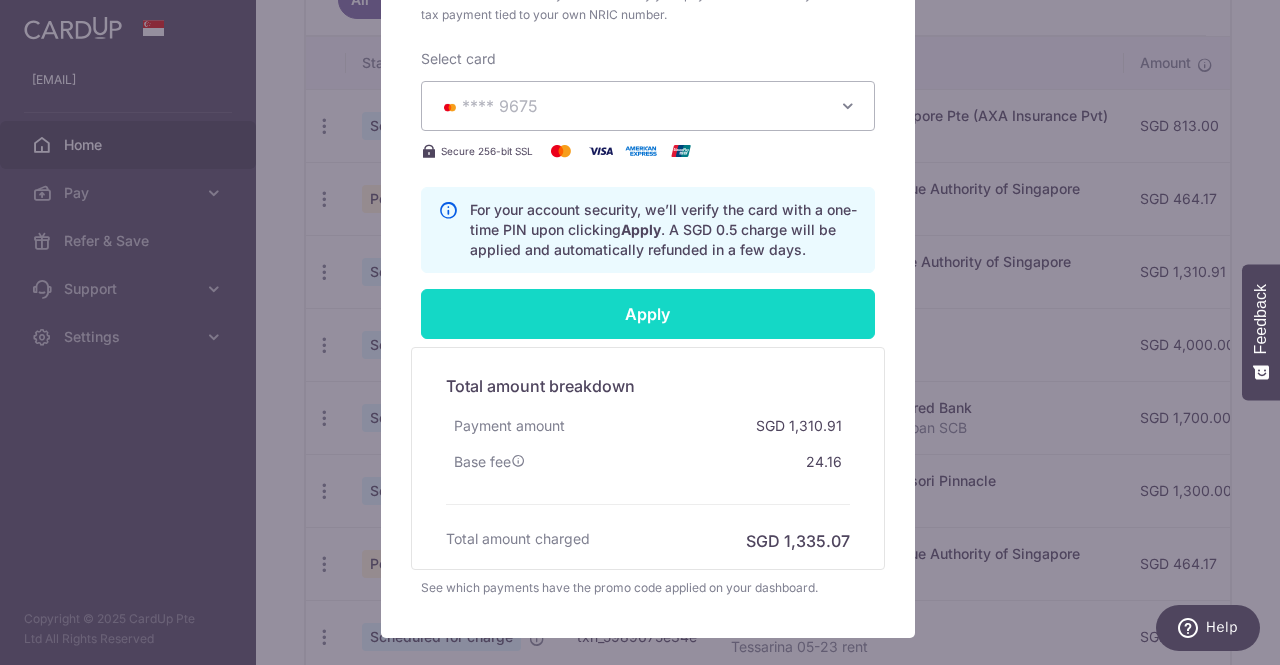 click on "Apply" at bounding box center (648, 314) 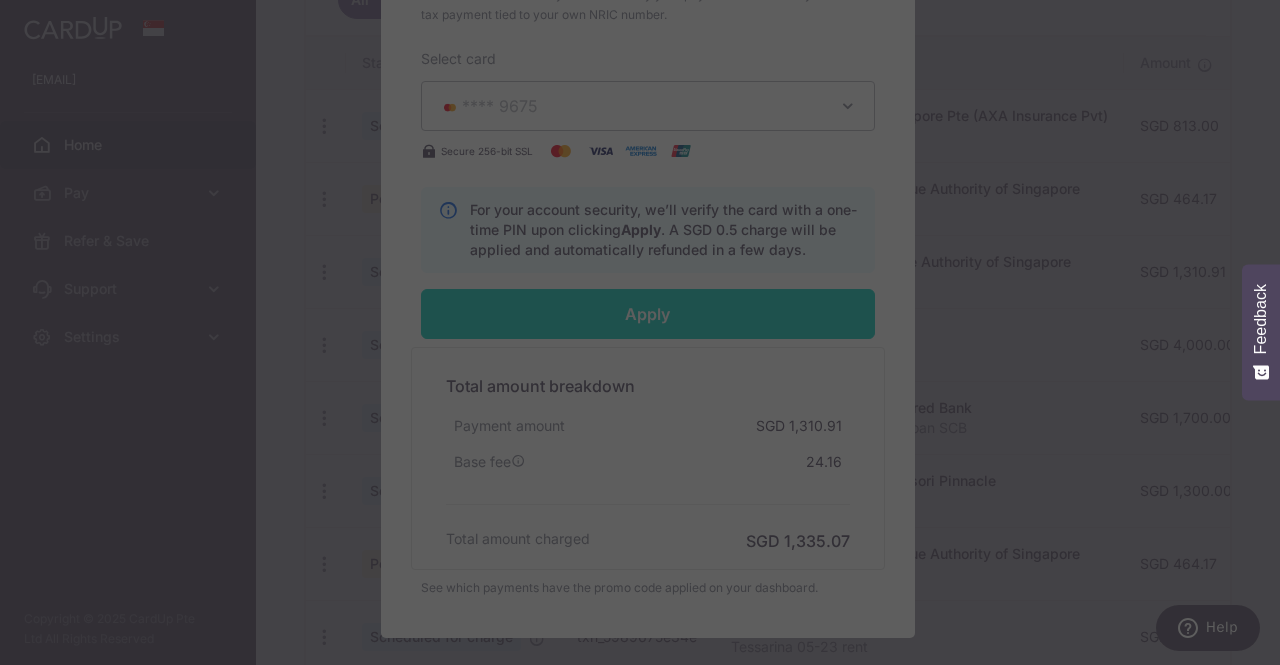 type on "Successfully Applied" 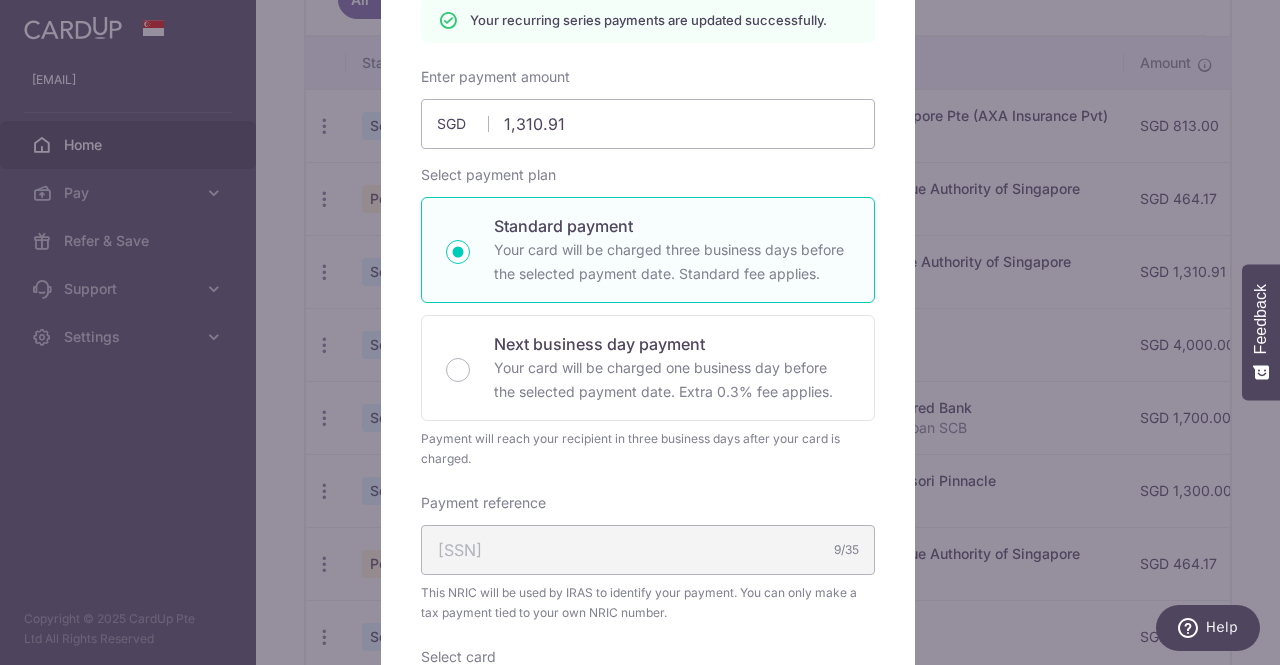 scroll, scrollTop: 0, scrollLeft: 0, axis: both 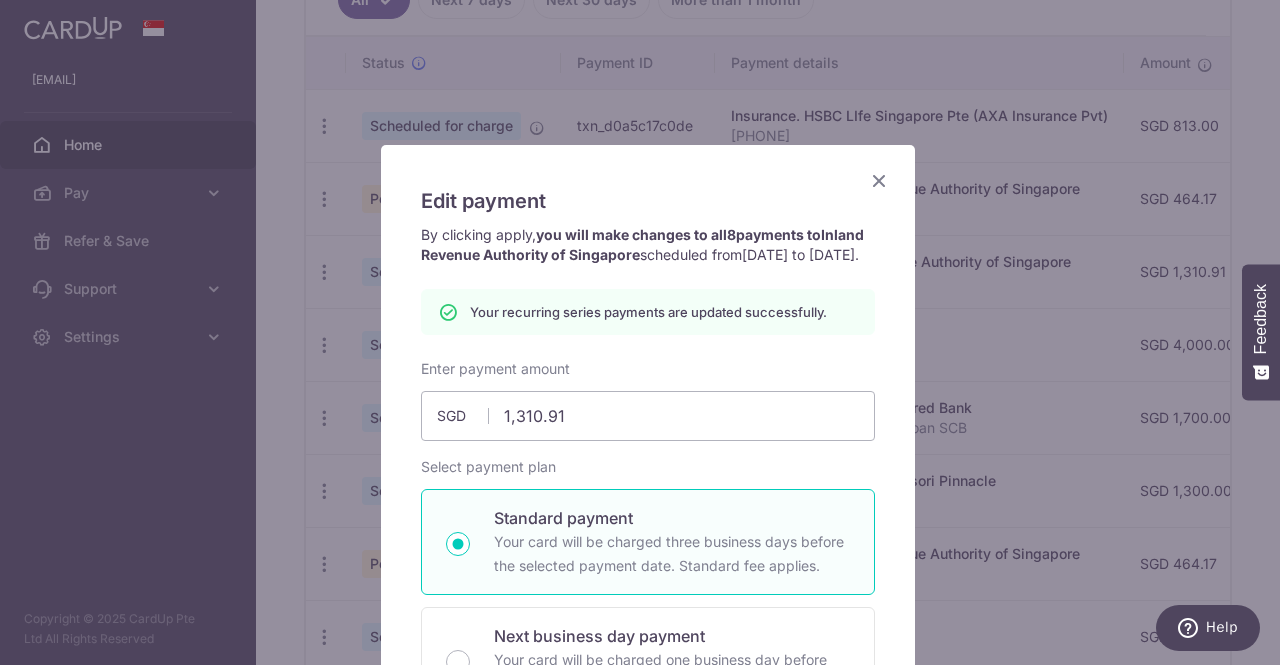 click at bounding box center (879, 180) 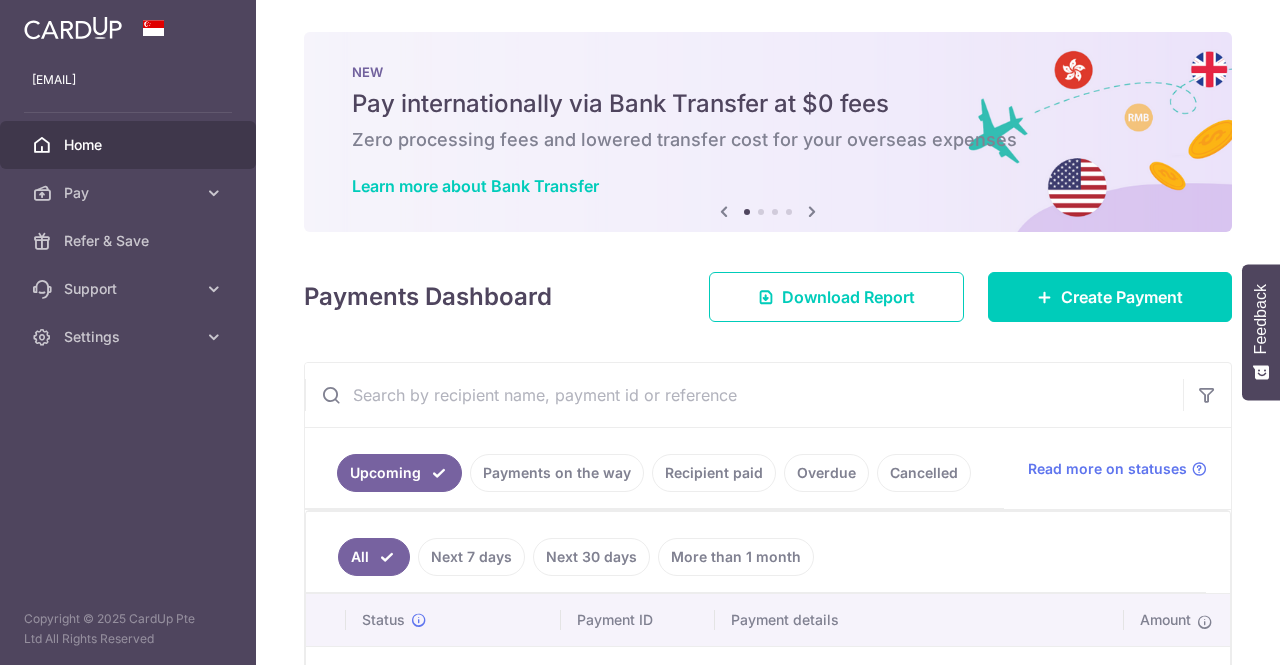 scroll, scrollTop: 0, scrollLeft: 0, axis: both 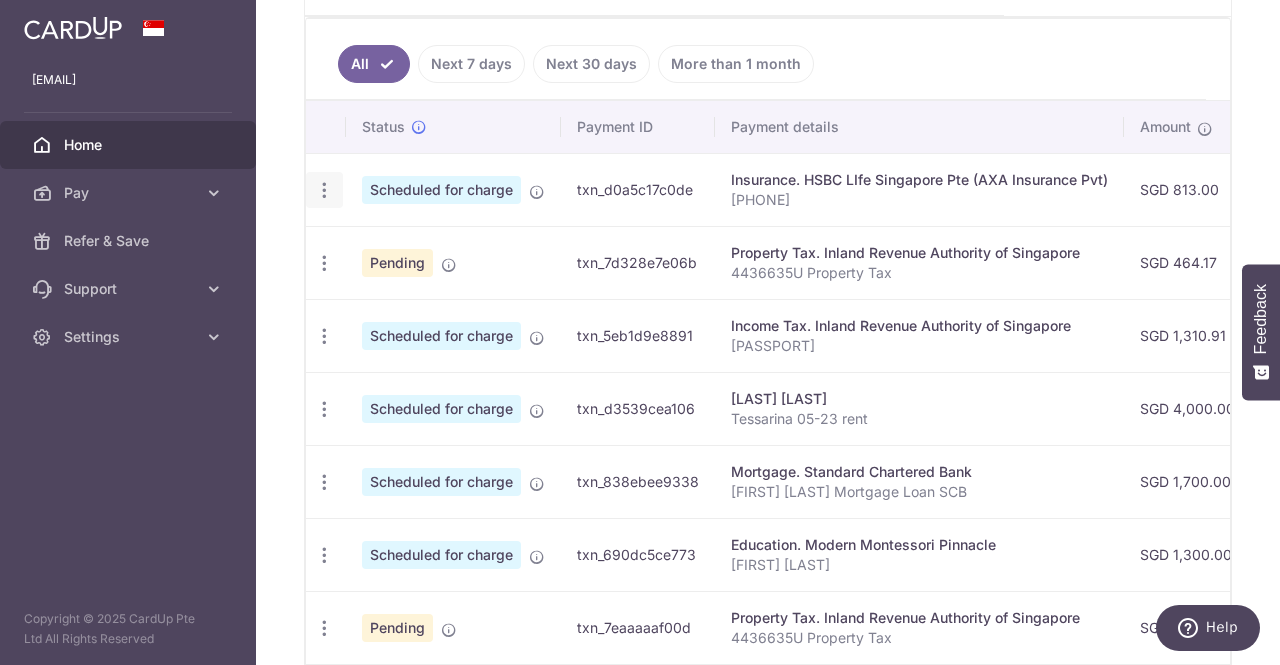 click at bounding box center (324, 190) 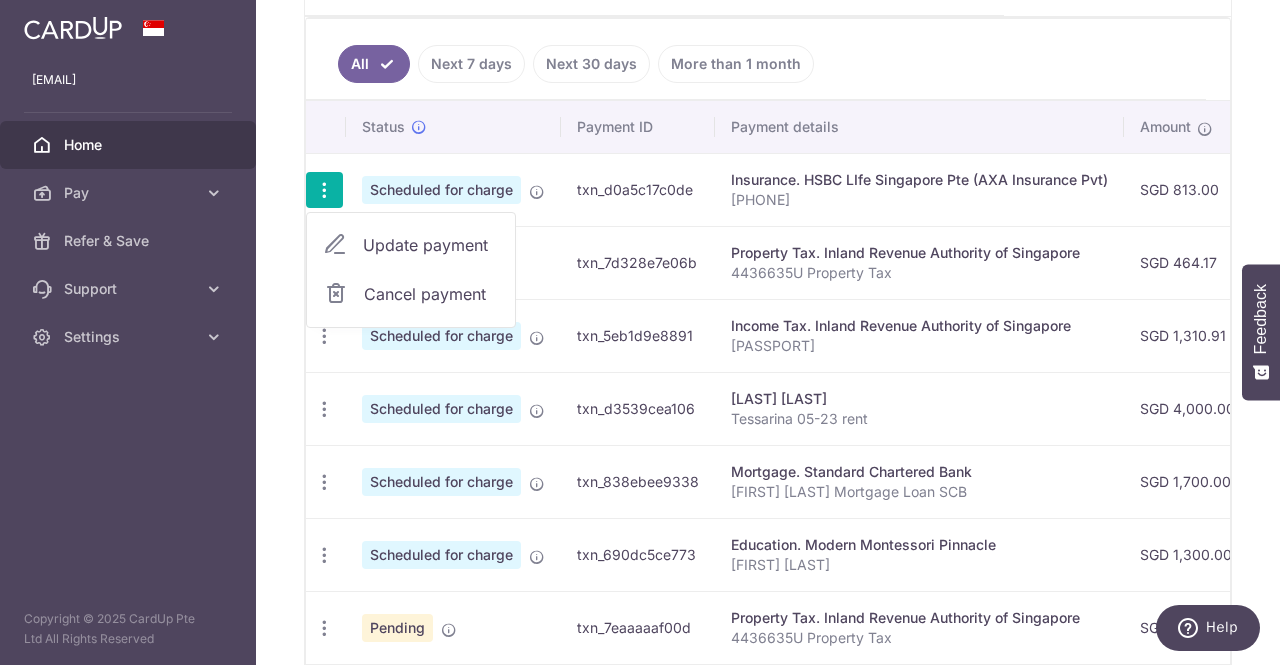 click on "Update payment" at bounding box center [431, 245] 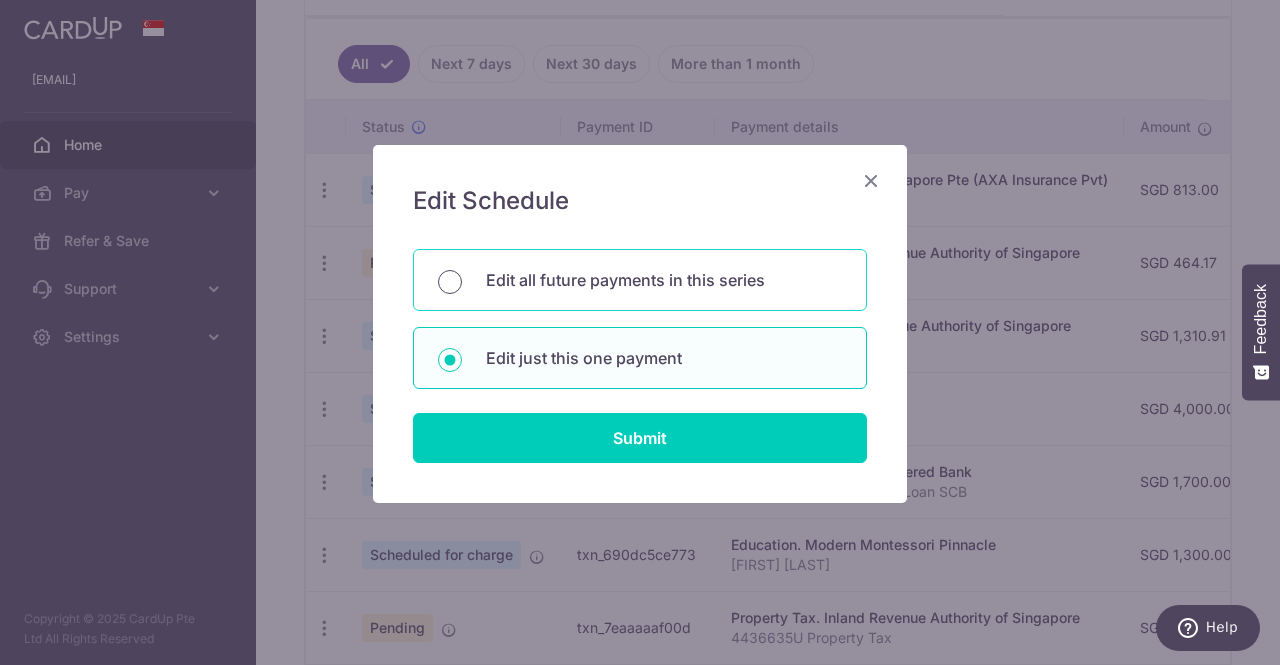 click on "Edit all future payments in this series" at bounding box center (450, 282) 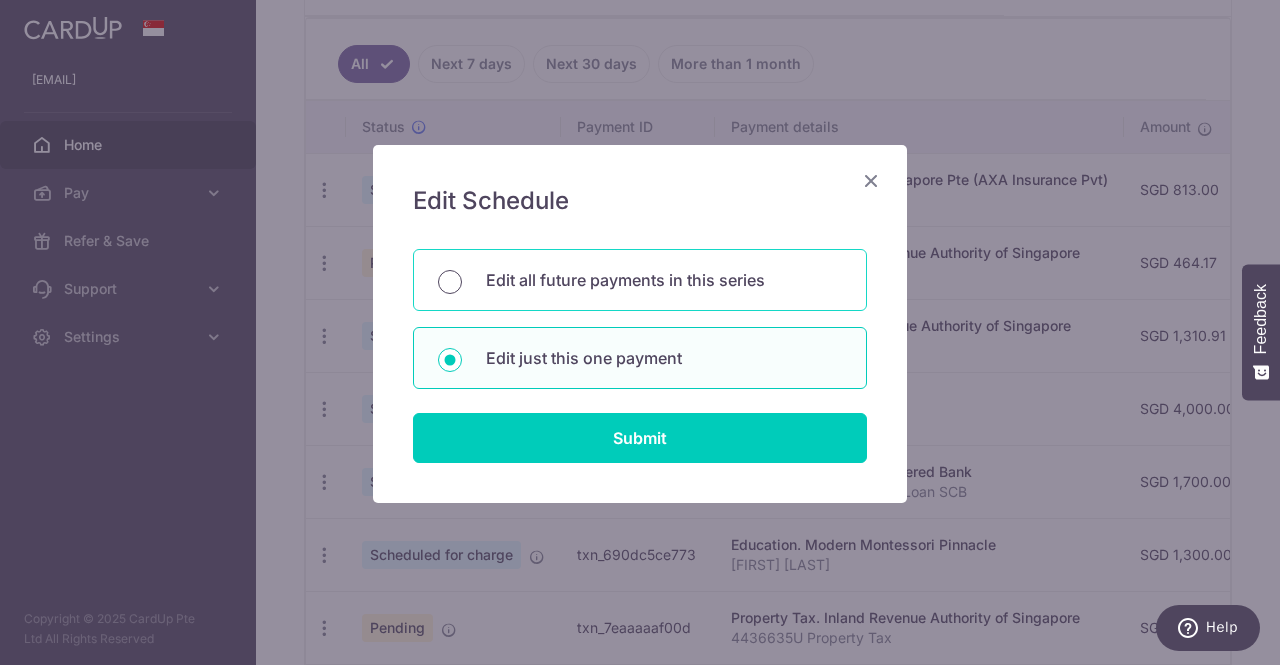 radio on "true" 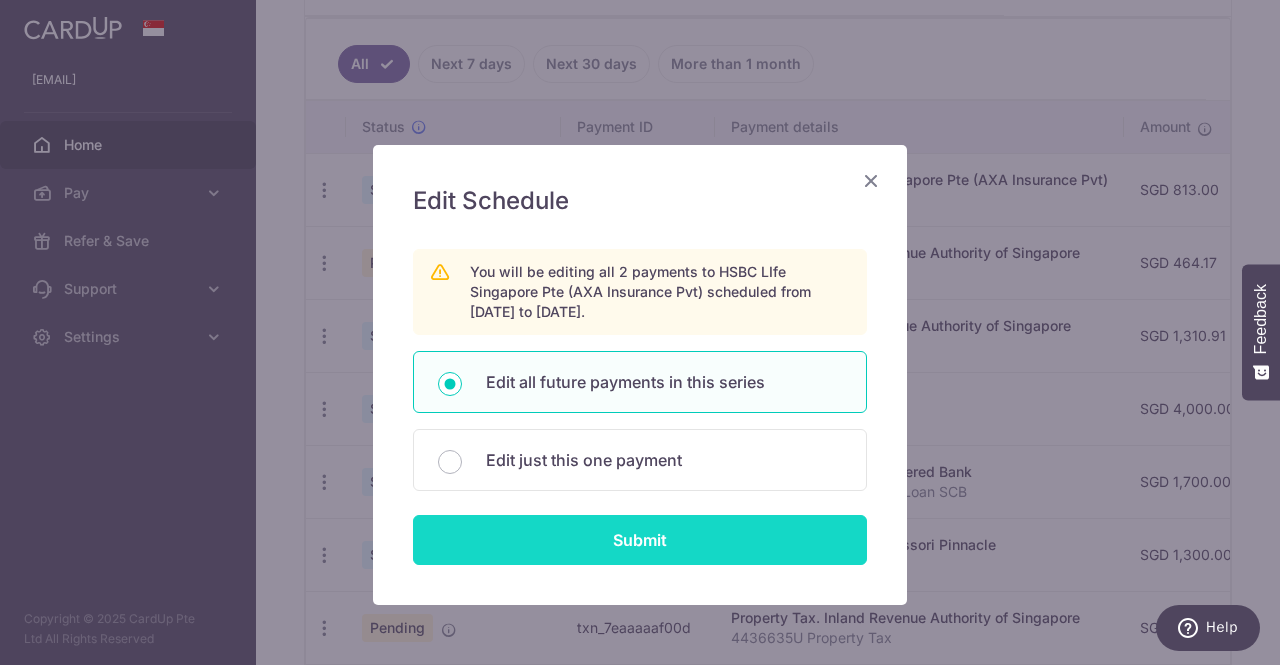 click on "Submit" at bounding box center (640, 540) 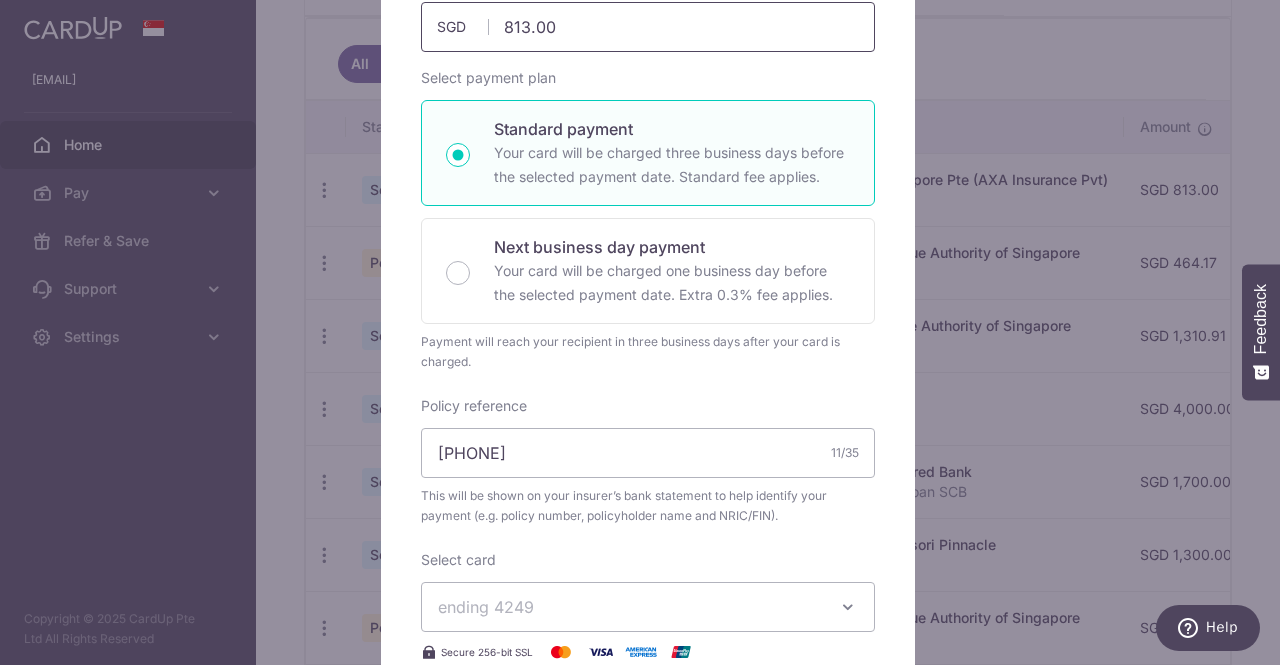 scroll, scrollTop: 607, scrollLeft: 0, axis: vertical 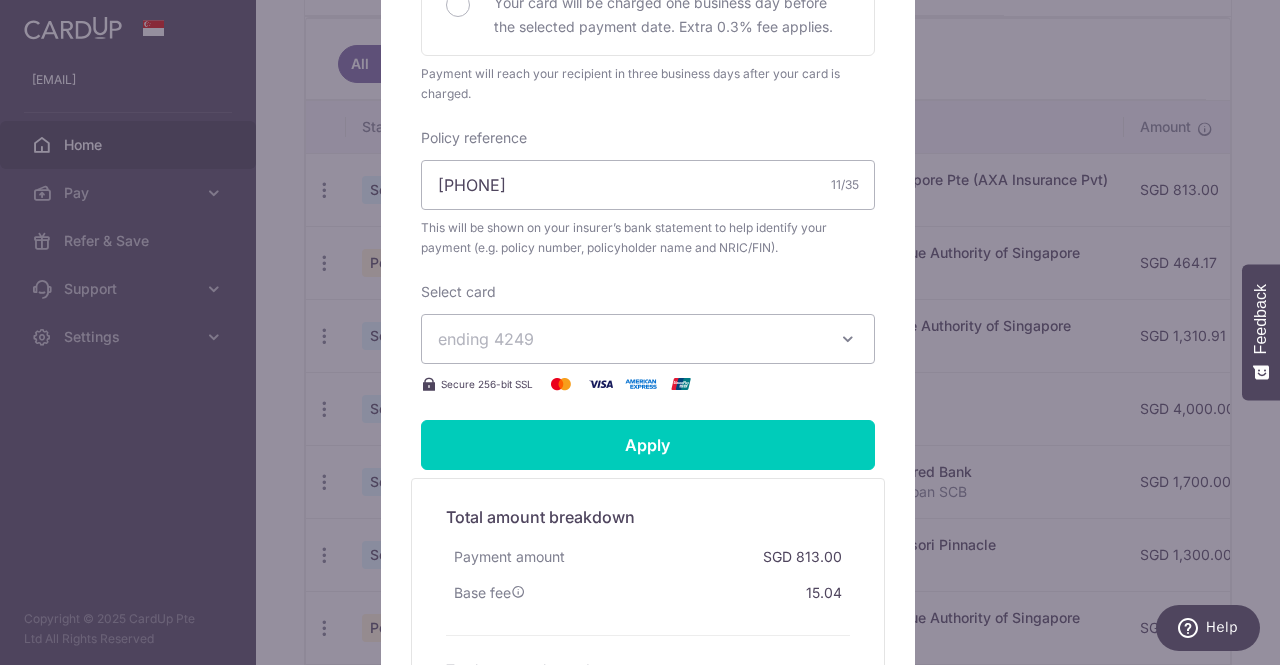 click at bounding box center [848, 339] 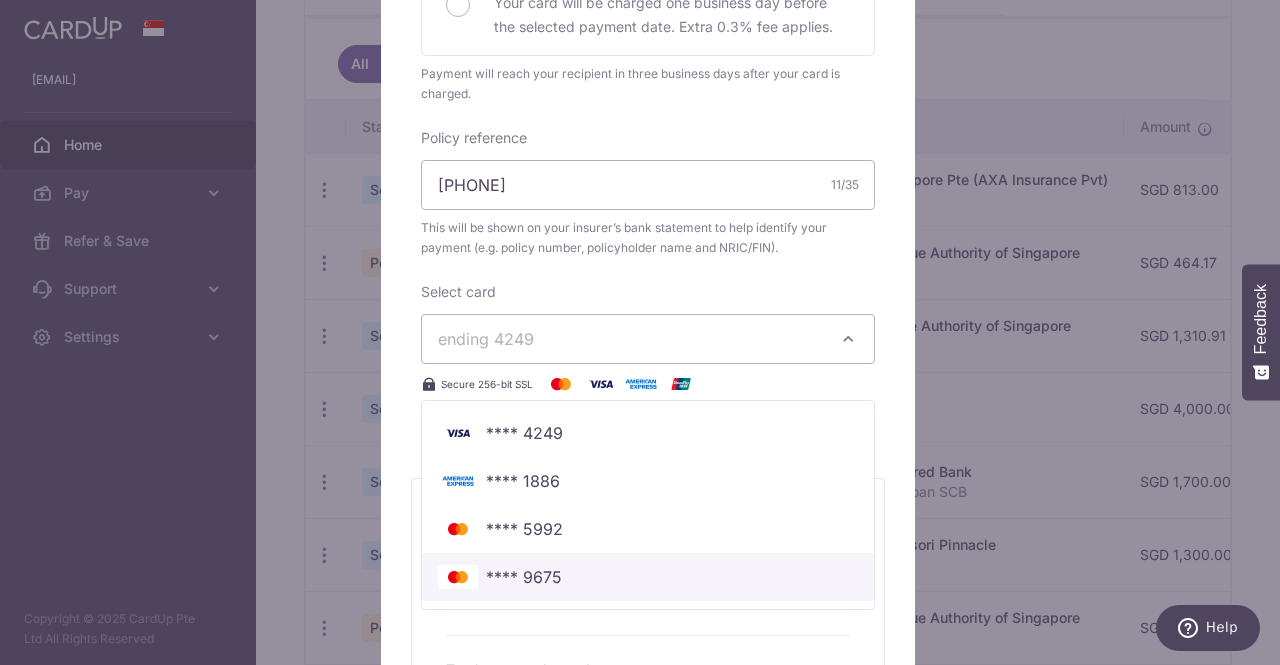 click on "**** 9675" at bounding box center (648, 577) 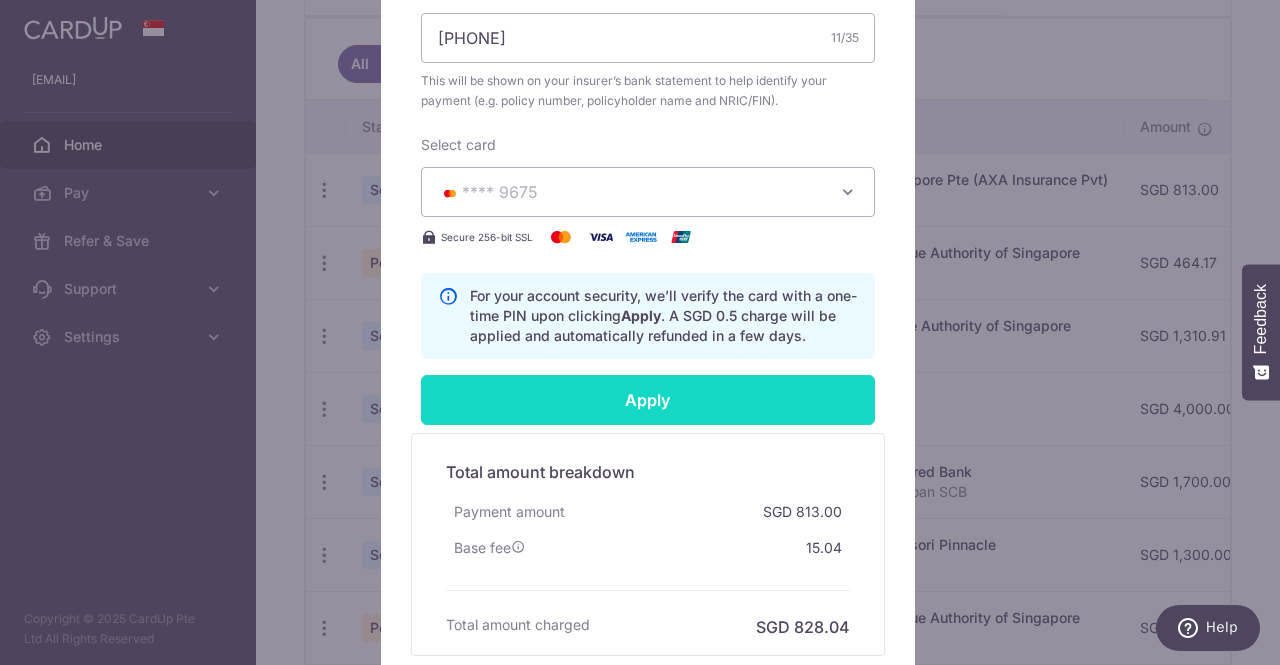 scroll, scrollTop: 926, scrollLeft: 0, axis: vertical 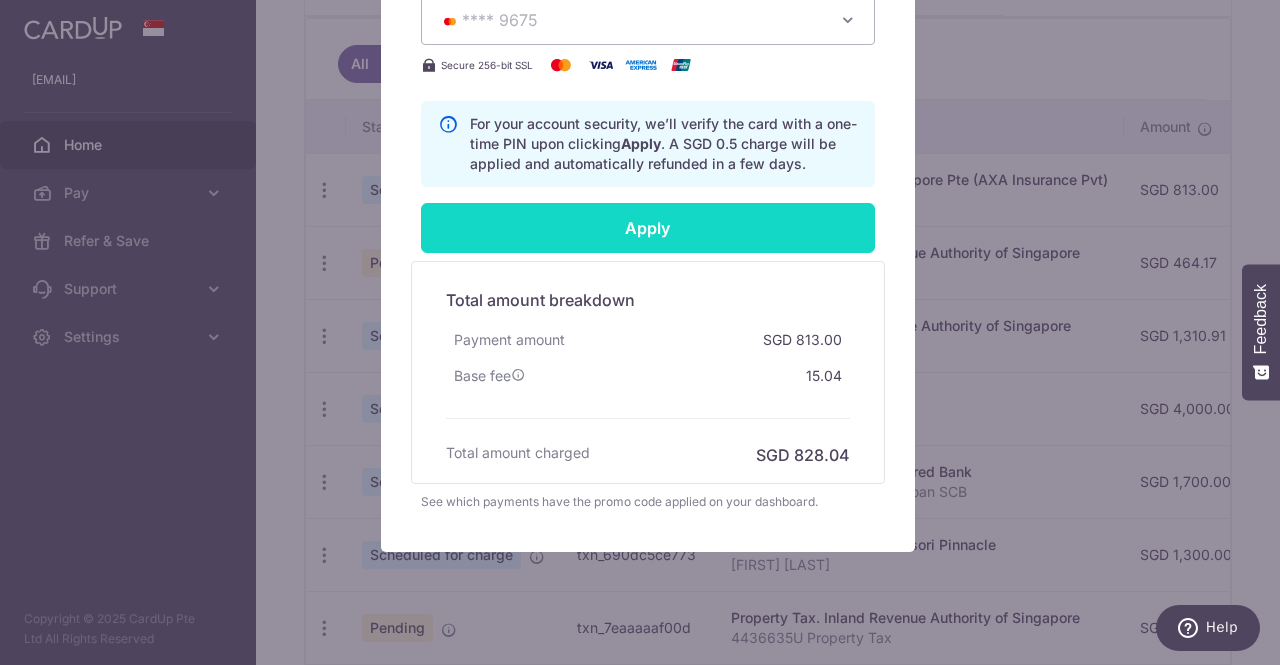 click on "Apply" at bounding box center (648, 228) 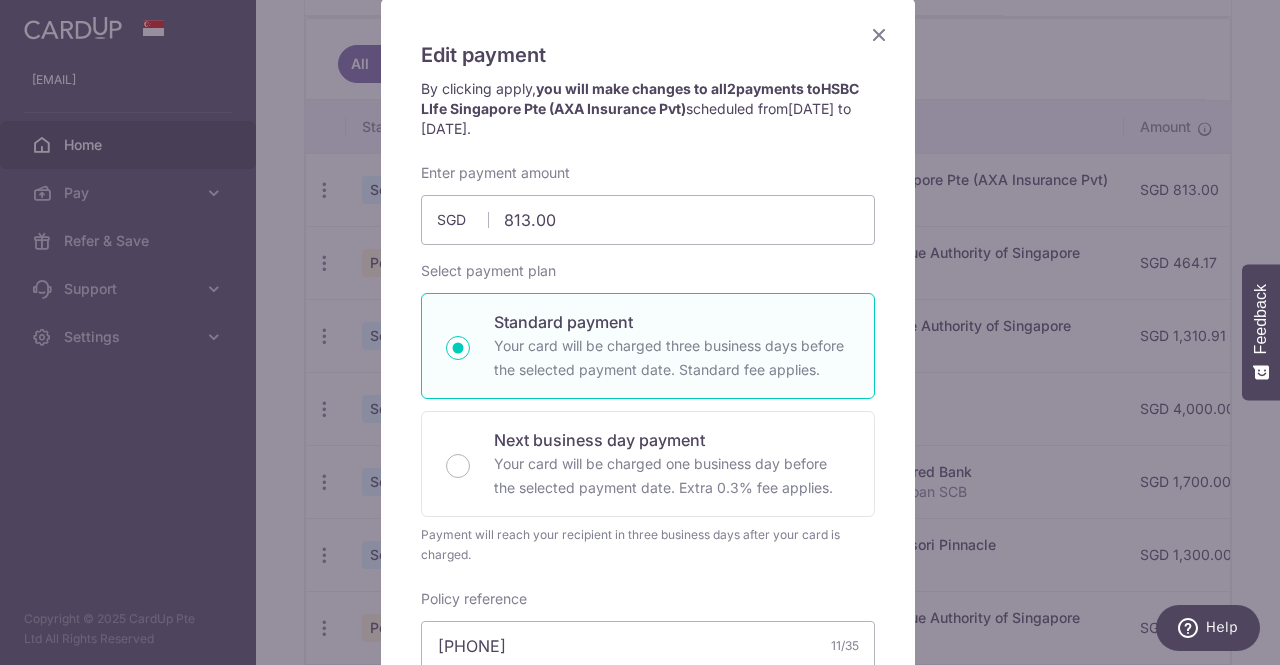 scroll, scrollTop: 0, scrollLeft: 0, axis: both 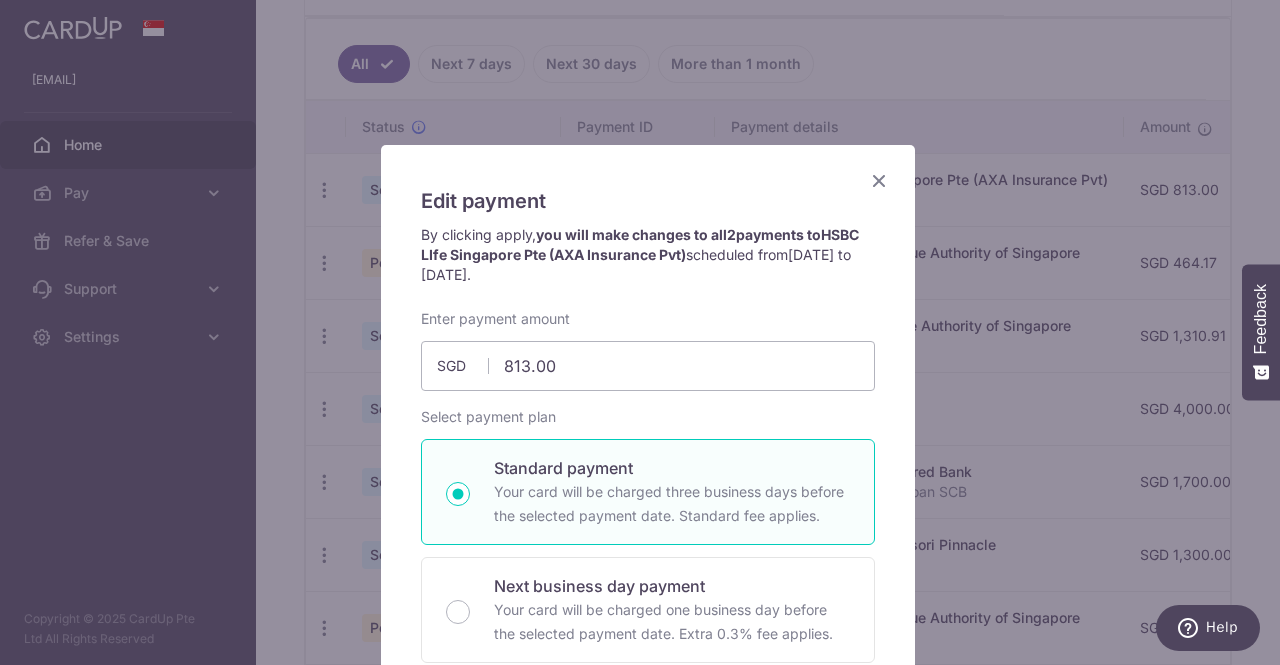 click at bounding box center (879, 180) 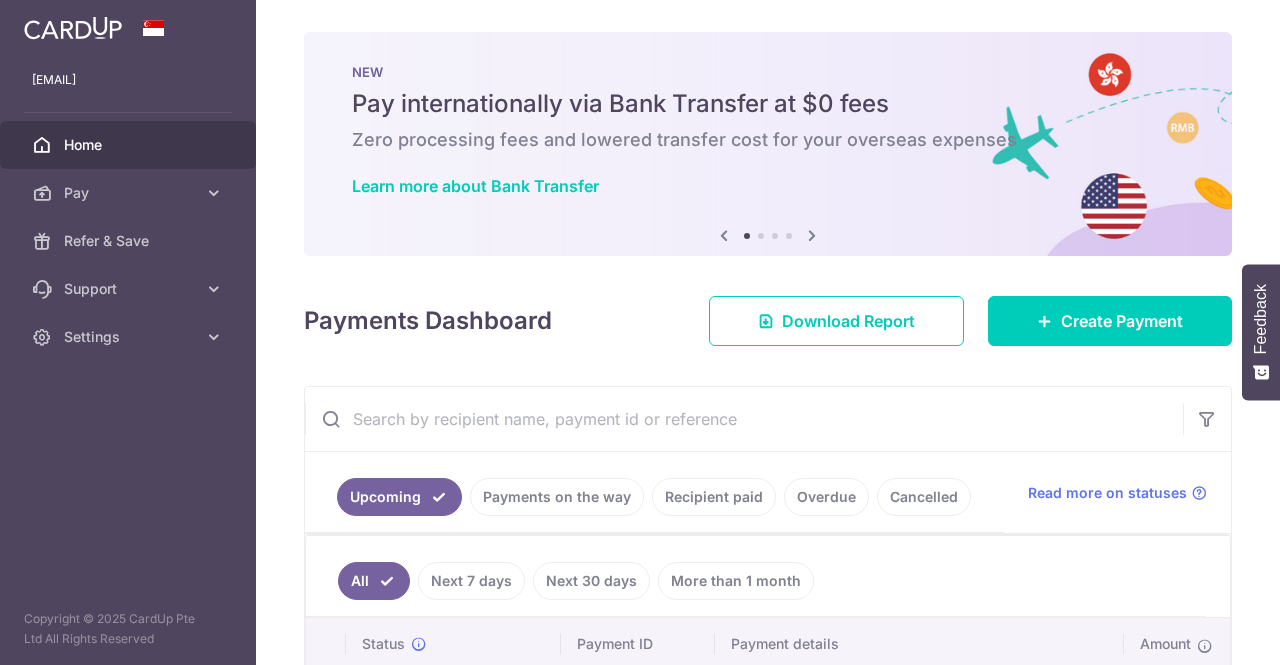 scroll, scrollTop: 0, scrollLeft: 0, axis: both 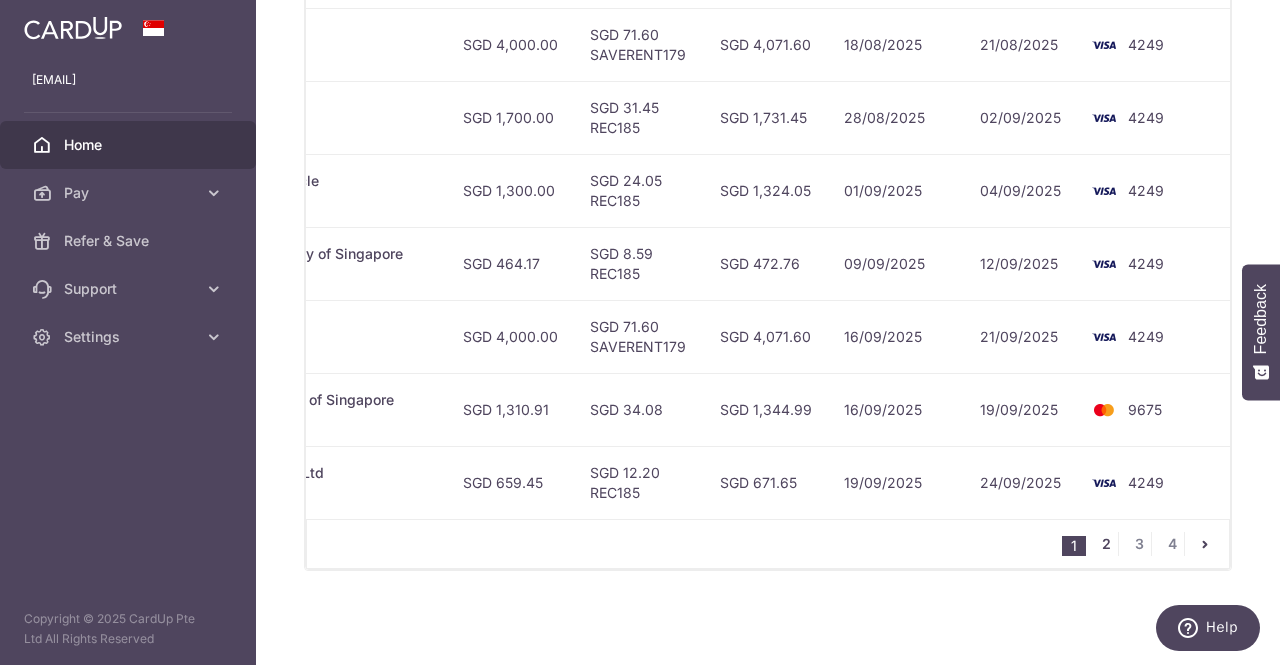click on "2" at bounding box center (1106, 544) 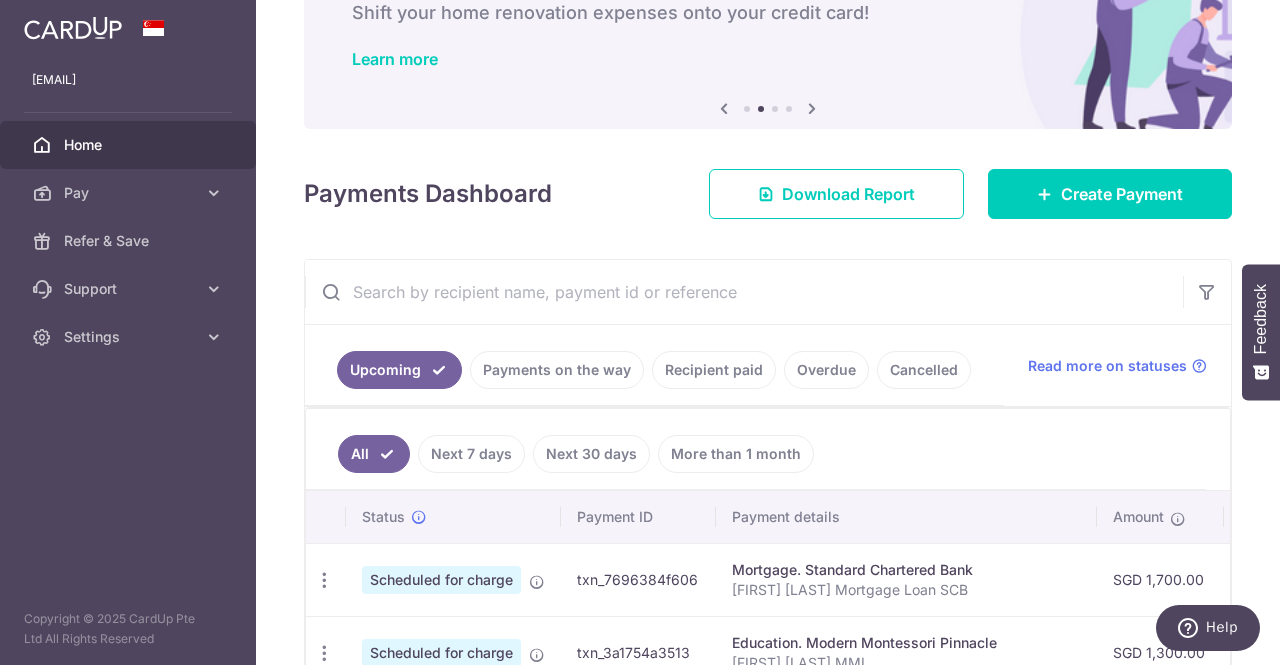 scroll, scrollTop: 533, scrollLeft: 0, axis: vertical 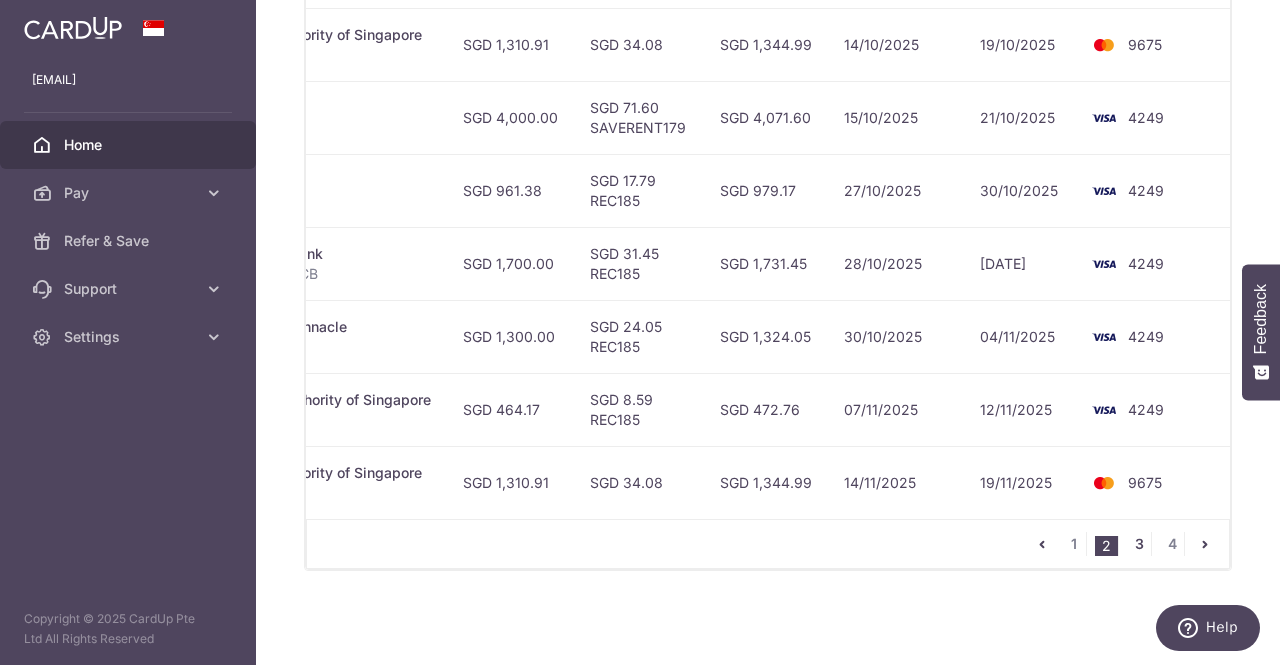 click on "3" at bounding box center [1139, 544] 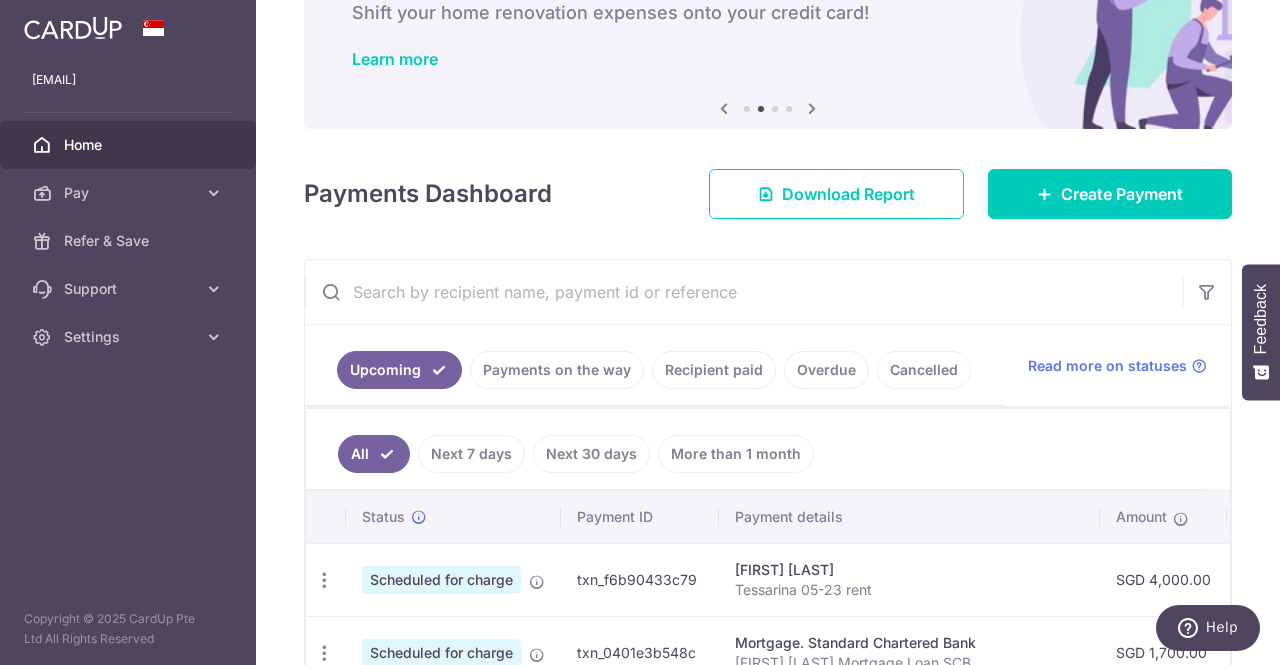 scroll, scrollTop: 601, scrollLeft: 0, axis: vertical 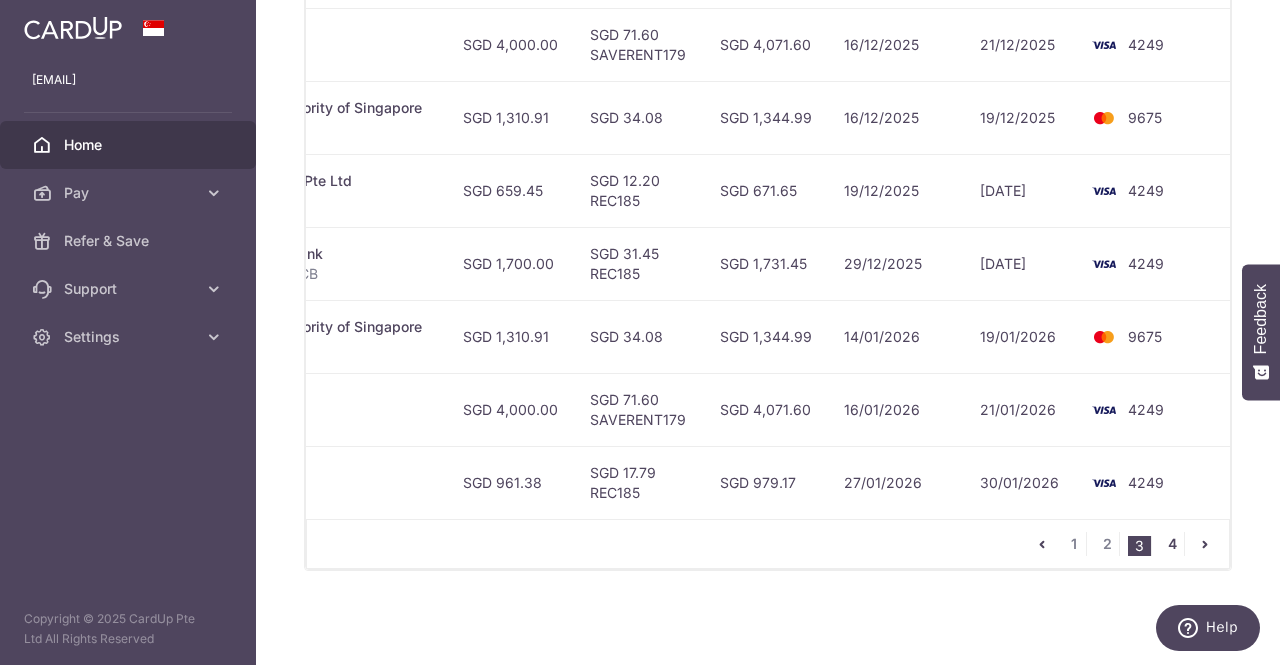 click on "4" at bounding box center [1172, 544] 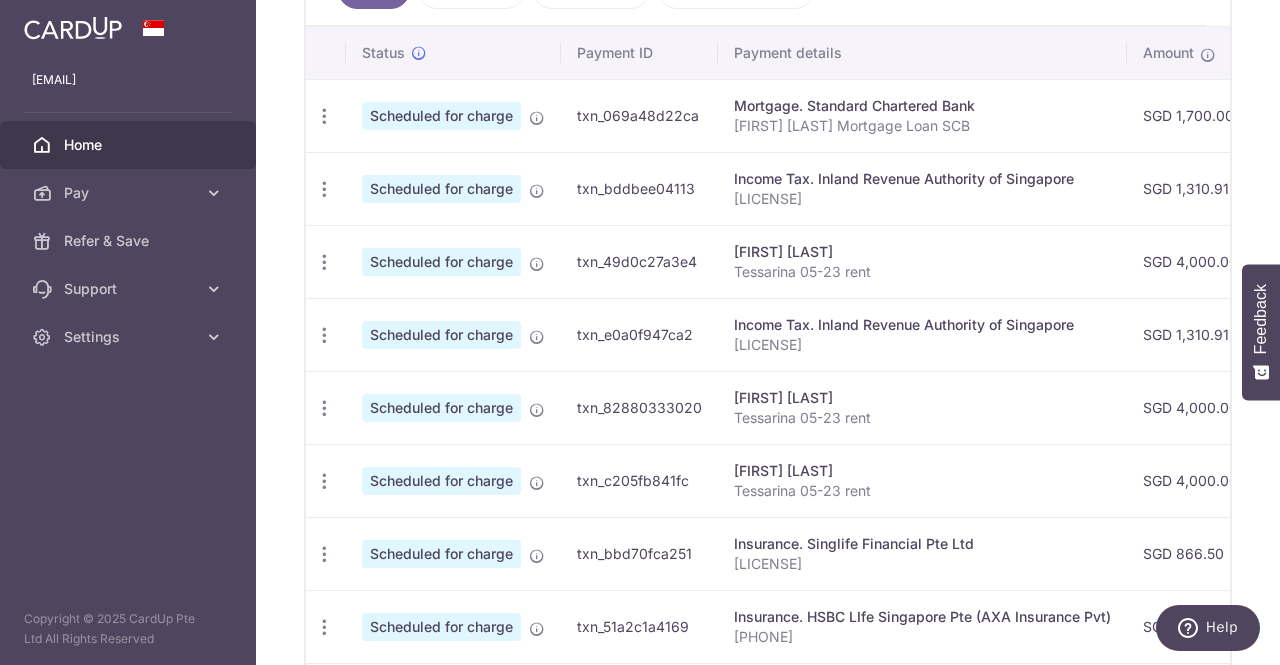 scroll, scrollTop: 592, scrollLeft: 0, axis: vertical 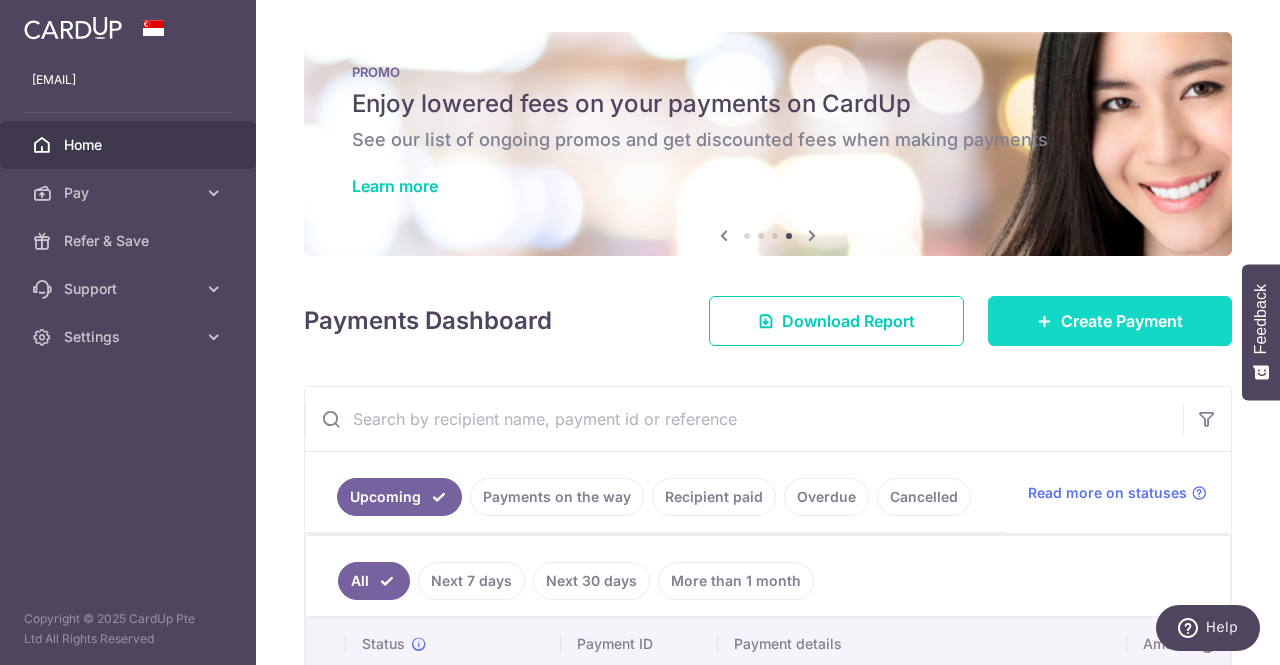click on "Create Payment" at bounding box center (1122, 321) 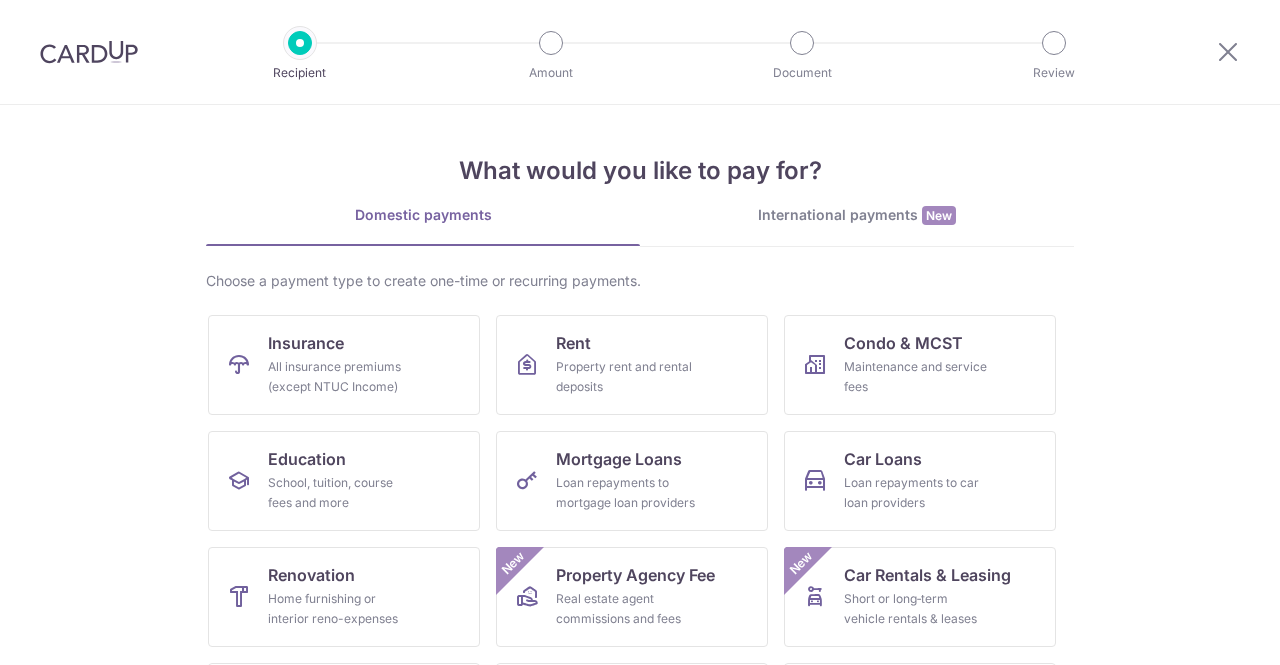scroll, scrollTop: 0, scrollLeft: 0, axis: both 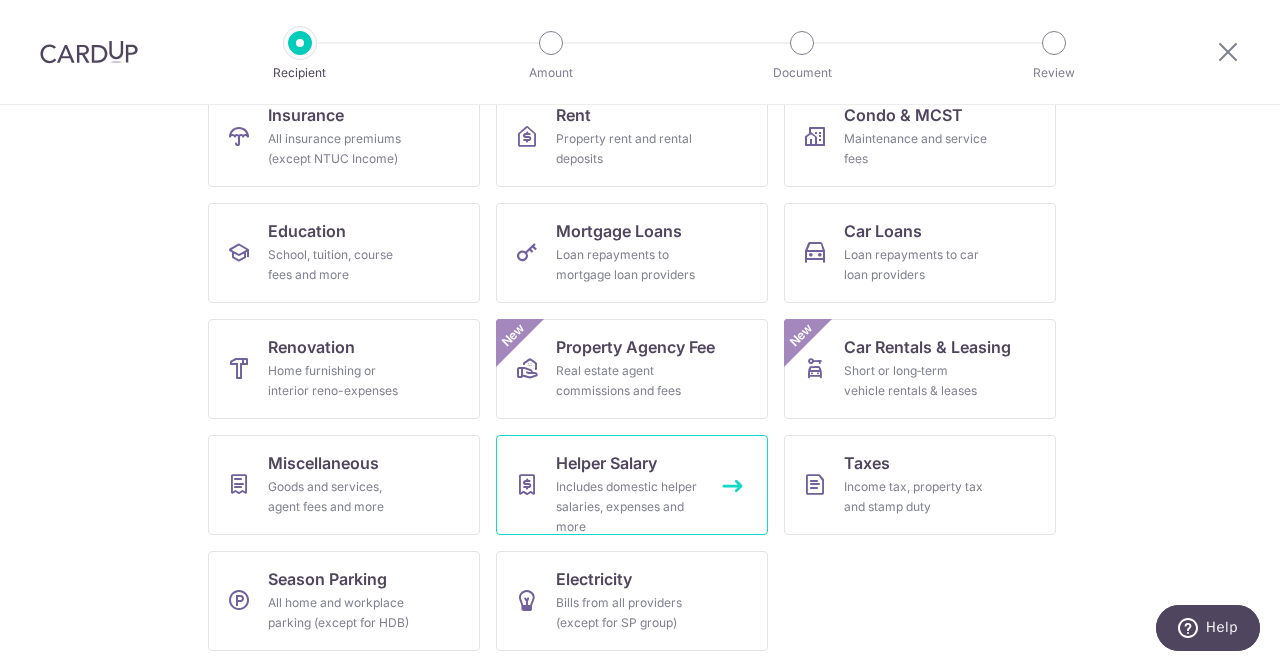 click on "Includes domestic helper salaries, expenses and more" at bounding box center [628, 507] 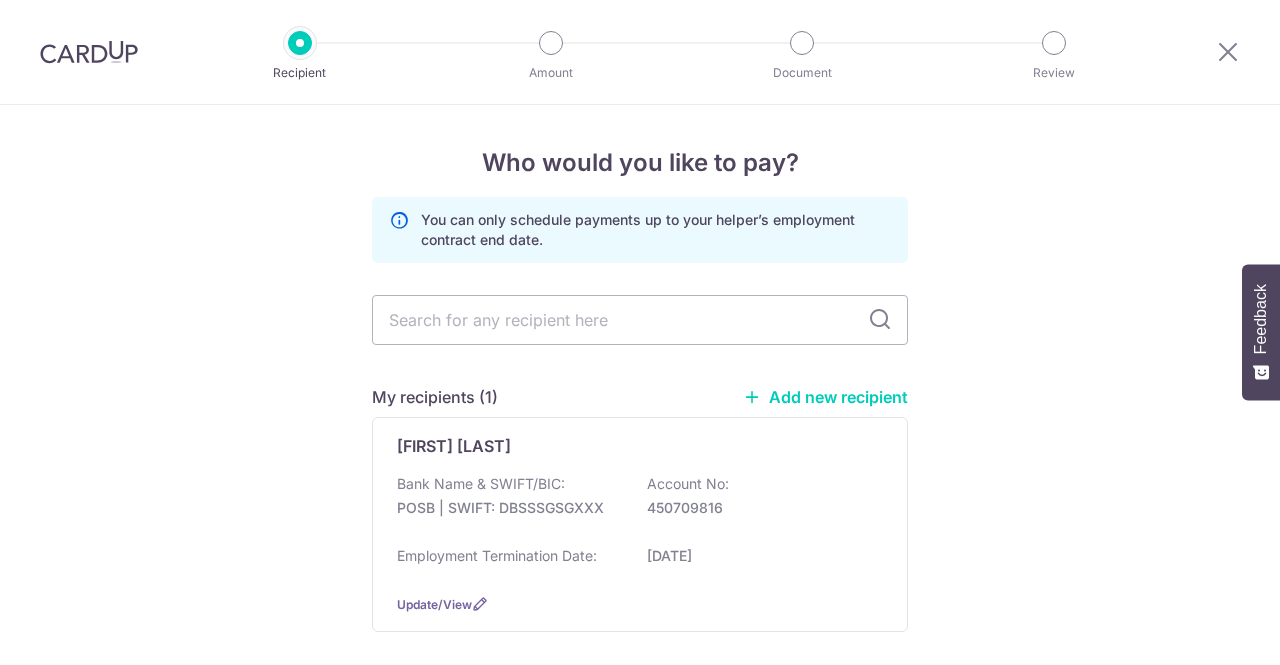 scroll, scrollTop: 0, scrollLeft: 0, axis: both 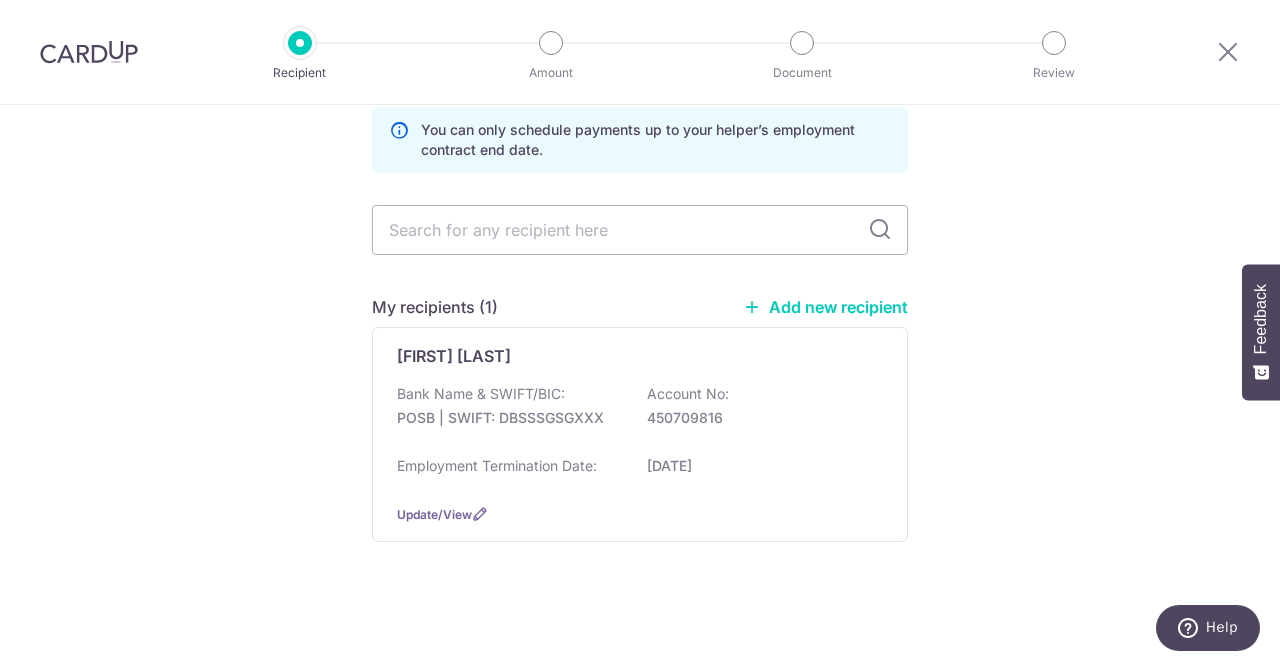 click on "[FIRST] [LAST] Bt [LAST] [LAST]
Bank Name & SWIFT/BIC:
POSB | SWIFT: DBSSSGSGXXX
Account No:
450709816
Employment Termination Date:
[DATE]
Update/View" at bounding box center (640, 434) 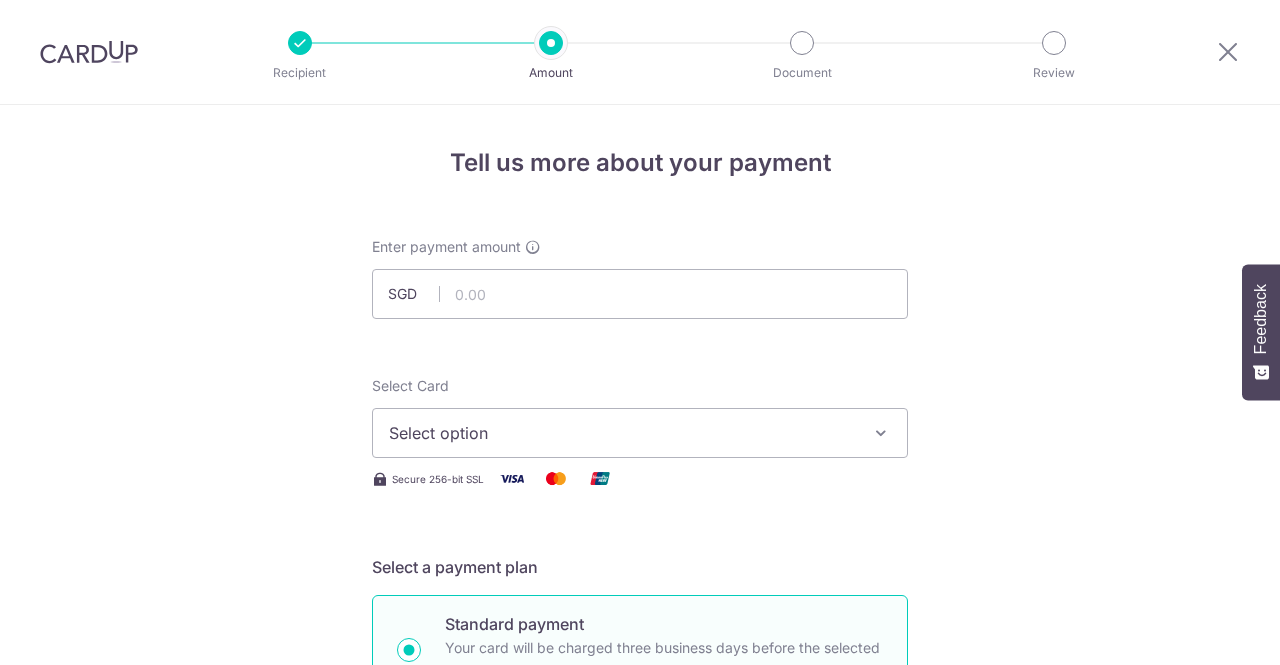 scroll, scrollTop: 0, scrollLeft: 0, axis: both 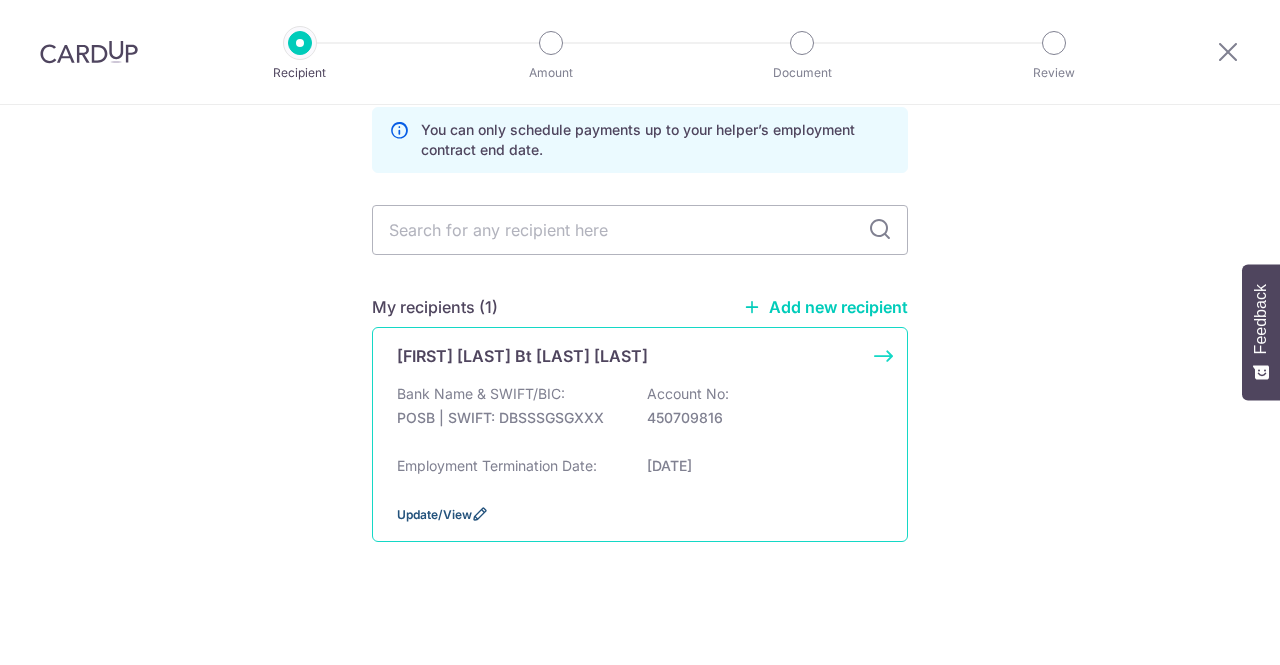 click on "Update/View" at bounding box center (434, 514) 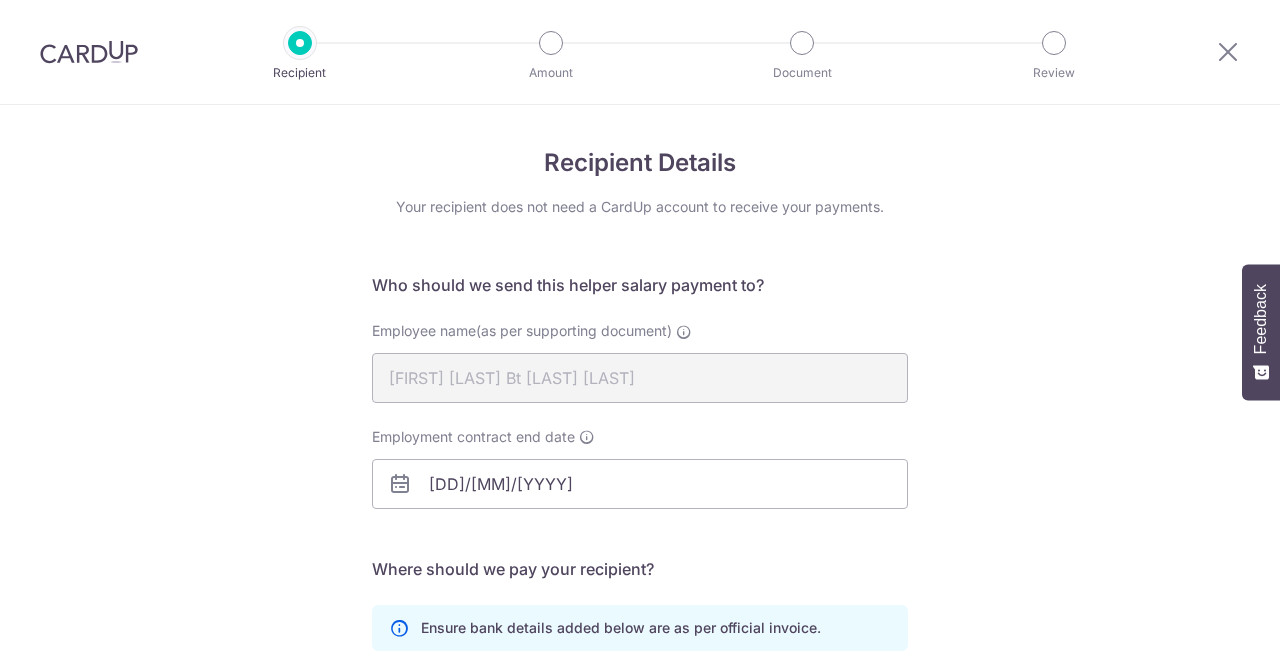 scroll, scrollTop: 0, scrollLeft: 0, axis: both 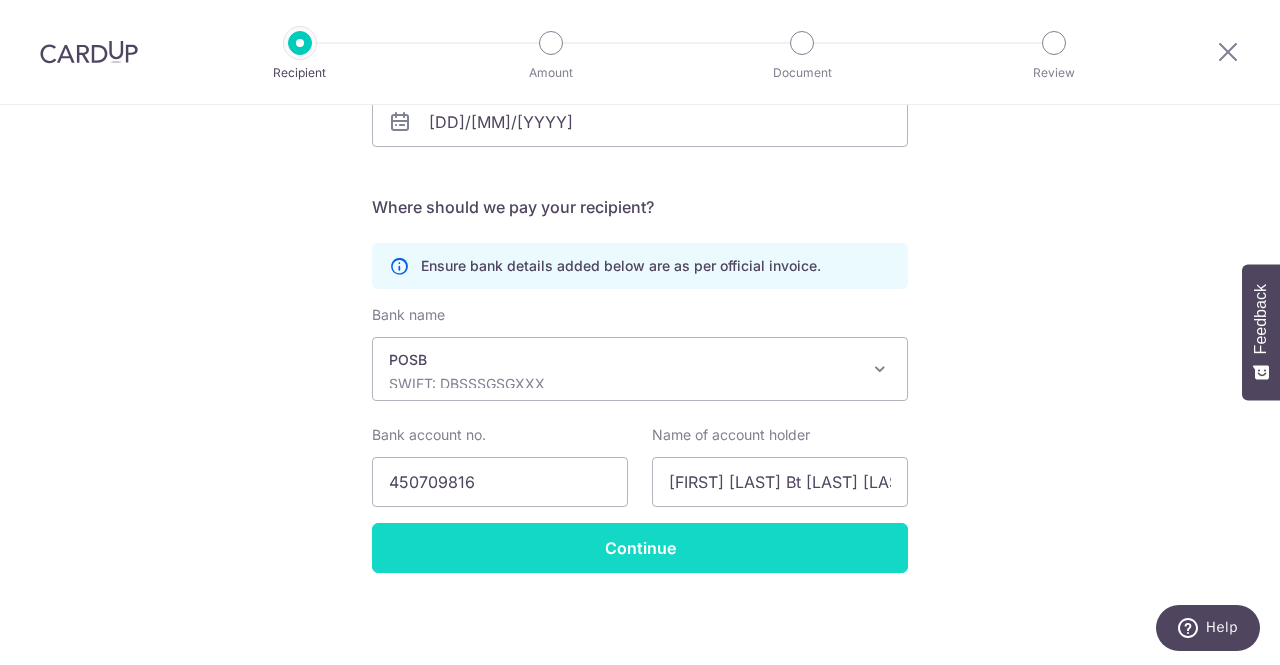 click on "Continue" at bounding box center [640, 548] 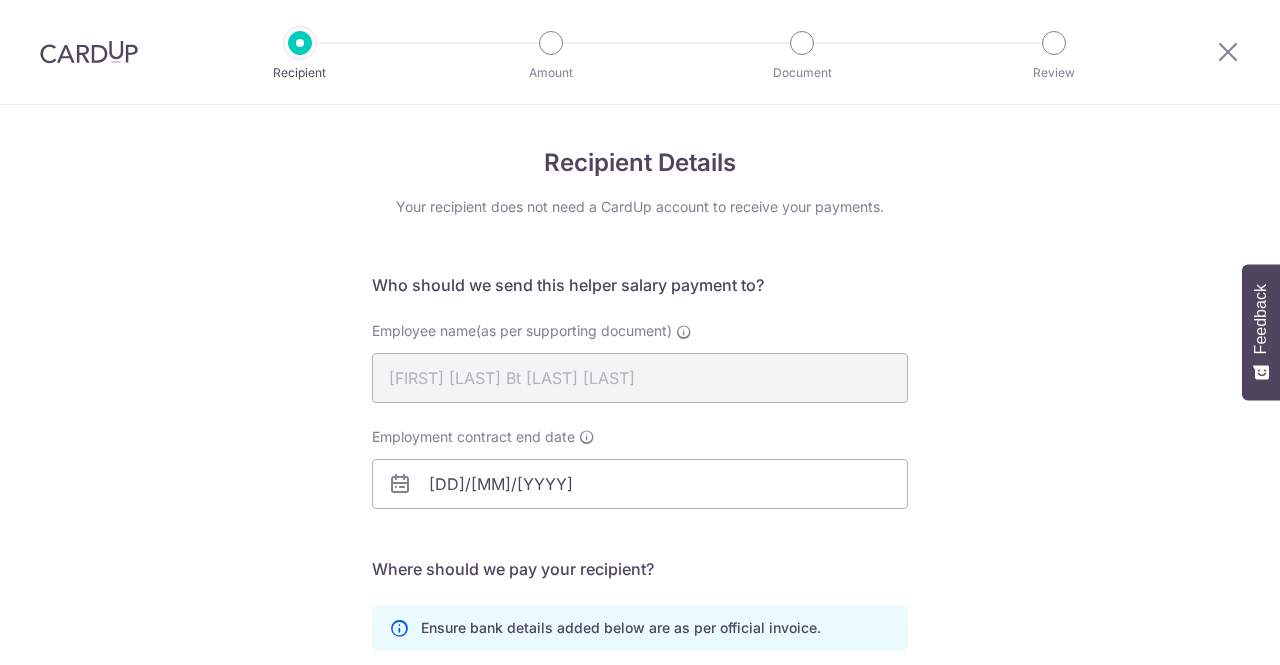 scroll, scrollTop: 0, scrollLeft: 0, axis: both 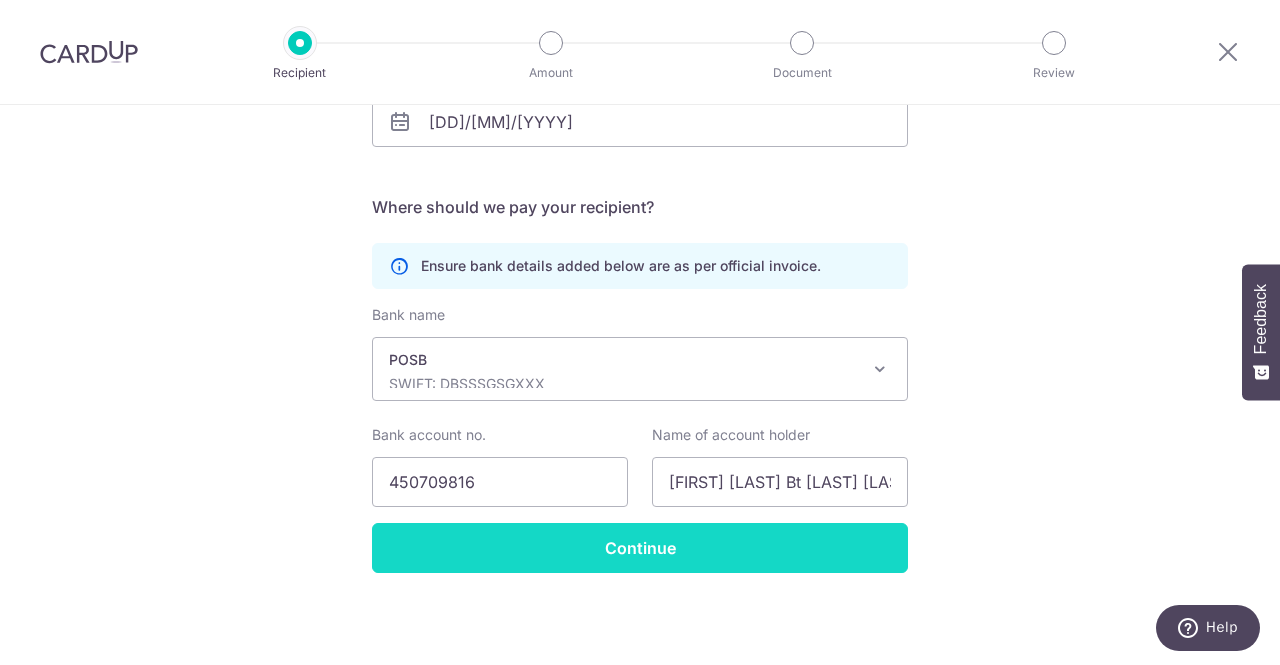 click on "Continue" at bounding box center [640, 548] 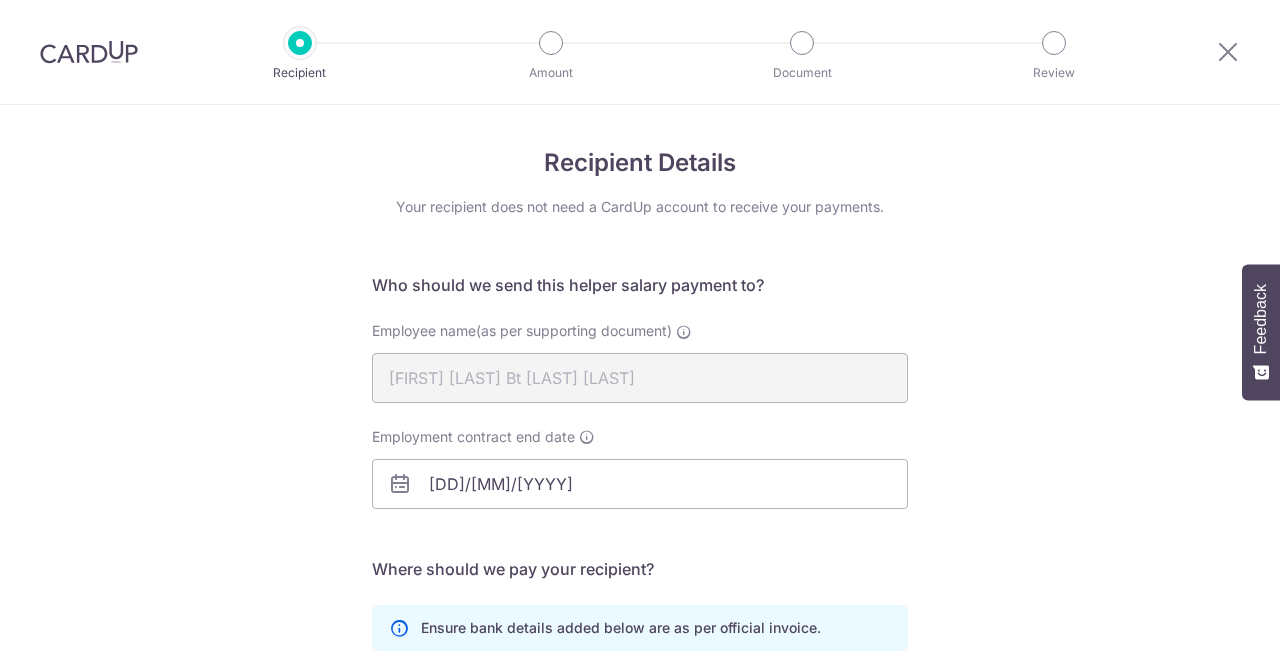 scroll, scrollTop: 0, scrollLeft: 0, axis: both 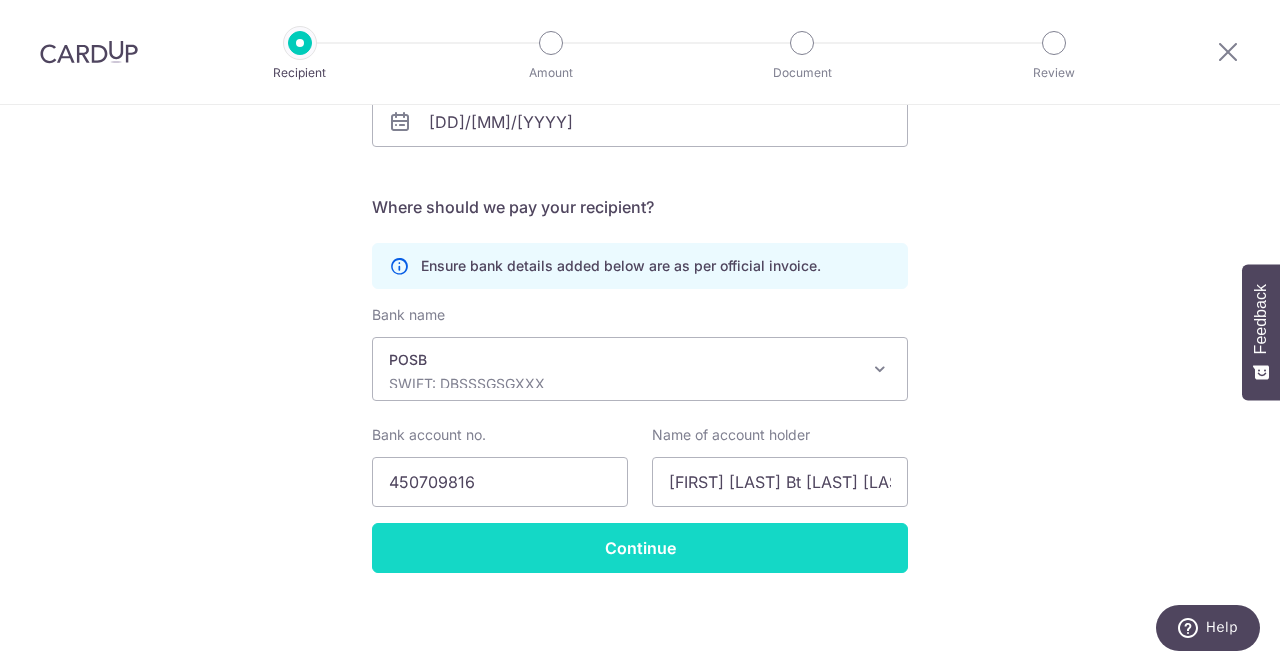 click on "Continue" at bounding box center [640, 548] 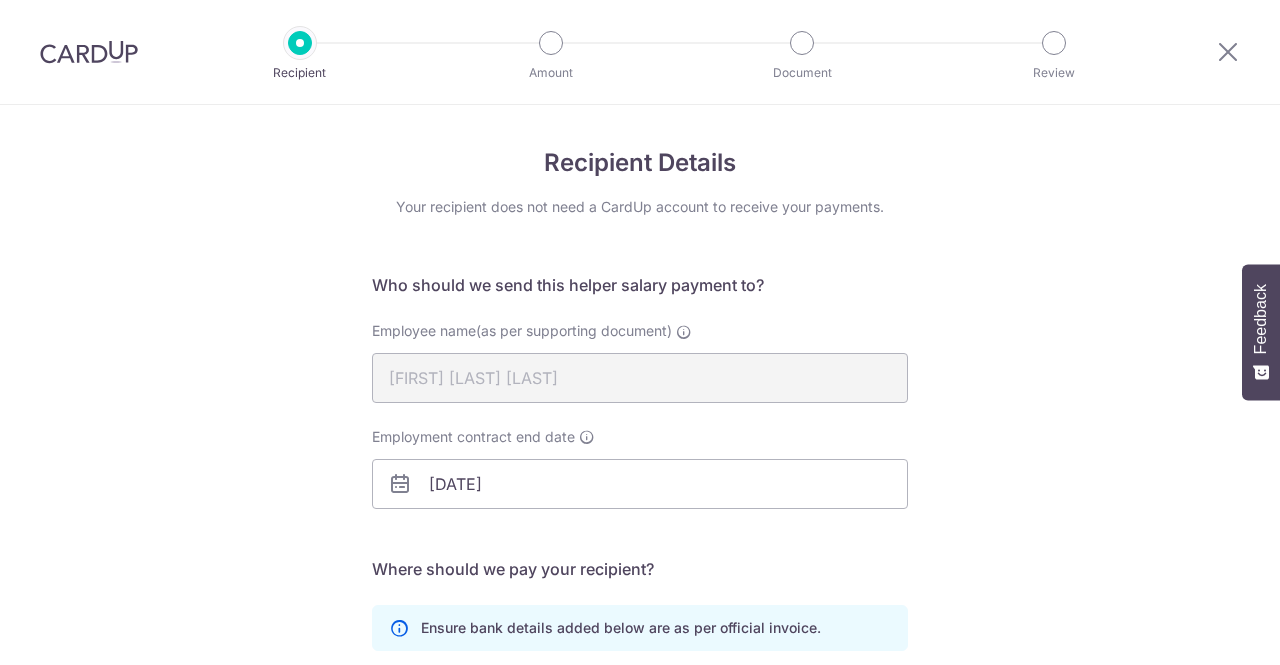 scroll, scrollTop: 0, scrollLeft: 0, axis: both 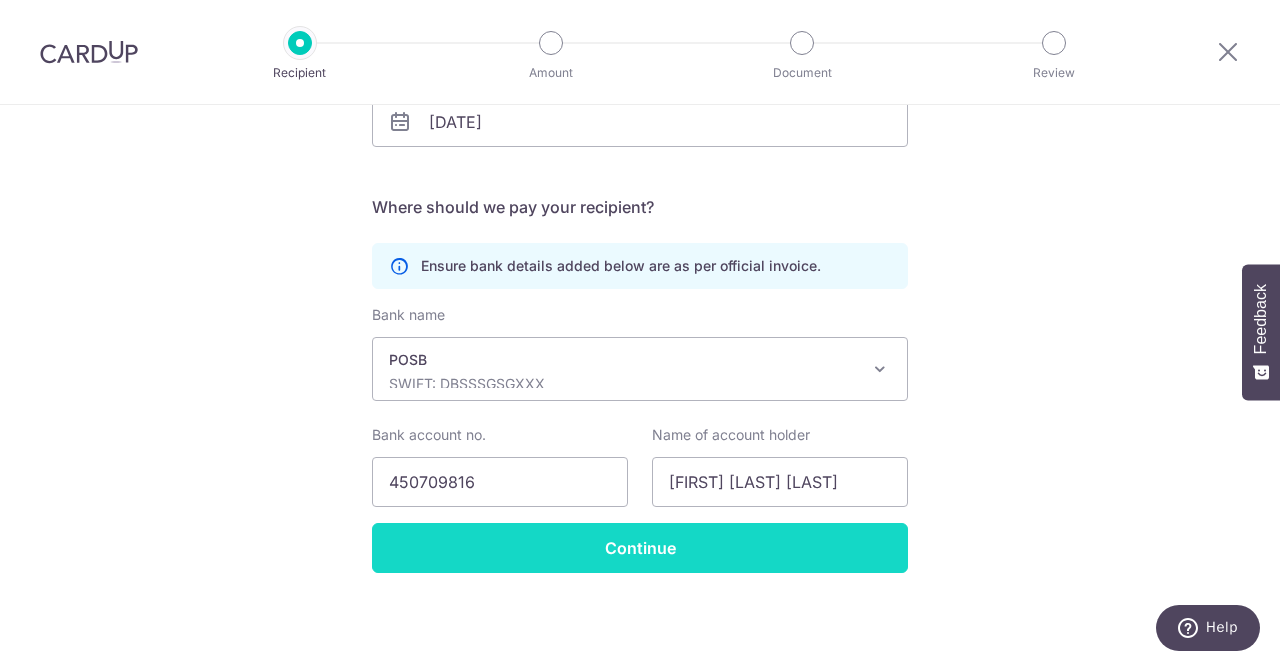 click on "Continue" at bounding box center (640, 548) 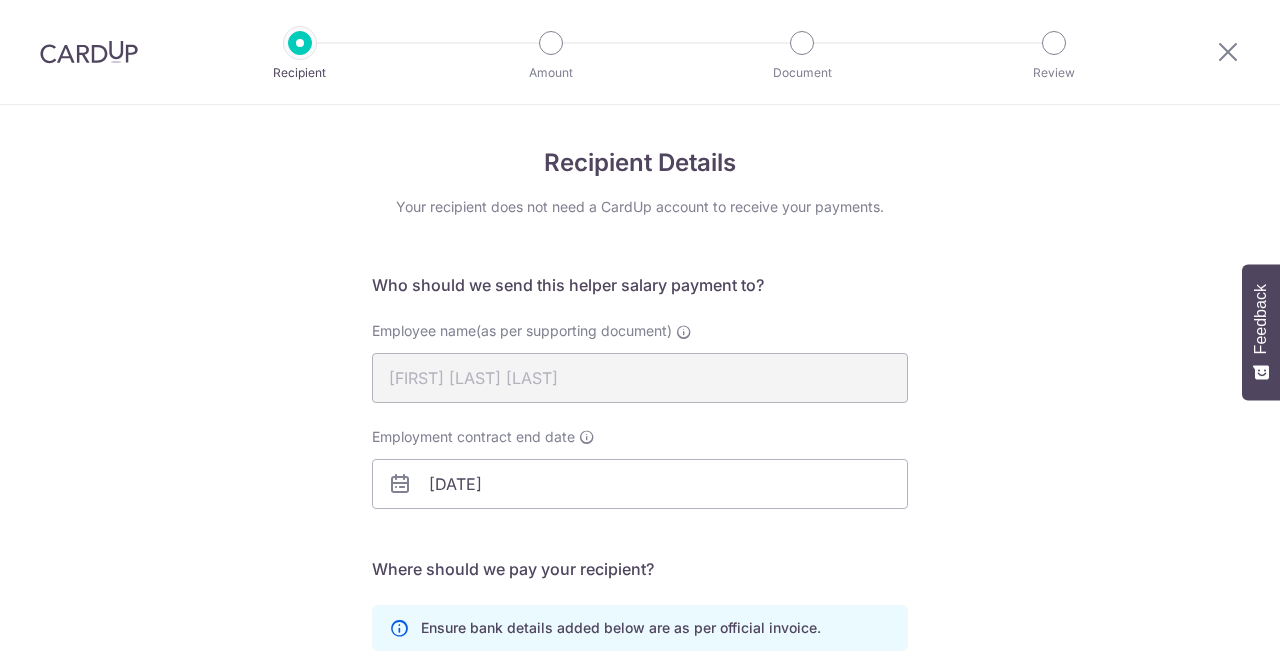 scroll, scrollTop: 0, scrollLeft: 0, axis: both 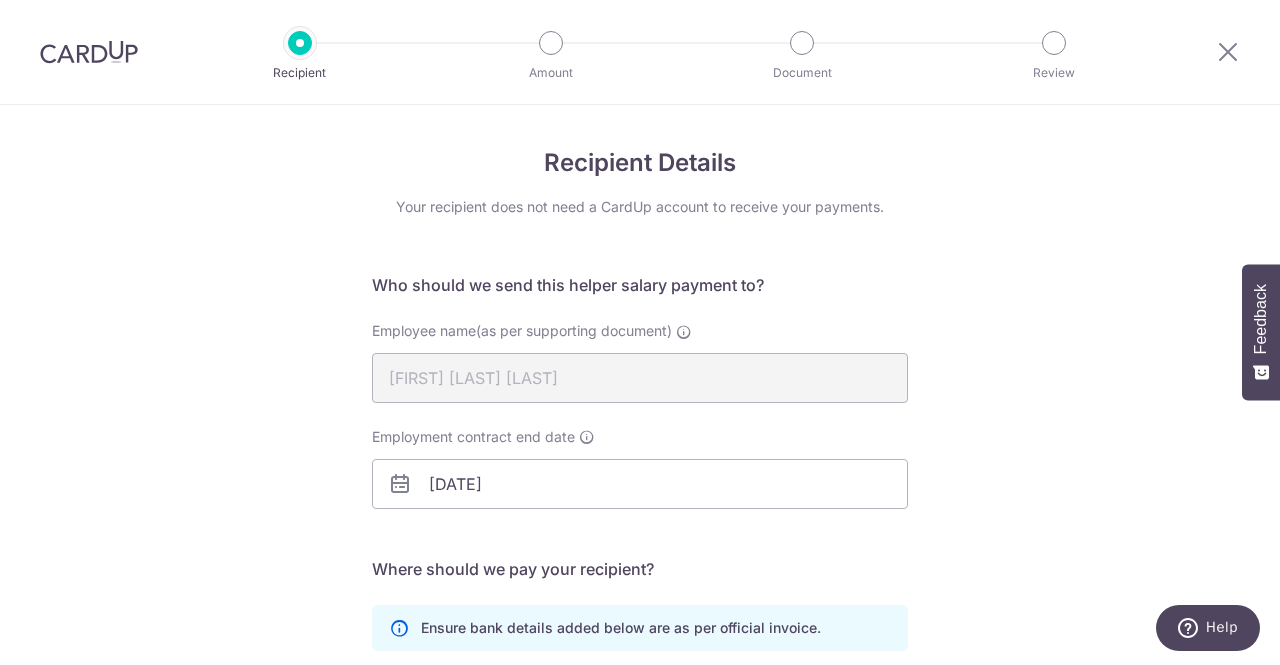 click at bounding box center (1228, 52) 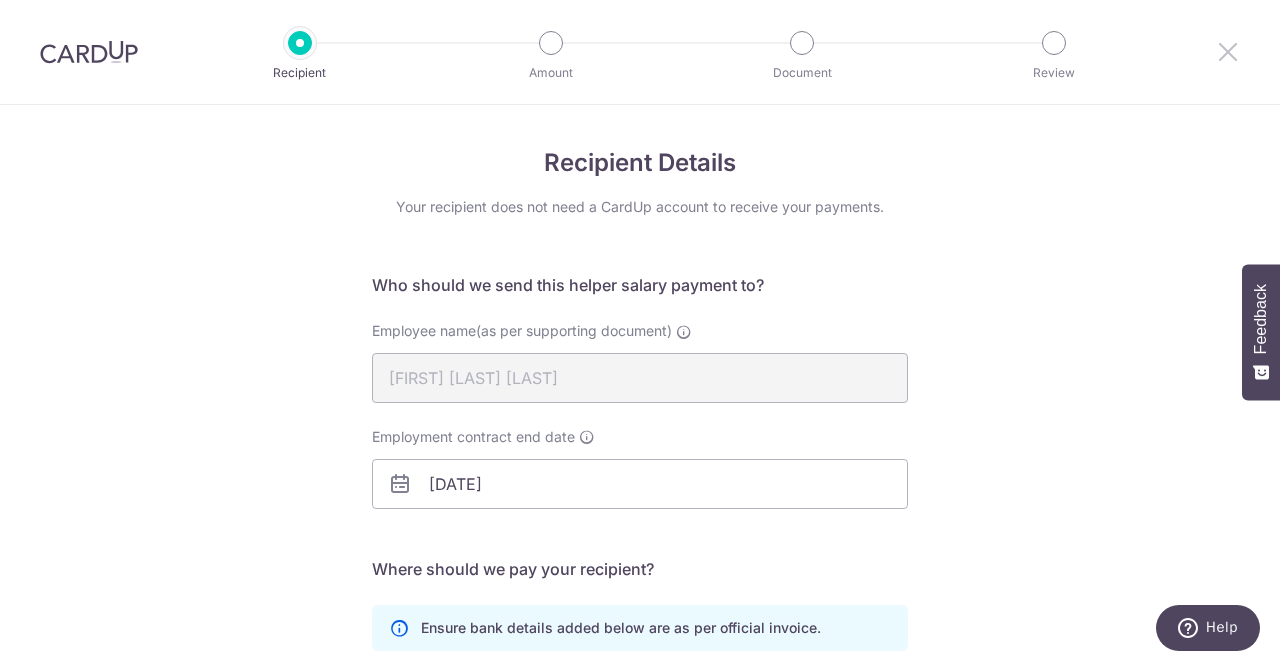 click at bounding box center (1228, 51) 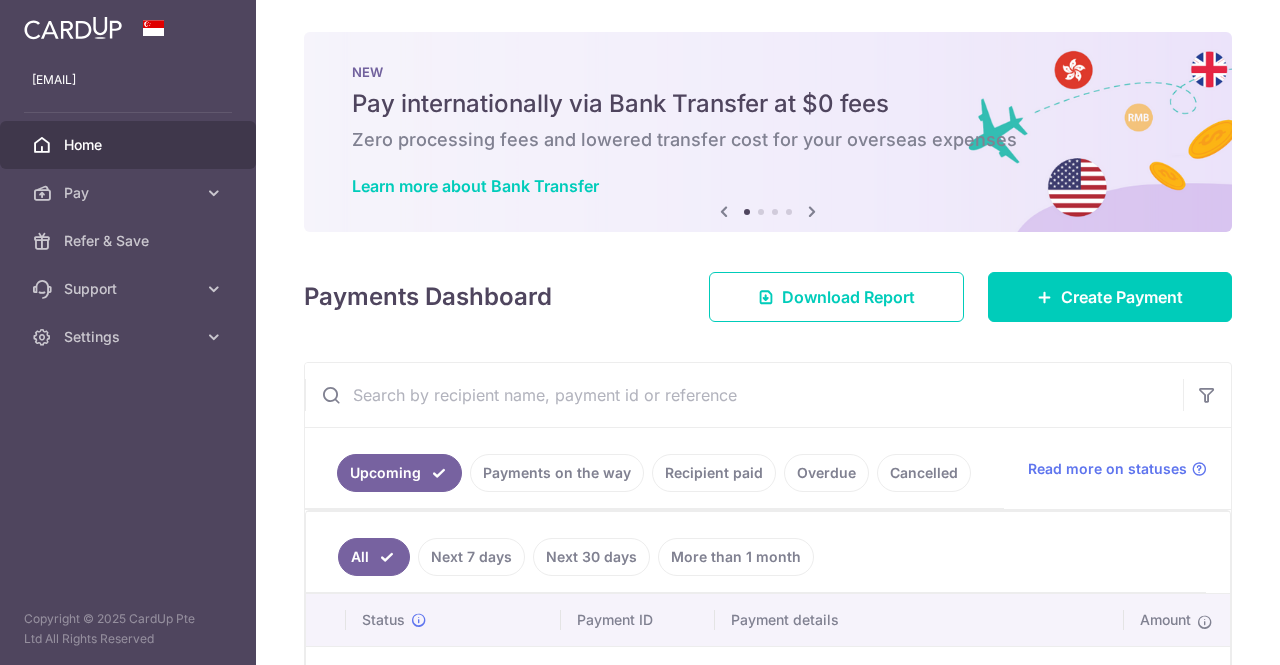 scroll, scrollTop: 0, scrollLeft: 0, axis: both 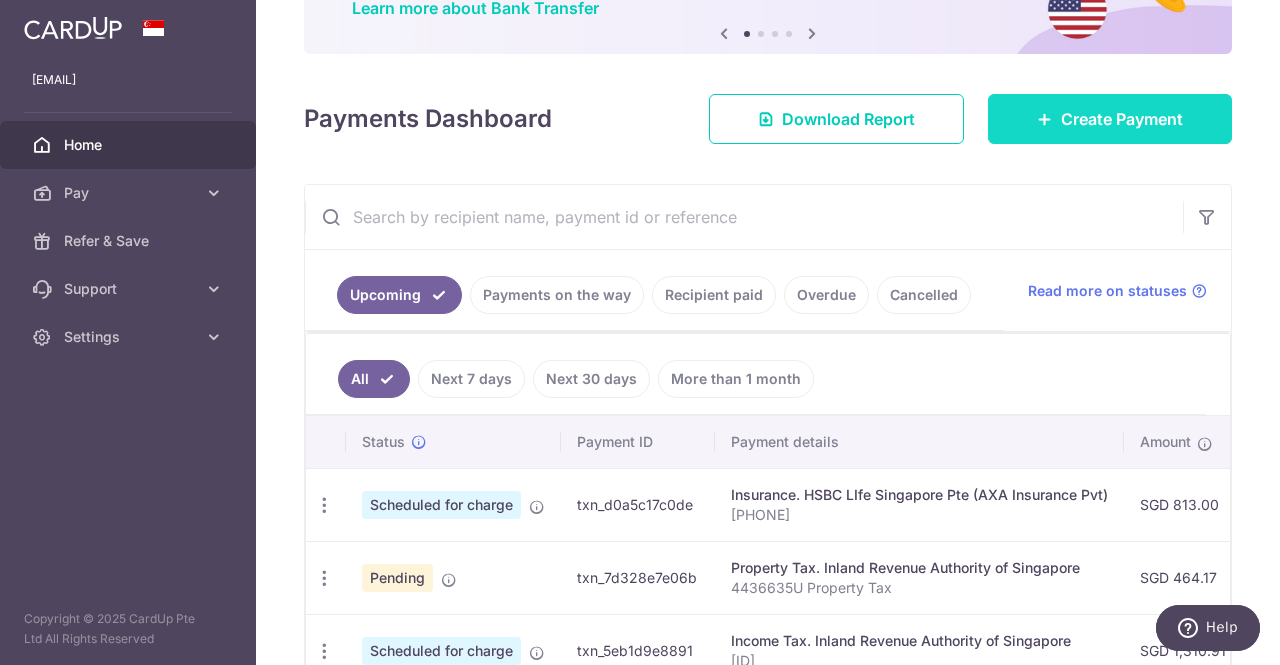 click on "Create Payment" at bounding box center (1122, 119) 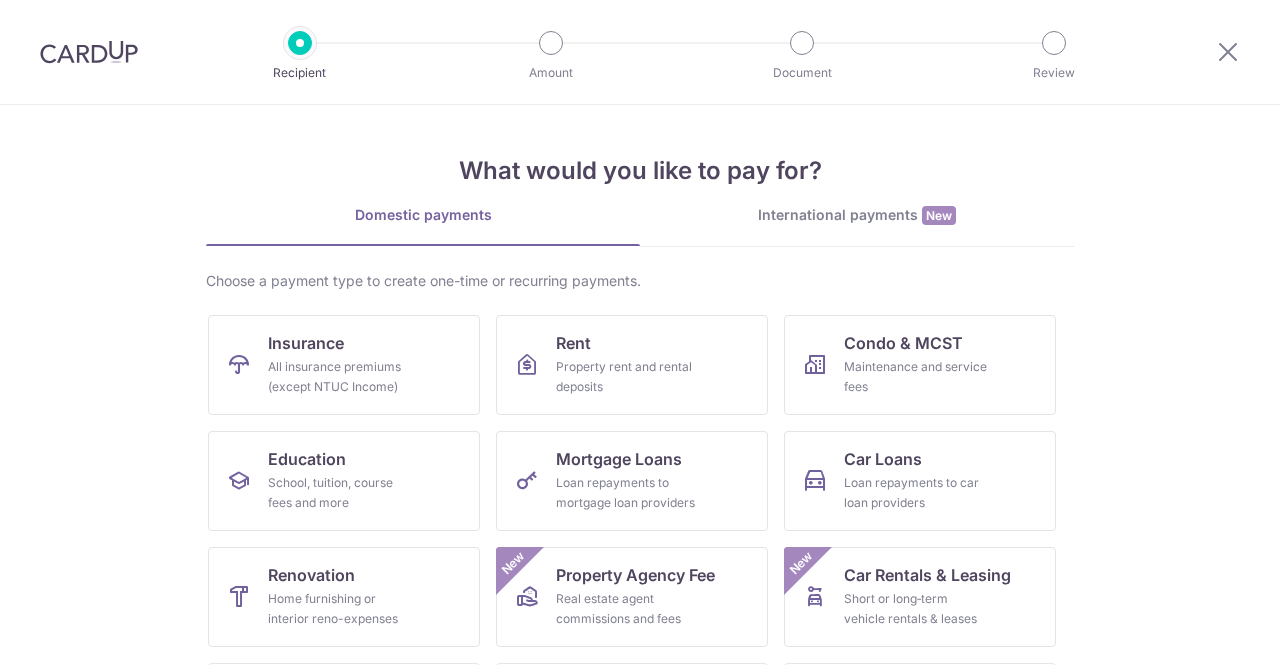 scroll, scrollTop: 0, scrollLeft: 0, axis: both 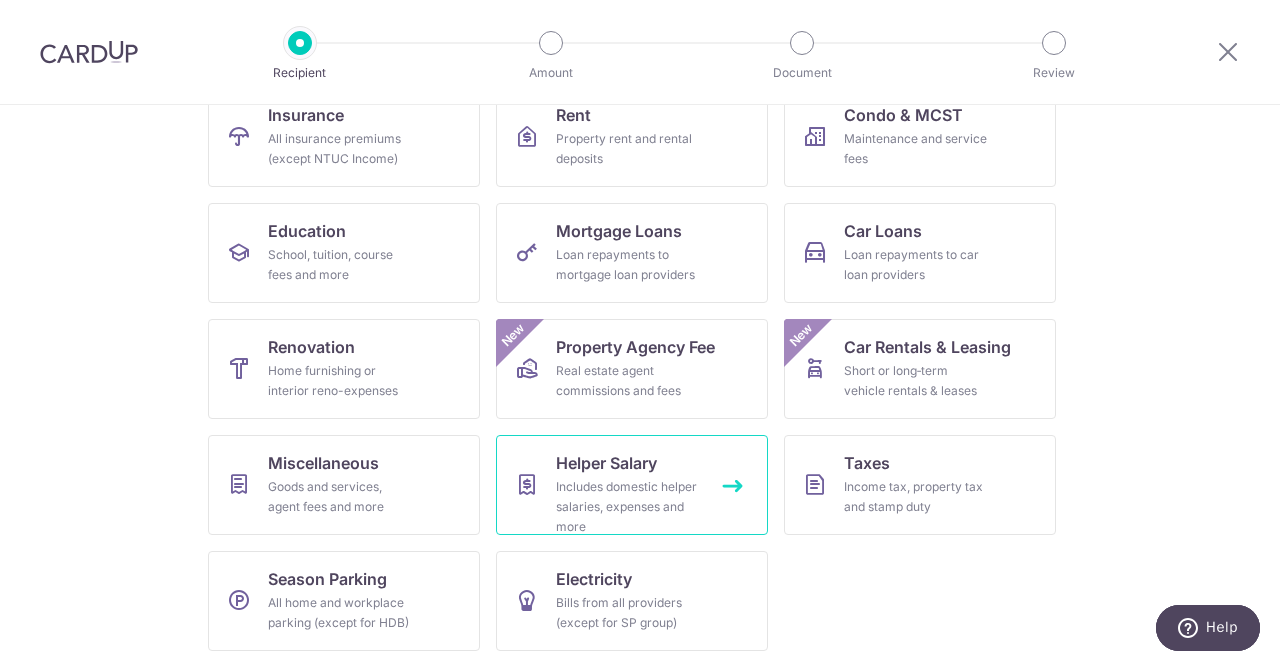 click on "Includes domestic helper salaries, expenses and more" at bounding box center [628, 507] 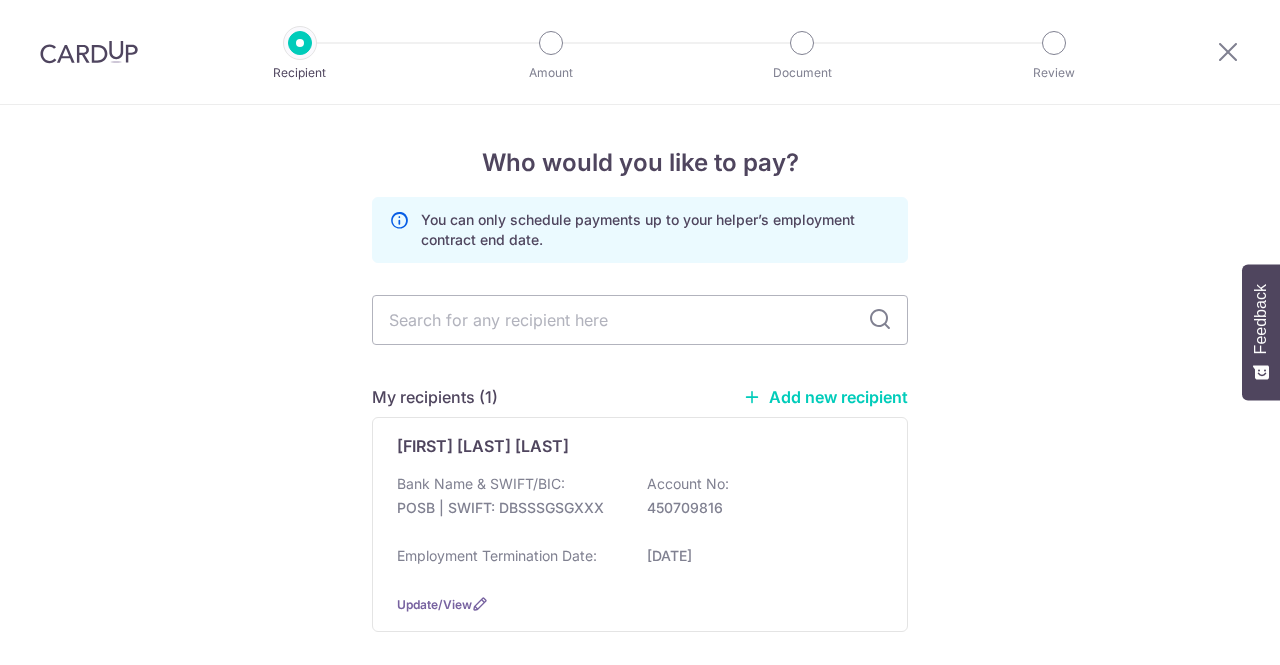 scroll, scrollTop: 0, scrollLeft: 0, axis: both 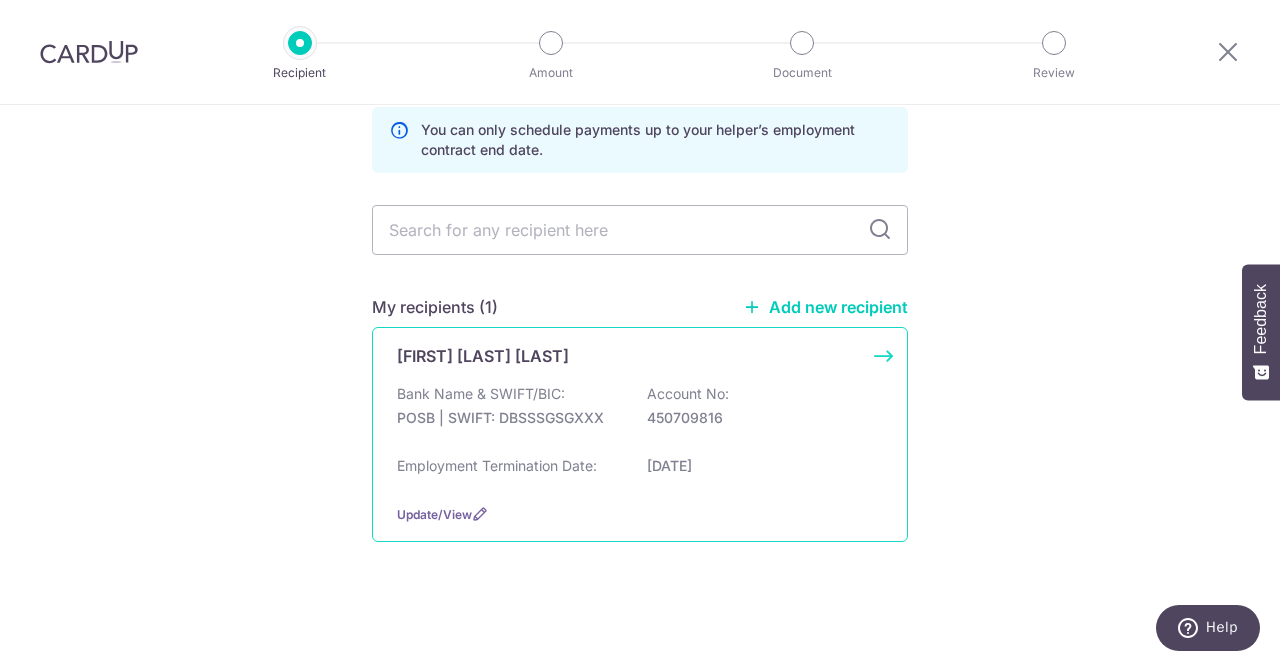 click on "Suniri Dumaisih Bt Duki Rasid" at bounding box center [483, 356] 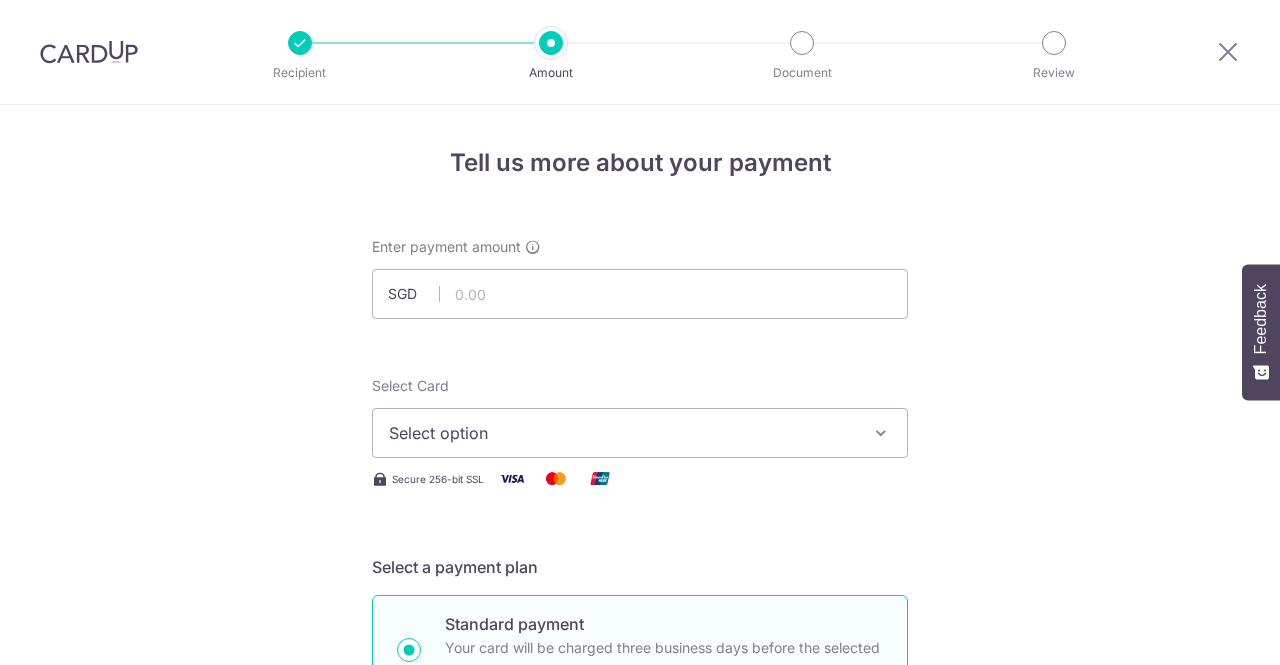 scroll, scrollTop: 0, scrollLeft: 0, axis: both 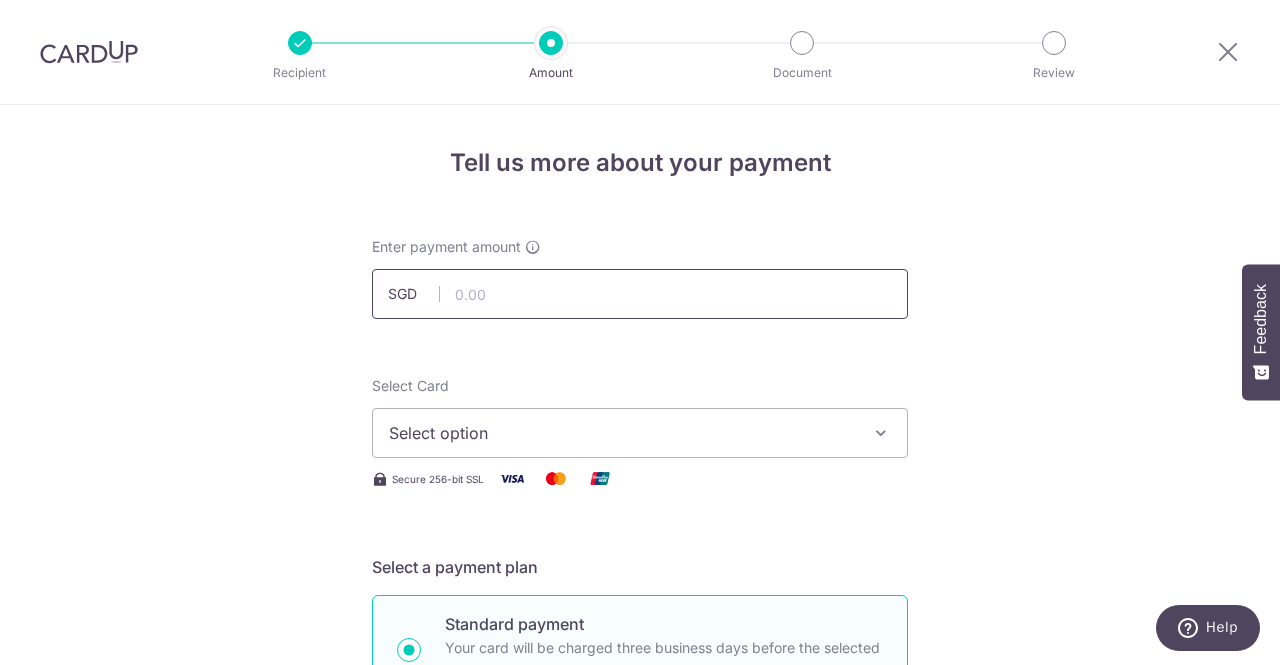 click at bounding box center (640, 294) 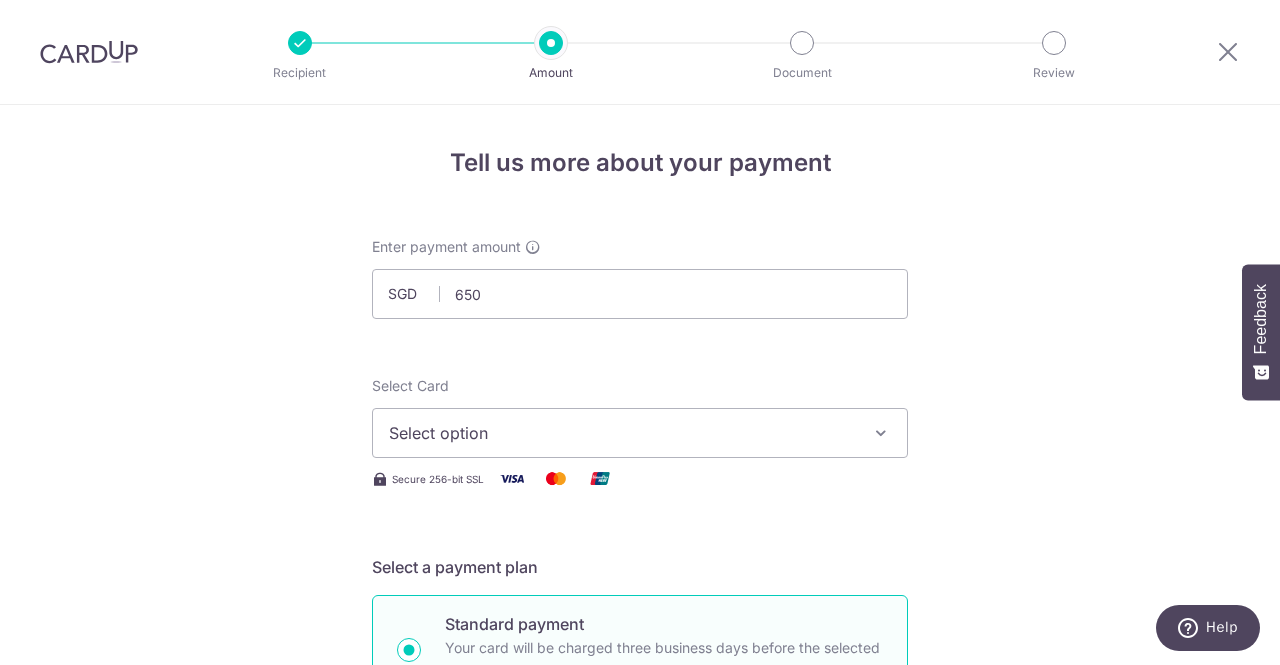 type on "650.00" 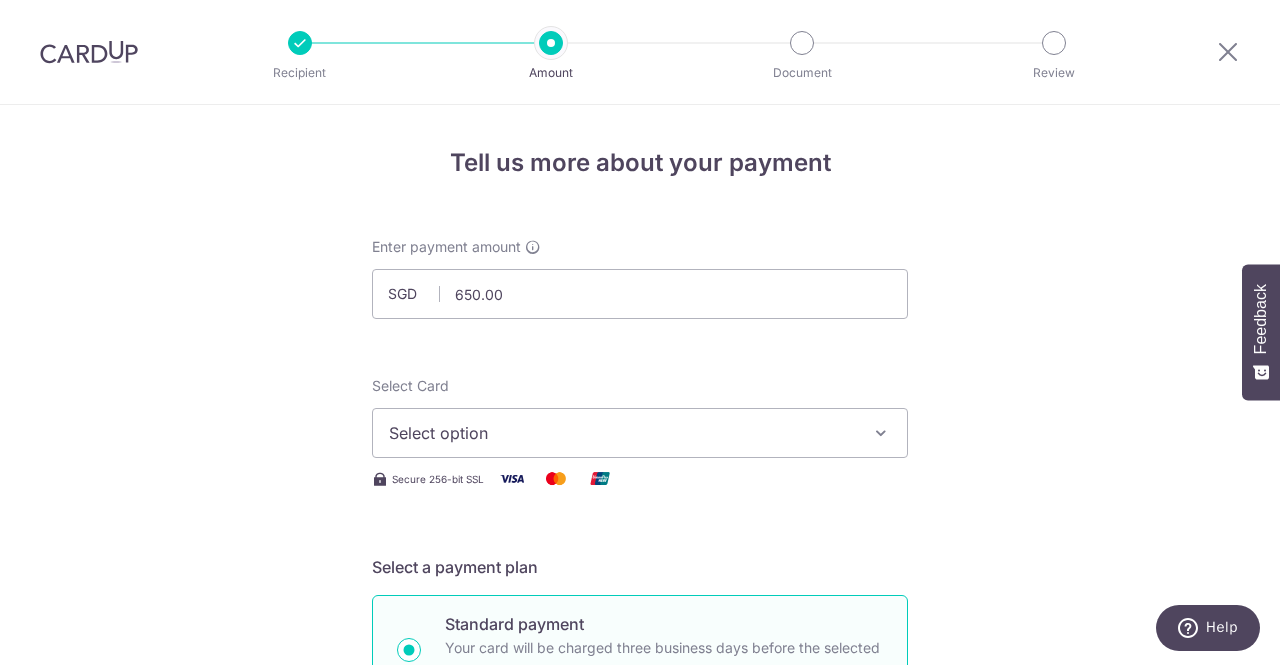 click on "Enter payment amount
SGD
650.00
650.00
Select Card
Select option
Add credit card
Your Cards
**** 4249
**** 1886
**** 5992
**** 9675
Secure 256-bit SSL
Text
New card details
Card" at bounding box center [640, 1028] 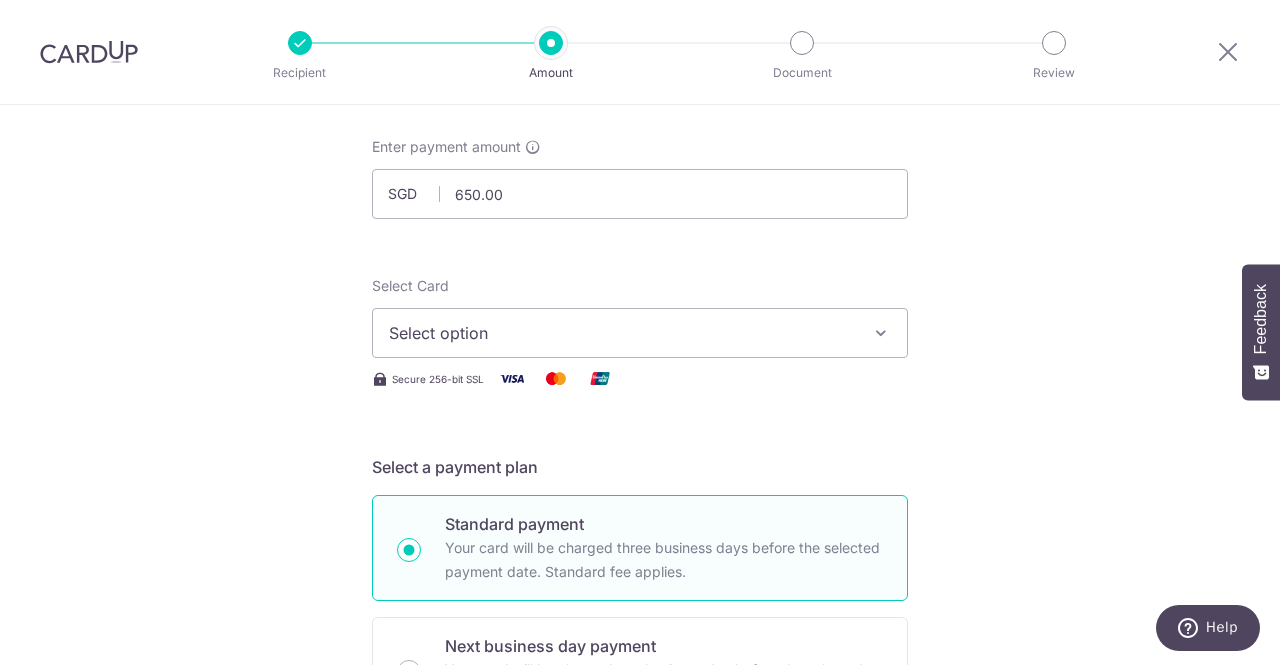 click at bounding box center [881, 333] 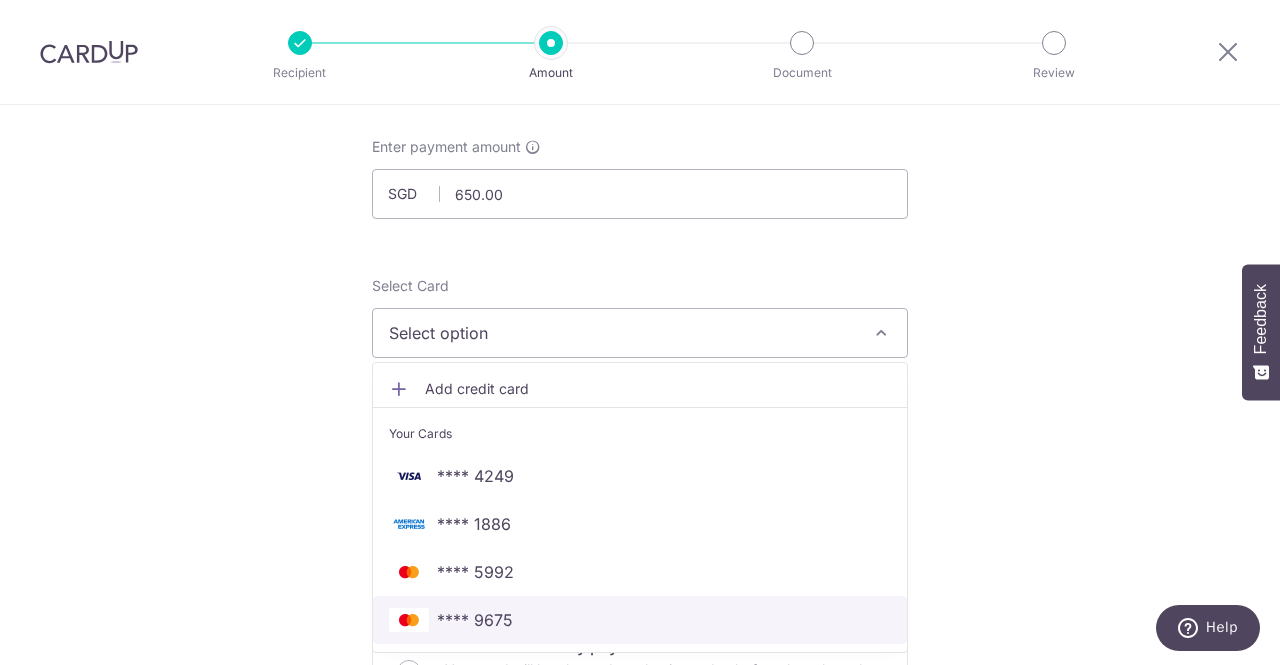 click on "**** 9675" at bounding box center [640, 620] 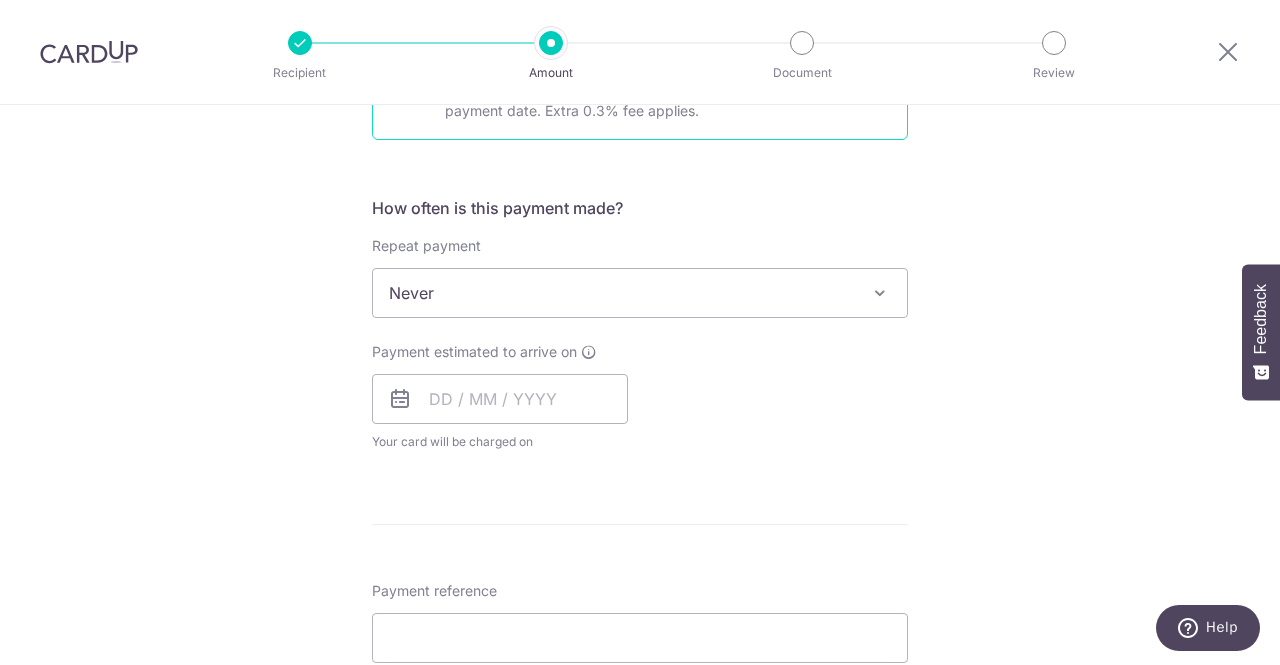 scroll, scrollTop: 704, scrollLeft: 0, axis: vertical 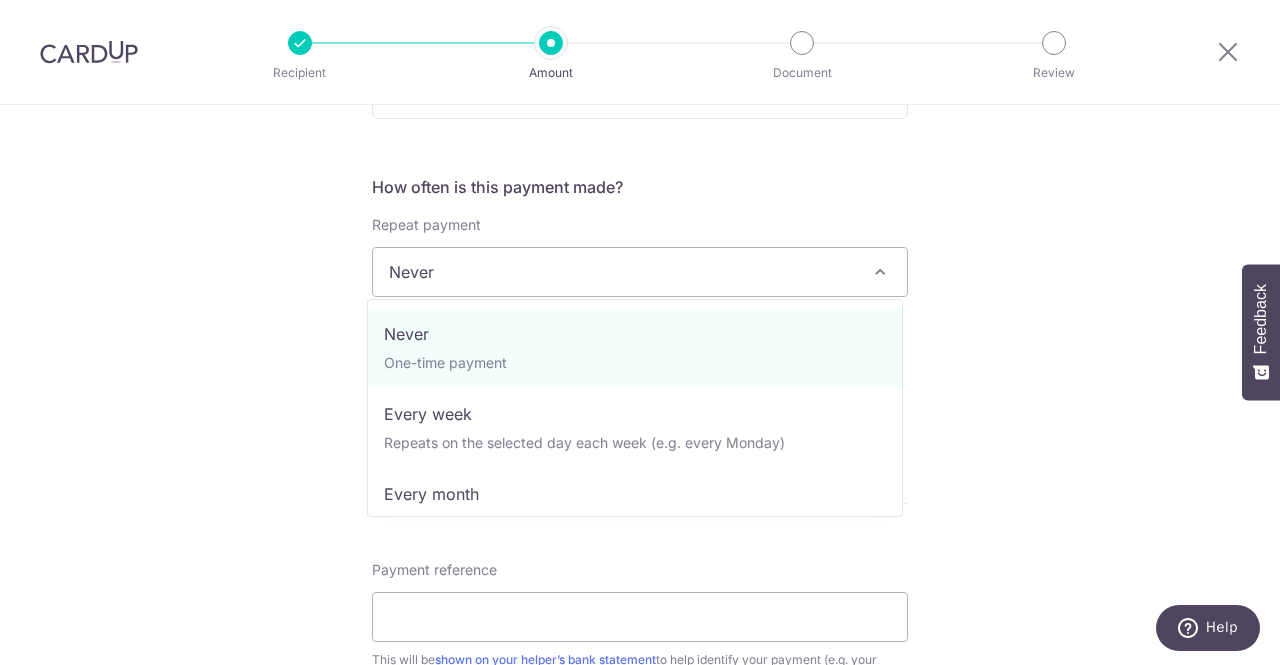 click at bounding box center (880, 272) 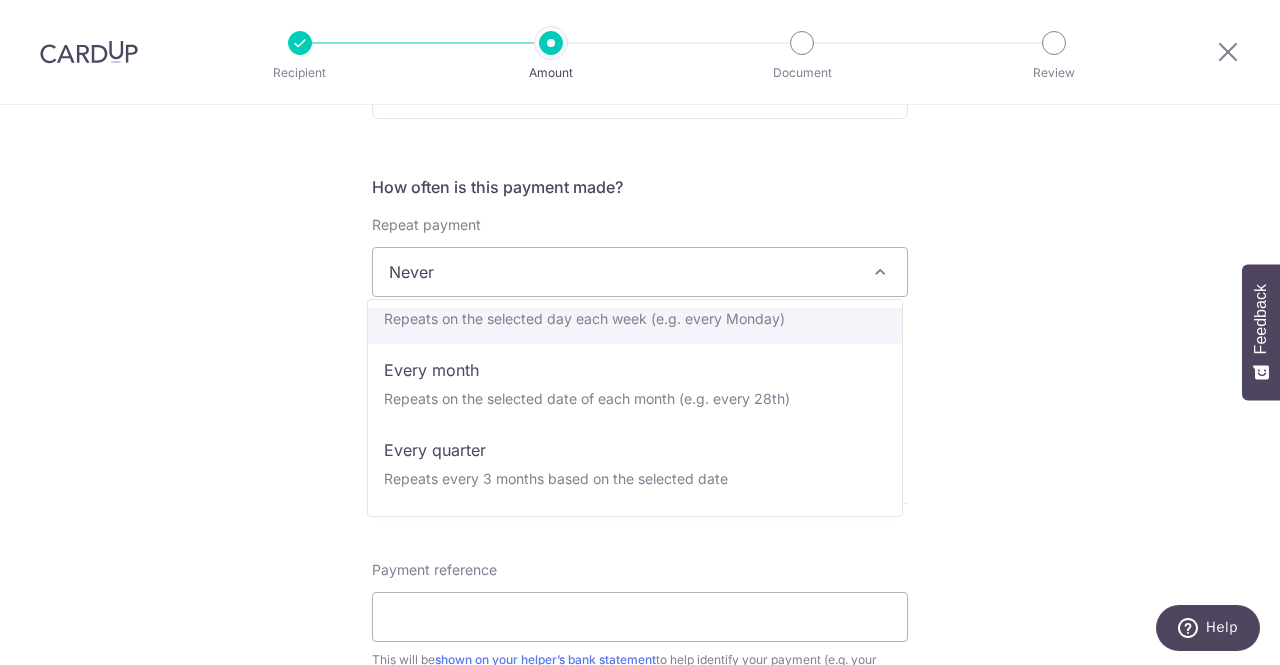 scroll, scrollTop: 134, scrollLeft: 0, axis: vertical 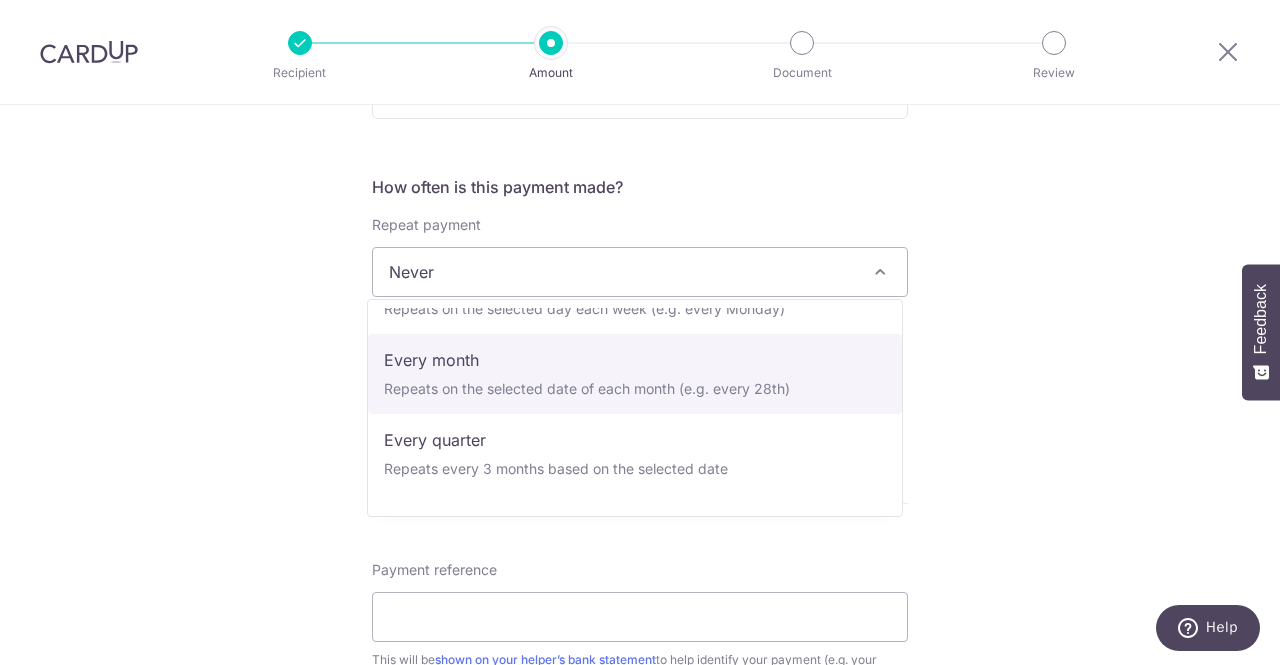 select on "3" 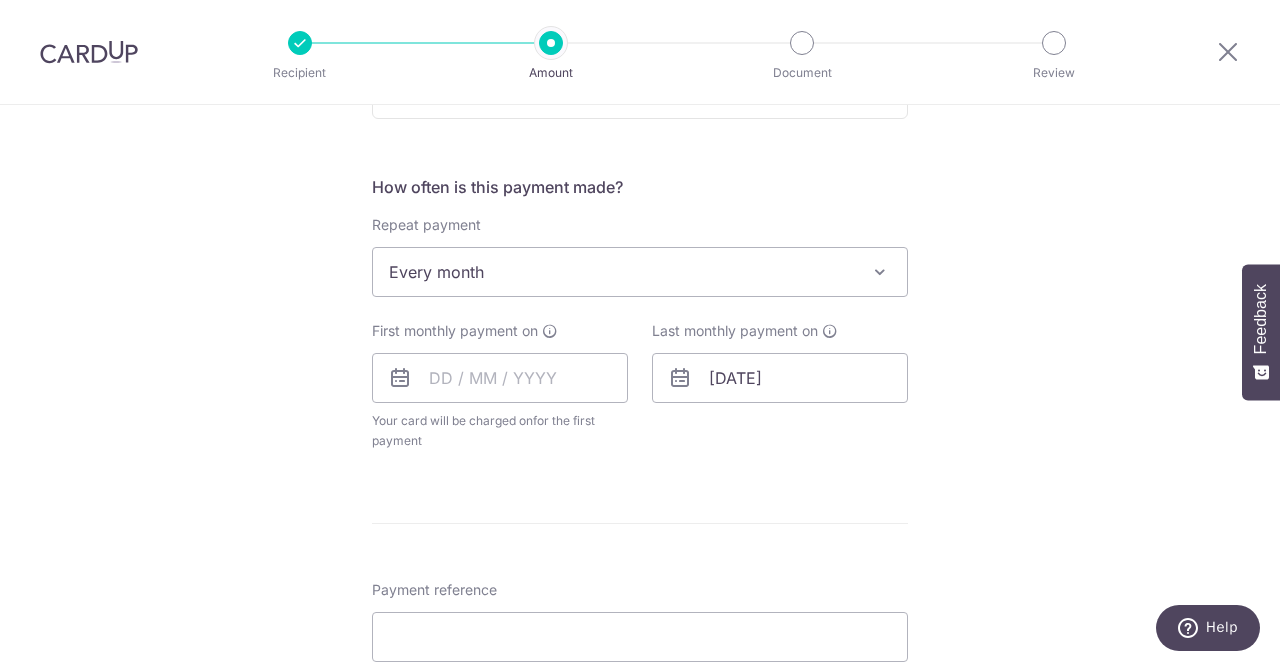 scroll, scrollTop: 839, scrollLeft: 0, axis: vertical 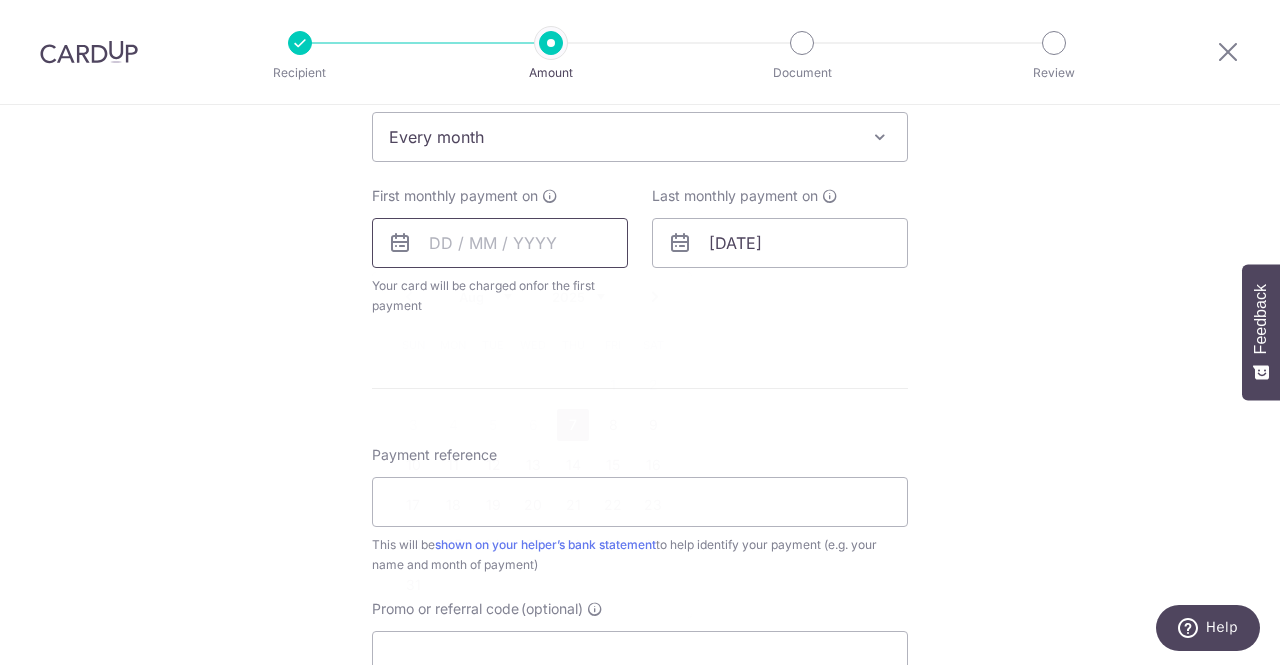 click at bounding box center [500, 243] 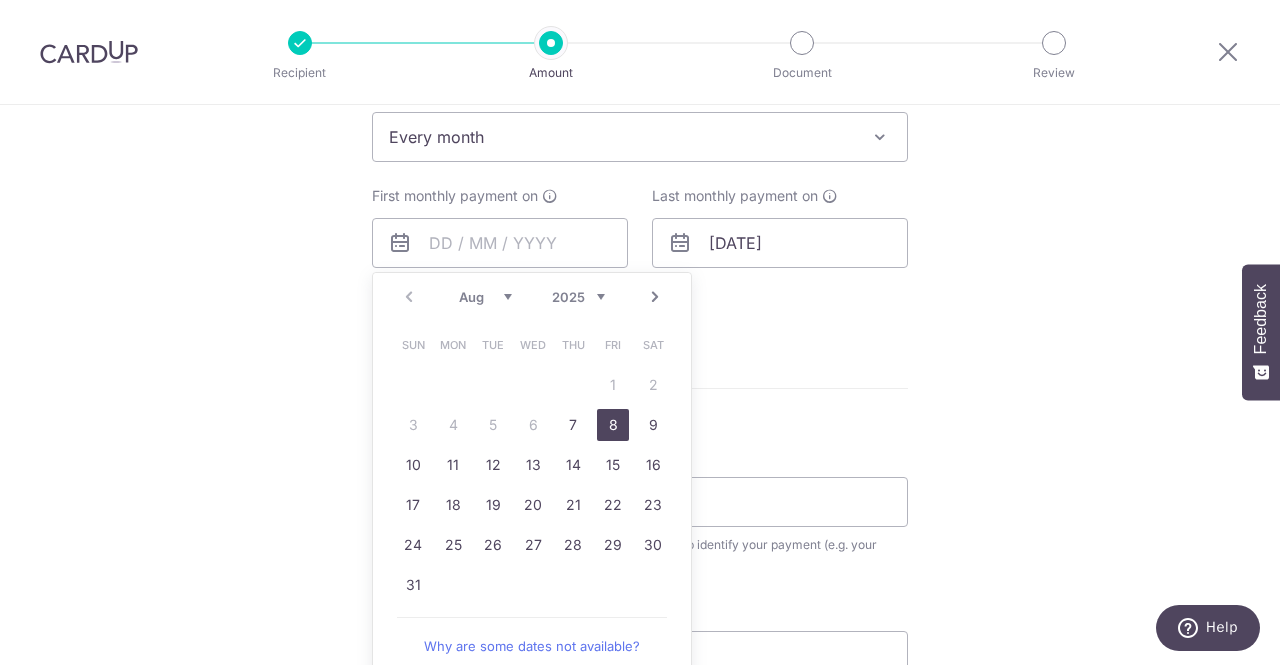click on "8" at bounding box center [613, 425] 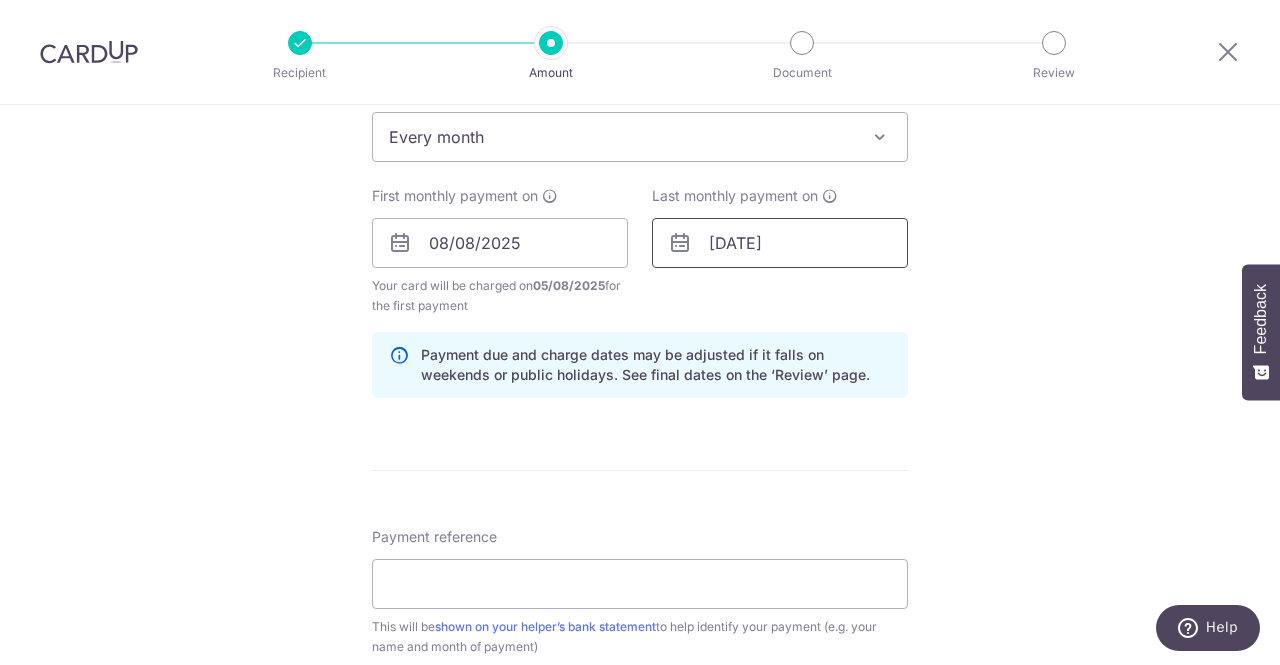 click on "29/07/2026" at bounding box center [780, 243] 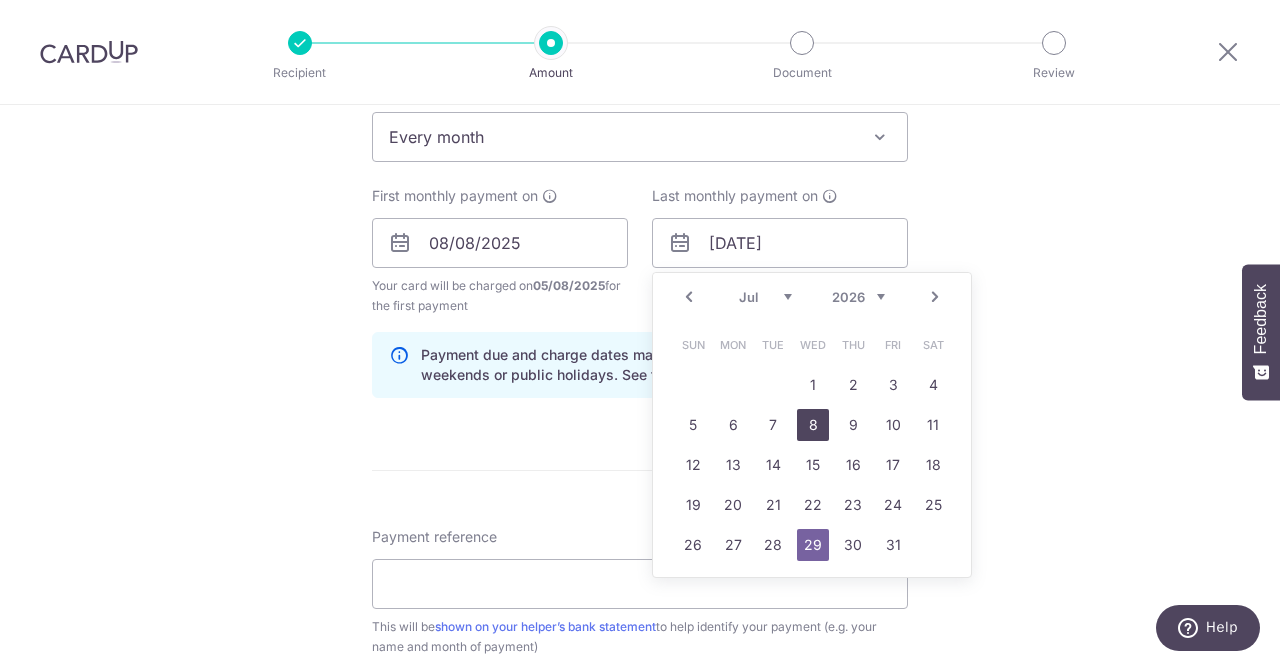 click on "8" at bounding box center (813, 425) 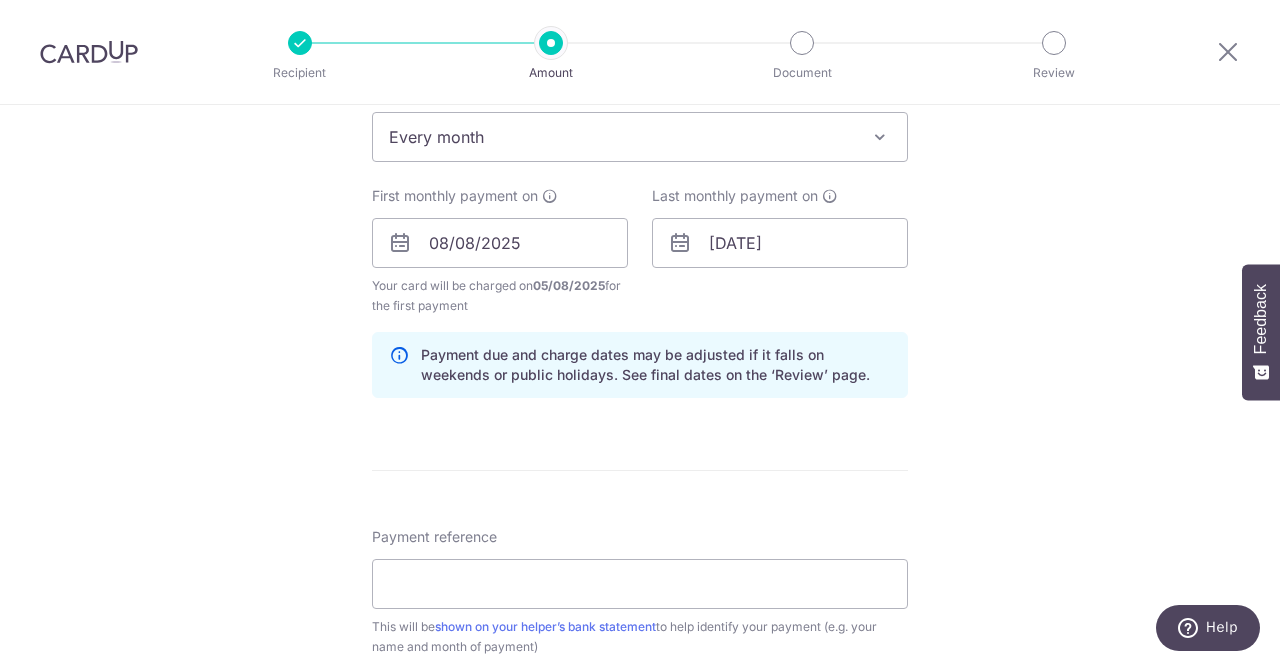 click on "Tell us more about your payment
Enter payment amount
SGD
650.00
650.00
Select Card
**** 9675
Add credit card
Your Cards
**** 4249
**** 1886
**** 5992
**** 9675
Secure 256-bit SSL
Text
New card details" at bounding box center [640, 221] 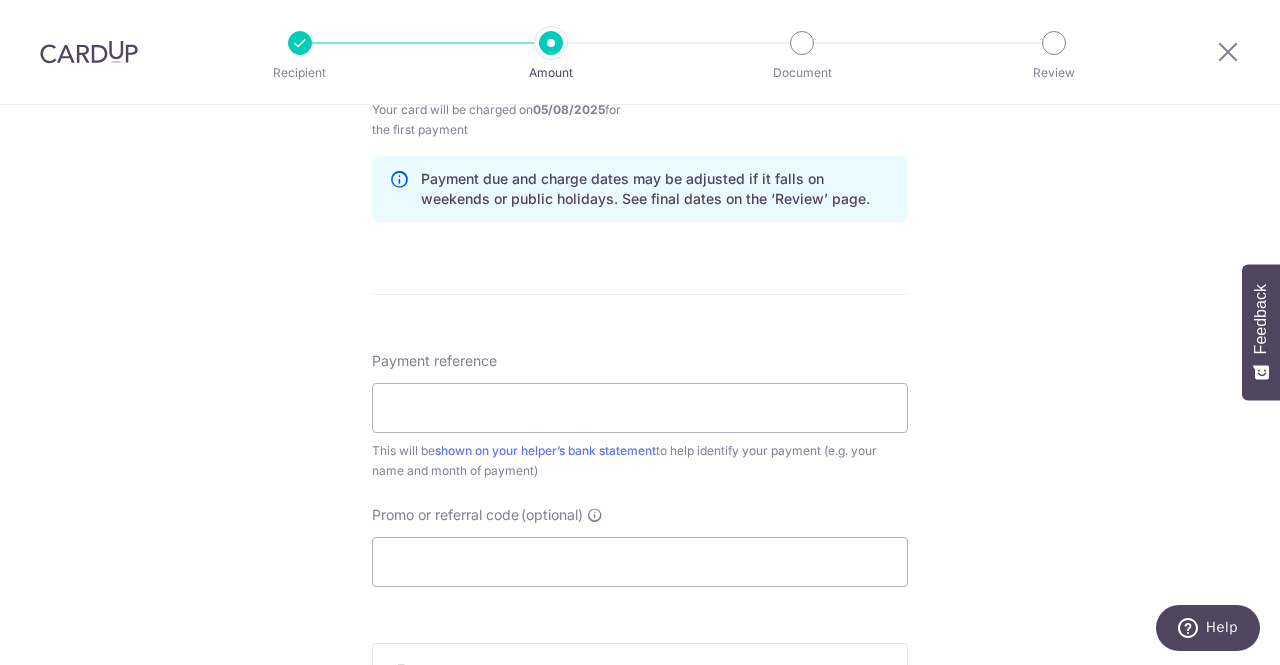 scroll, scrollTop: 1020, scrollLeft: 0, axis: vertical 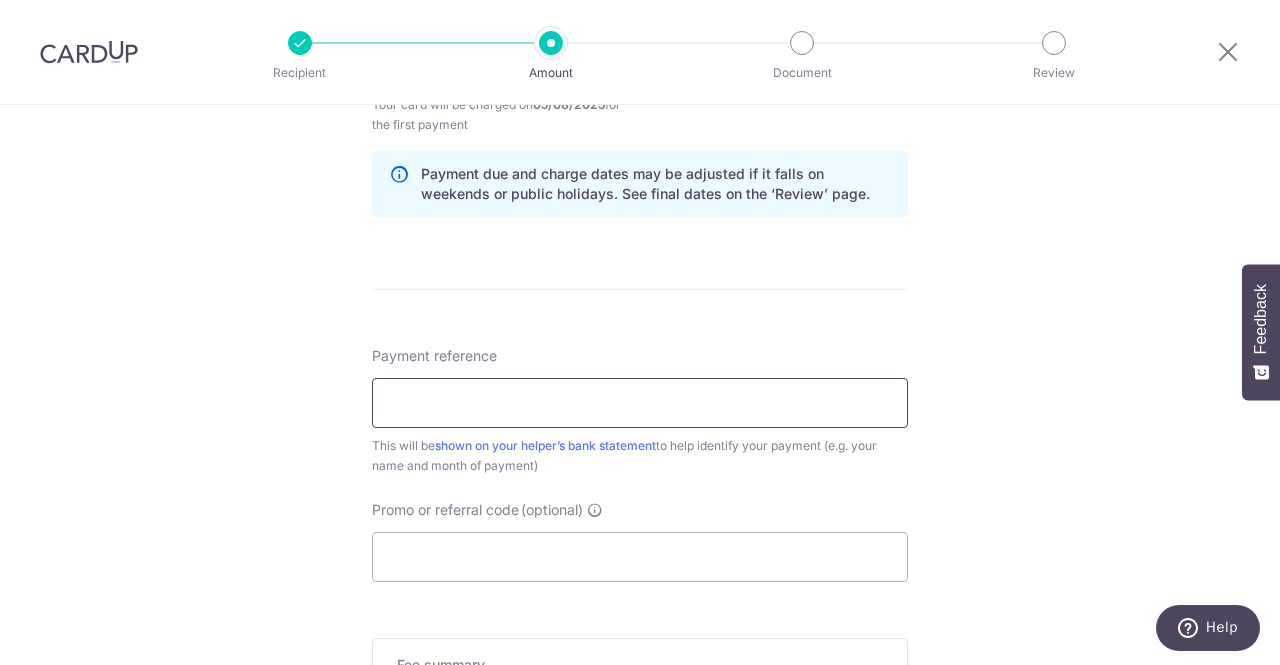 click on "Payment reference" at bounding box center [640, 403] 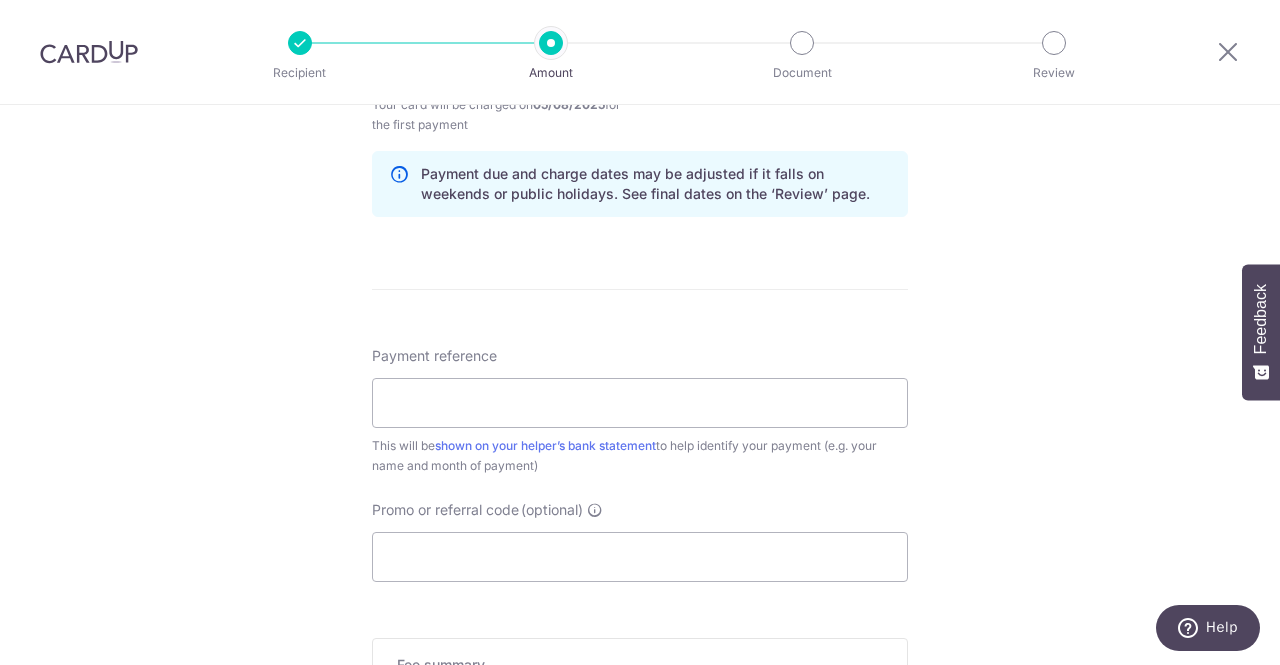 click on "Tell us more about your payment
Enter payment amount
SGD
650.00
650.00
Select Card
**** 9675
Add credit card
Your Cards
**** 4249
**** 1886
**** 5992
**** 9675
Secure 256-bit SSL
Text
New card details" at bounding box center [640, 40] 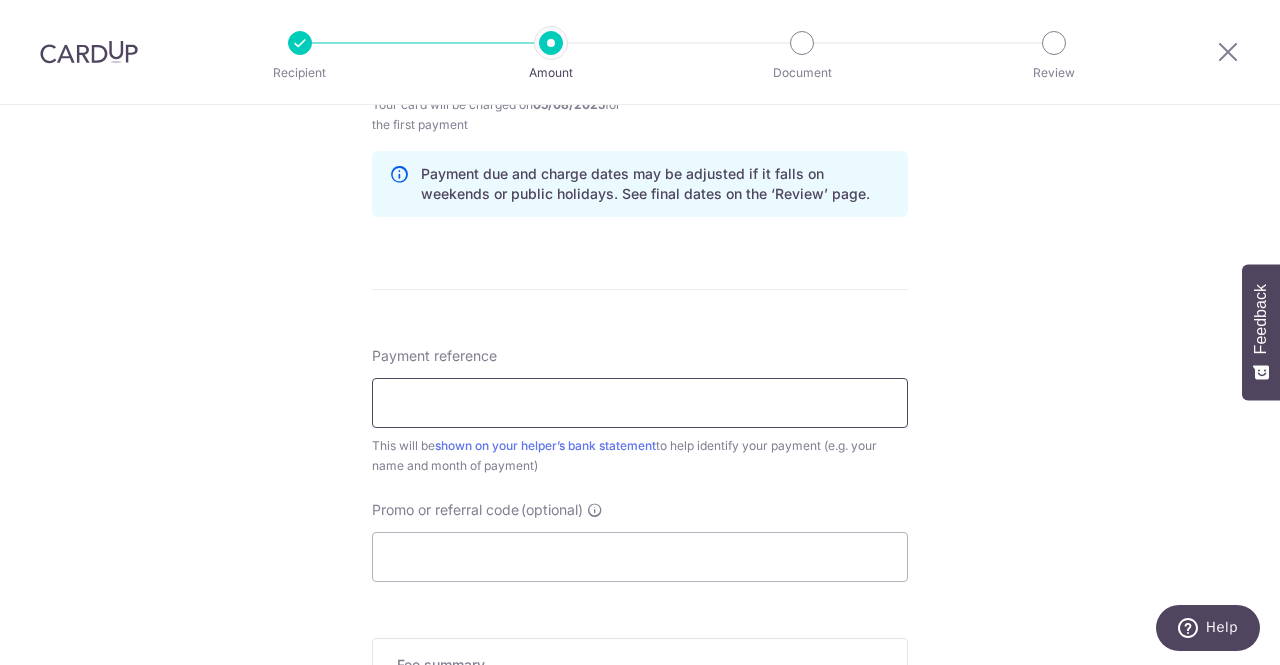 click on "Payment reference" at bounding box center [640, 403] 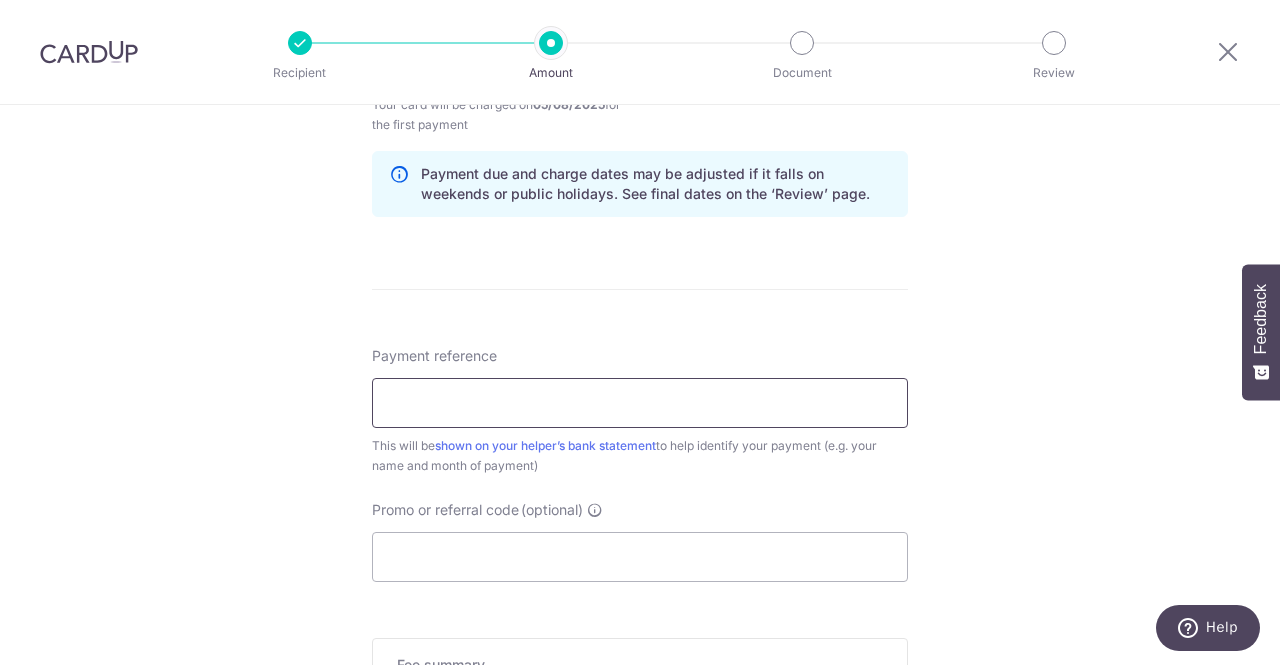 click on "Payment reference" at bounding box center [640, 403] 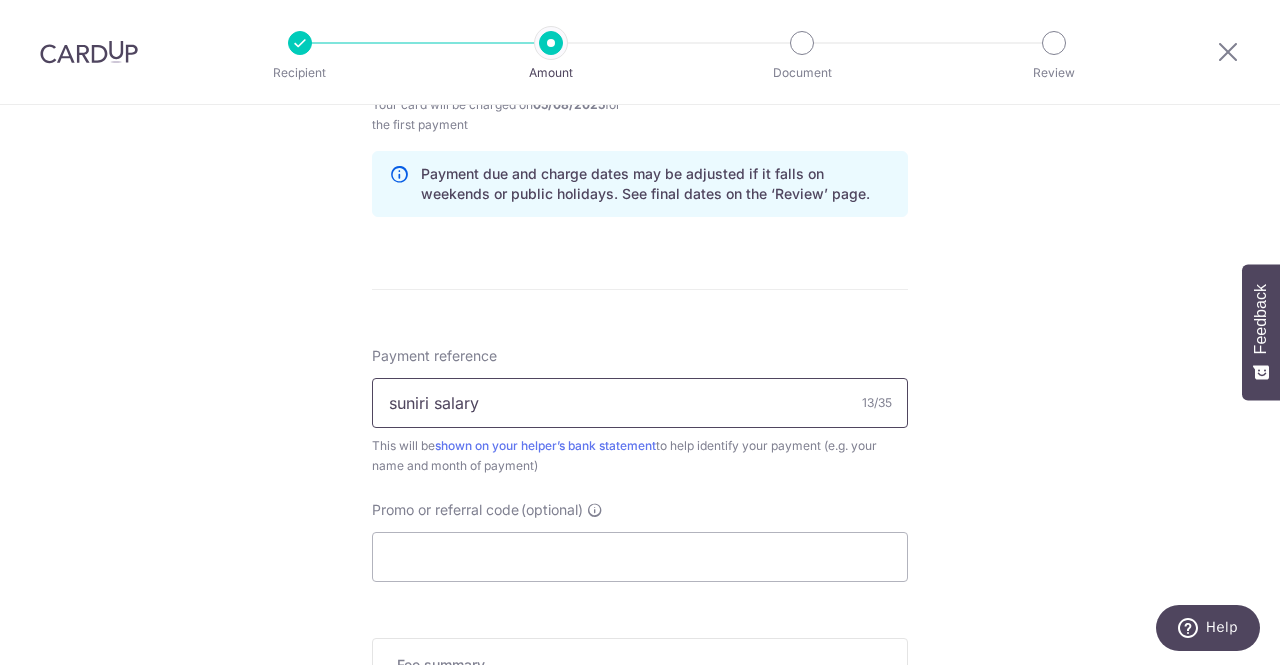 scroll, scrollTop: 1168, scrollLeft: 0, axis: vertical 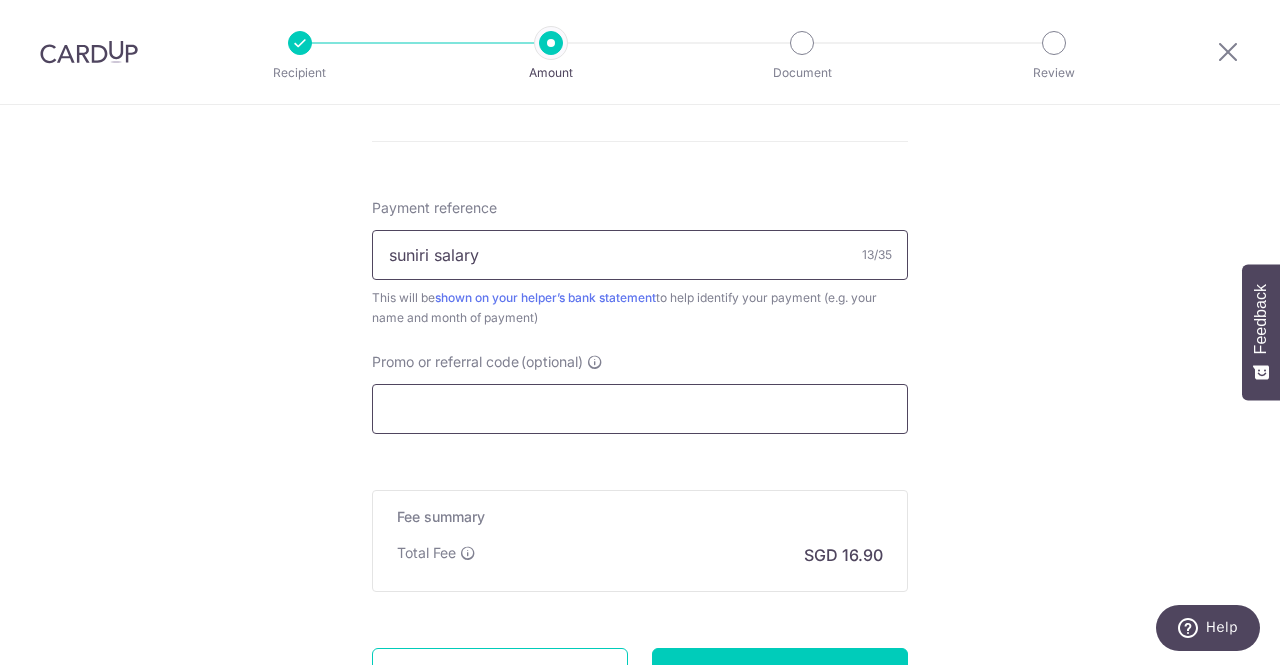 type on "suniri salary" 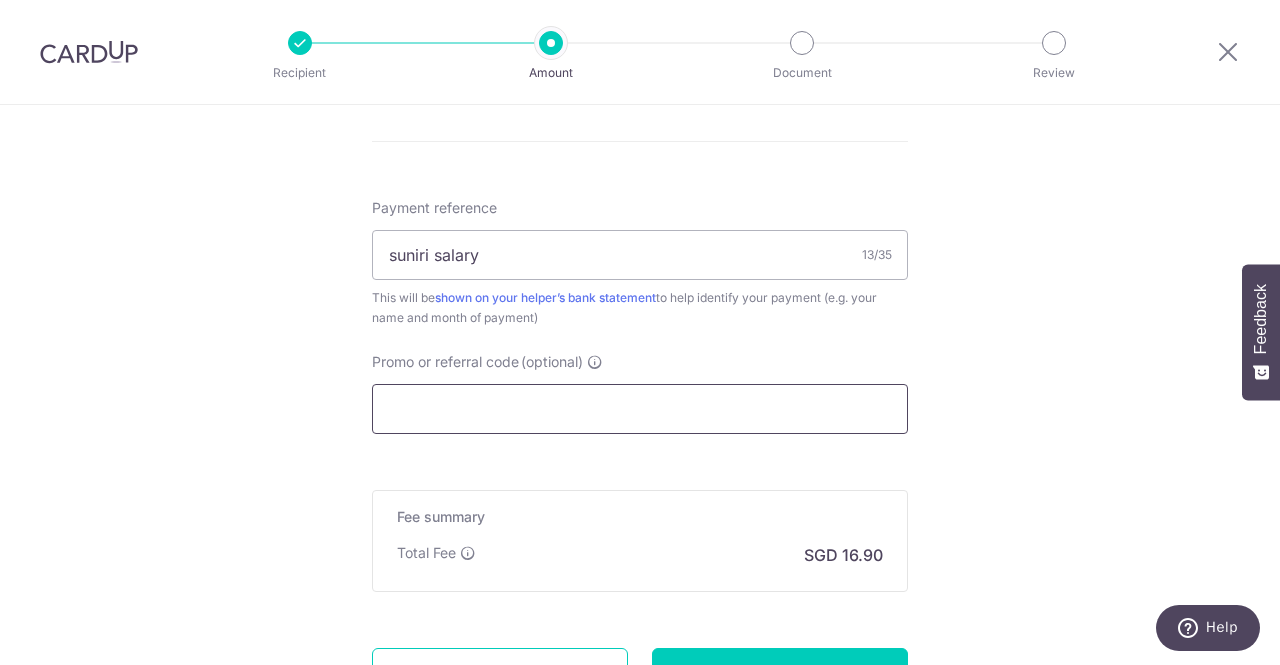 click on "Promo or referral code
(optional)" at bounding box center (640, 409) 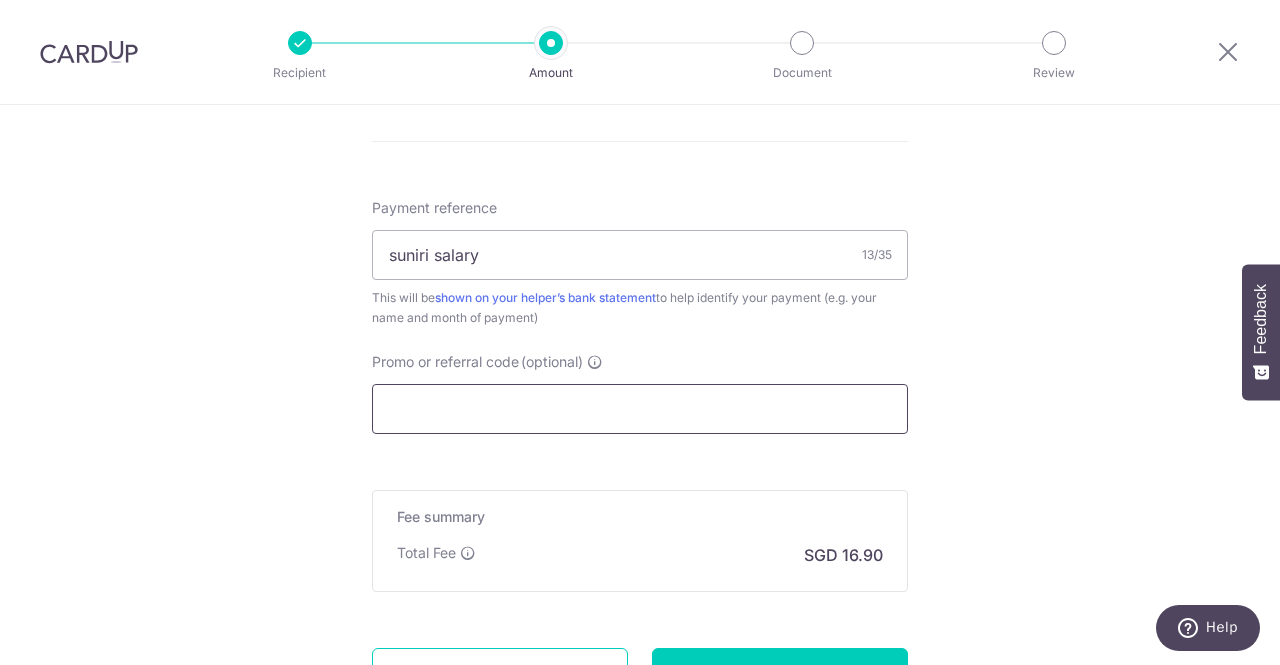 click on "Promo or referral code
(optional)" at bounding box center (640, 409) 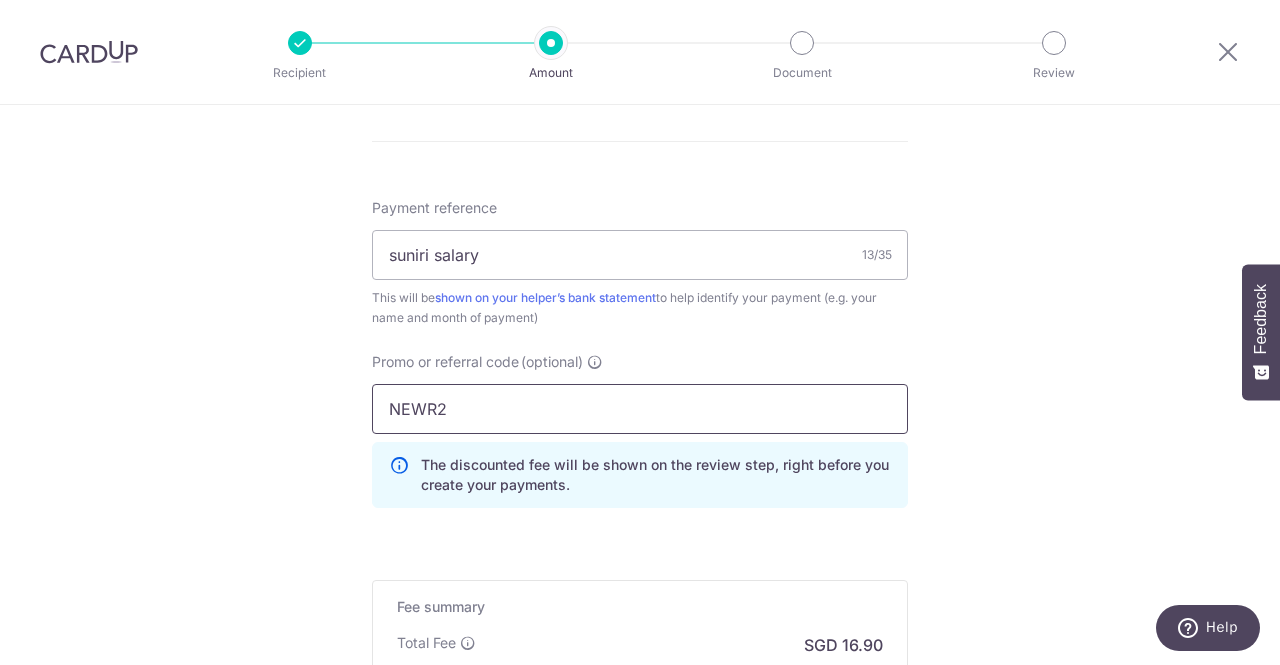 click on "NEWR2" at bounding box center (640, 409) 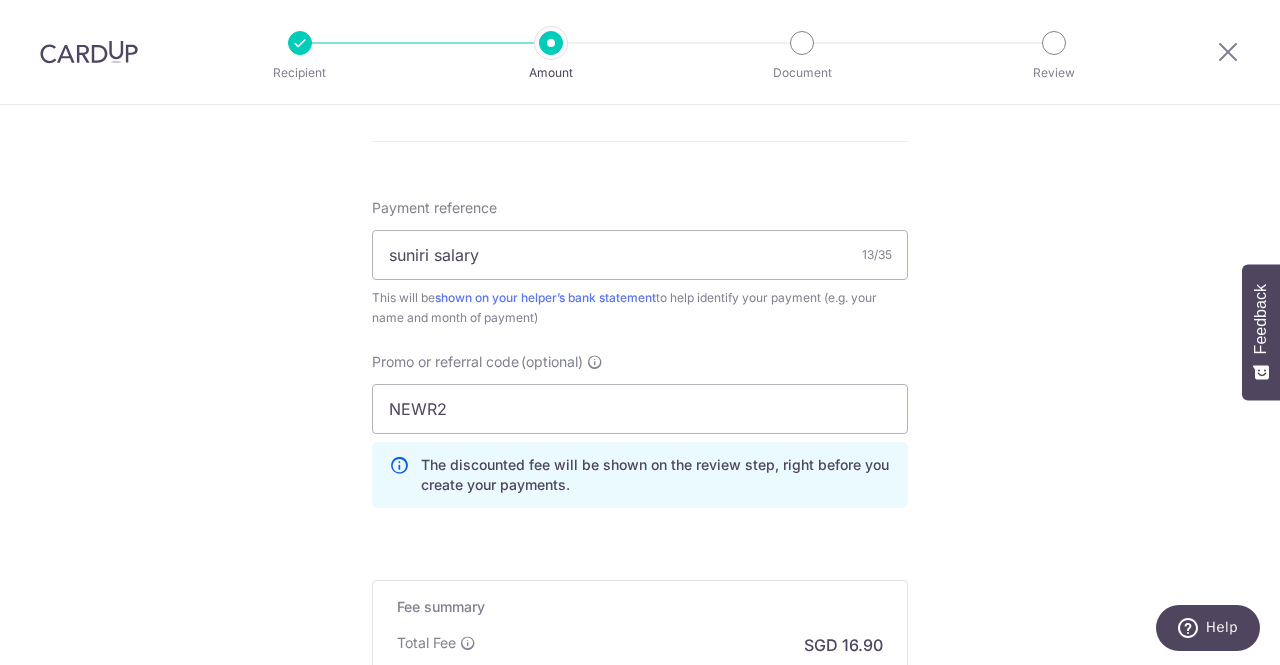 click on "Tell us more about your payment
Enter payment amount
SGD
650.00
650.00
Select Card
**** 9675
Add credit card
Your Cards
**** 4249
**** 1886
**** 5992
**** 9675
Secure 256-bit SSL
Text
New card details" at bounding box center [640, -63] 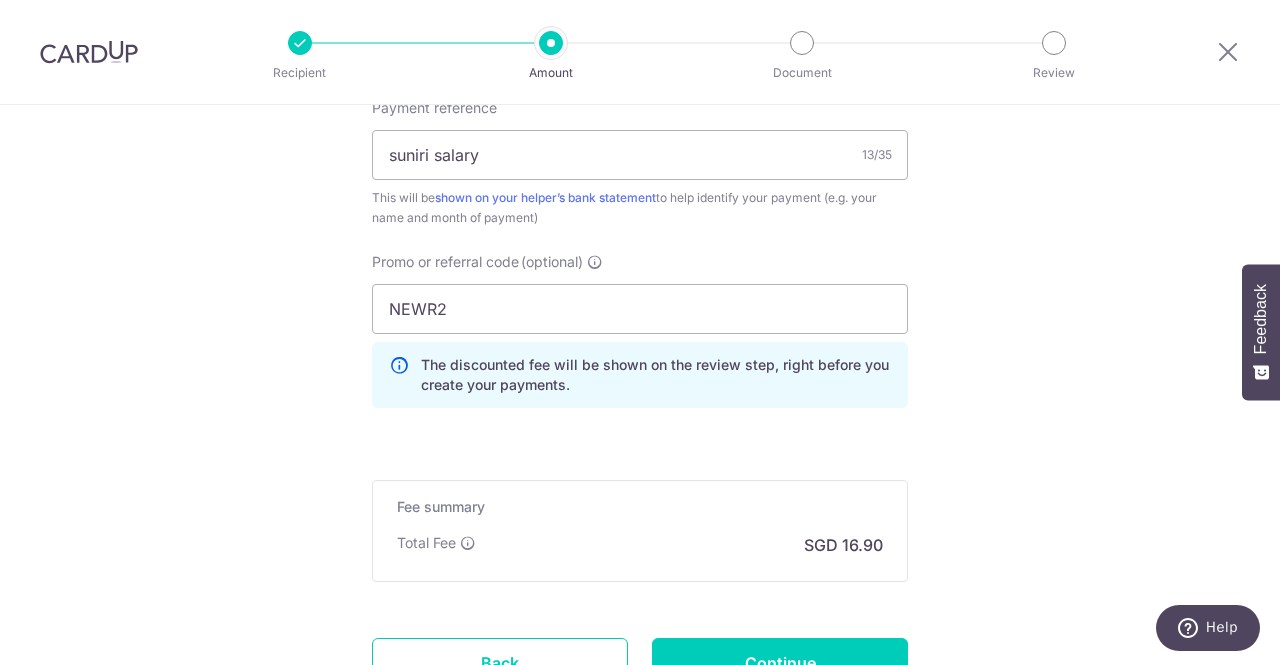 scroll, scrollTop: 1269, scrollLeft: 0, axis: vertical 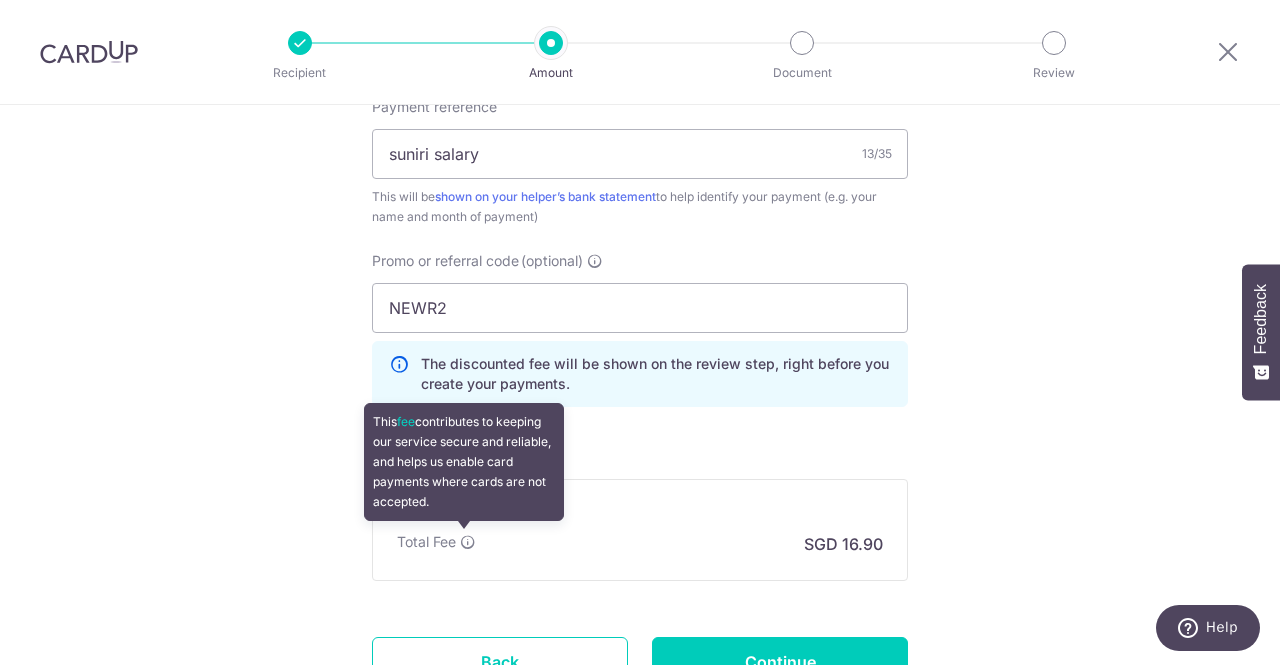 click at bounding box center [468, 542] 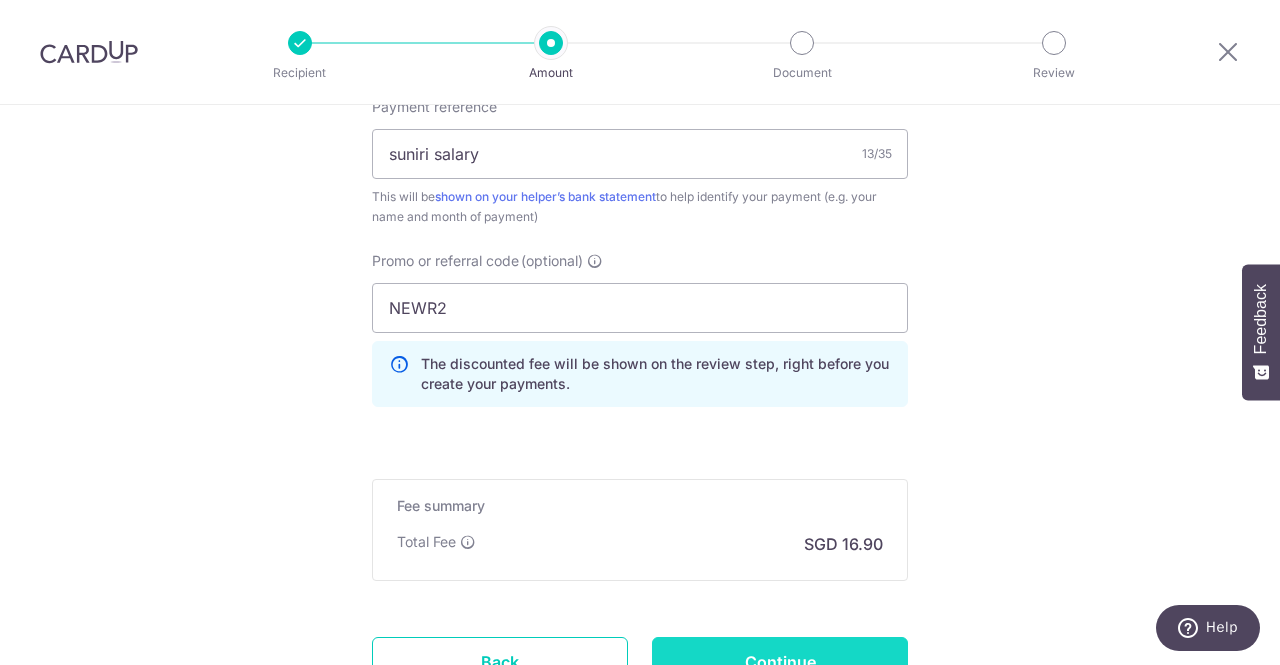 click on "Continue" at bounding box center [780, 662] 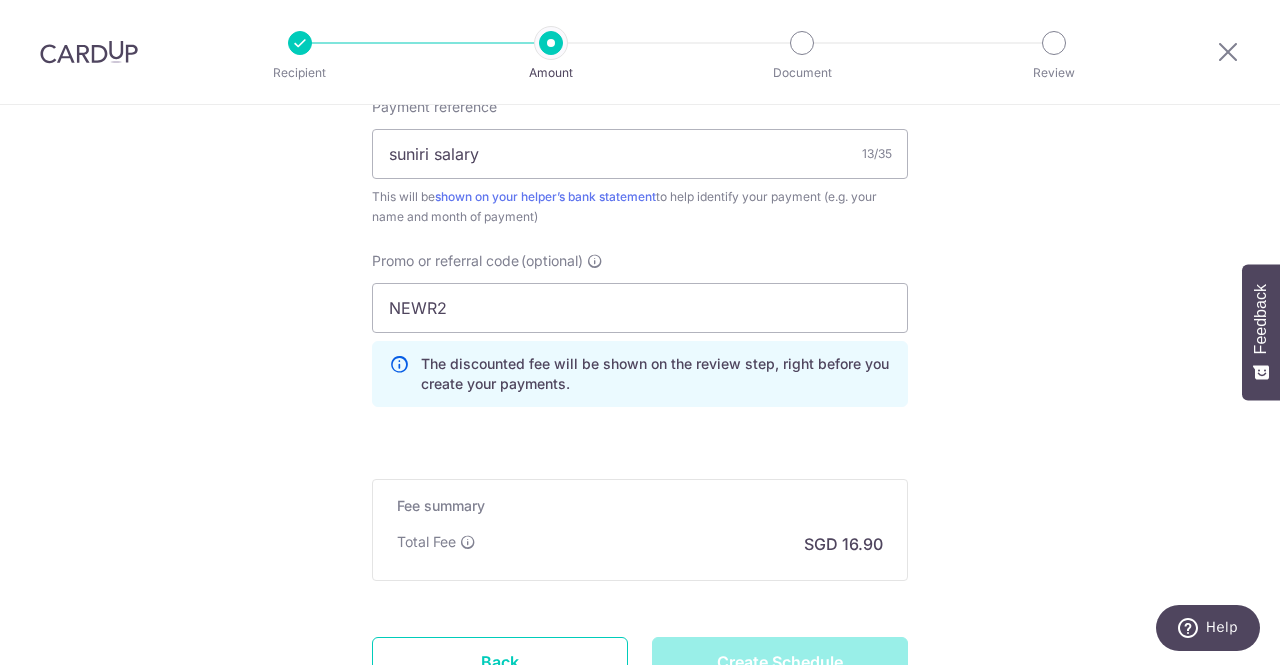 type on "Create Schedule" 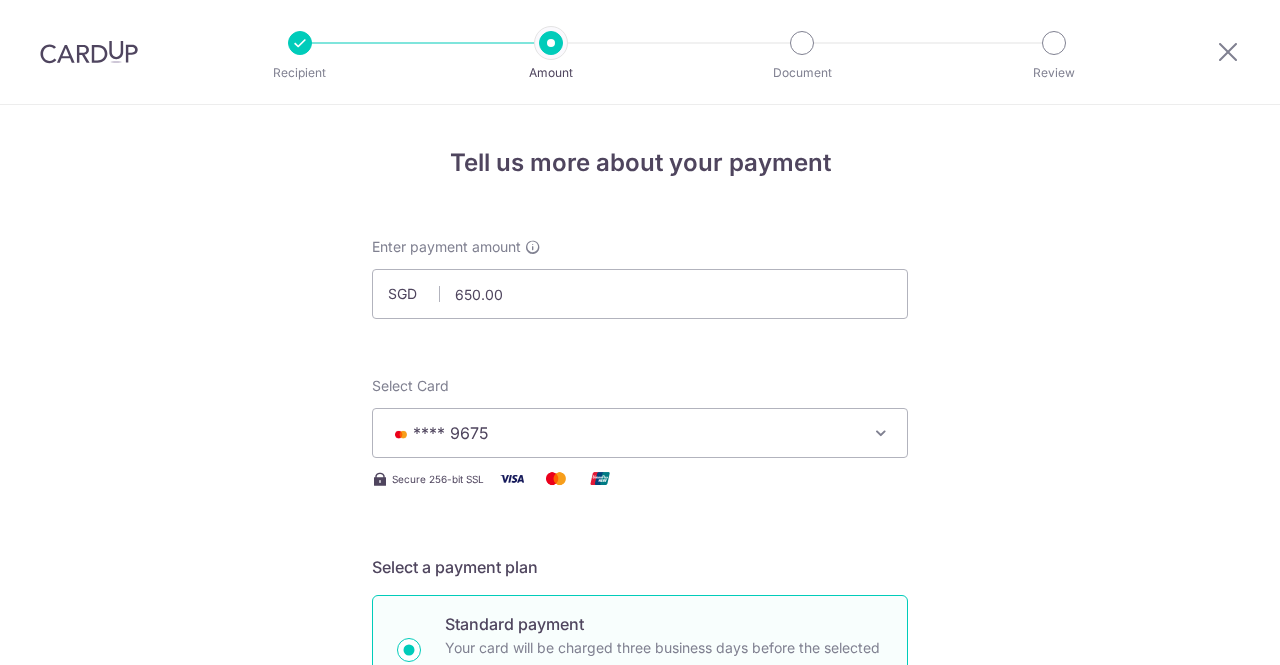scroll, scrollTop: 0, scrollLeft: 0, axis: both 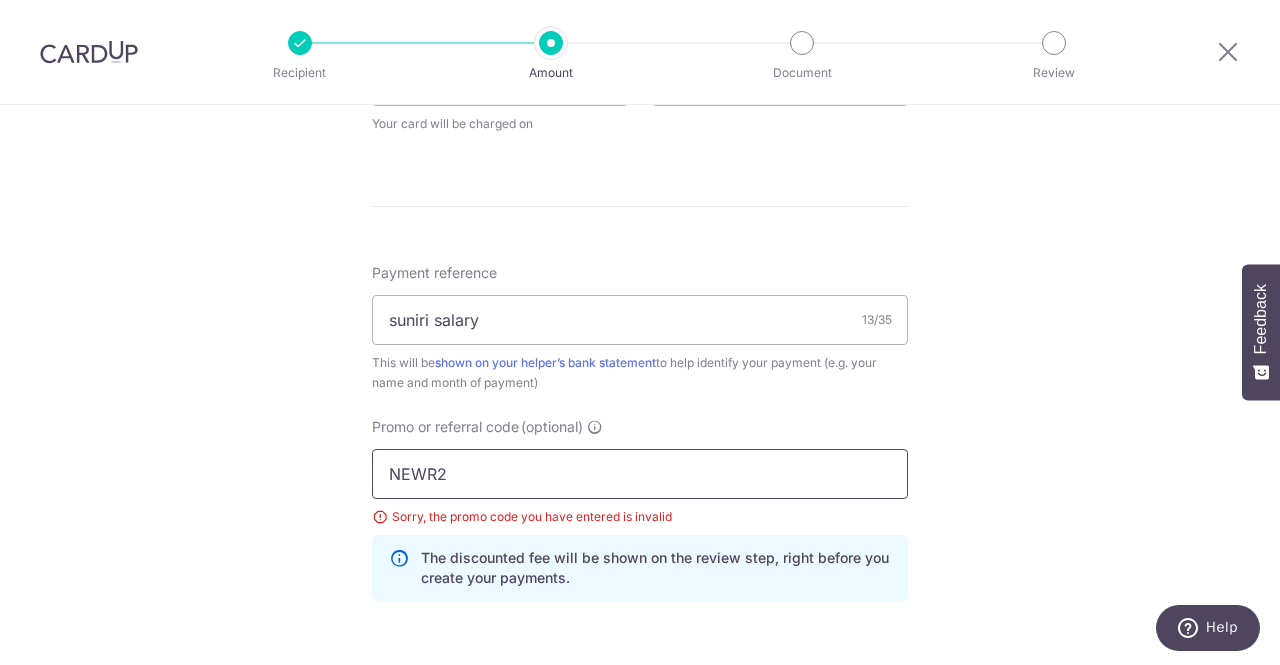 drag, startPoint x: 445, startPoint y: 481, endPoint x: 338, endPoint y: 465, distance: 108.18965 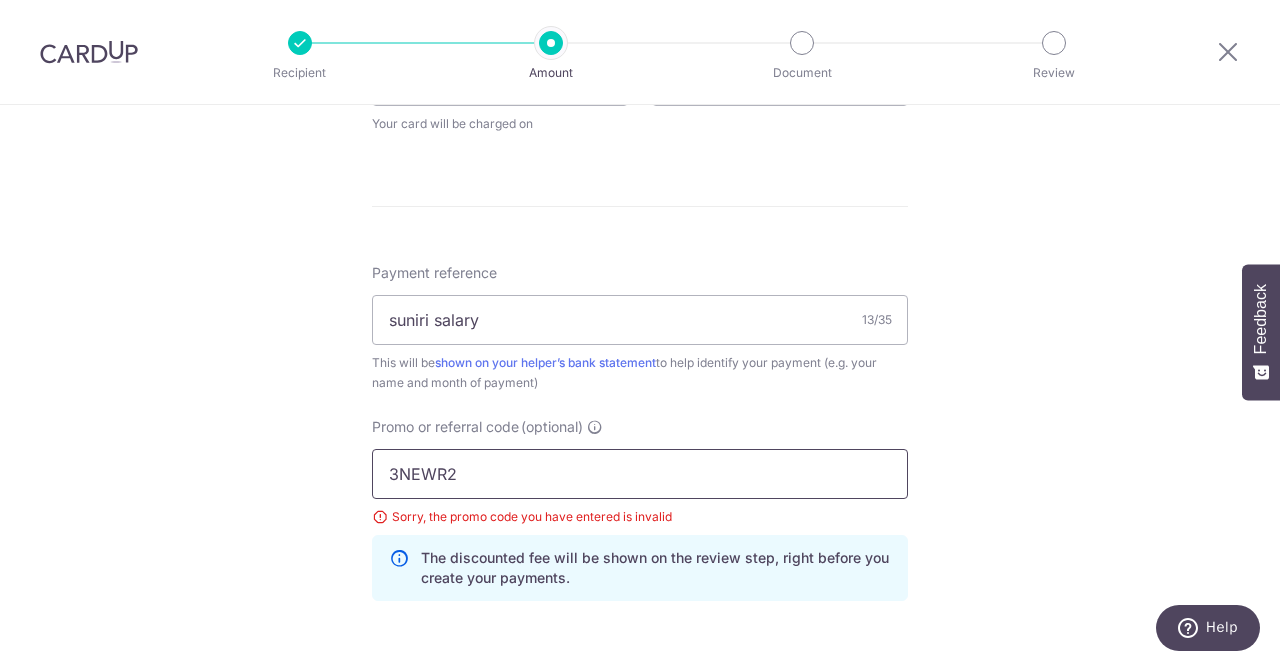 scroll, scrollTop: 1347, scrollLeft: 0, axis: vertical 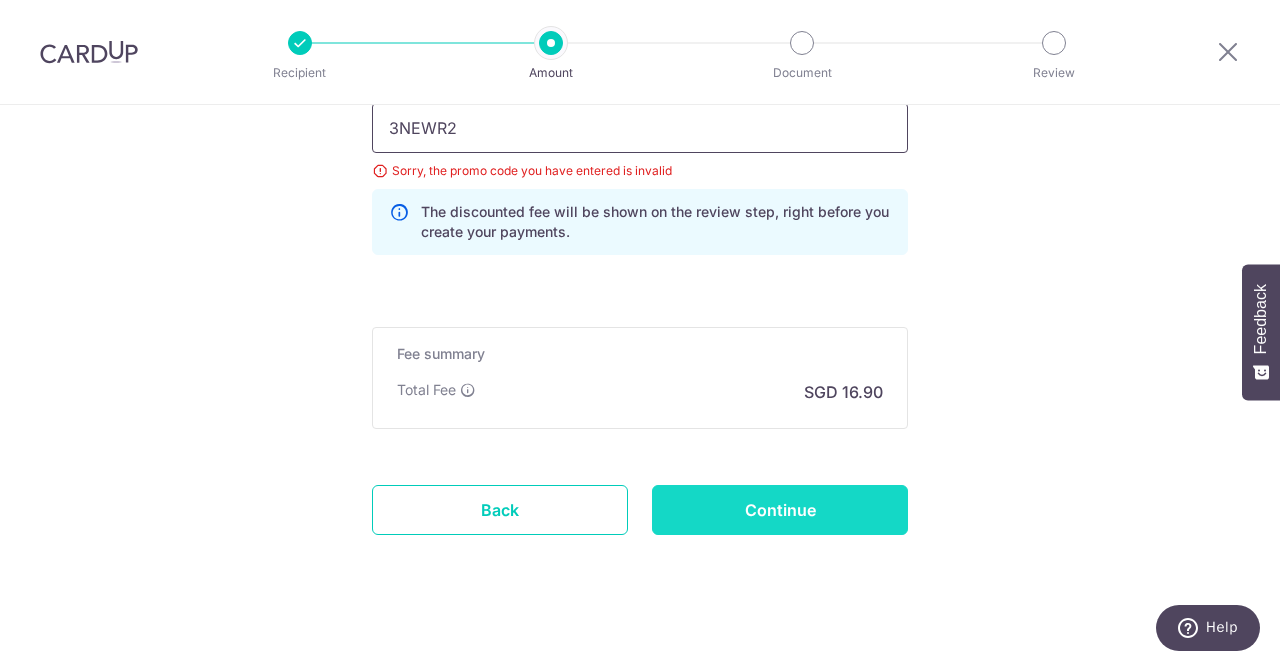 type on "3NEWR2" 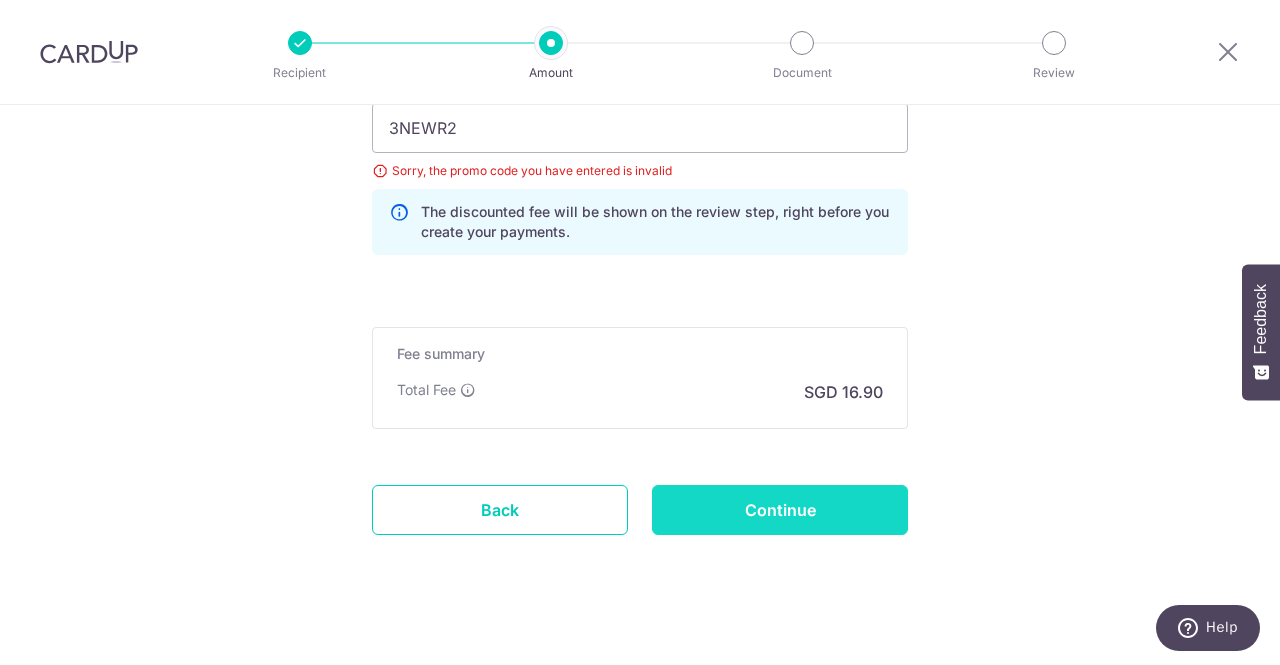 click on "Continue" at bounding box center [780, 510] 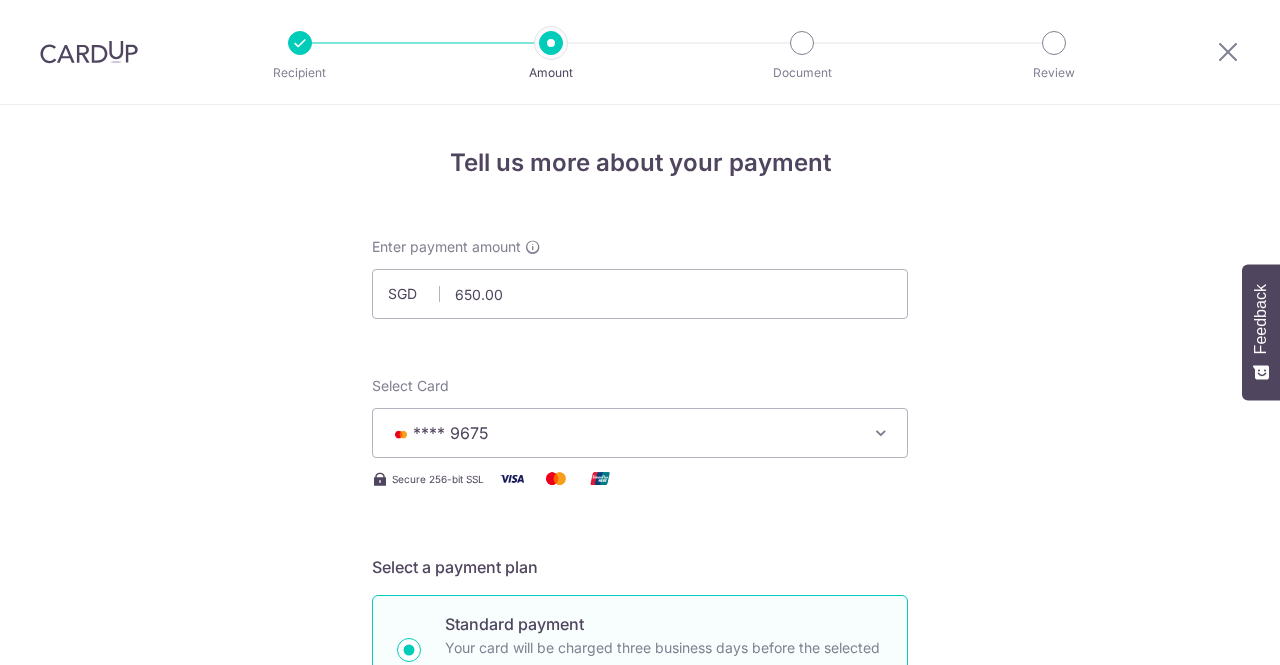 scroll, scrollTop: 0, scrollLeft: 0, axis: both 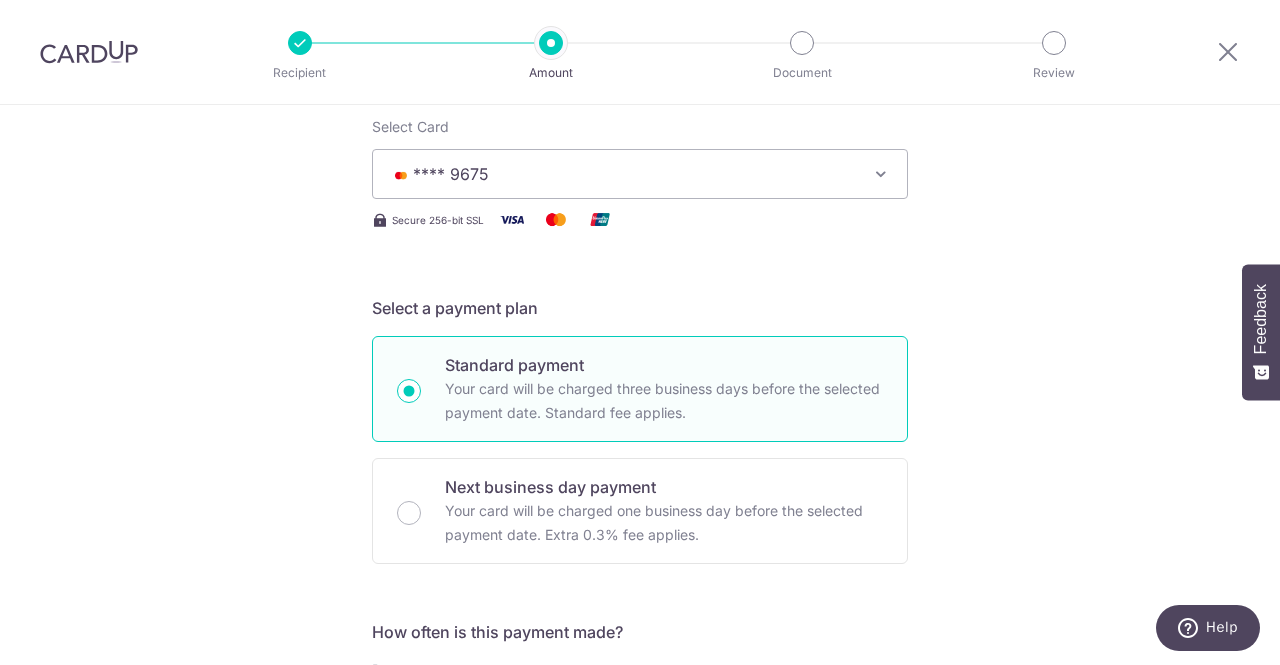 click at bounding box center [881, 174] 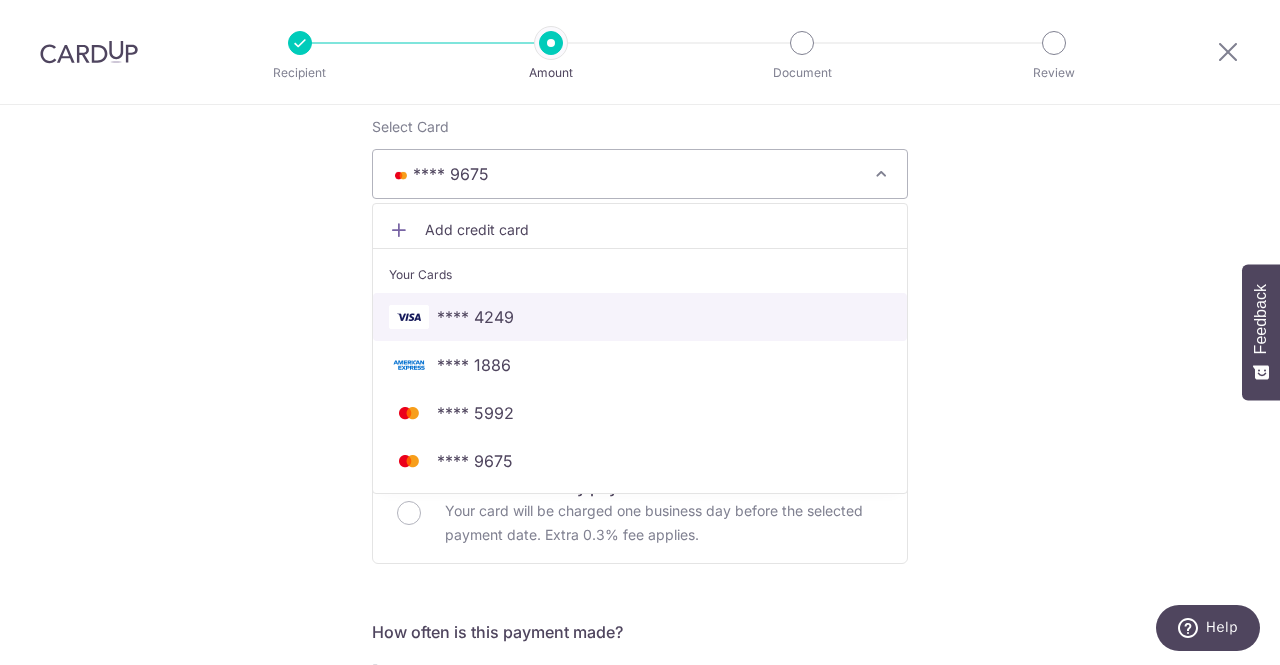 click on "**** 4249" at bounding box center [640, 317] 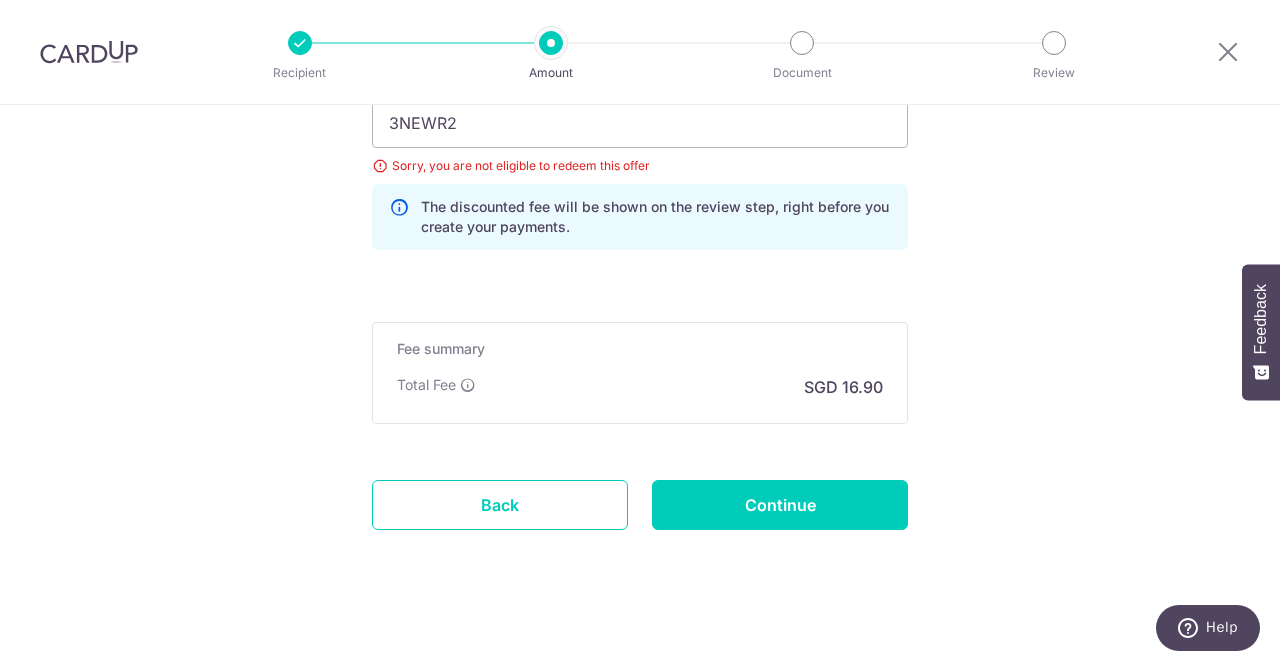 scroll, scrollTop: 1362, scrollLeft: 0, axis: vertical 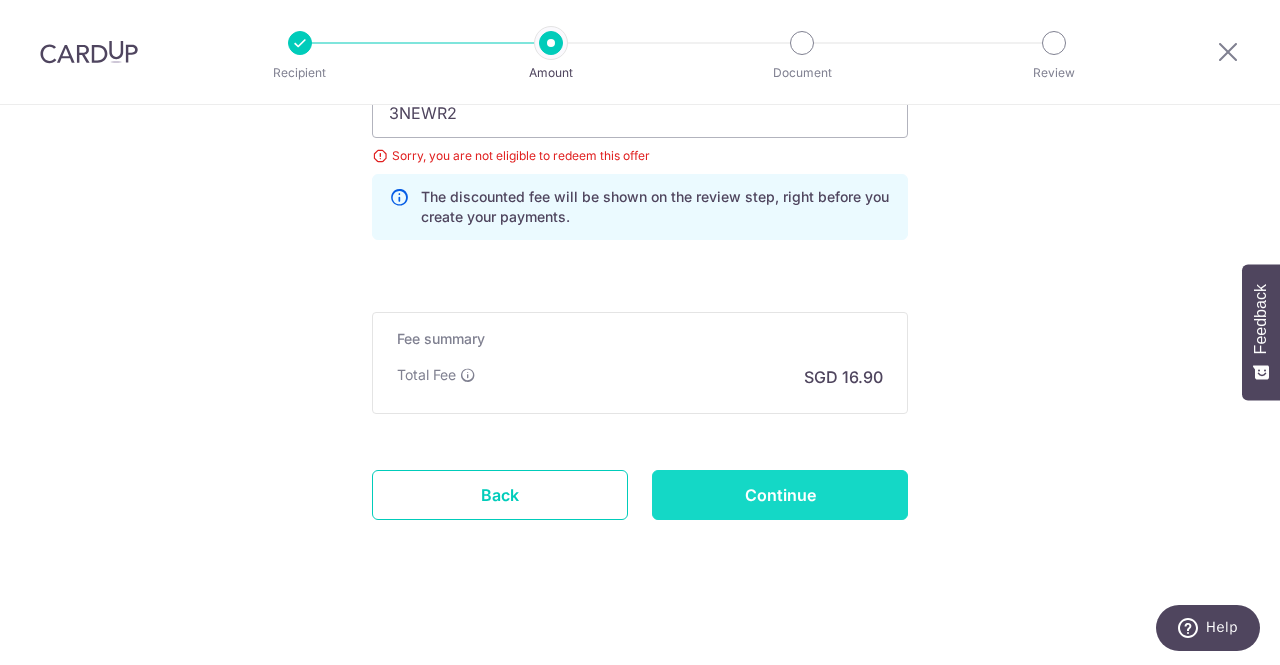 click on "Continue" at bounding box center (780, 495) 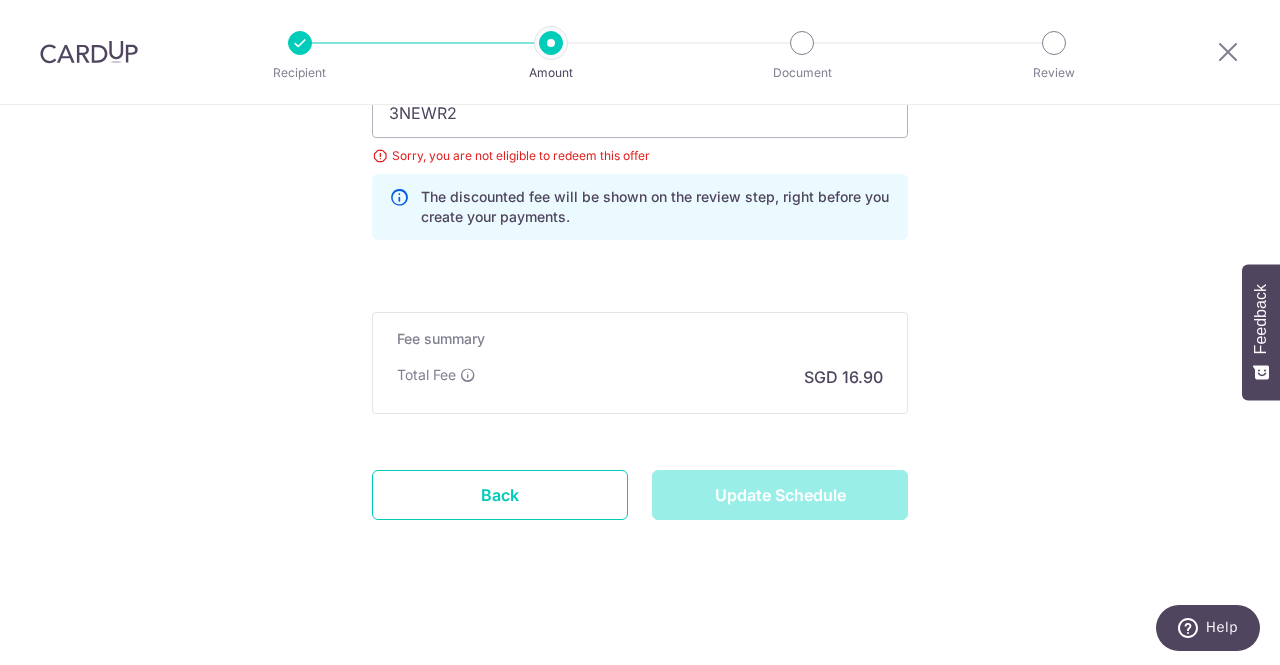 type on "Update Schedule" 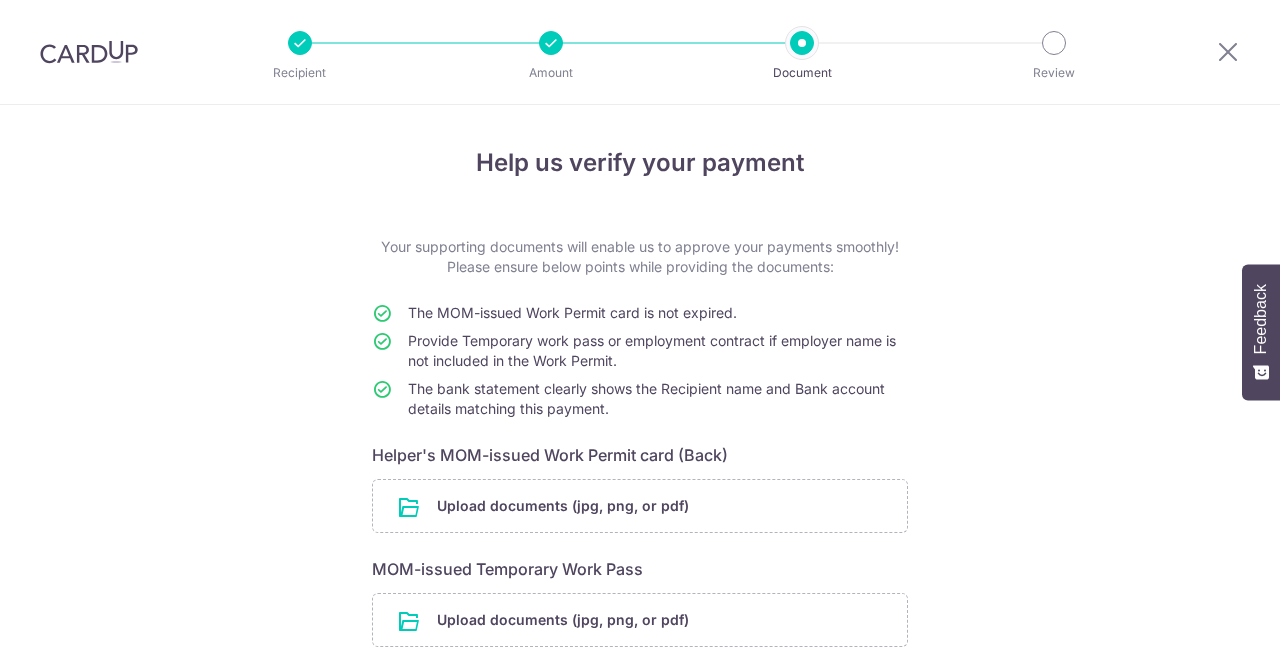 scroll, scrollTop: 0, scrollLeft: 0, axis: both 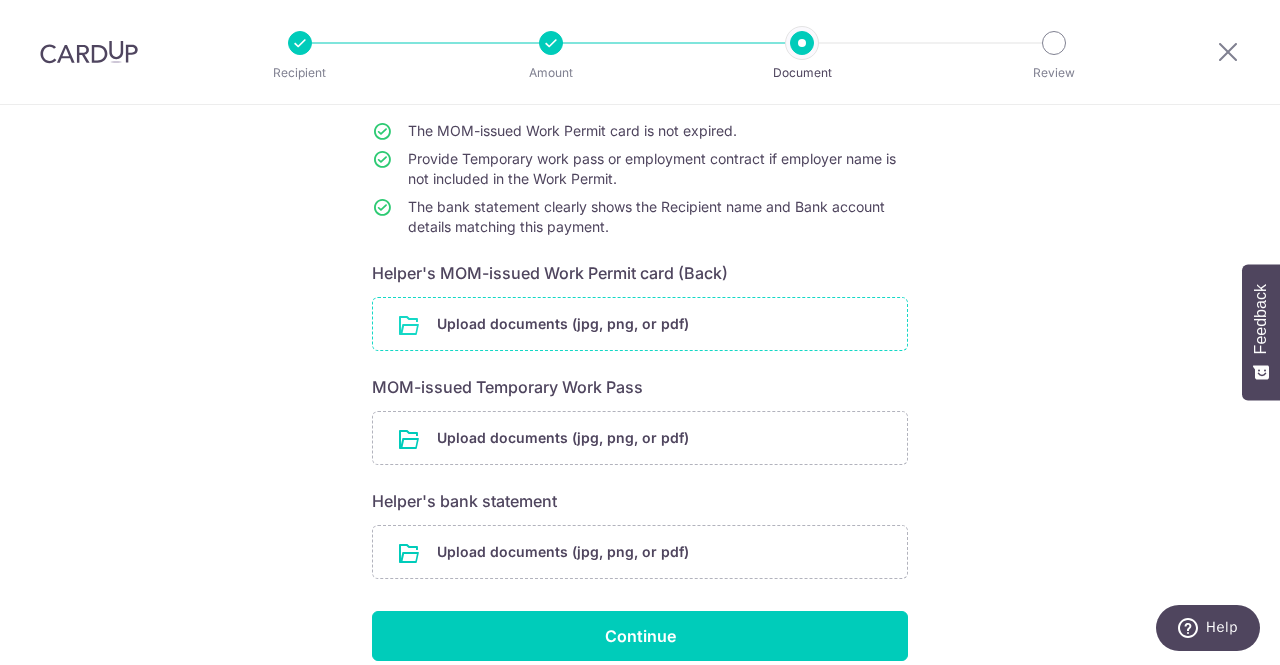 click at bounding box center (640, 324) 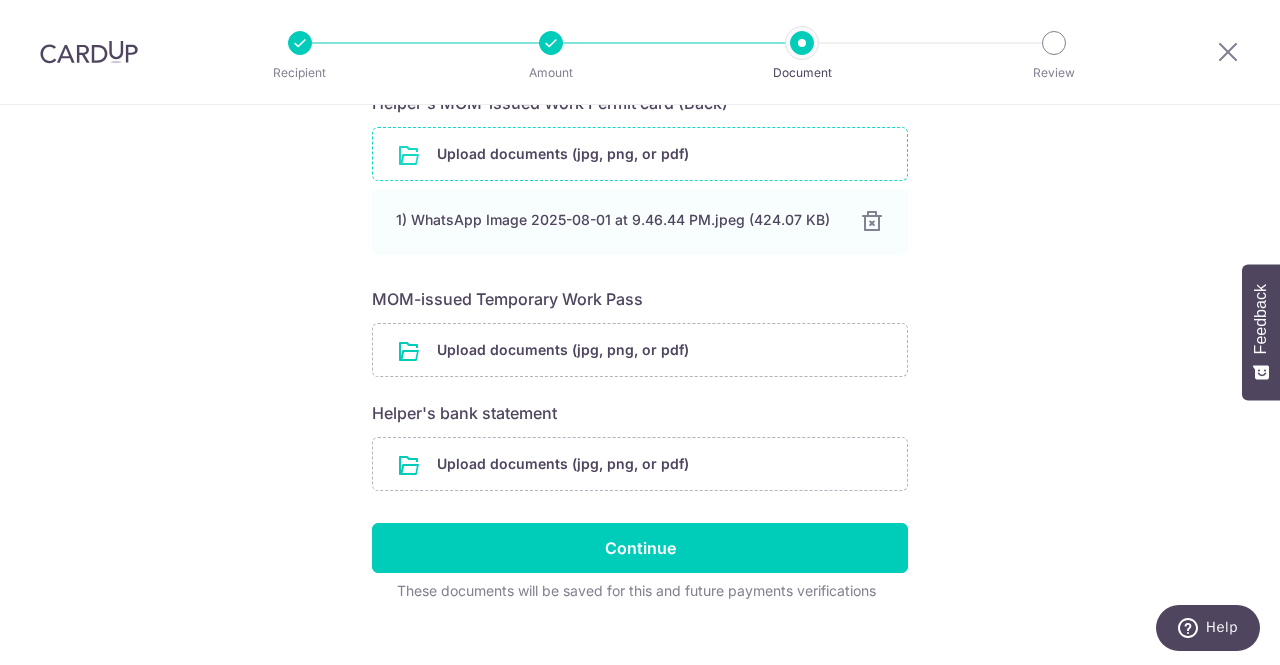scroll, scrollTop: 354, scrollLeft: 0, axis: vertical 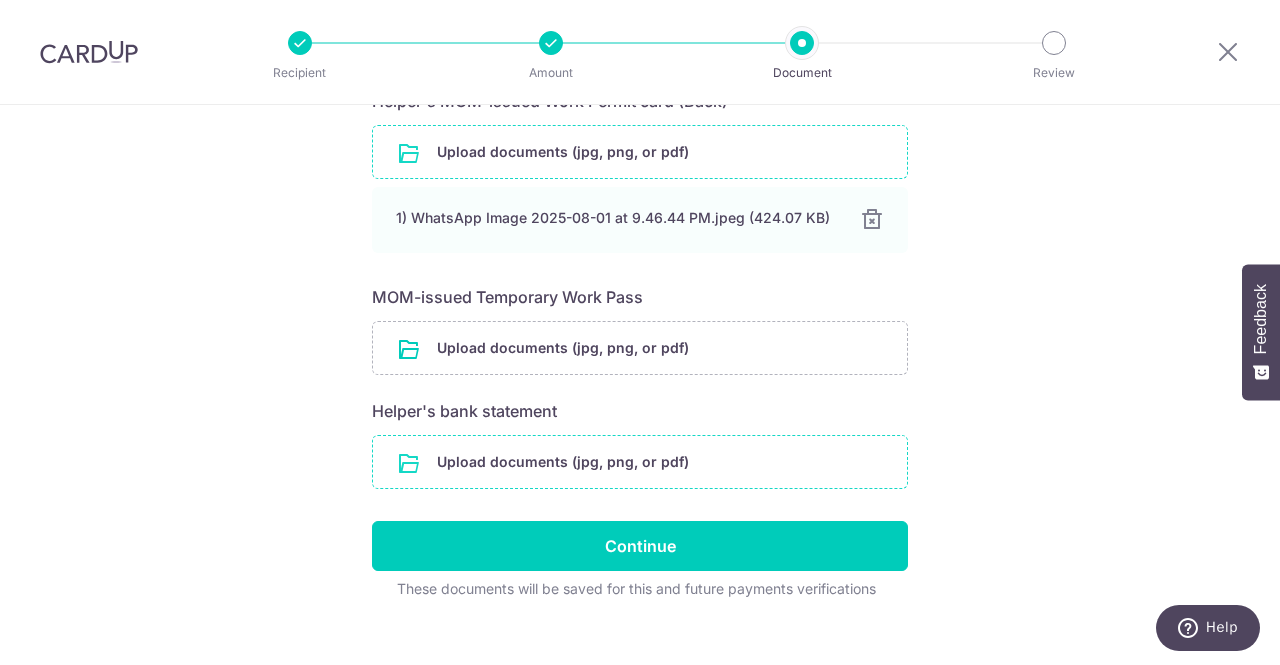 click at bounding box center [640, 462] 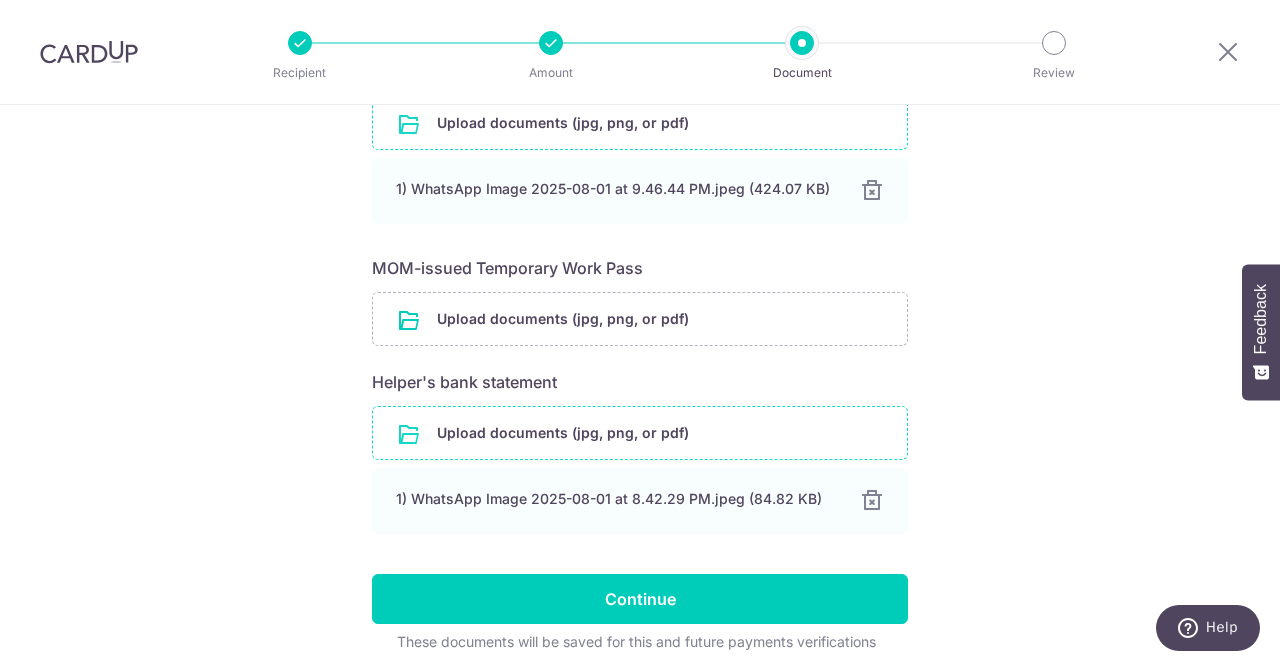scroll, scrollTop: 384, scrollLeft: 0, axis: vertical 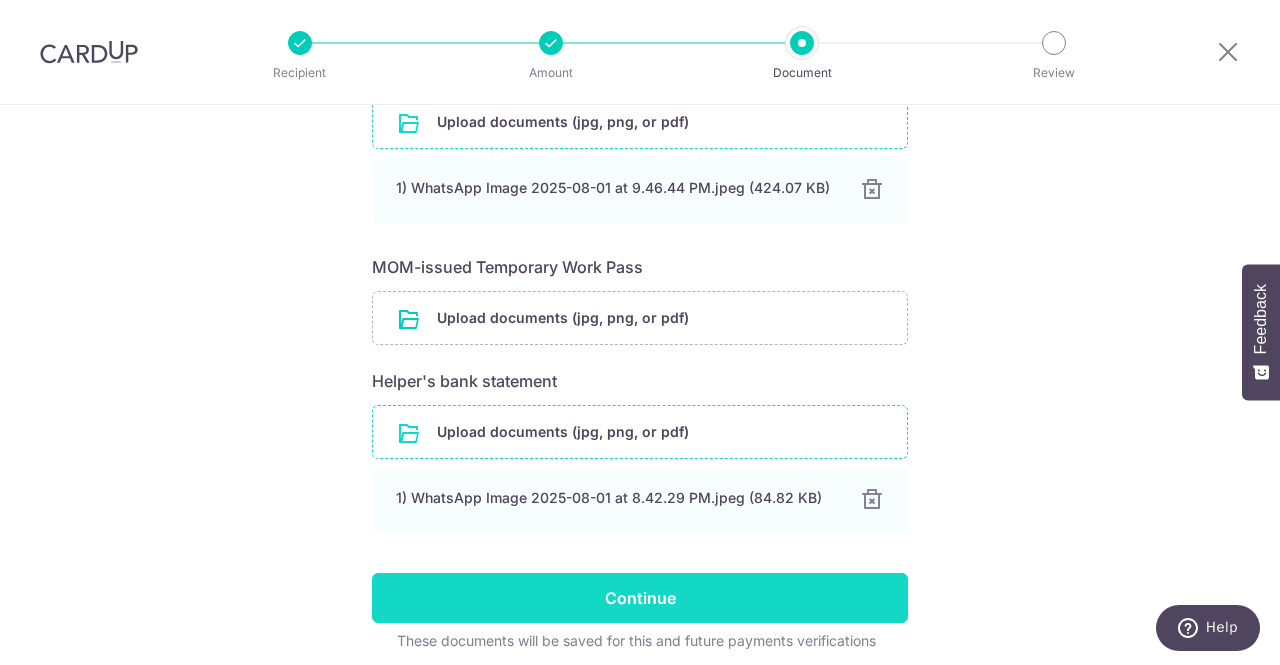 click on "Continue" at bounding box center [640, 598] 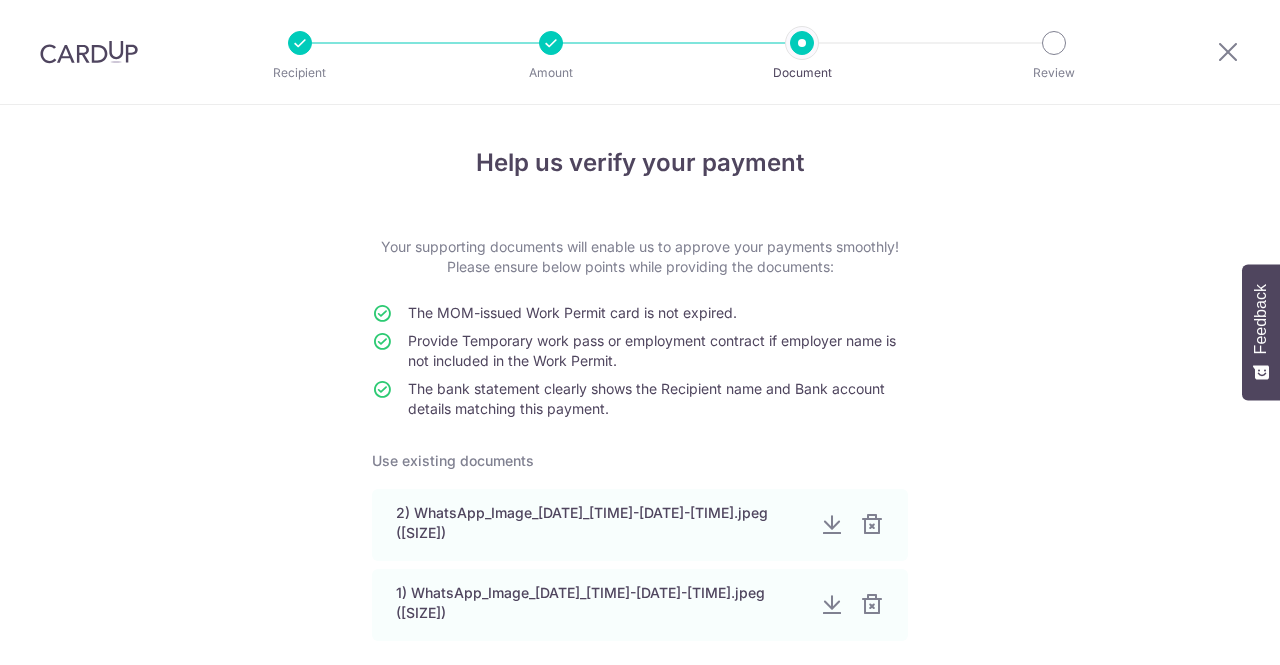scroll, scrollTop: 0, scrollLeft: 0, axis: both 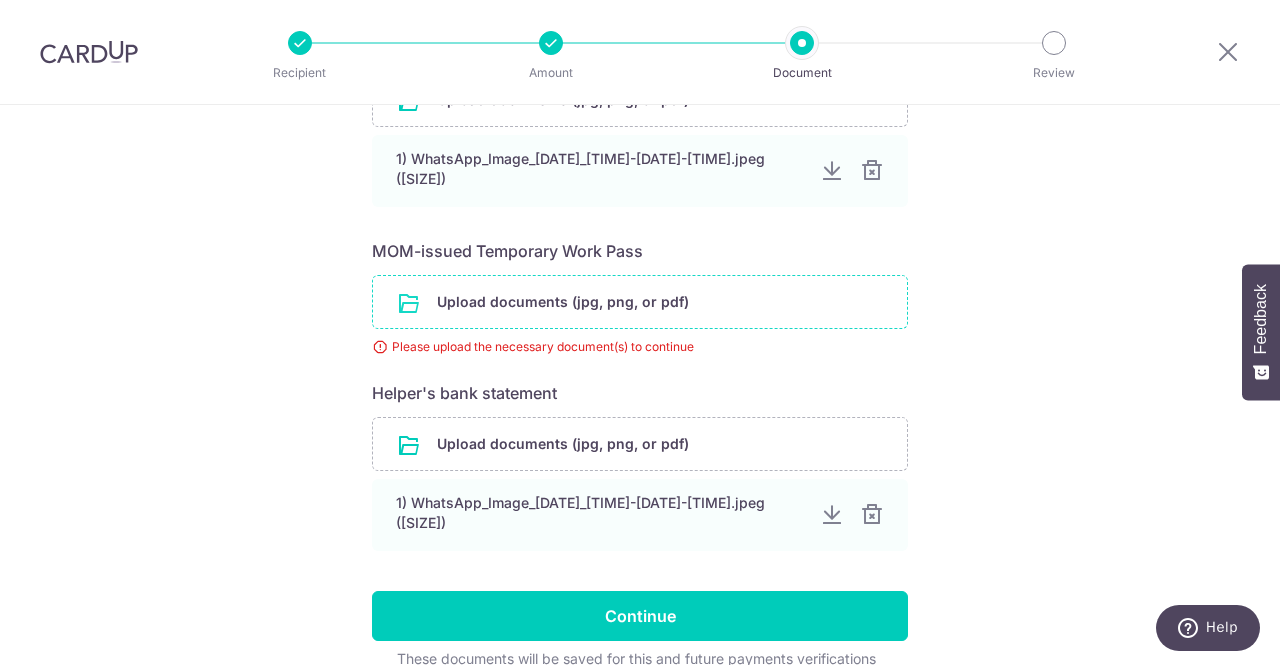 click at bounding box center [640, 302] 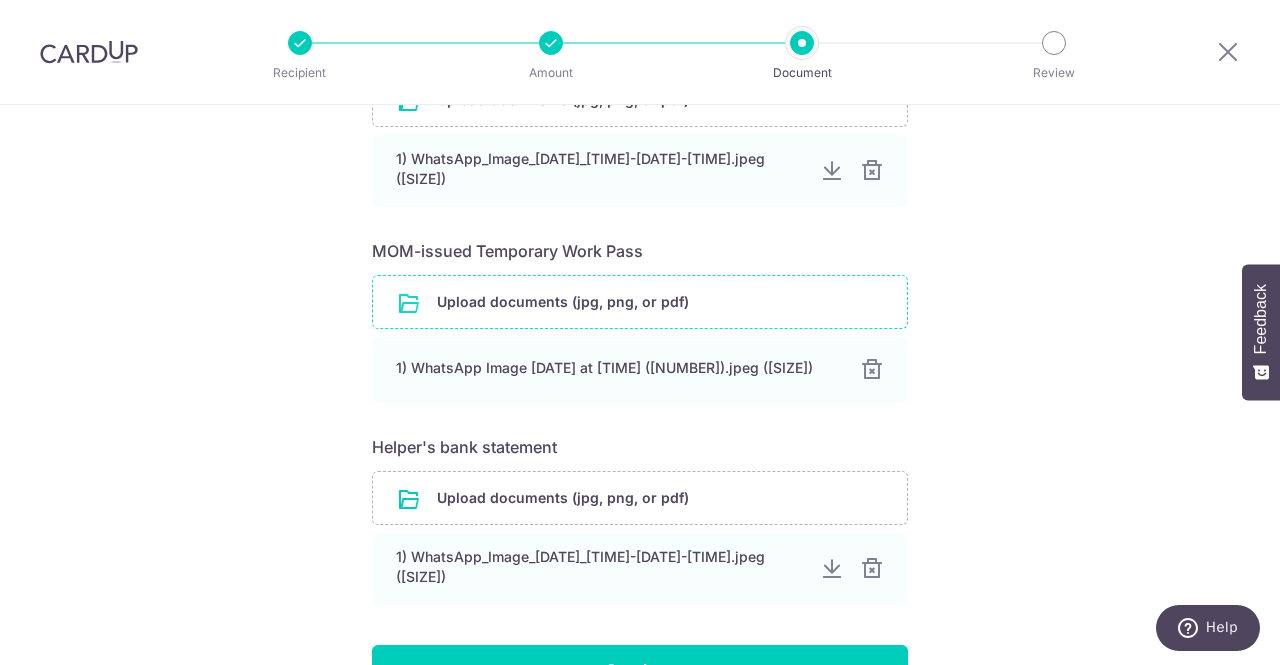 scroll, scrollTop: 879, scrollLeft: 0, axis: vertical 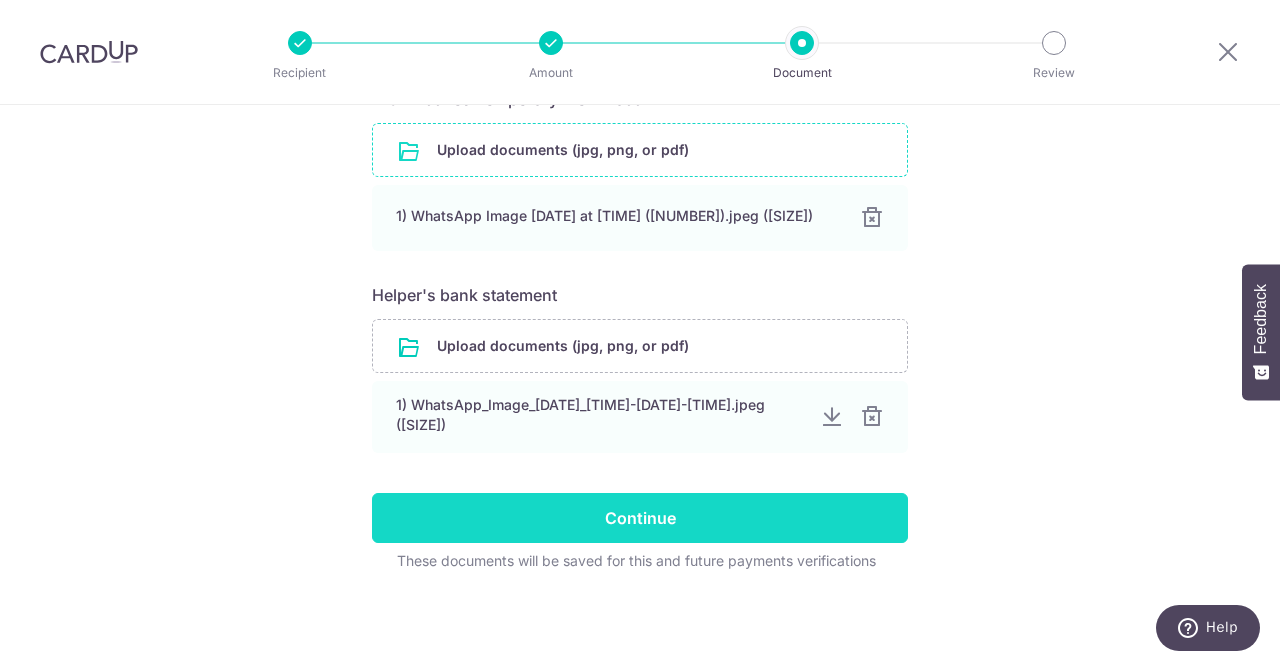 click on "Continue" at bounding box center [640, 518] 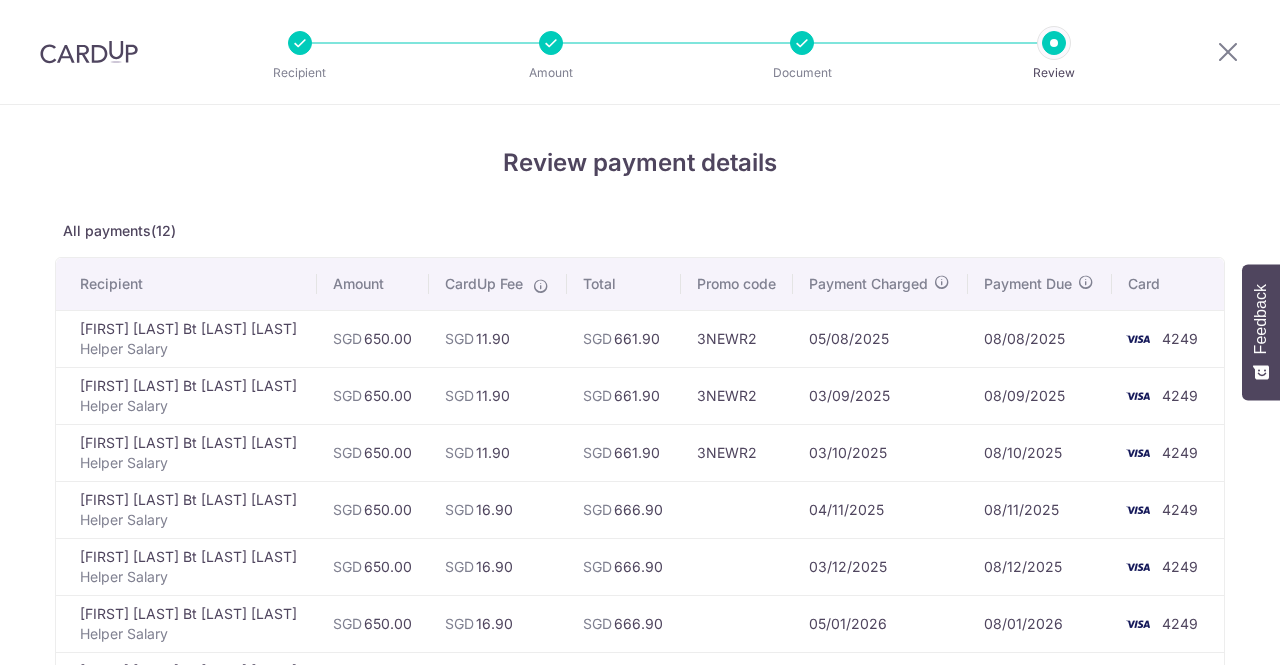scroll, scrollTop: 0, scrollLeft: 0, axis: both 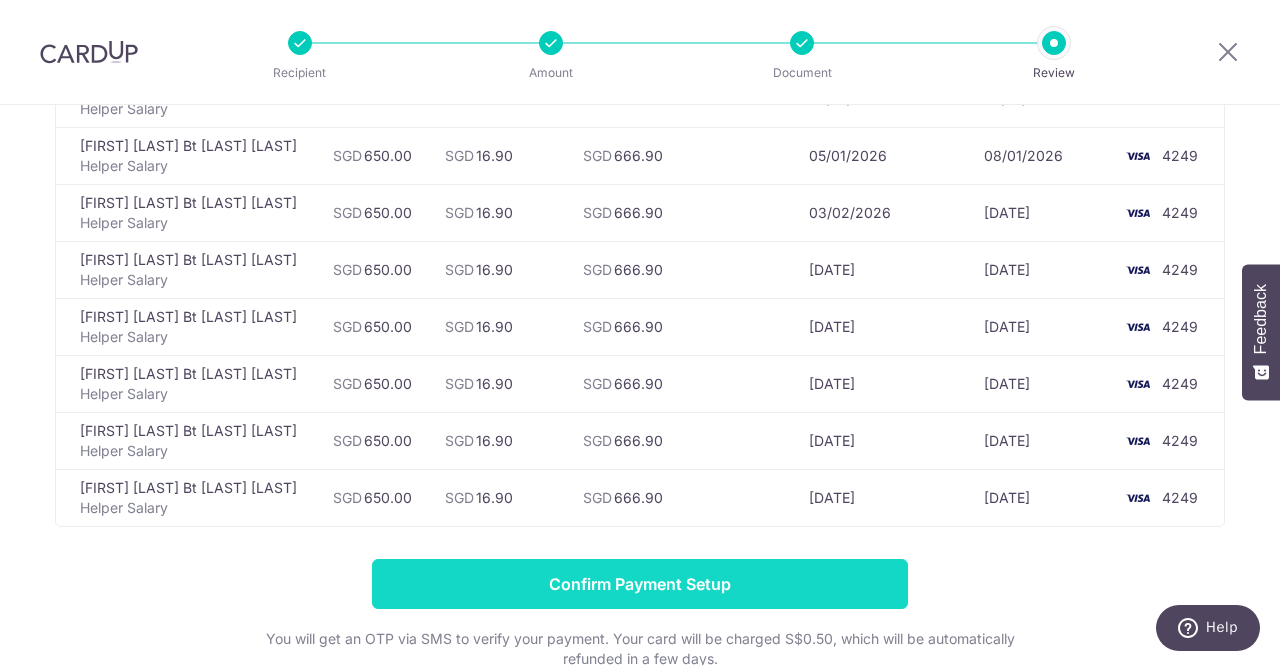 click on "Confirm Payment Setup" at bounding box center [640, 584] 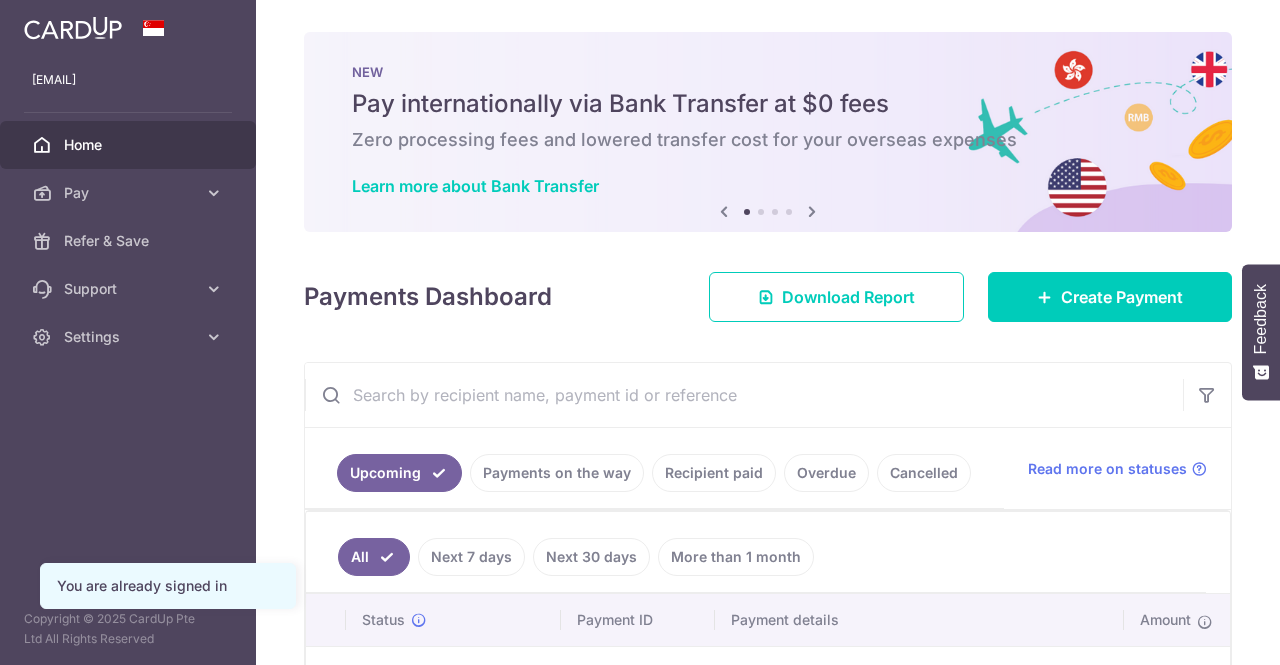 scroll, scrollTop: 0, scrollLeft: 0, axis: both 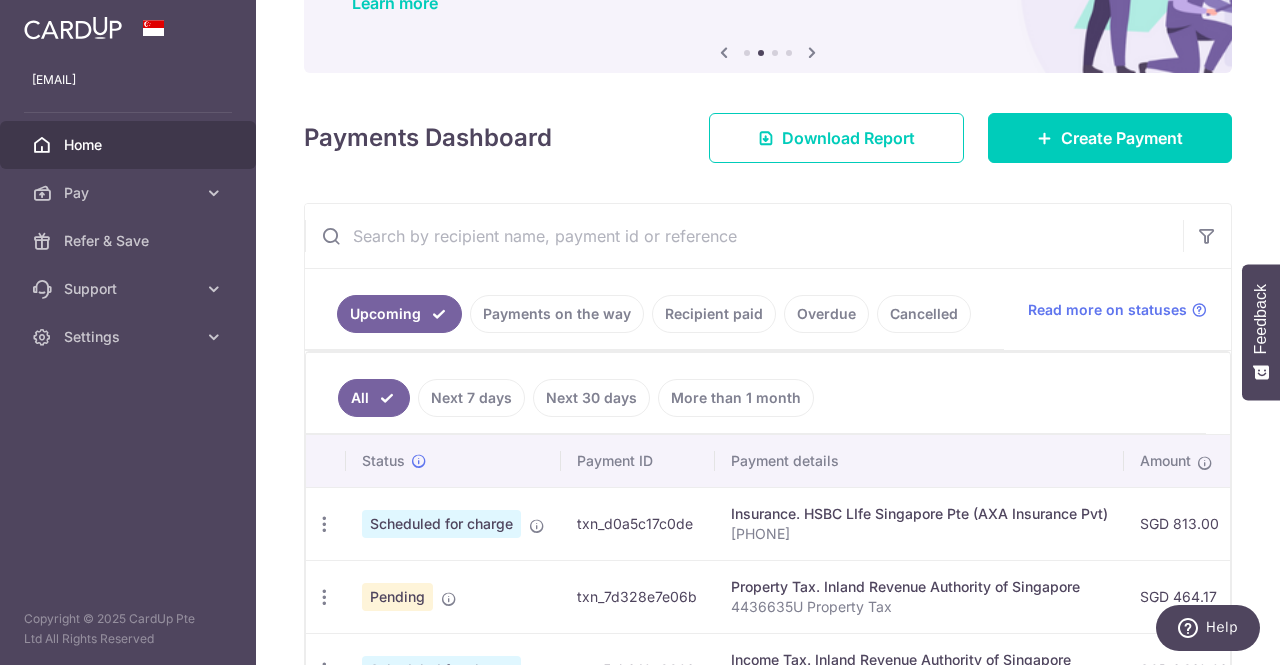 click on "Next 7 days" at bounding box center [471, 398] 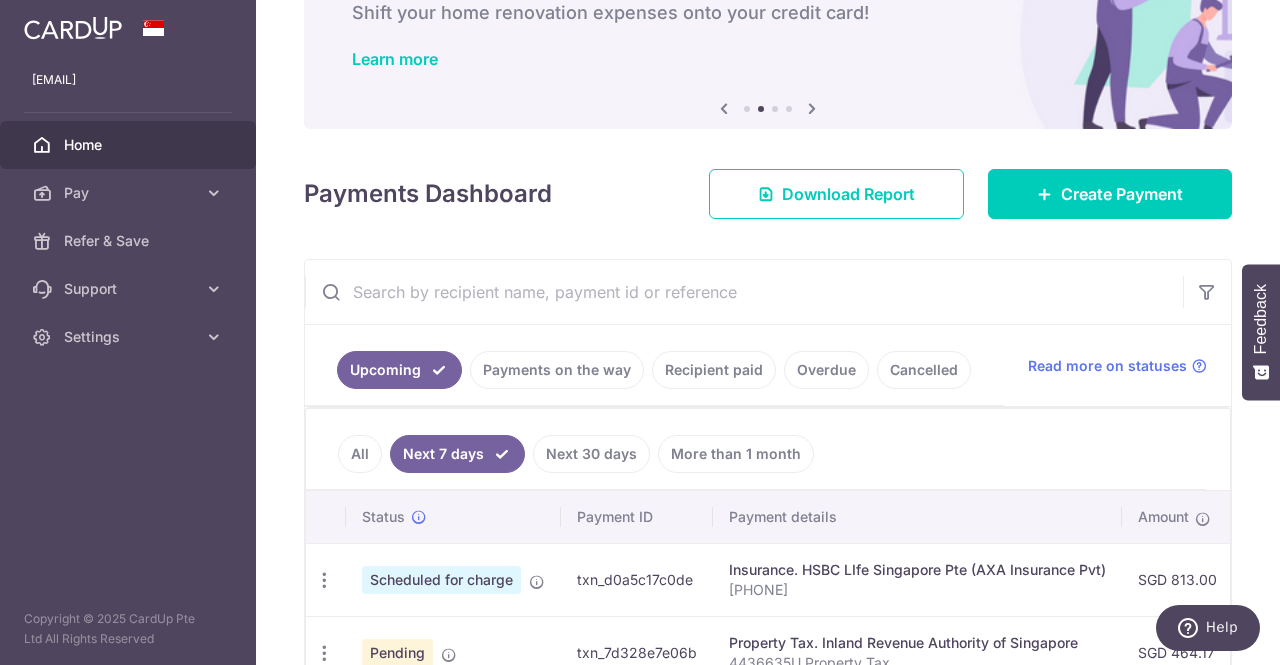 scroll, scrollTop: 252, scrollLeft: 0, axis: vertical 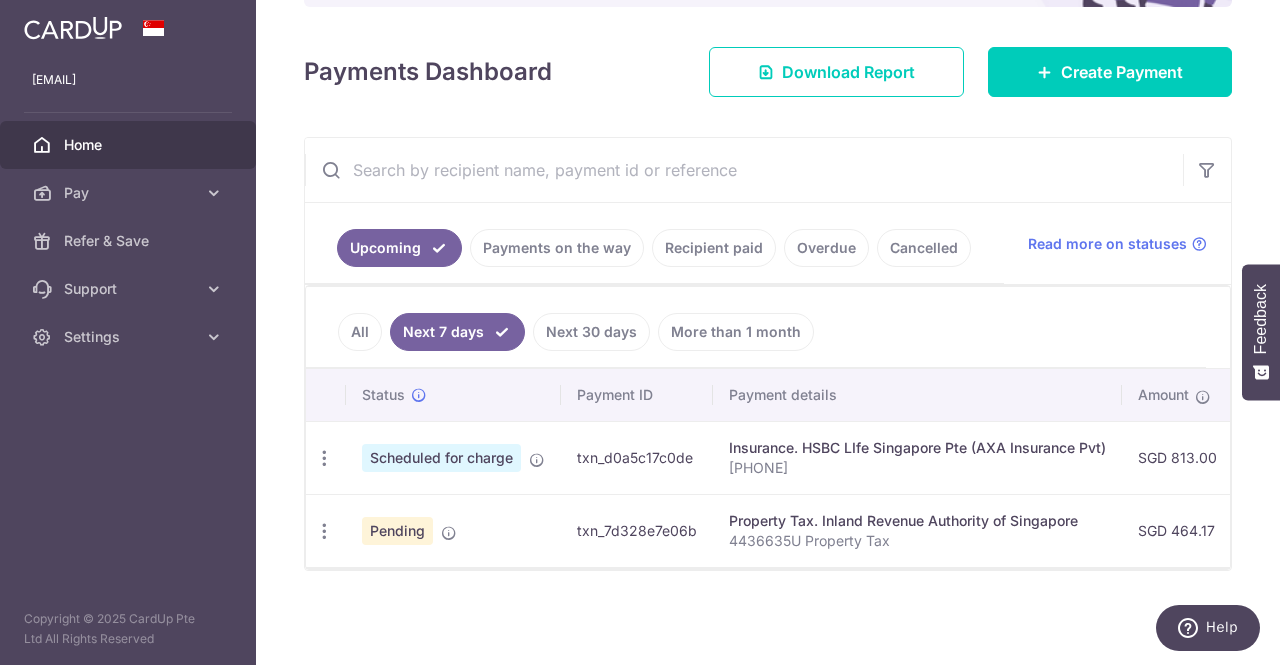 click on "All" at bounding box center (360, 332) 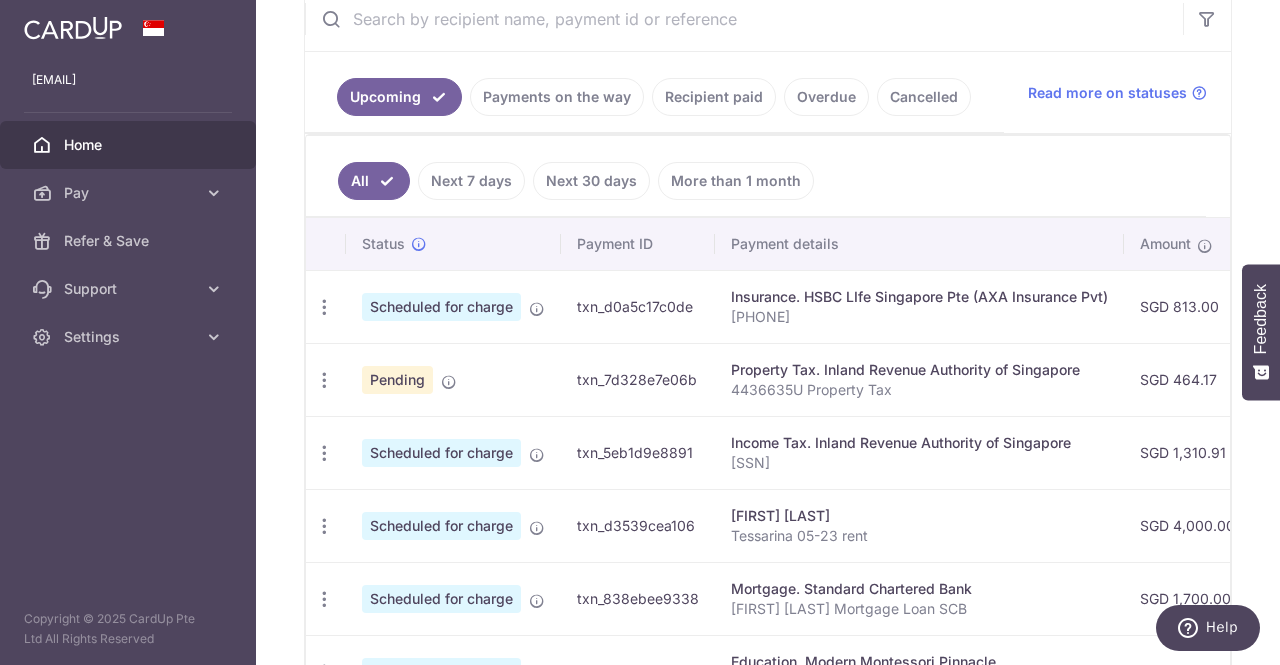scroll, scrollTop: 436, scrollLeft: 0, axis: vertical 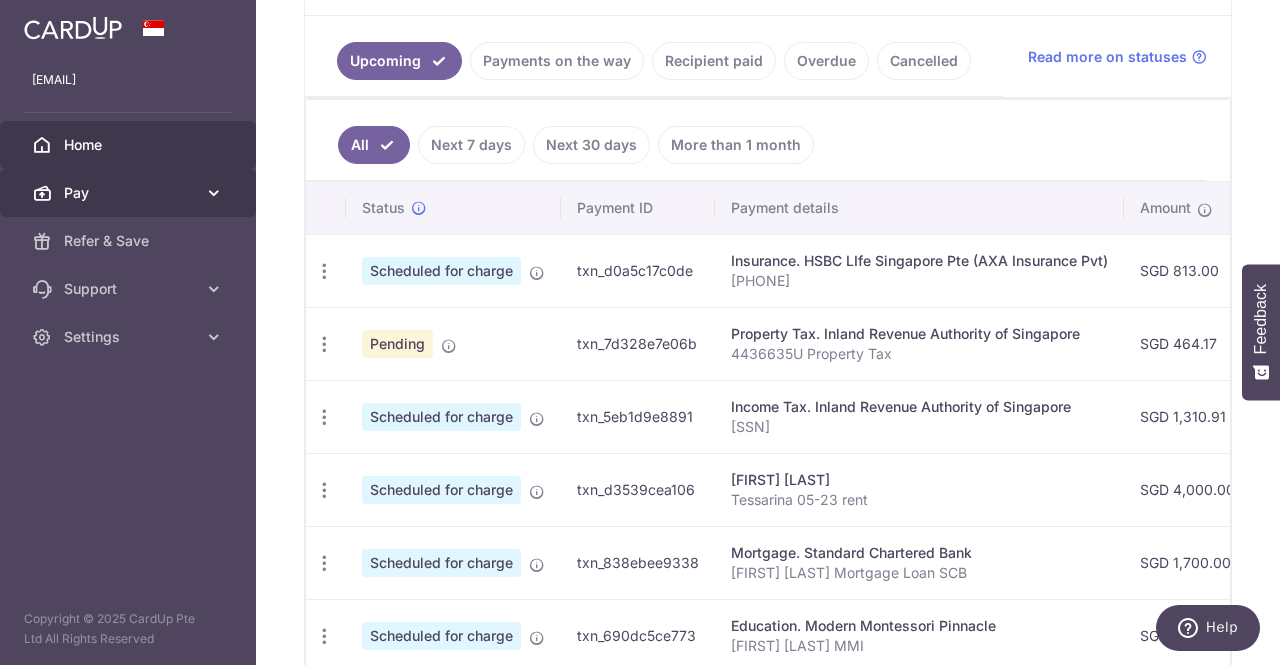 click on "Pay" at bounding box center [130, 193] 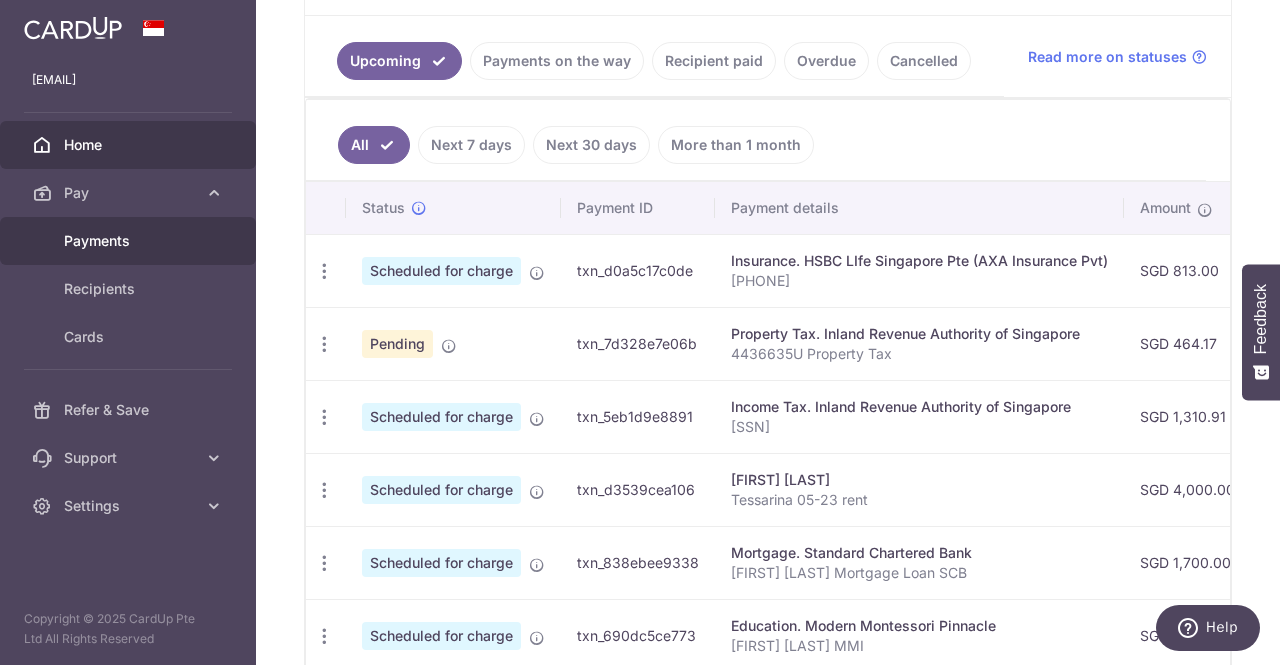 click on "Payments" at bounding box center [130, 241] 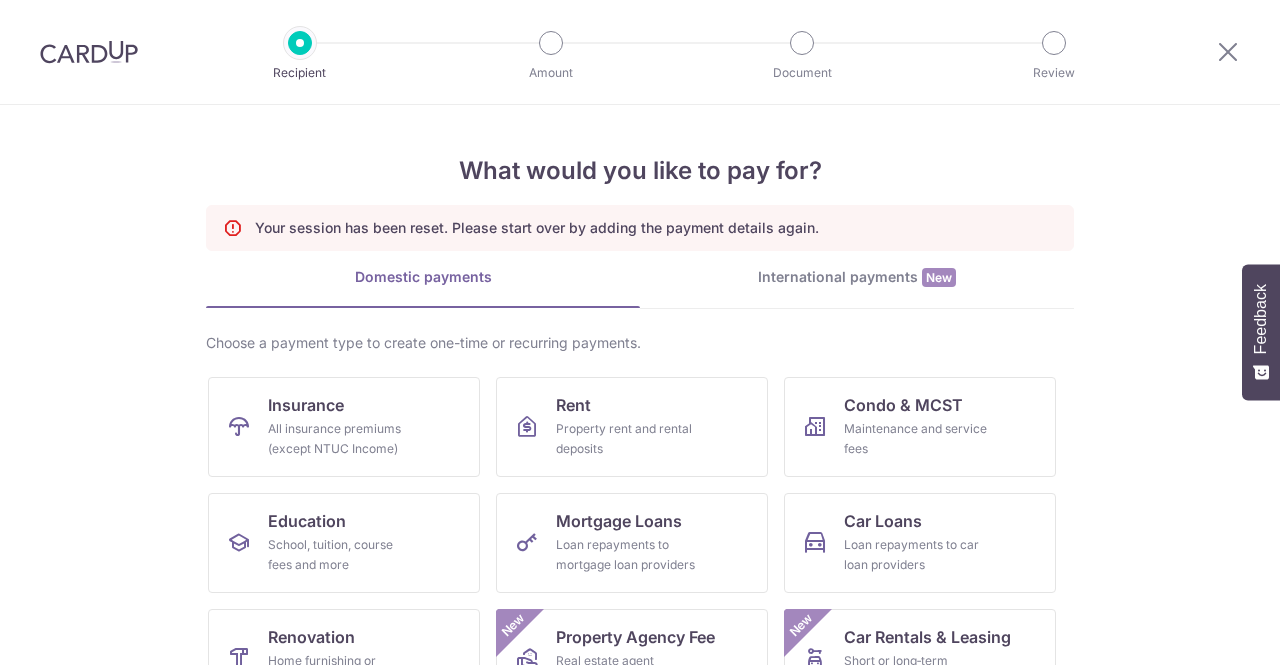 scroll, scrollTop: 0, scrollLeft: 0, axis: both 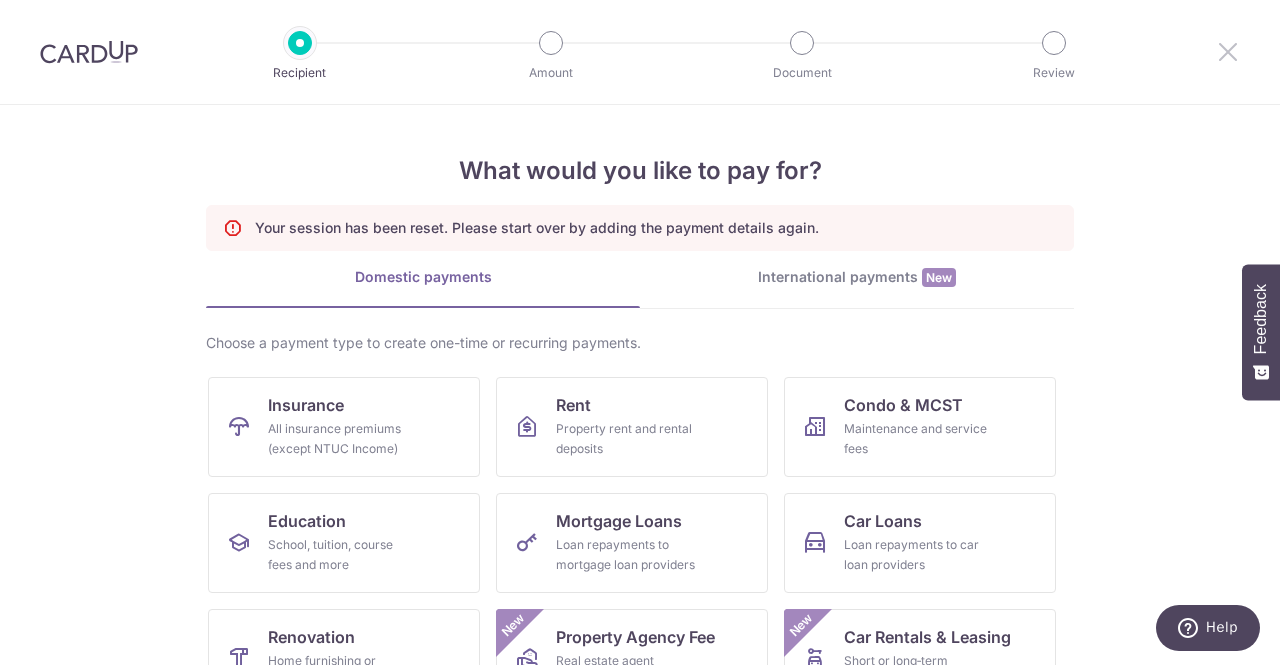 click at bounding box center (1228, 51) 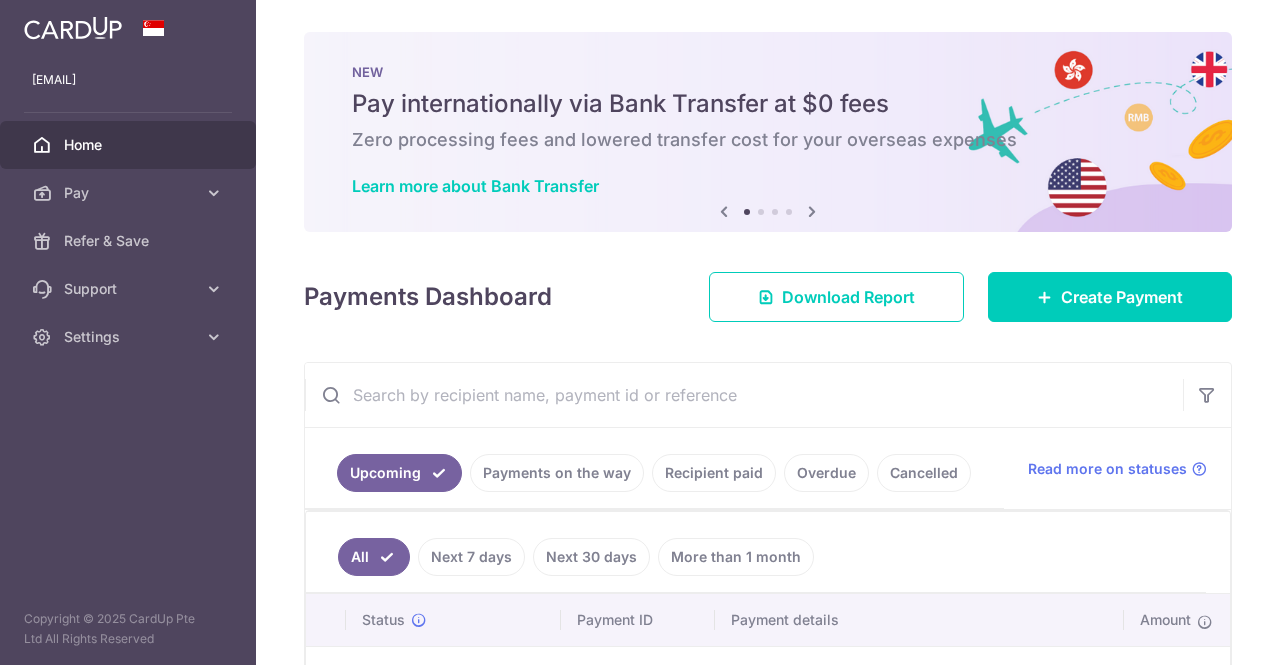 scroll, scrollTop: 0, scrollLeft: 0, axis: both 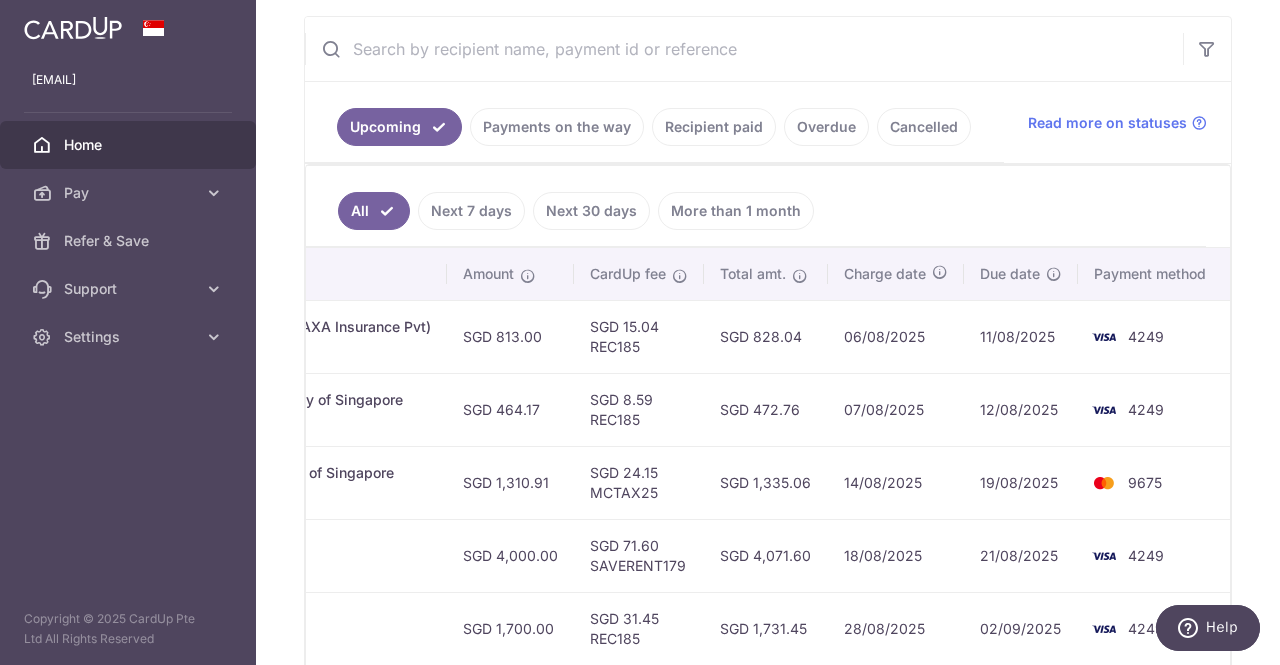 click on "Cancelled" at bounding box center (924, 127) 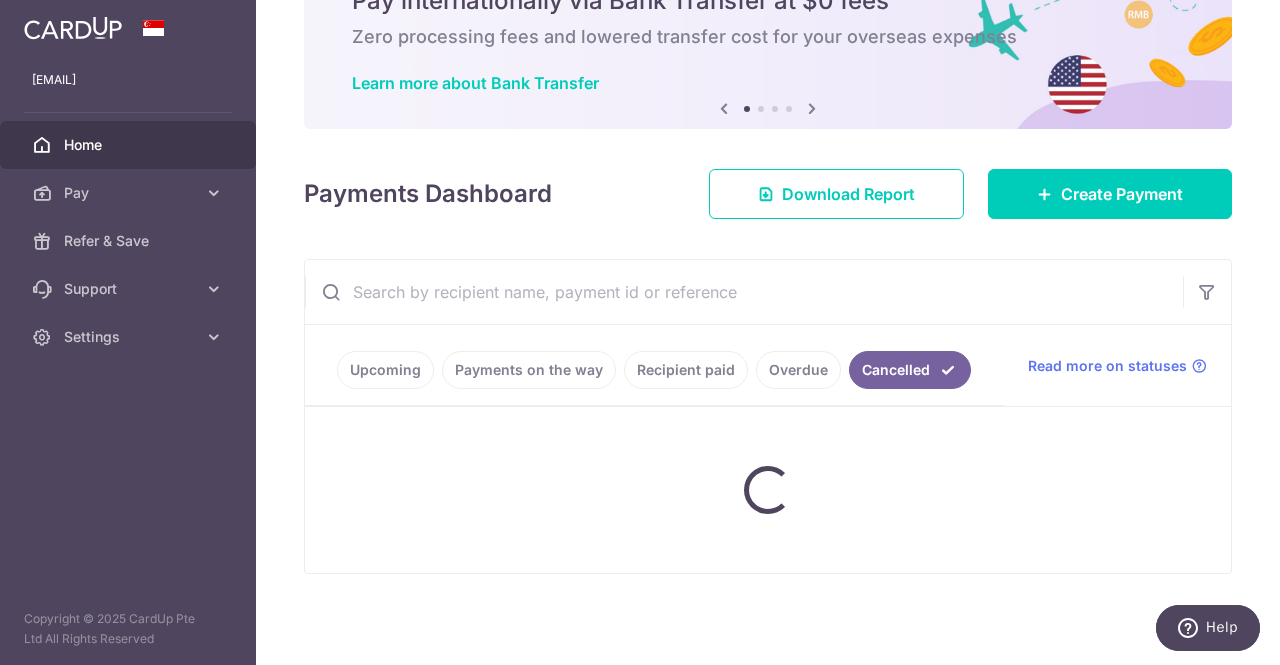 scroll, scrollTop: 346, scrollLeft: 0, axis: vertical 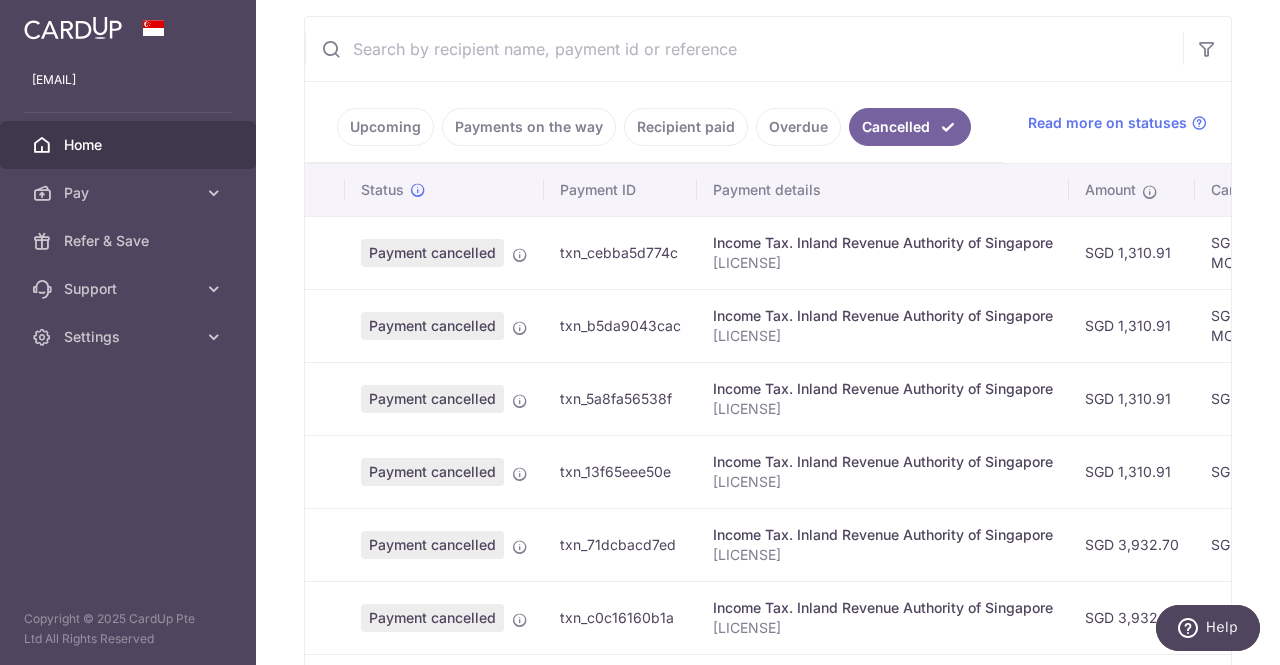 click on "Payments on the way" at bounding box center (529, 127) 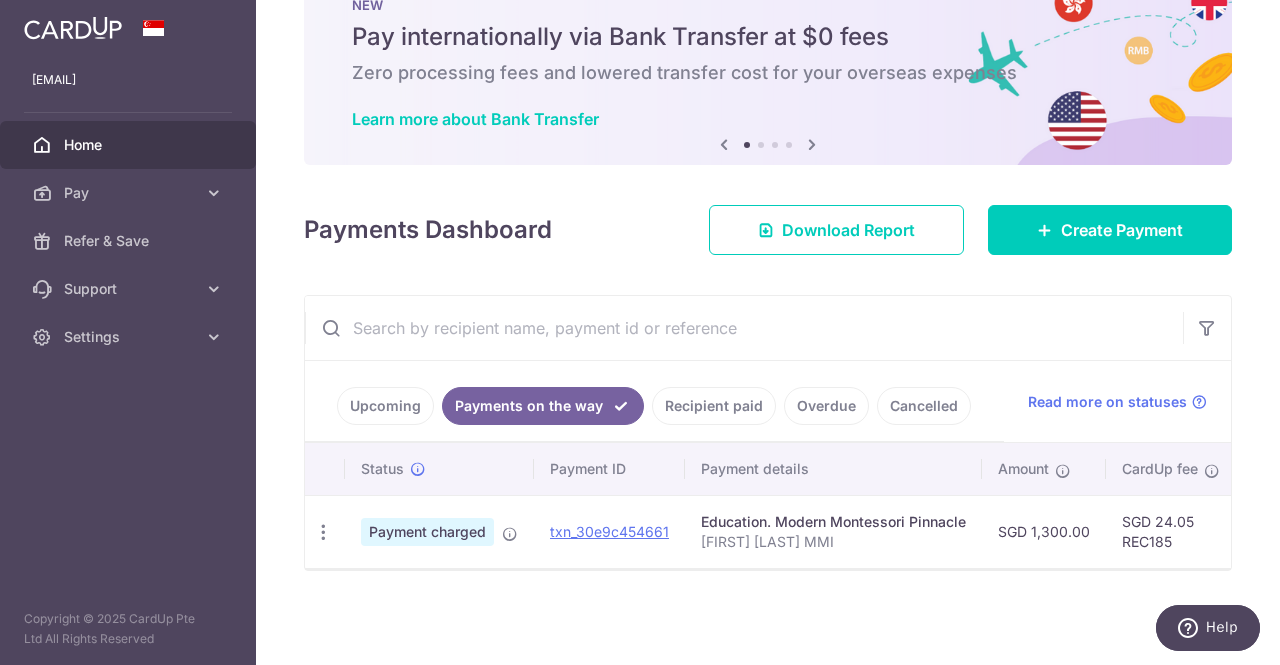 scroll, scrollTop: 72, scrollLeft: 0, axis: vertical 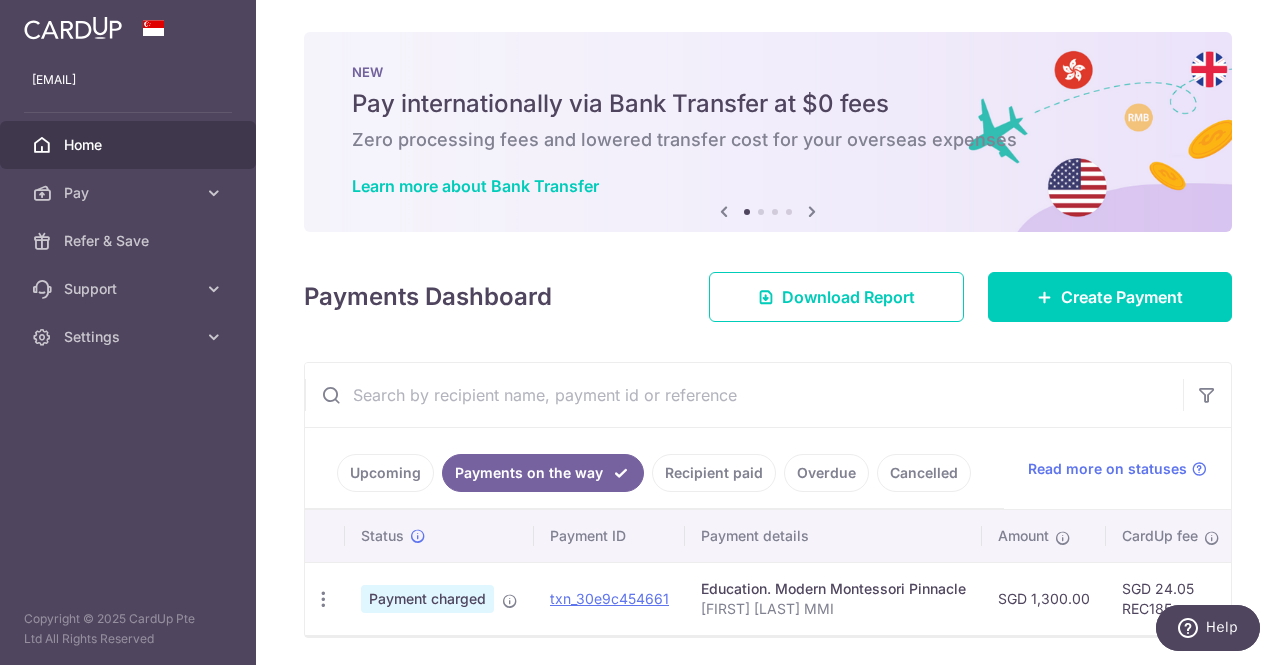 click on "Upcoming" at bounding box center (385, 473) 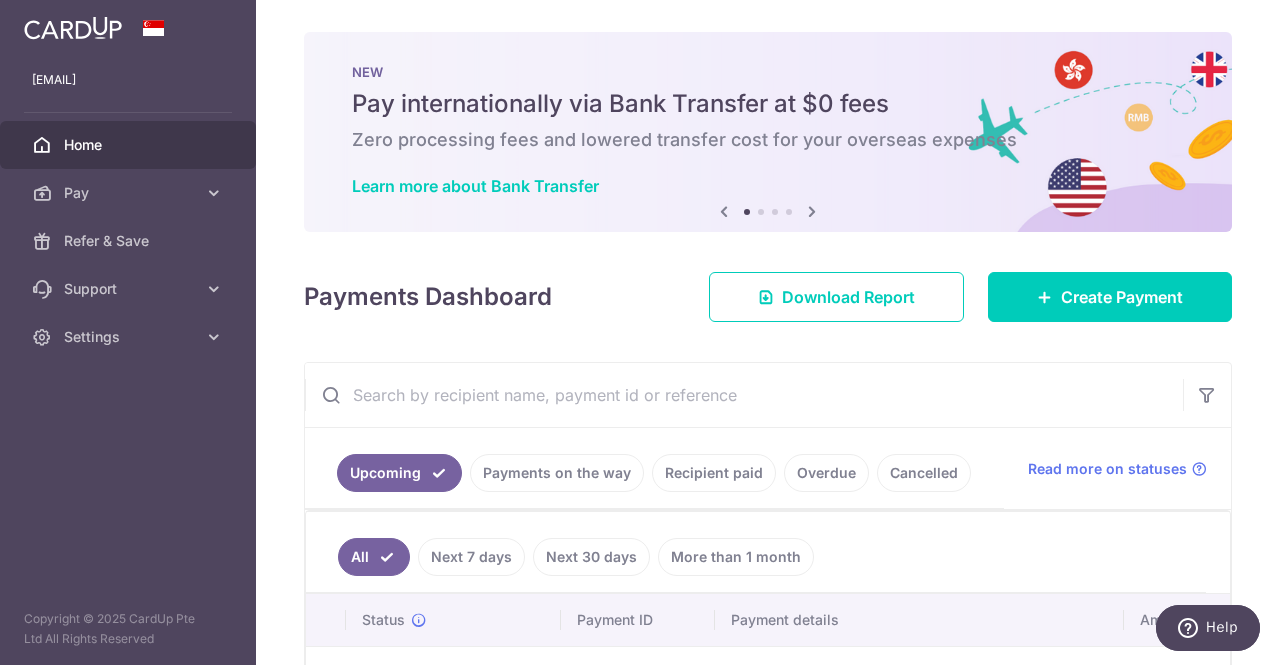 click at bounding box center (744, 395) 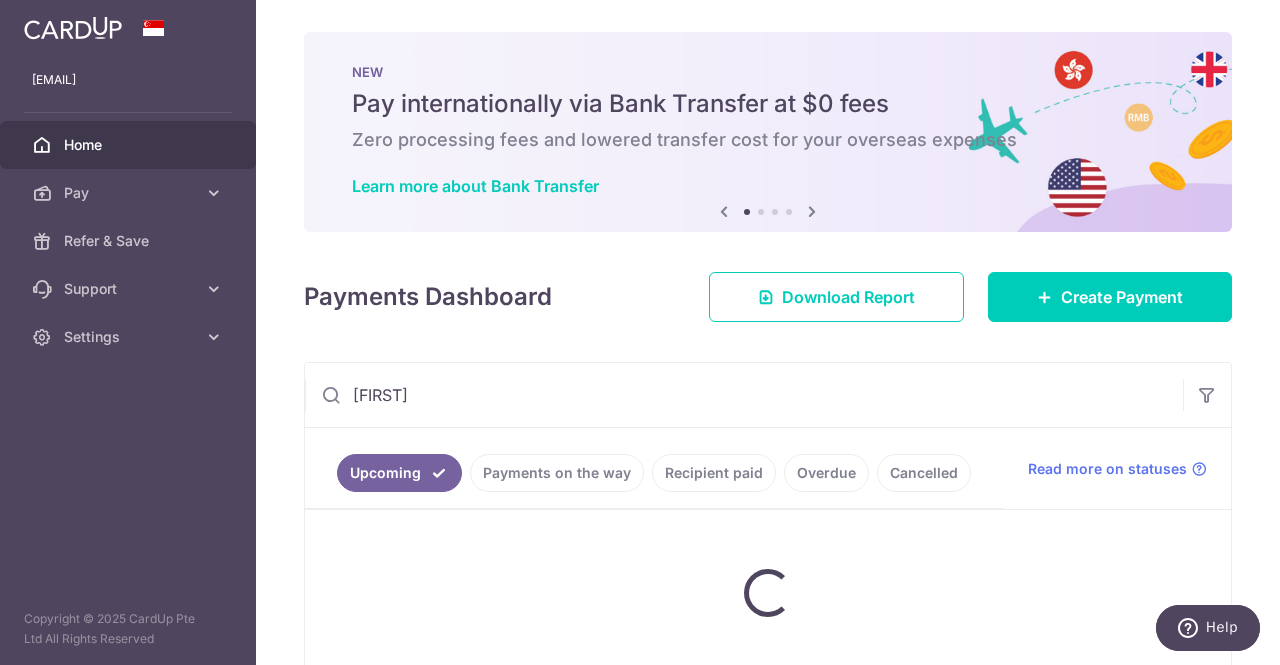 type on "suniri" 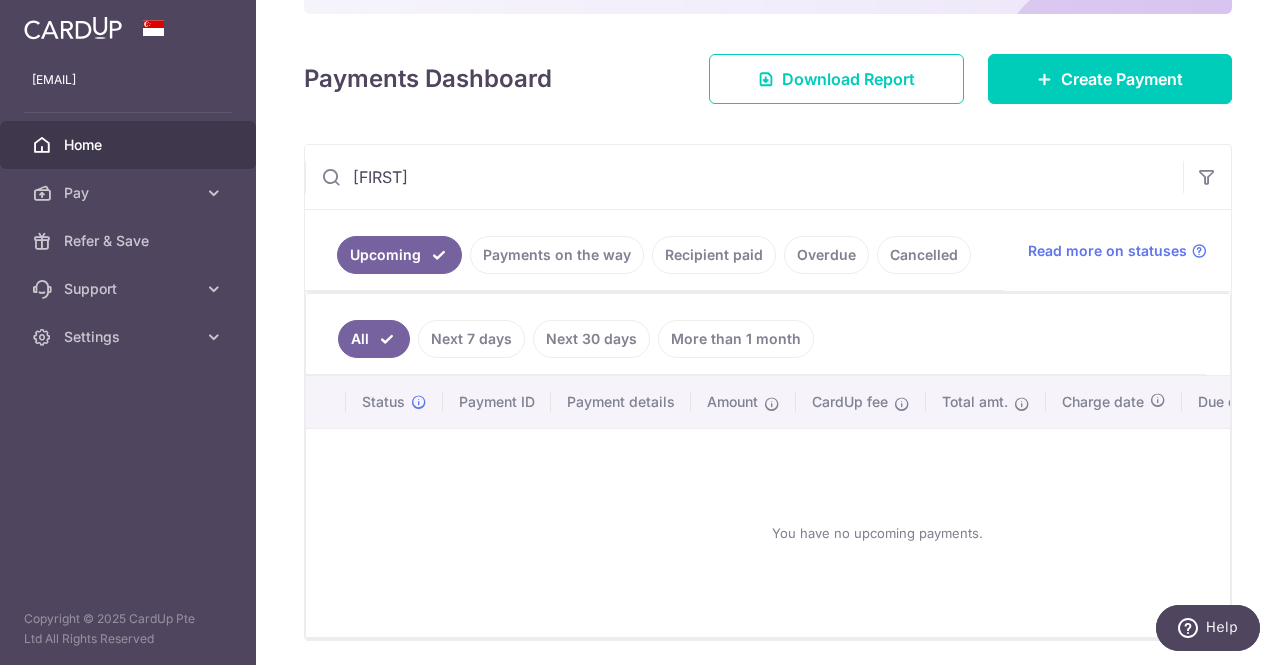 scroll, scrollTop: 0, scrollLeft: 0, axis: both 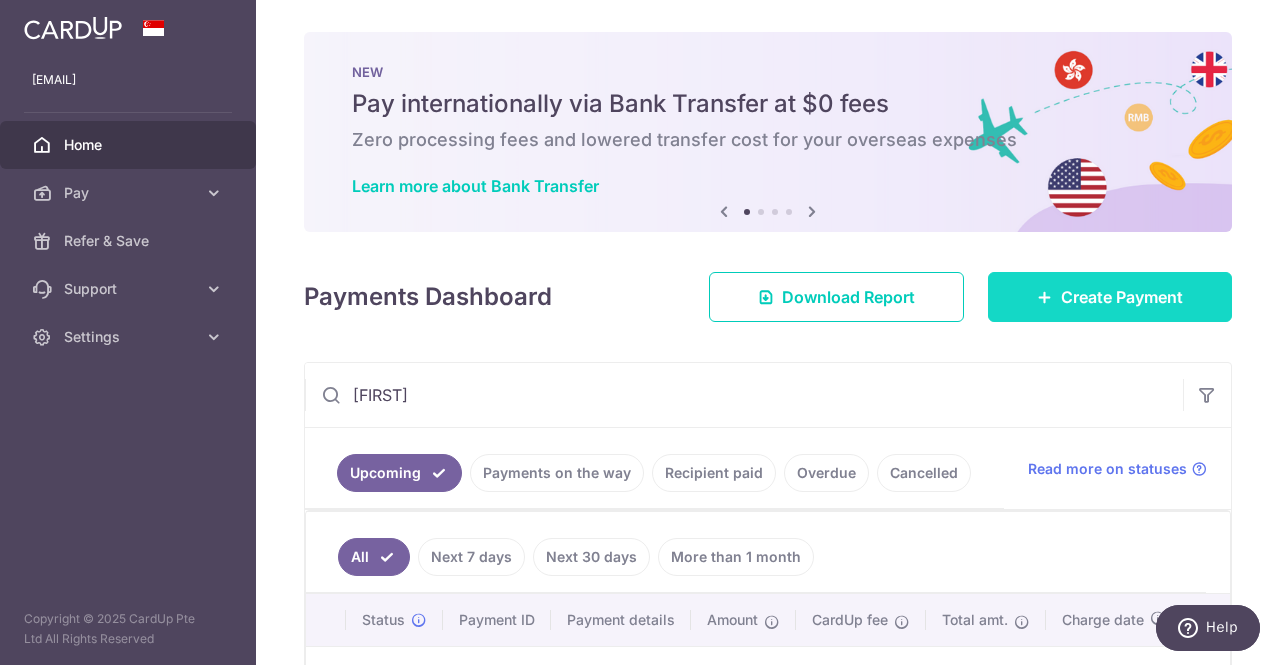 click on "Create Payment" at bounding box center [1122, 297] 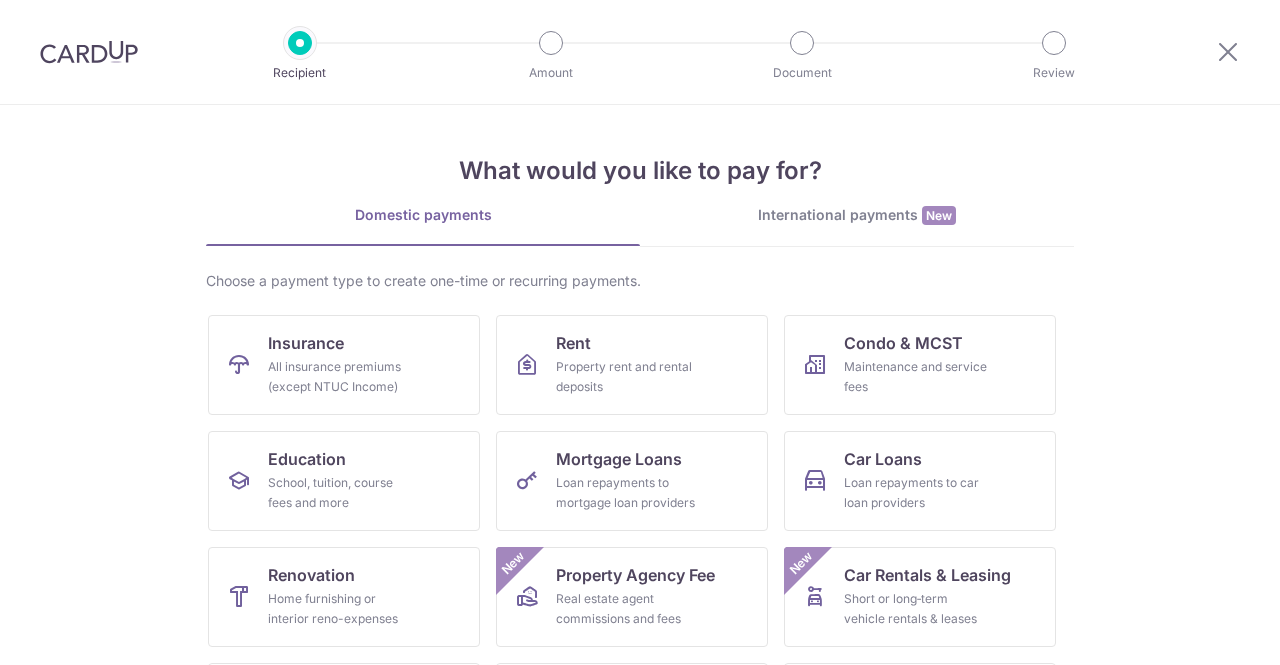 scroll, scrollTop: 0, scrollLeft: 0, axis: both 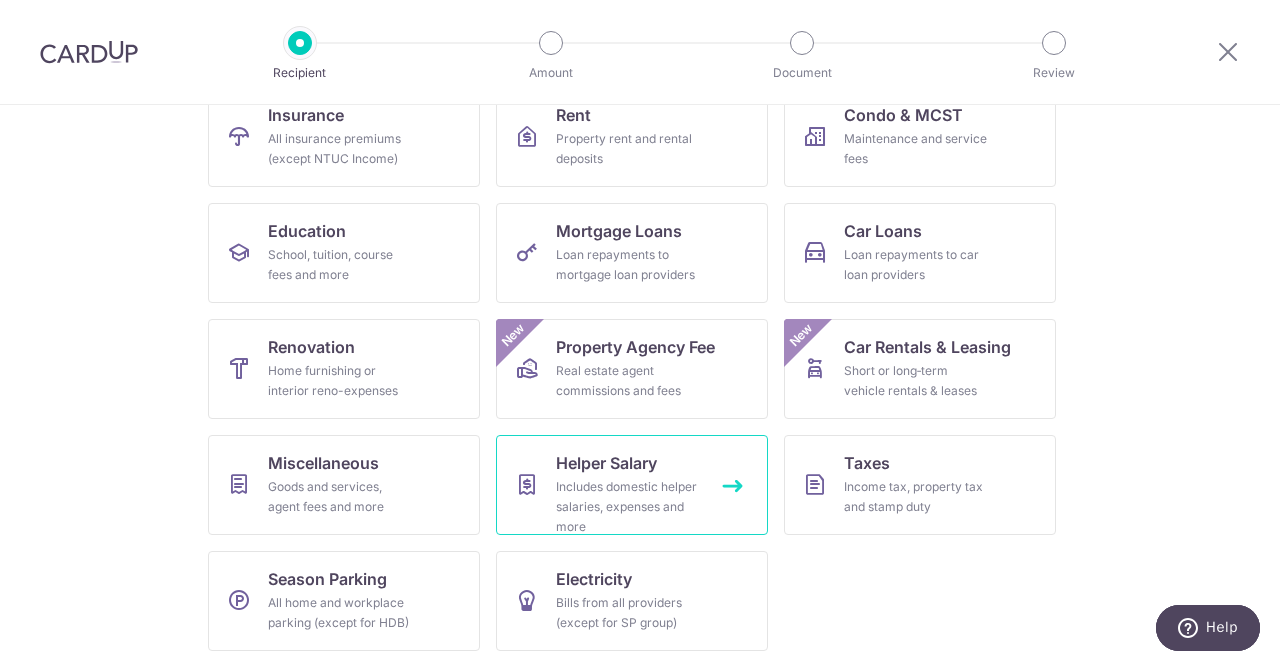 click on "Helper Salary" at bounding box center [606, 463] 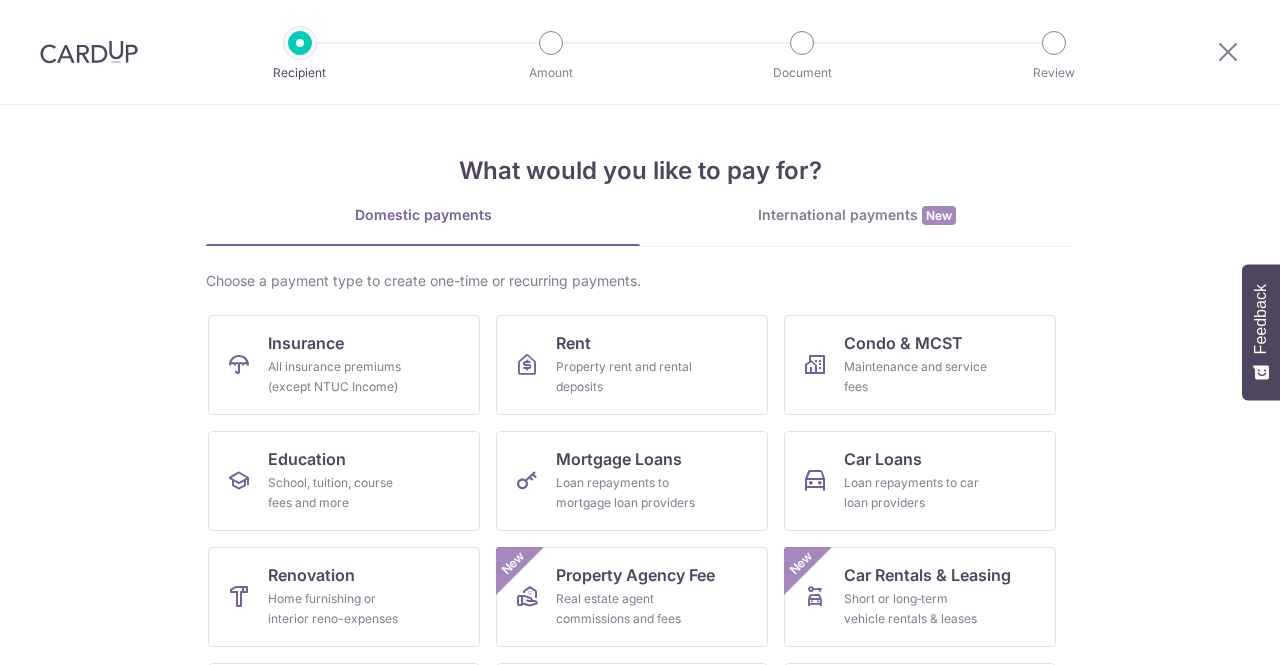 scroll, scrollTop: 0, scrollLeft: 0, axis: both 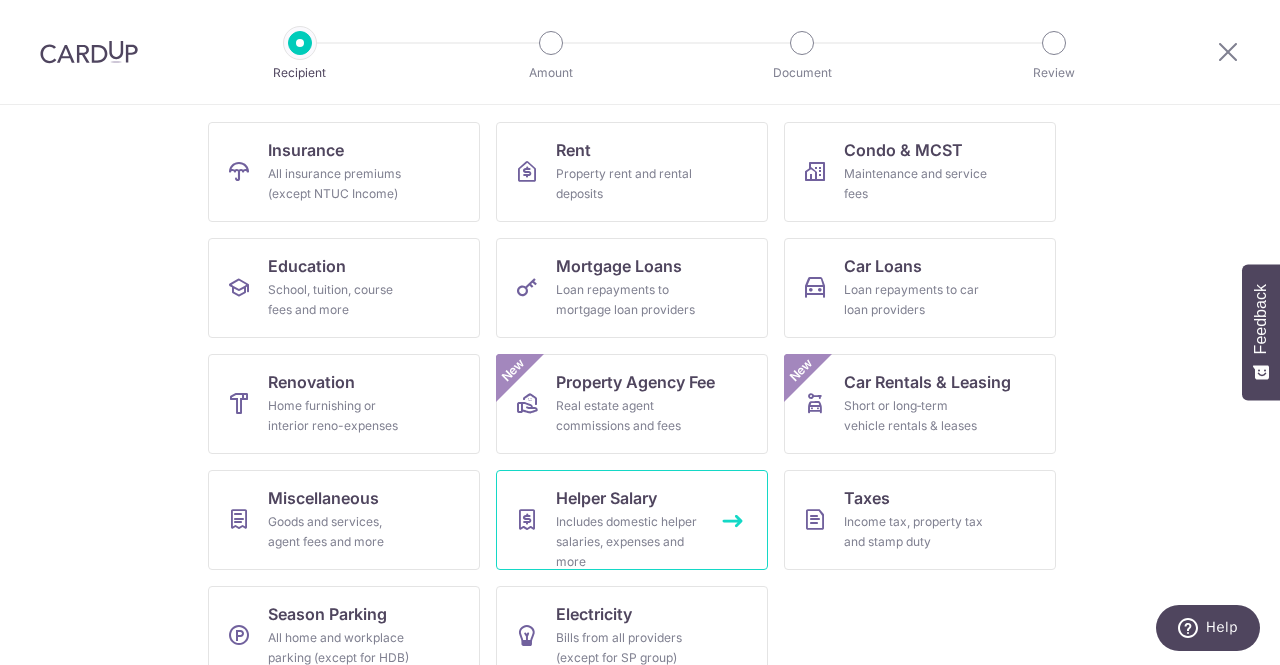 click on "Helper Salary Includes domestic helper salaries, expenses and more" at bounding box center [632, 520] 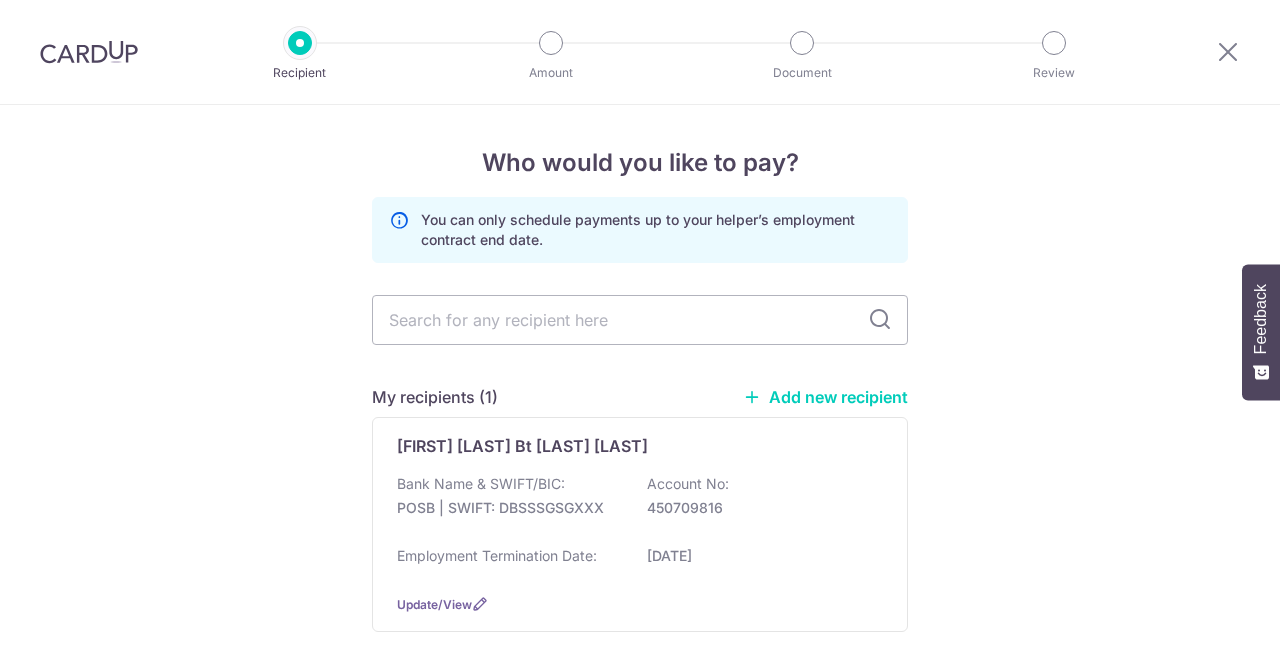 scroll, scrollTop: 0, scrollLeft: 0, axis: both 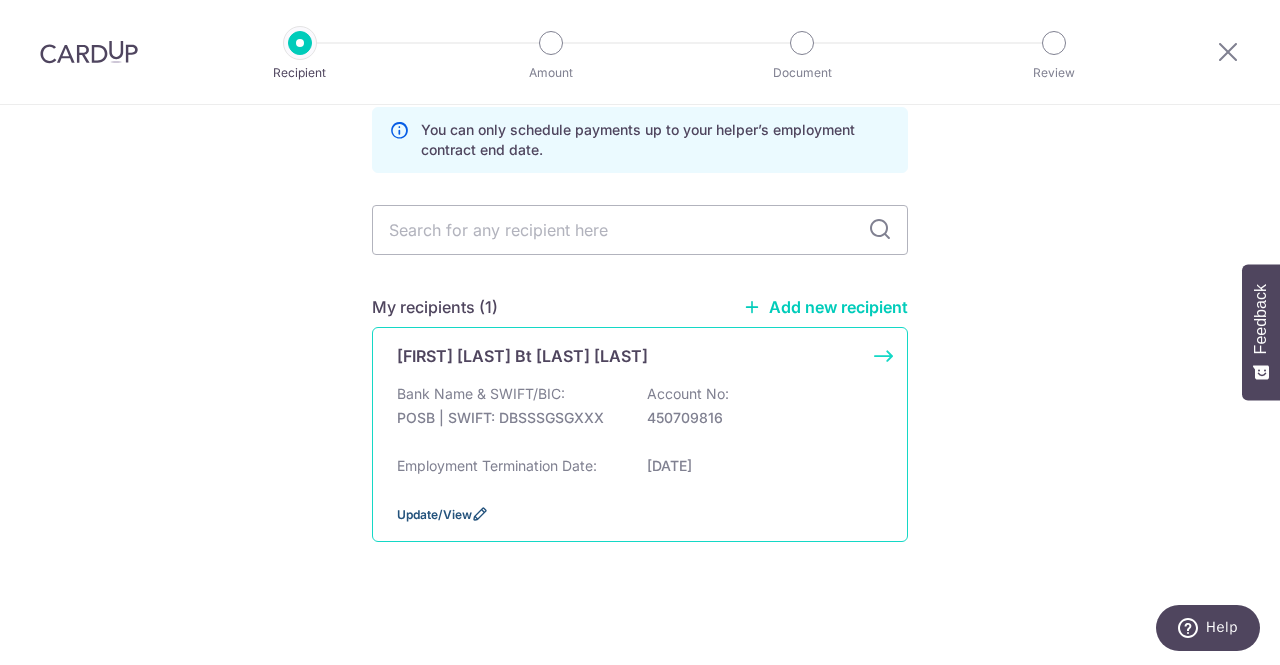 click on "Update/View" at bounding box center (434, 514) 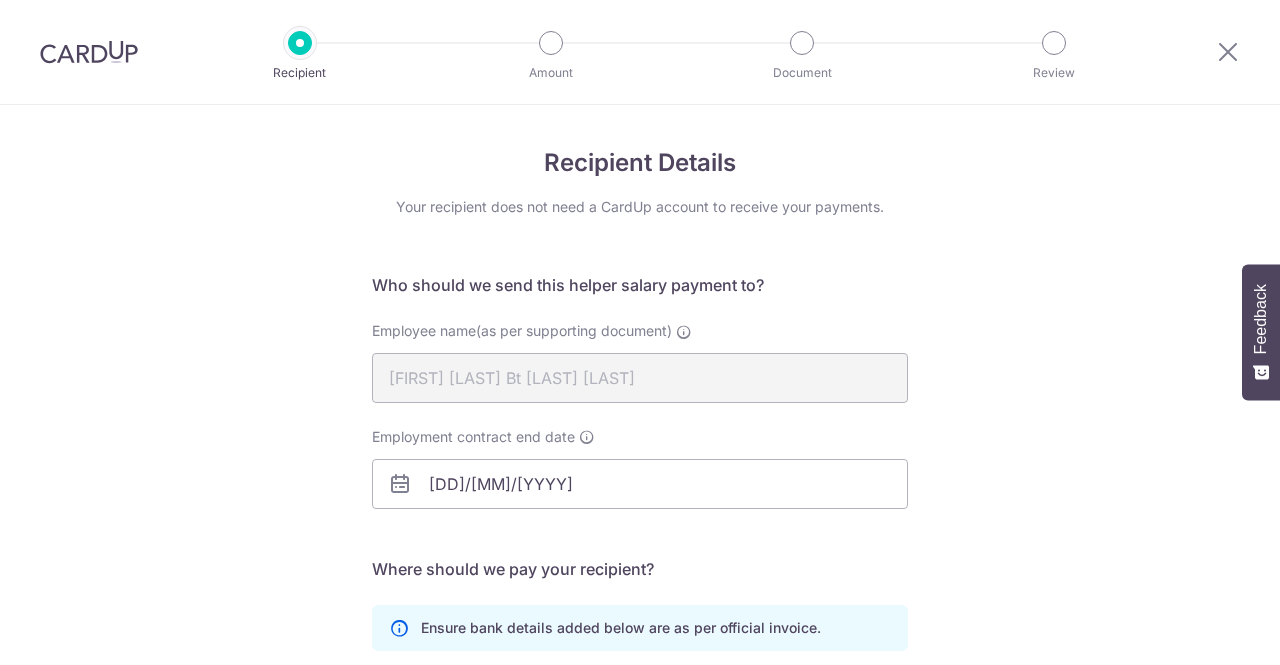 scroll, scrollTop: 0, scrollLeft: 0, axis: both 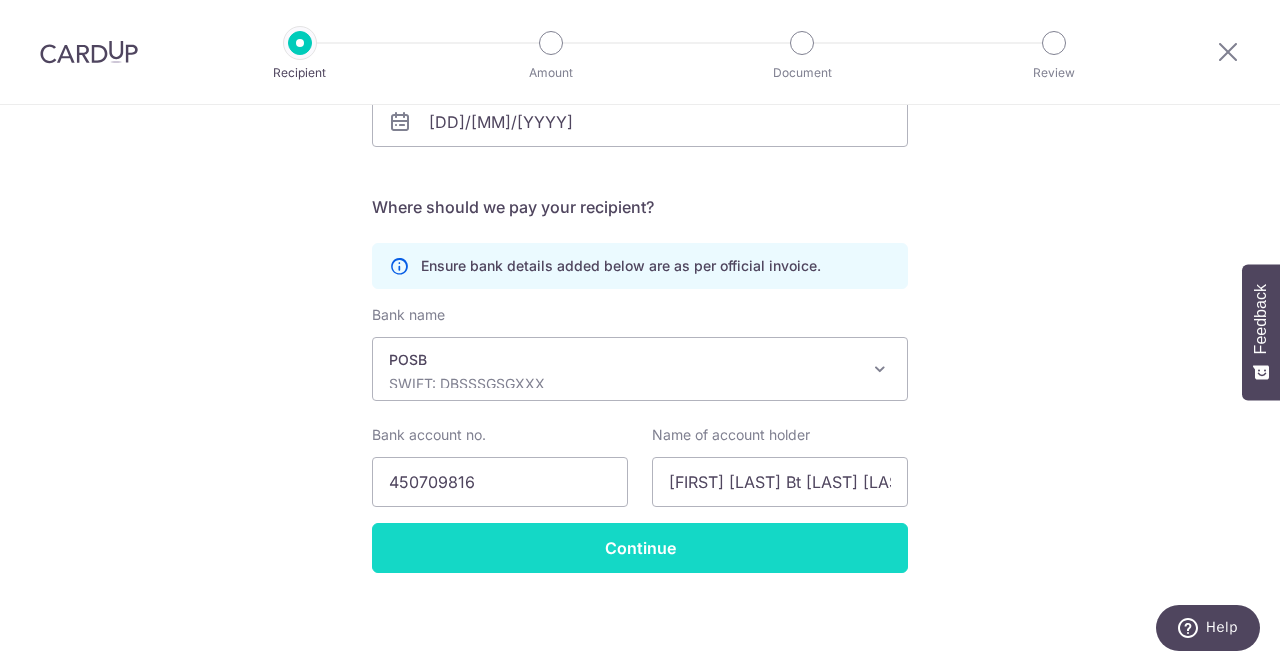 click on "Continue" at bounding box center (640, 548) 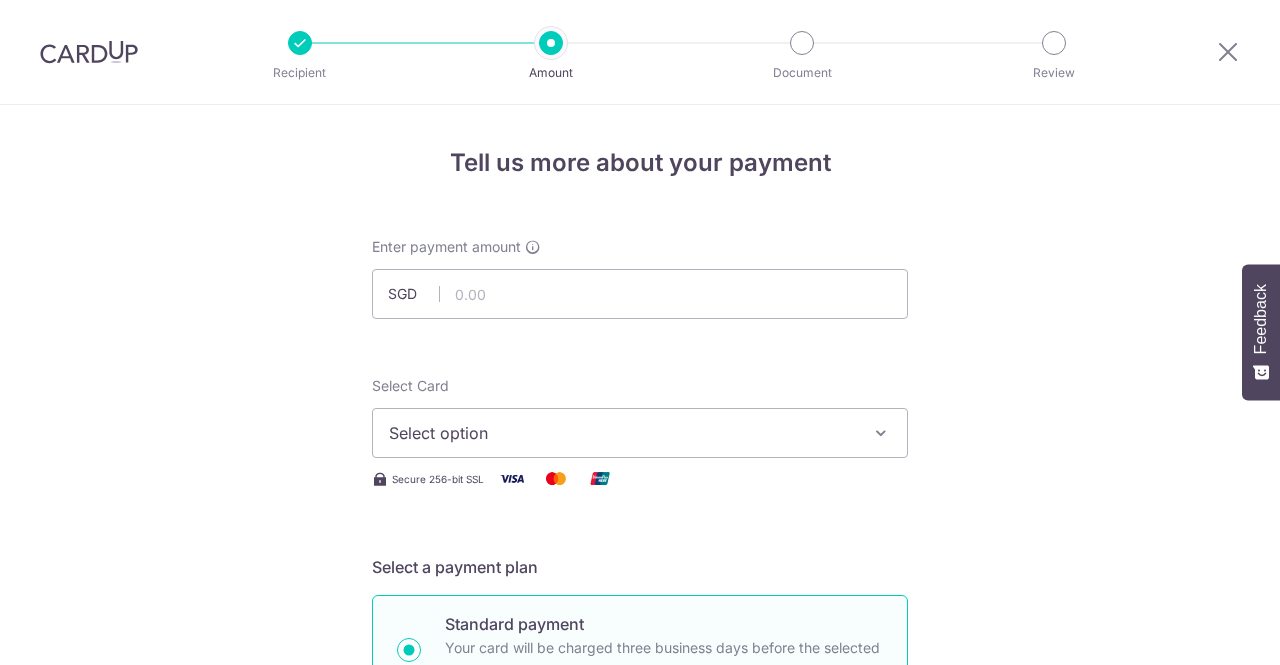 scroll, scrollTop: 0, scrollLeft: 0, axis: both 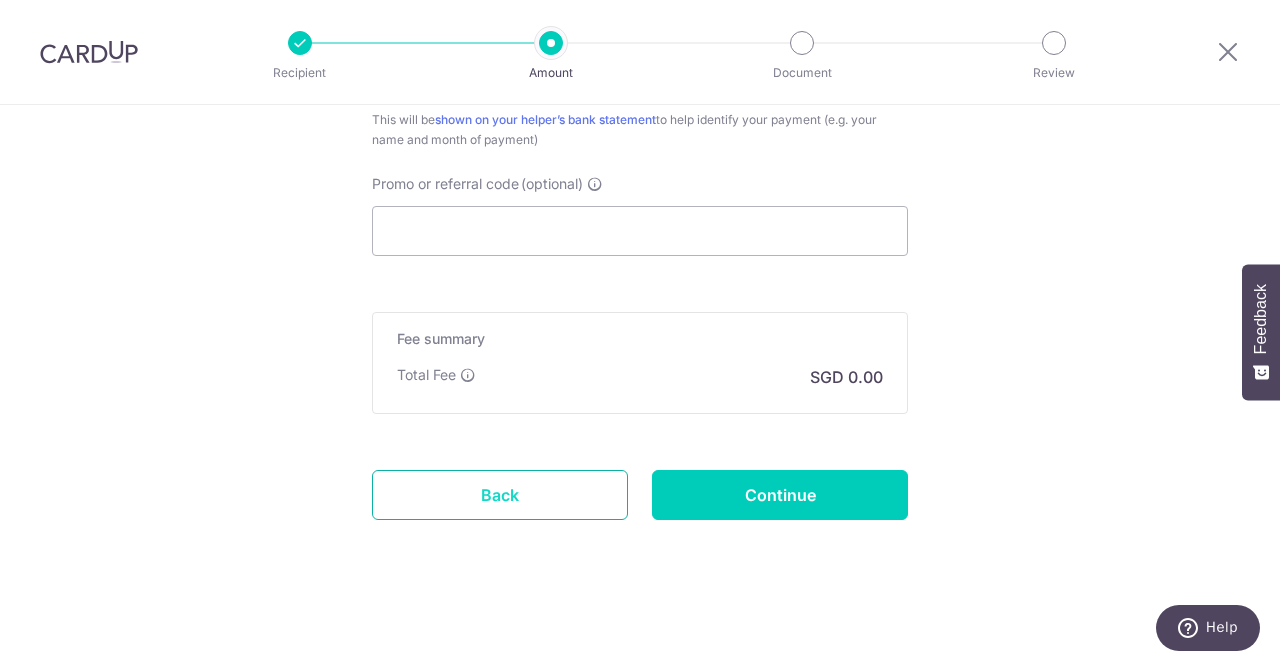 click on "Back" at bounding box center (500, 495) 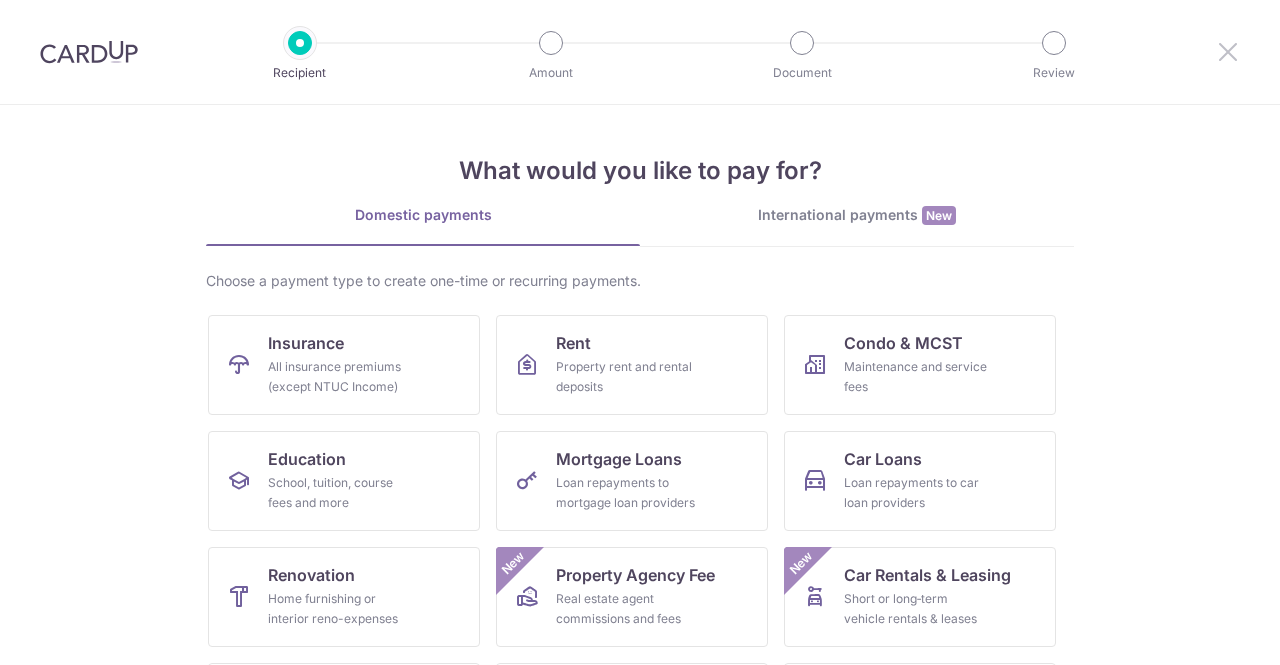 click at bounding box center (1228, 51) 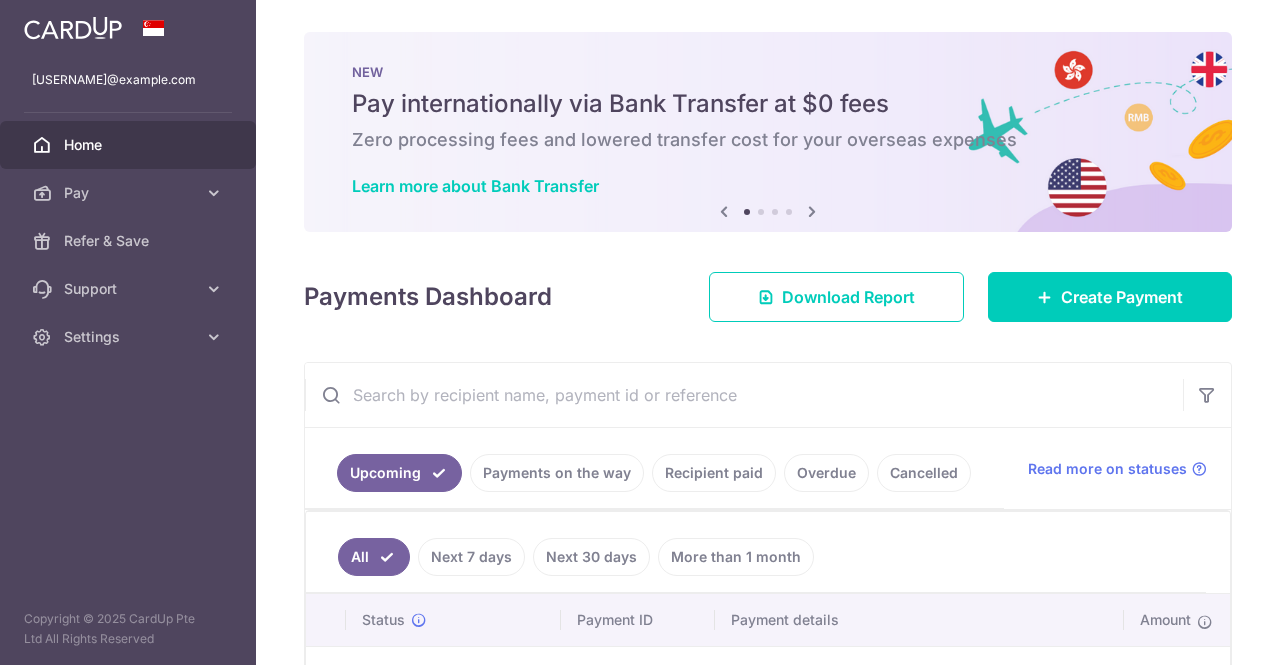 click at bounding box center (761, 212) 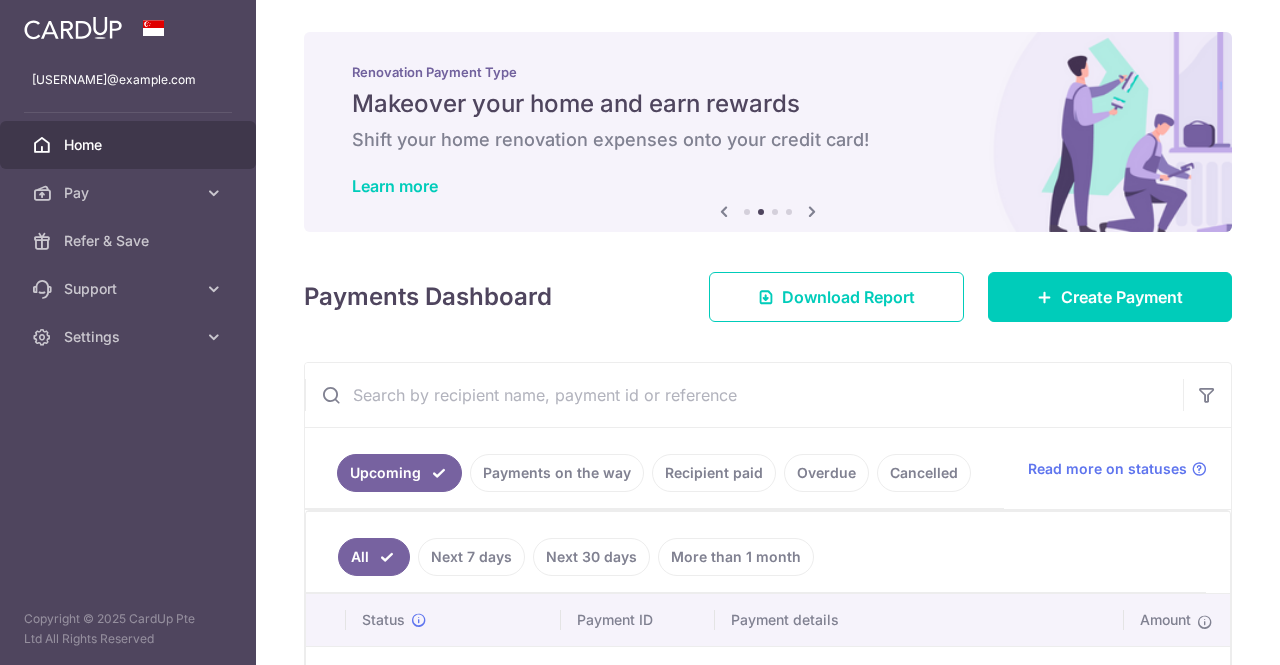 click at bounding box center [775, 212] 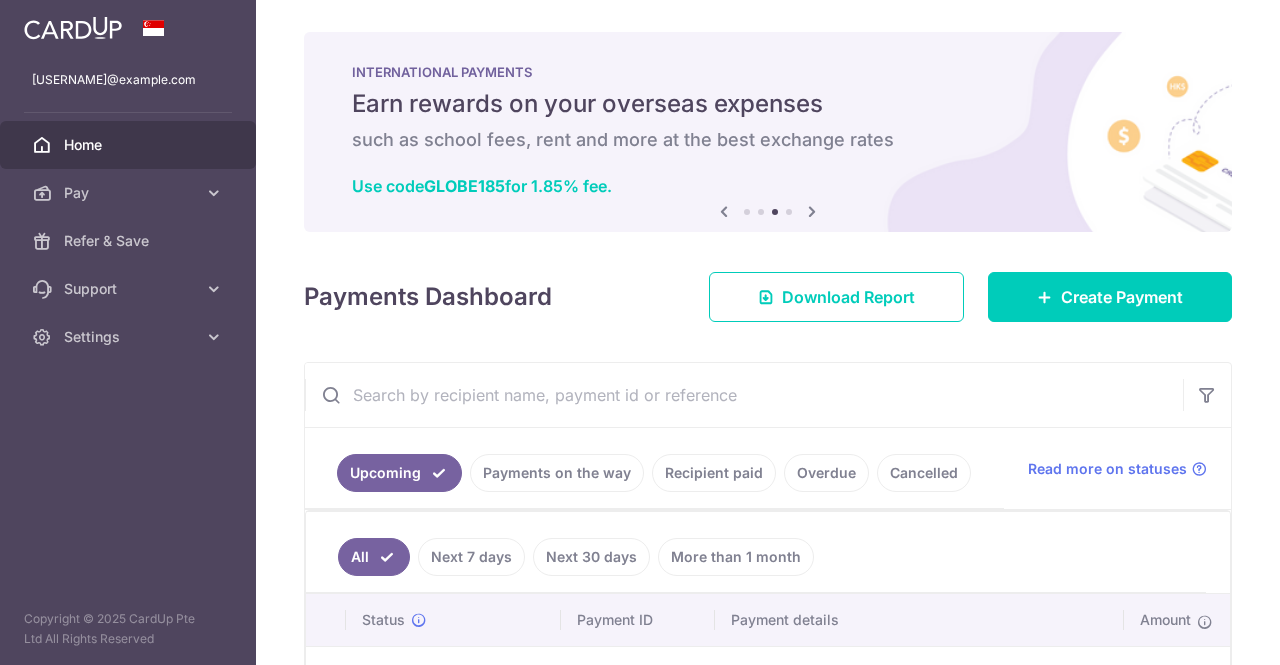 click on "Previous
Next" at bounding box center (768, 212) 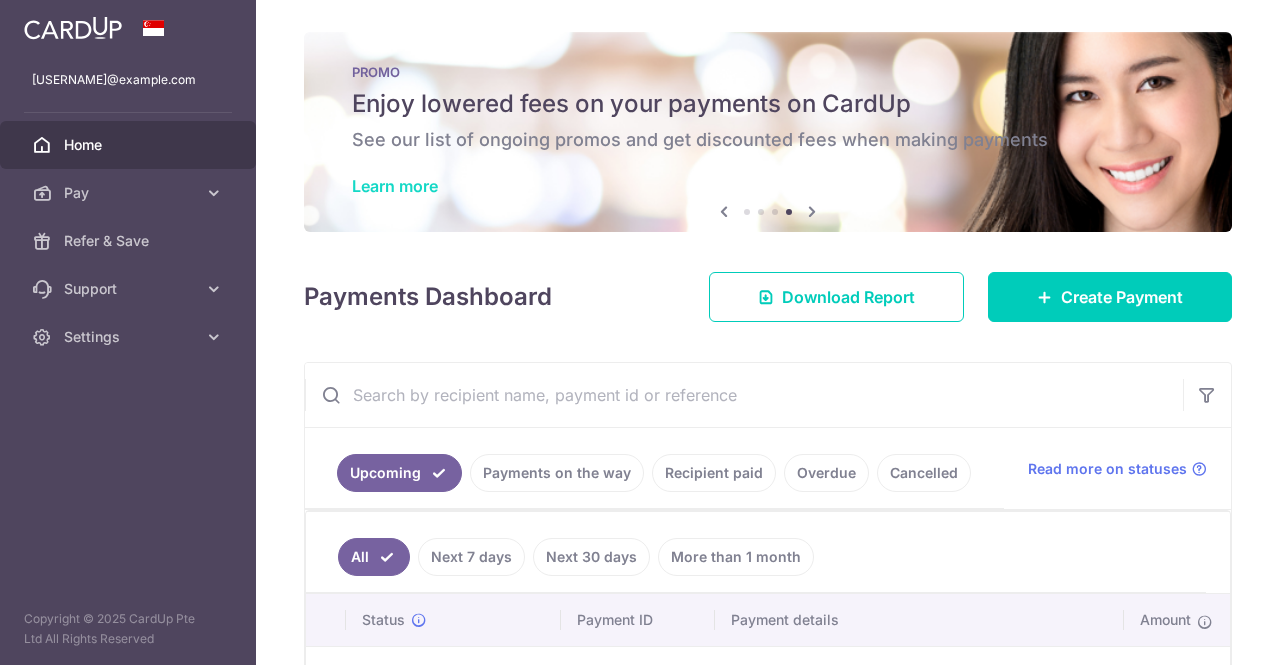 click on "Learn more" at bounding box center (395, 186) 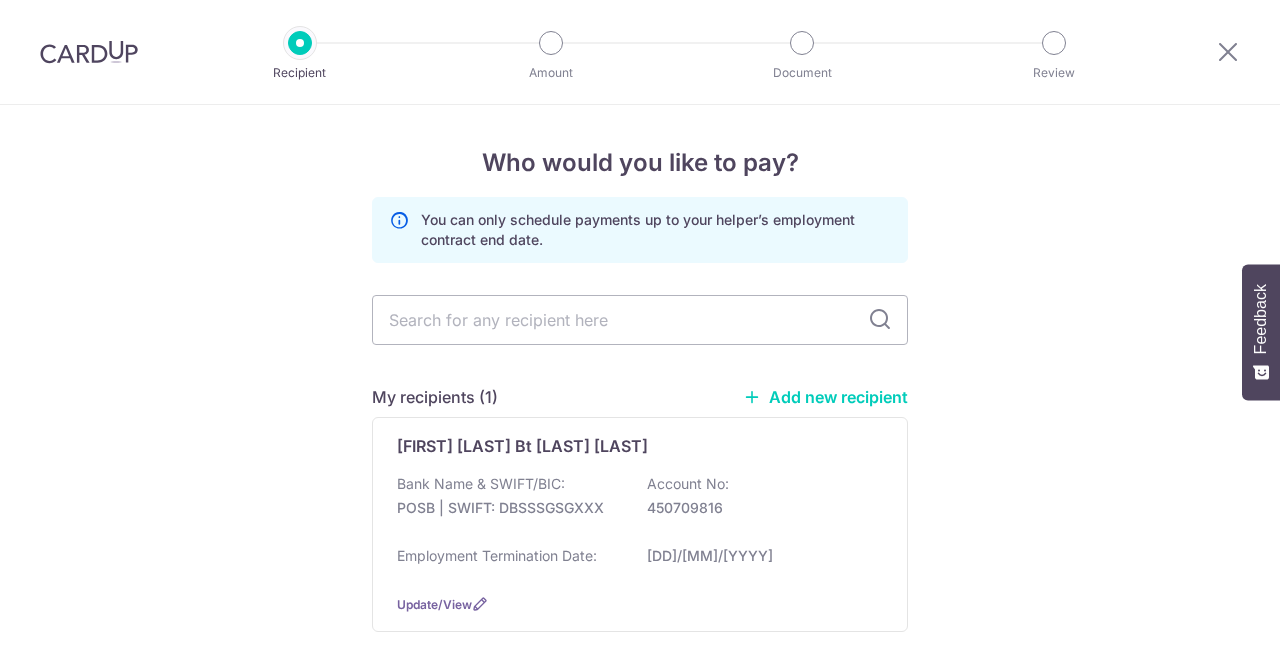 scroll, scrollTop: 0, scrollLeft: 0, axis: both 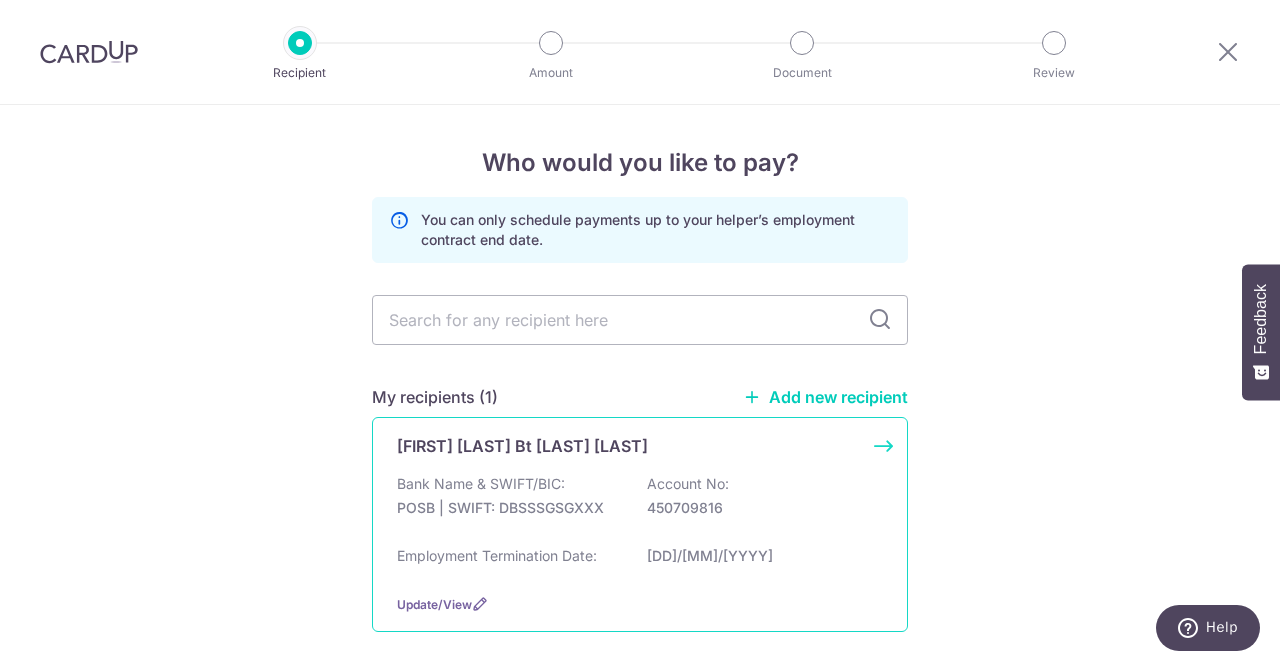 click on "POSB | SWIFT: DBSSSGSGXXX" at bounding box center [509, 508] 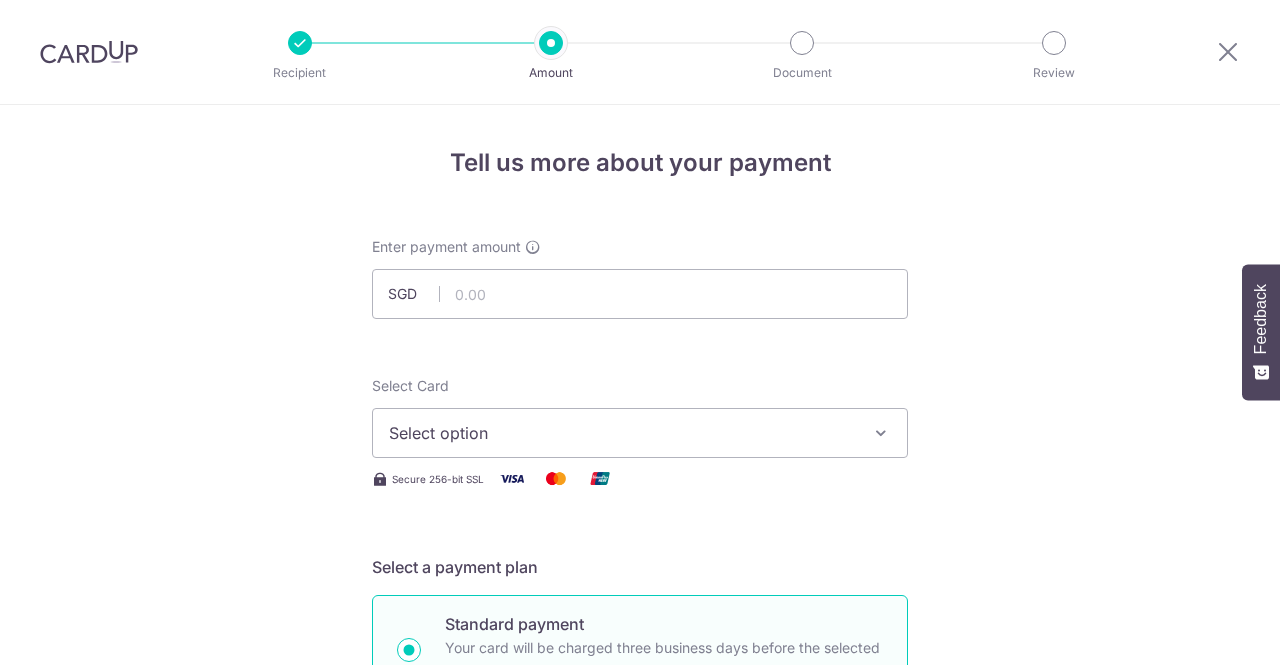 scroll, scrollTop: 0, scrollLeft: 0, axis: both 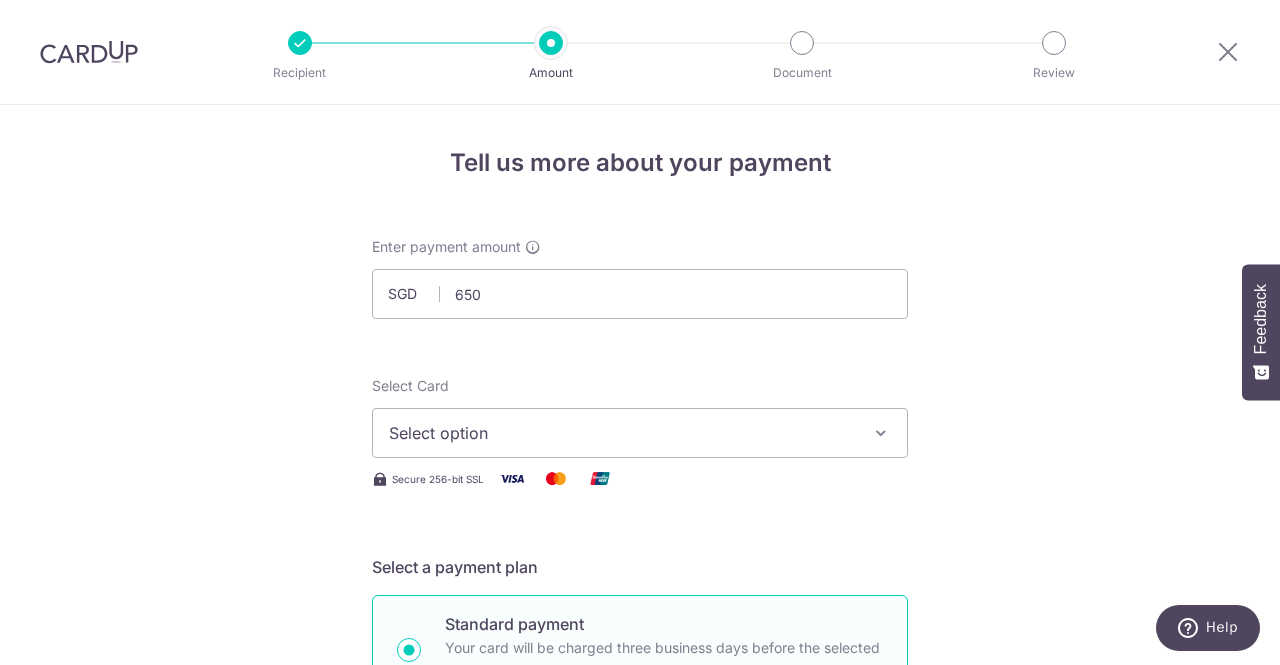 type on "650.00" 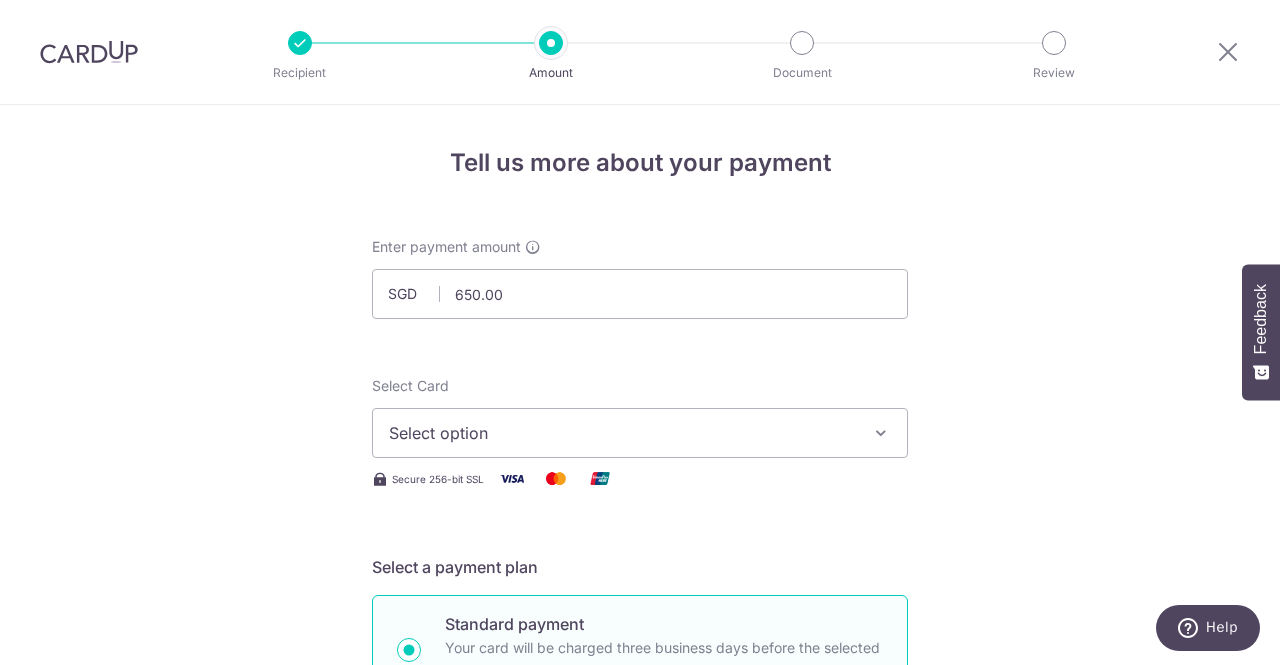 click on "Enter payment amount
SGD
650.00
650.00
Select Card
Select option
Add credit card
Your Cards
**** 4249
**** 1886
**** 5992
**** 9675
Secure 256-bit SSL
Text
New card details
Card" at bounding box center [640, 1028] 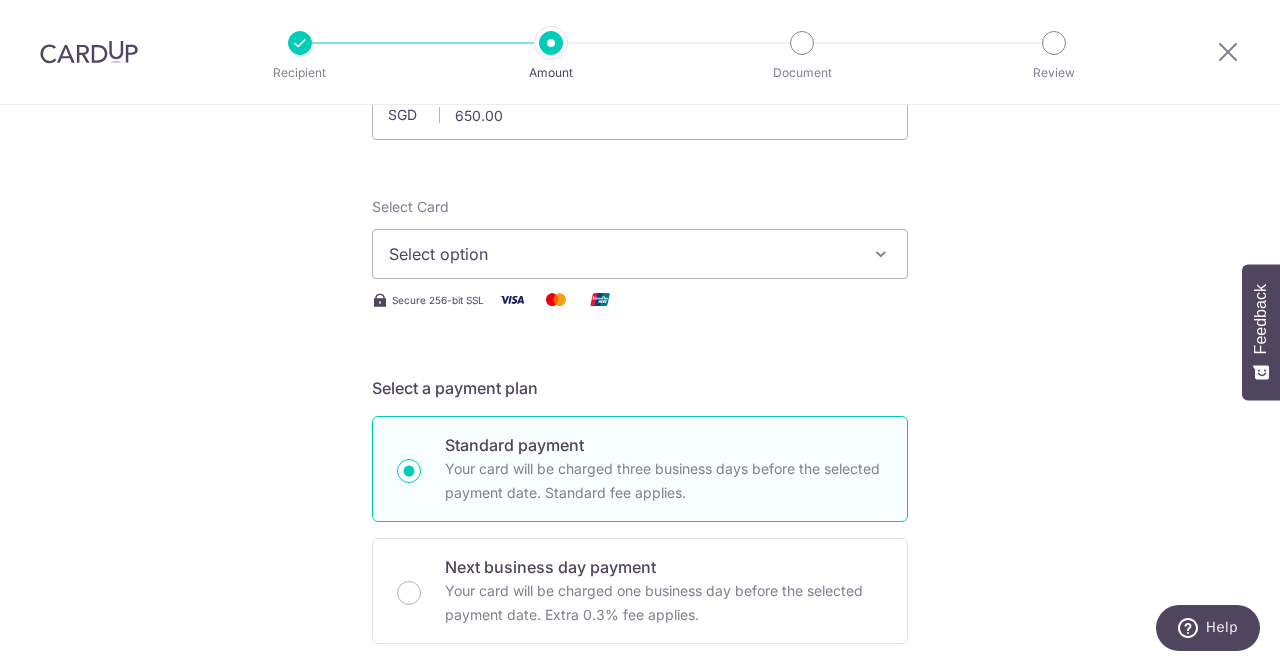scroll, scrollTop: 180, scrollLeft: 0, axis: vertical 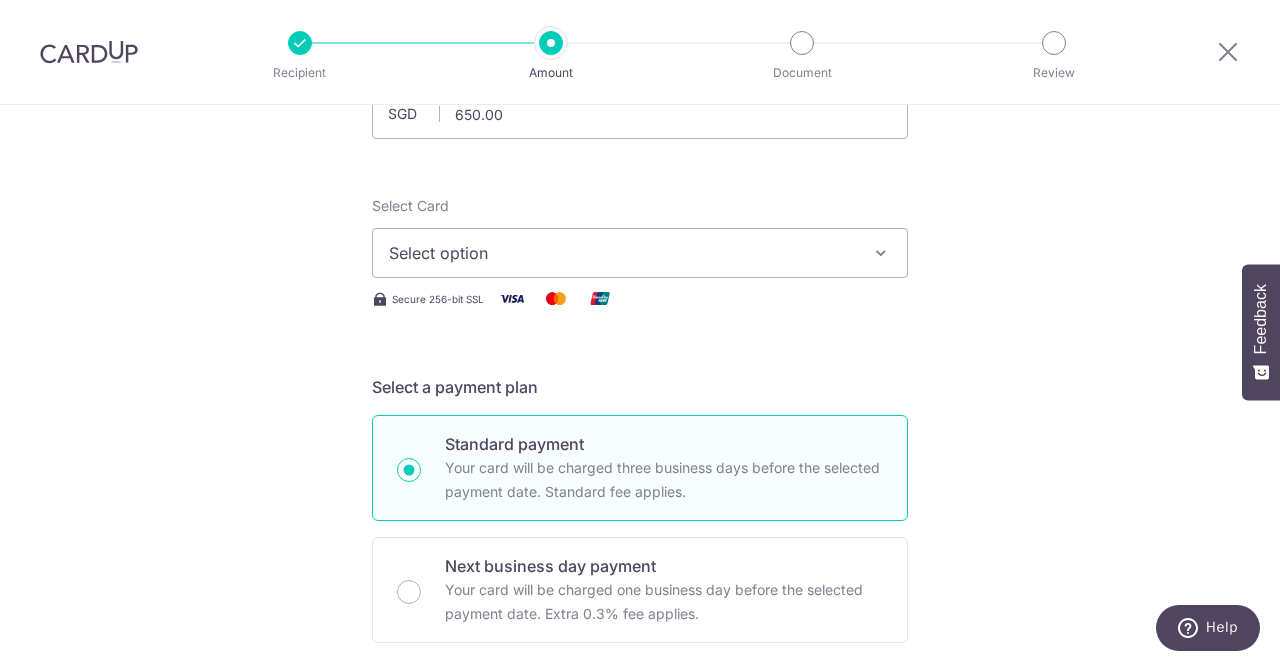click on "Select option" at bounding box center (622, 253) 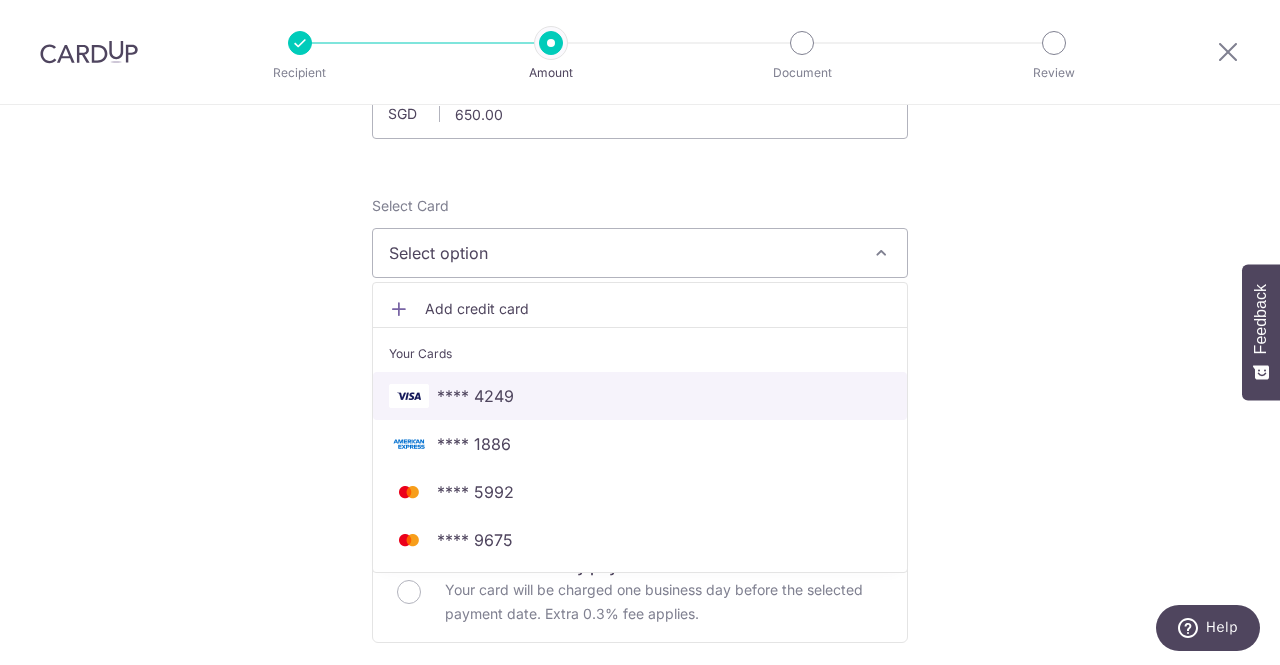 click on "**** 4249" at bounding box center [640, 396] 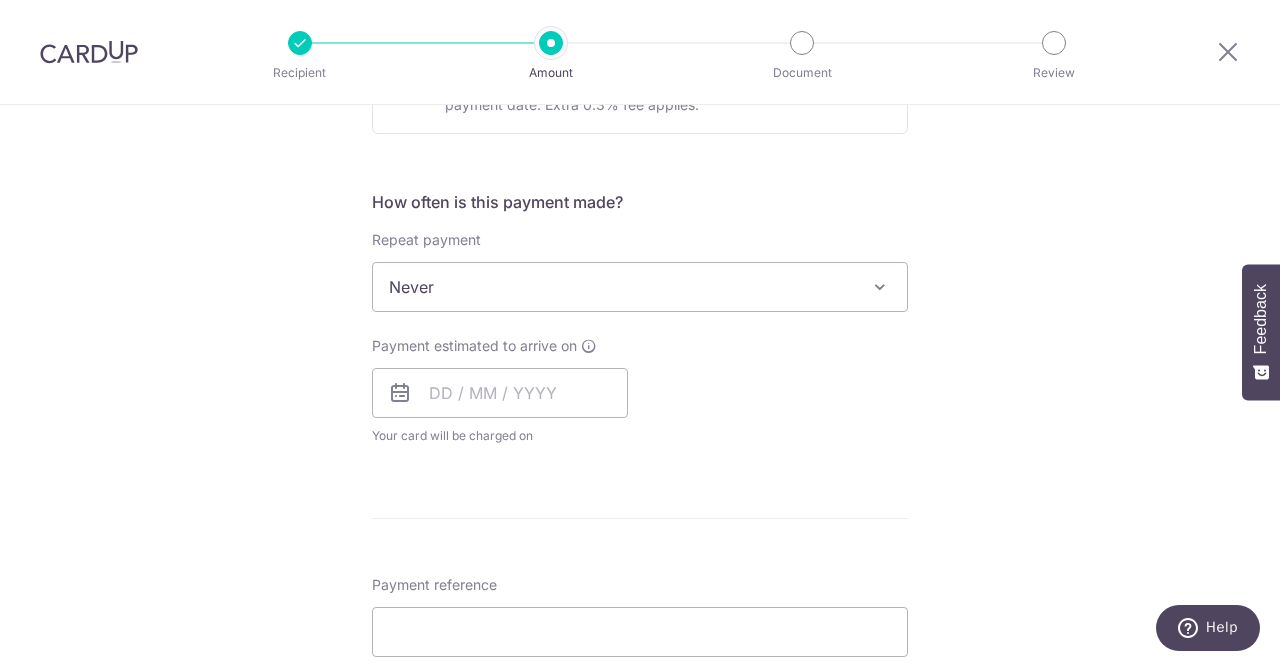 scroll, scrollTop: 704, scrollLeft: 0, axis: vertical 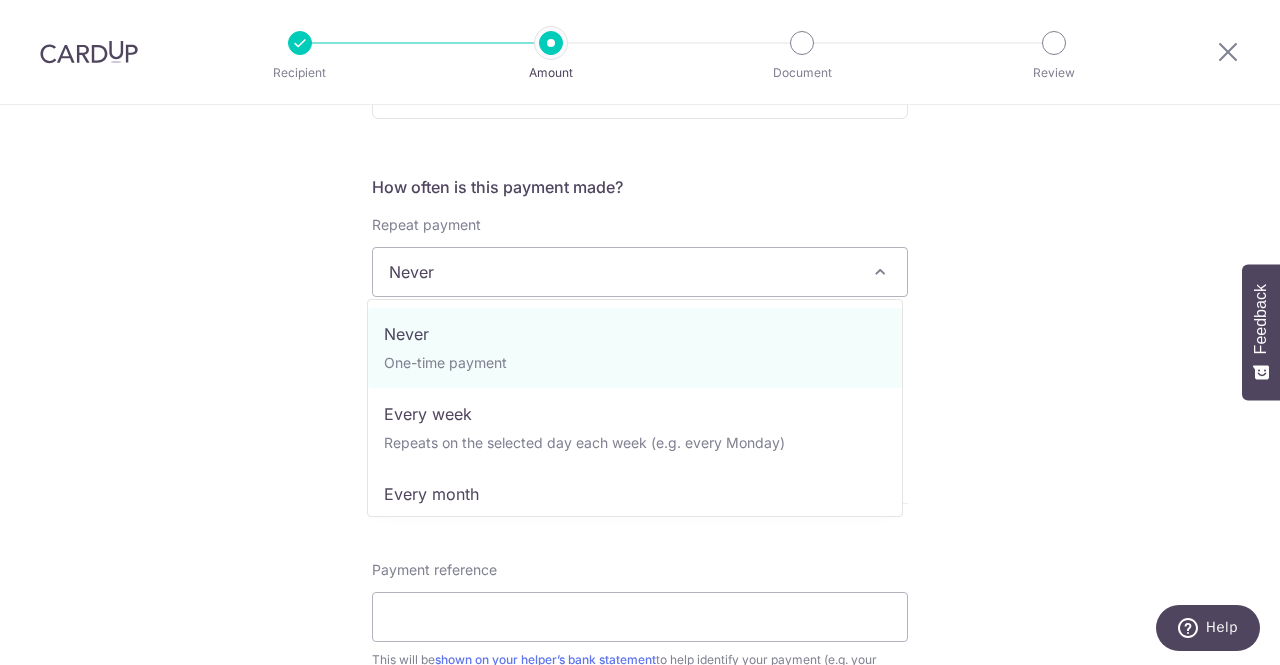 click on "Never" at bounding box center (640, 272) 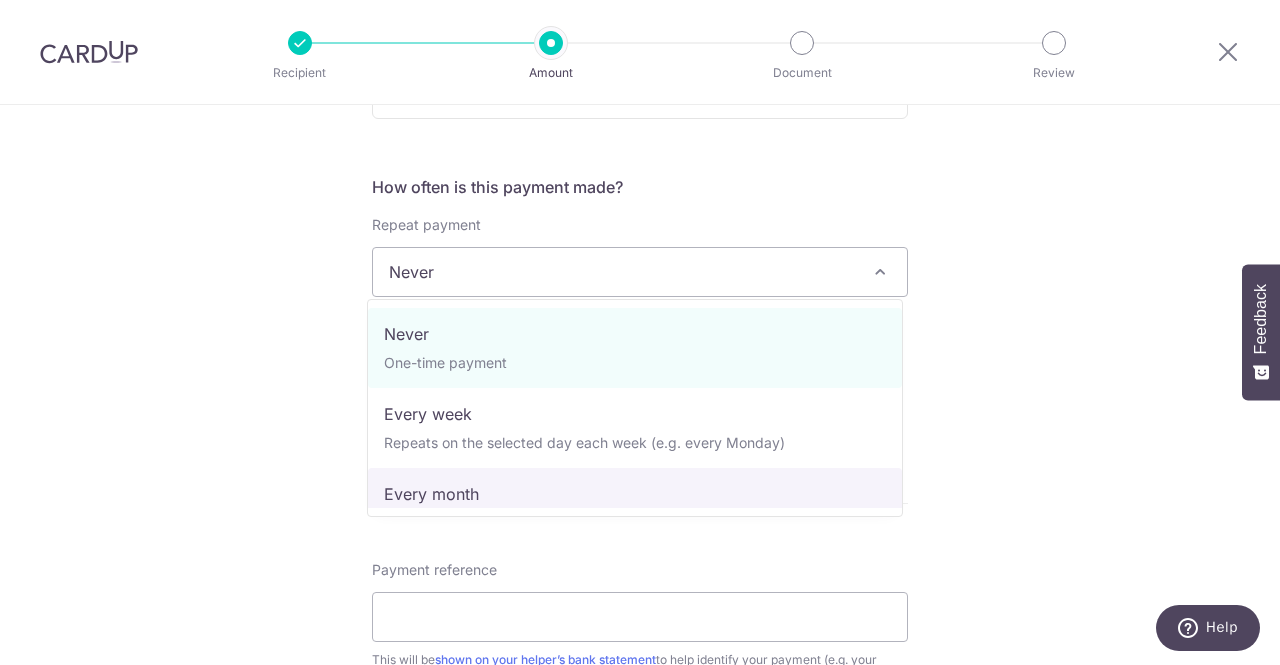 select on "3" 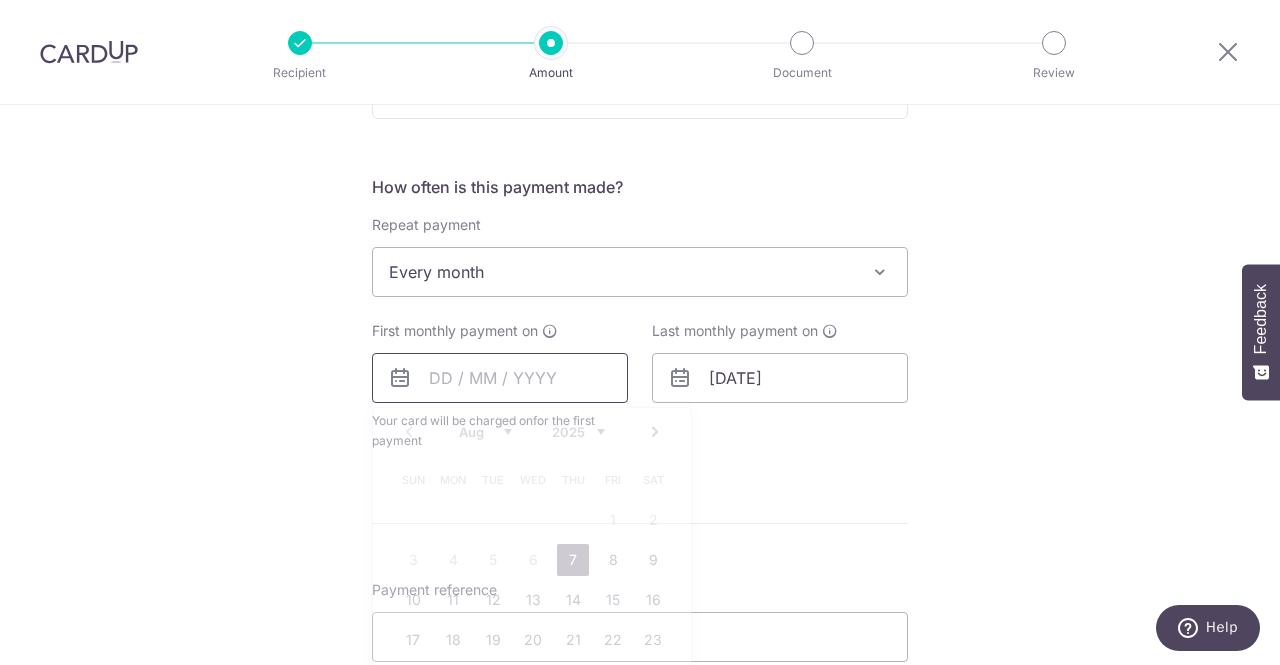 click at bounding box center (500, 378) 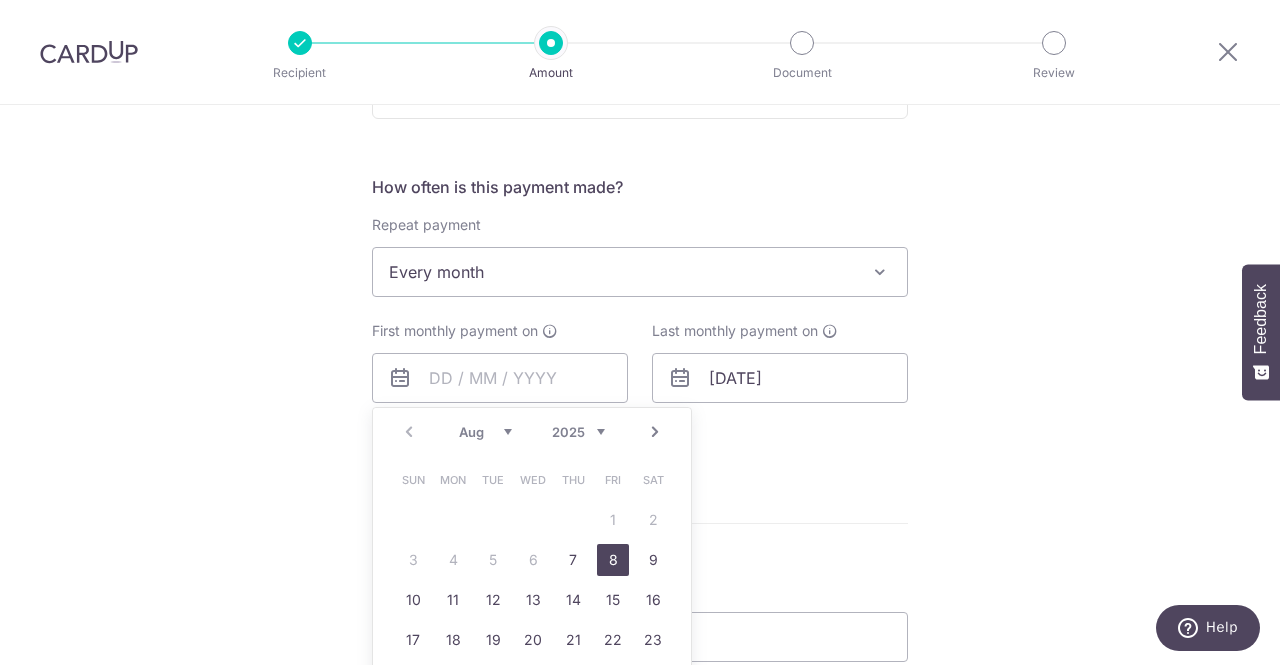 click on "8" at bounding box center (613, 560) 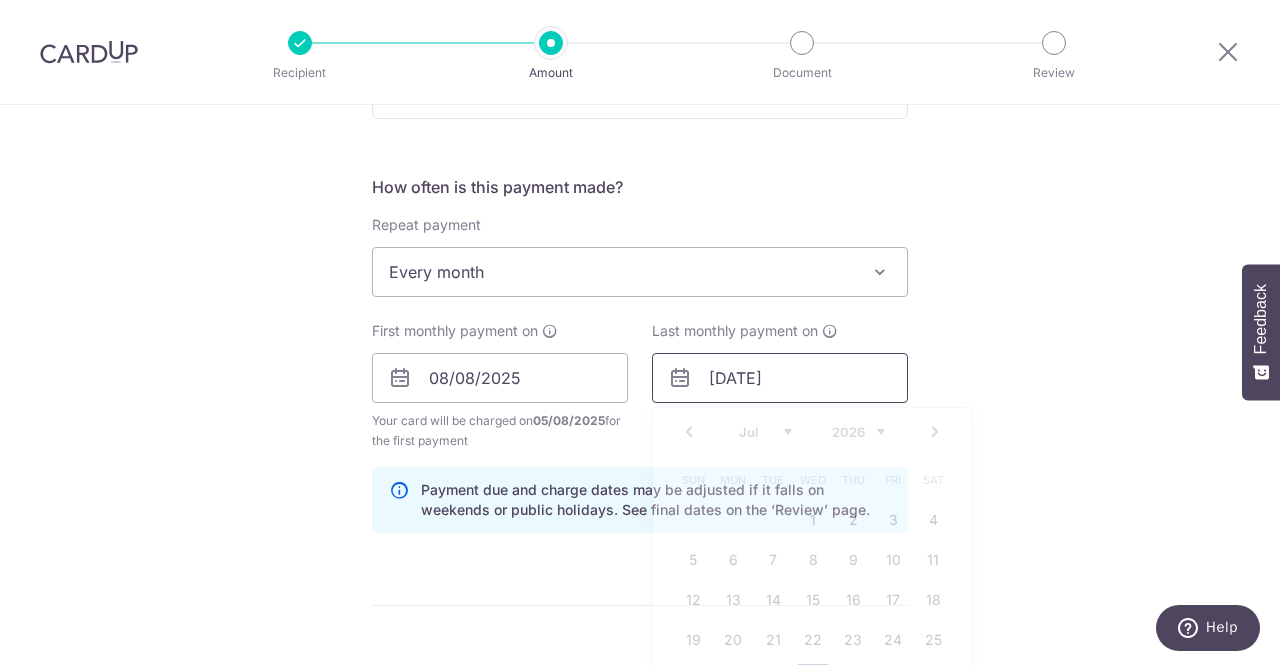 click on "29/07/2026" at bounding box center [780, 378] 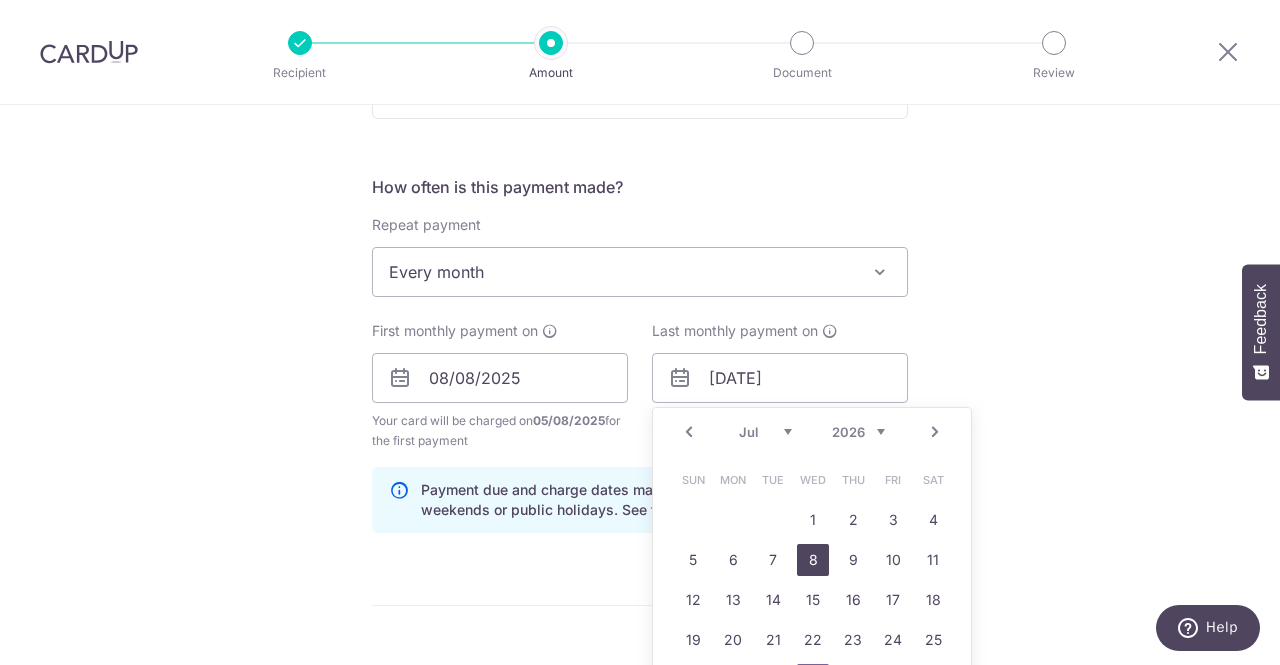 click on "8" at bounding box center [813, 560] 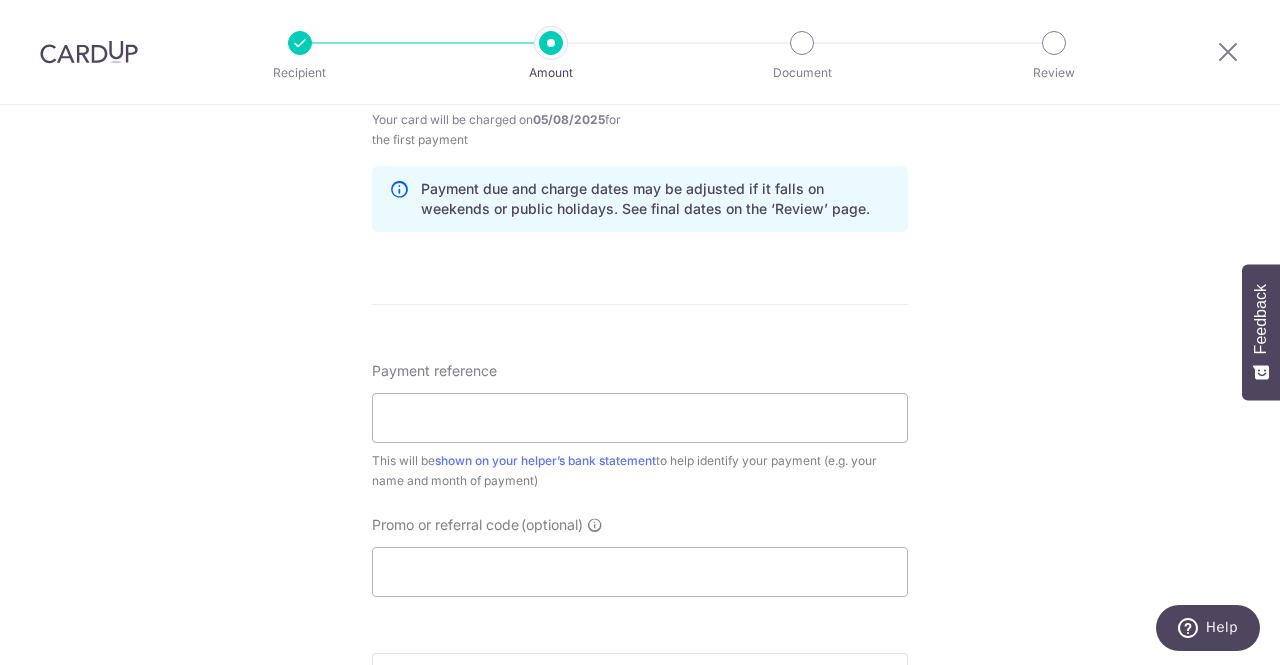 scroll, scrollTop: 1006, scrollLeft: 0, axis: vertical 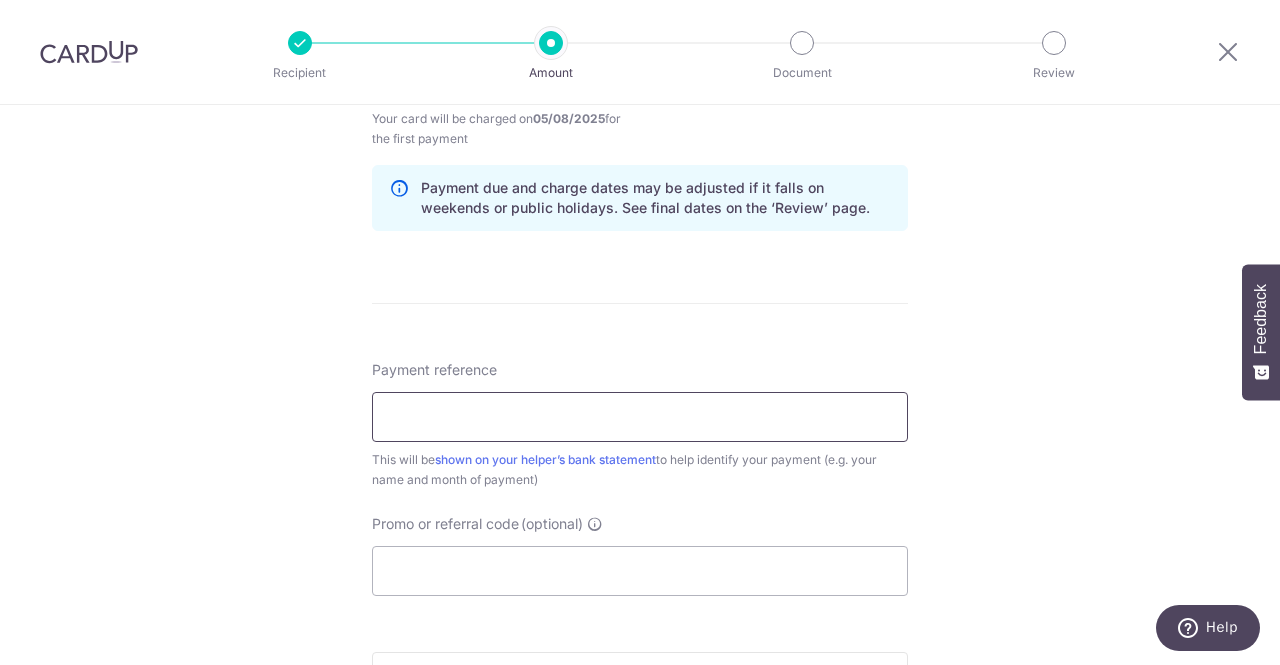 click on "Payment reference" at bounding box center [640, 417] 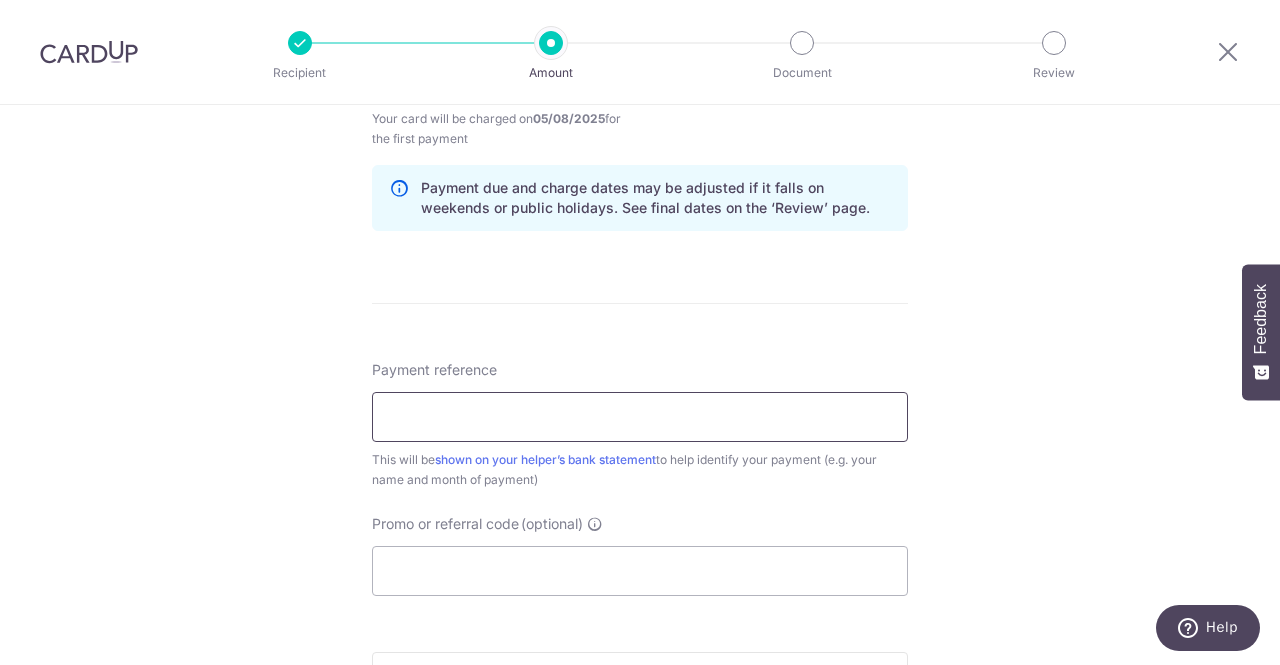 type on "suniri salary" 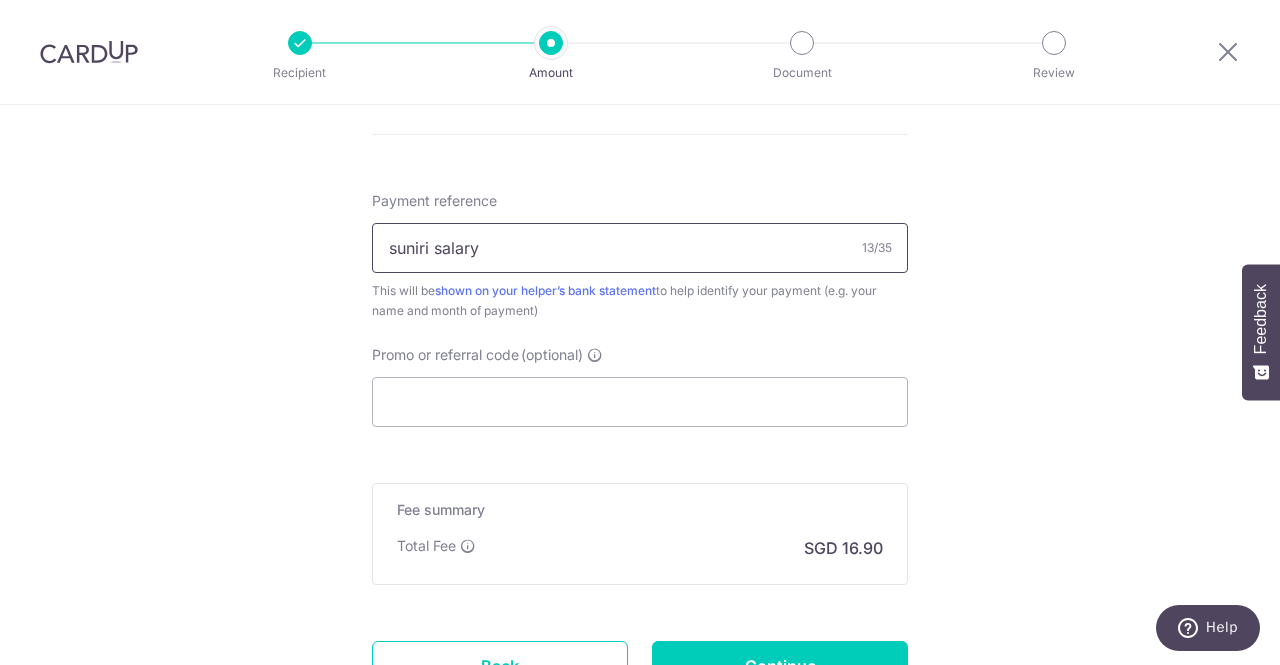 scroll, scrollTop: 1224, scrollLeft: 0, axis: vertical 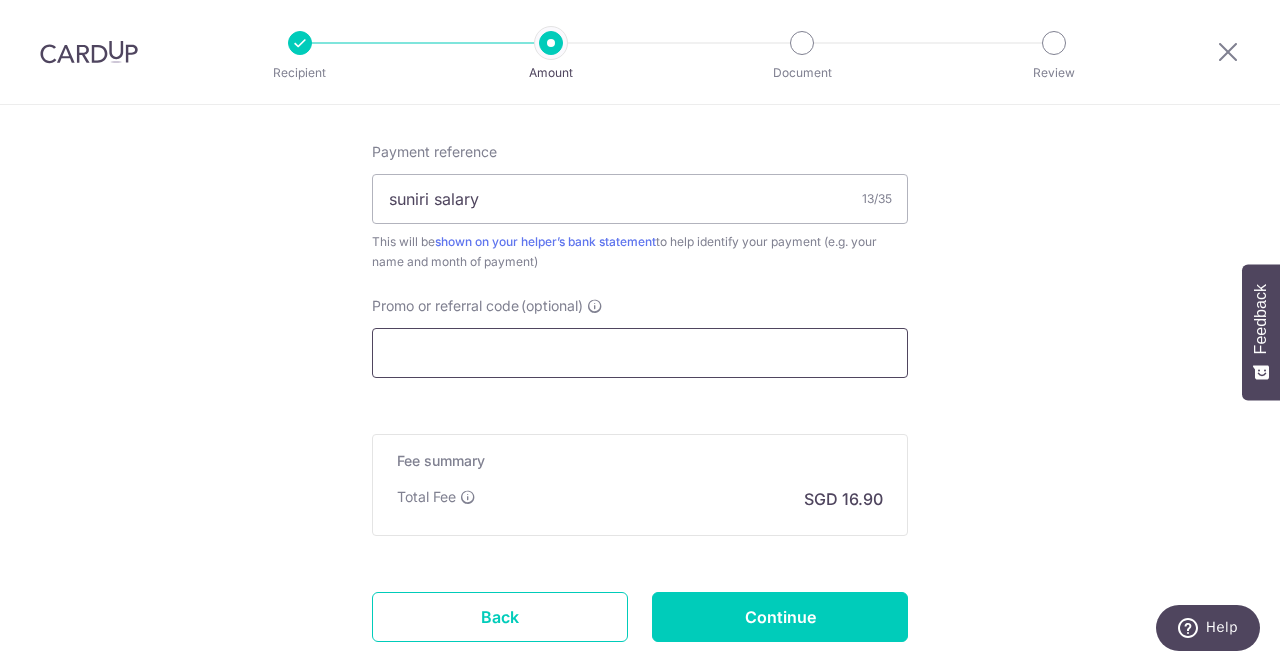 click on "Promo or referral code
(optional)" at bounding box center (640, 353) 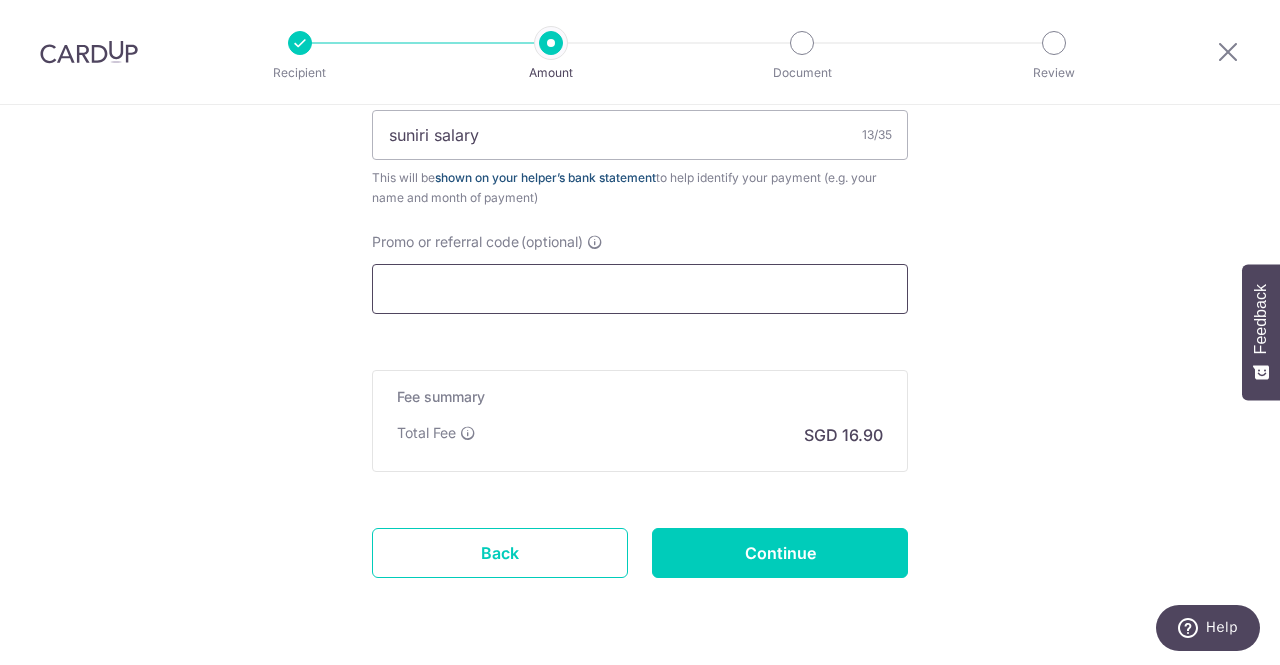 scroll, scrollTop: 1289, scrollLeft: 0, axis: vertical 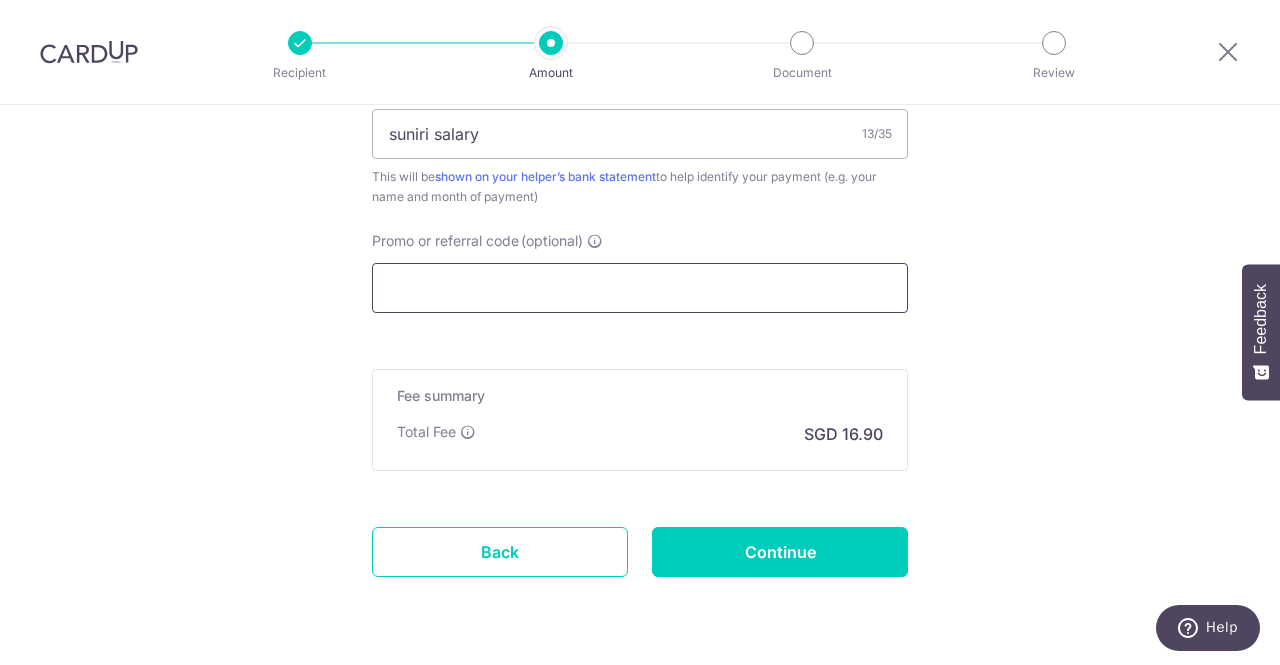paste on "3HOME25R" 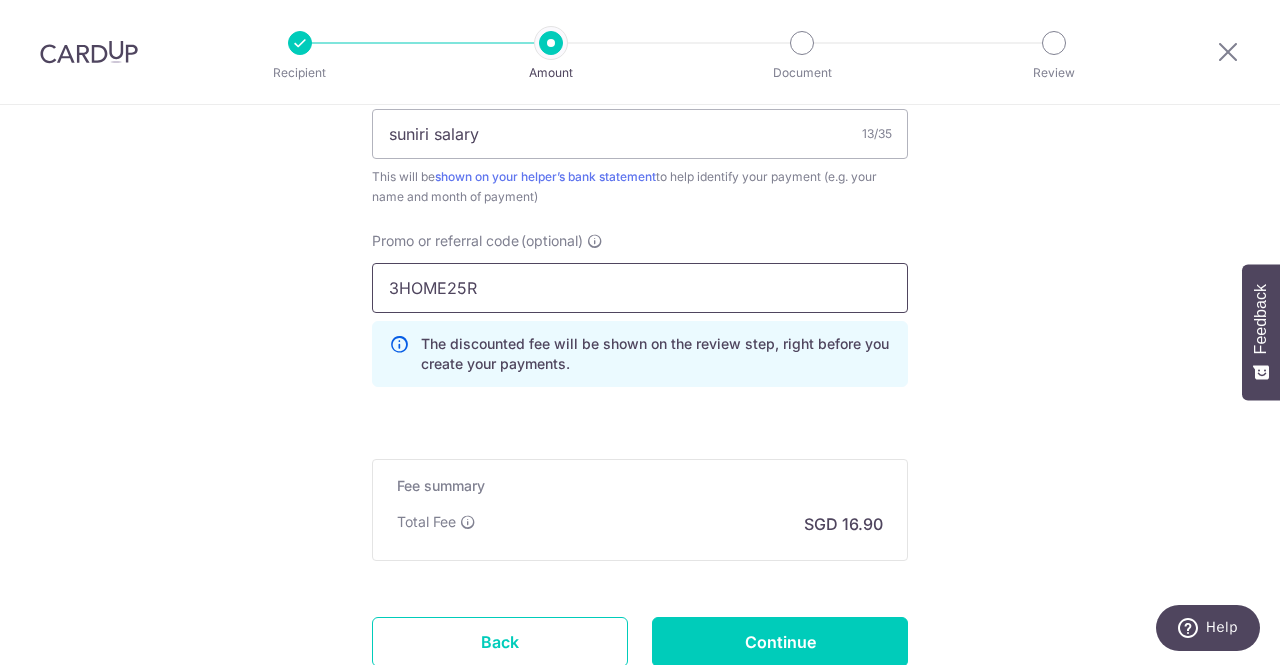 type on "3HOME25R" 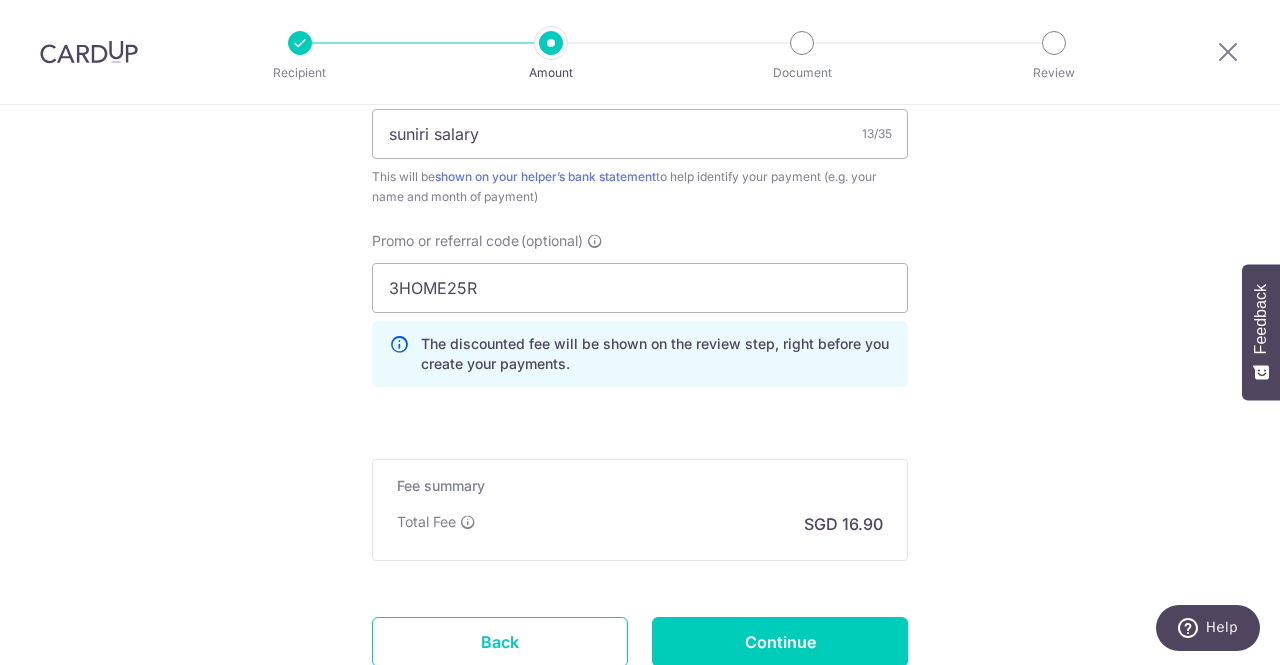 click on "Tell us more about your payment
Enter payment amount
SGD
650.00
650.00
Select Card
**** 4249
Add credit card
Your Cards
**** 4249
**** 1886
**** 5992
**** 9675
Secure 256-bit SSL
Text
New card details" at bounding box center (640, -184) 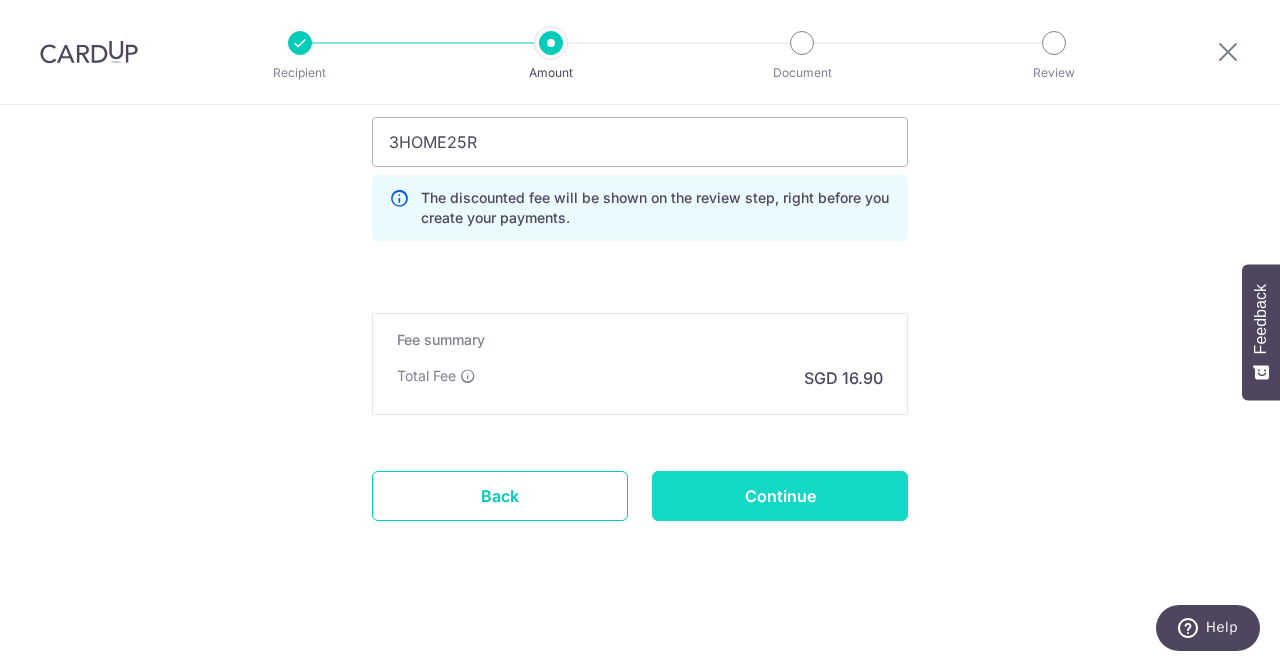 click on "Continue" at bounding box center [780, 496] 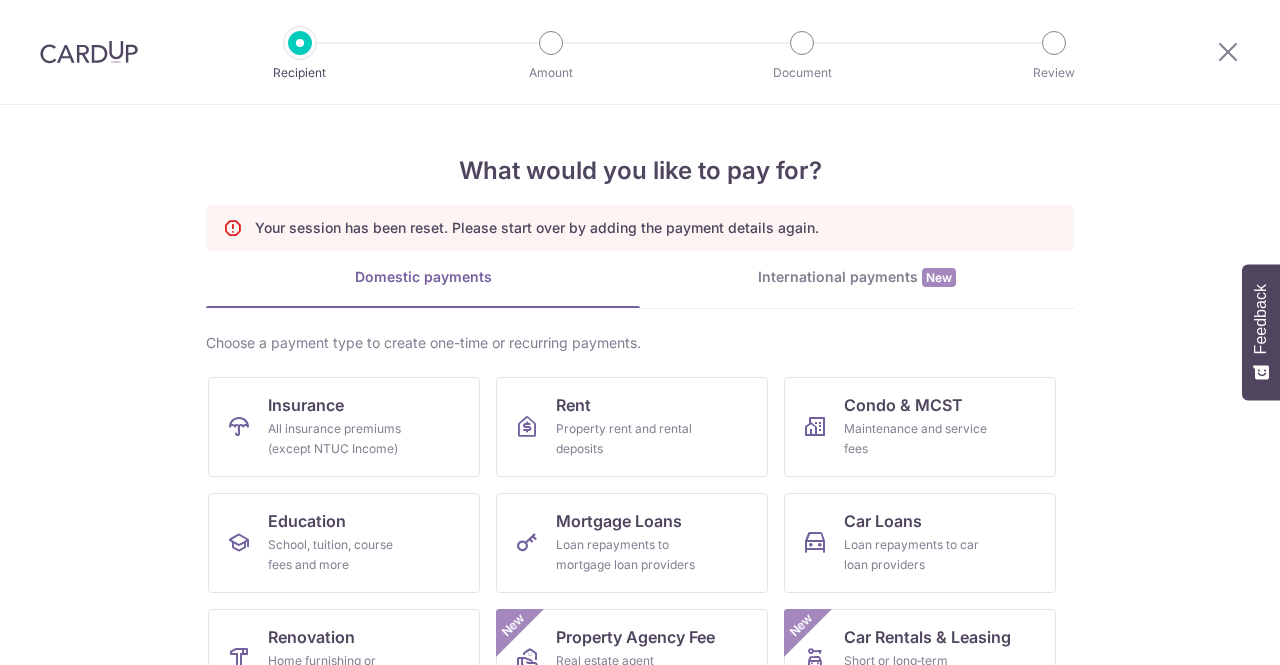 scroll, scrollTop: 0, scrollLeft: 0, axis: both 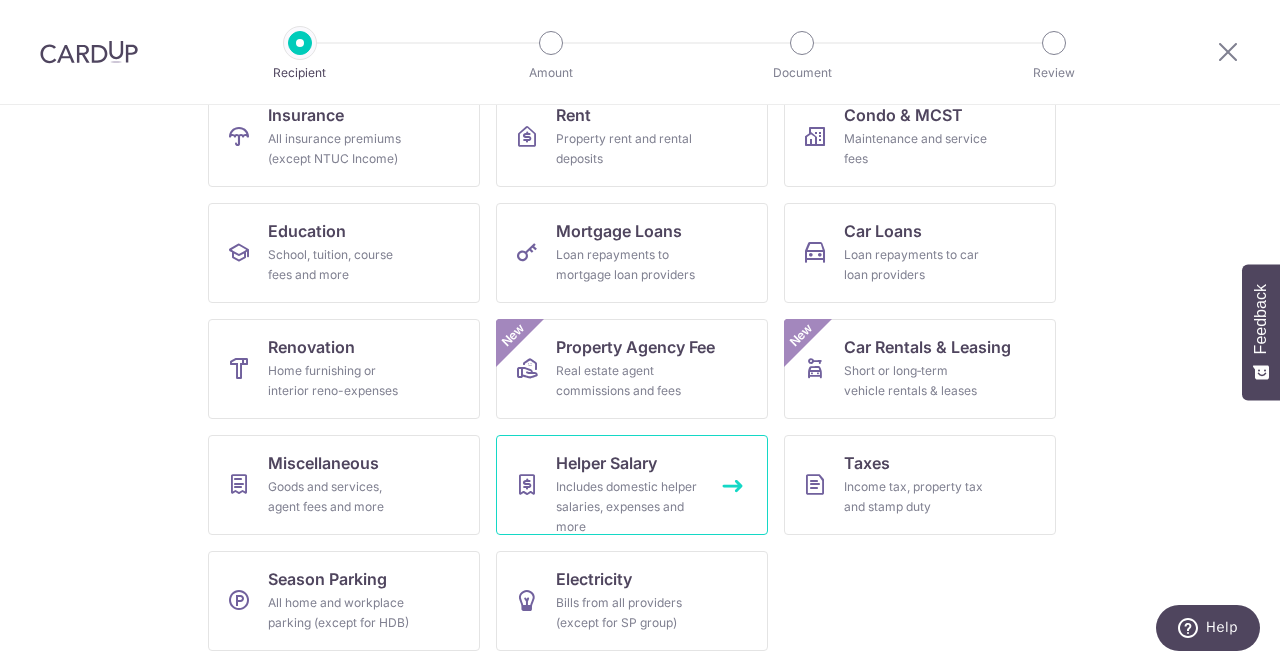 click on "Helper Salary" at bounding box center (606, 463) 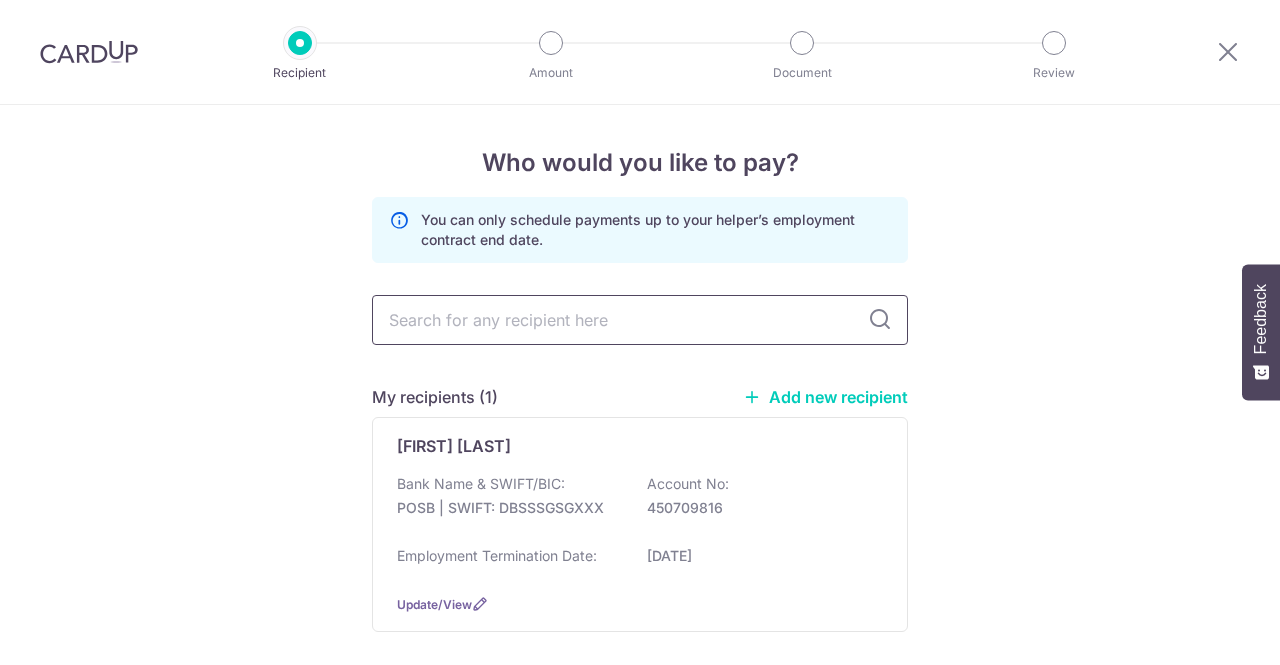 scroll, scrollTop: 0, scrollLeft: 0, axis: both 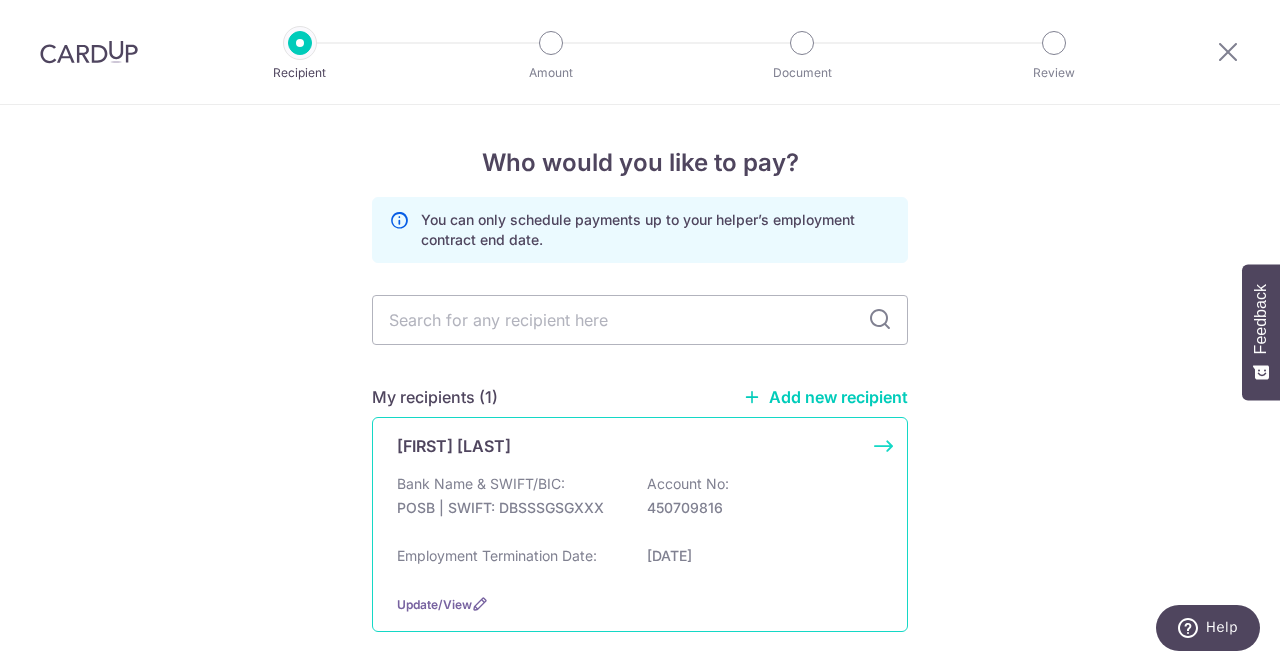 click on "[FIRST] [LAST] Bt [LAST] [LAST]
Bank Name & SWIFT/BIC:
POSB | SWIFT: DBSSSGSGXXX
Account No:
450709816
Employment Termination Date:
[DATE]
Update/View" at bounding box center [640, 524] 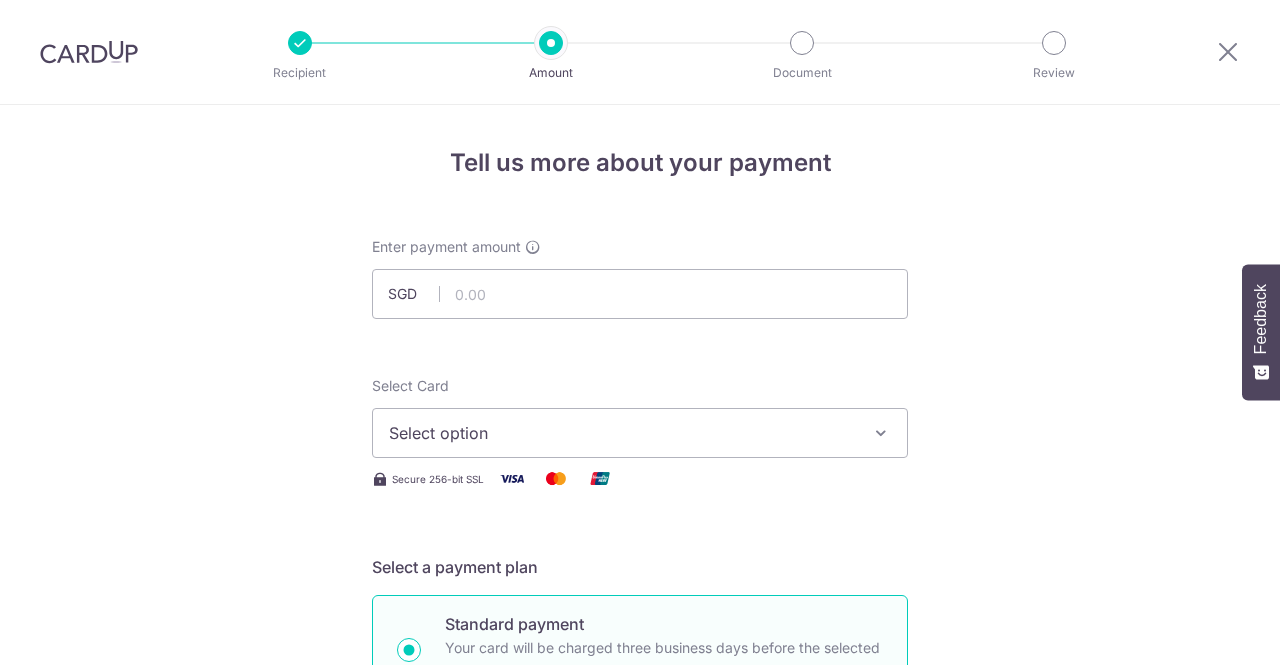 scroll, scrollTop: 0, scrollLeft: 0, axis: both 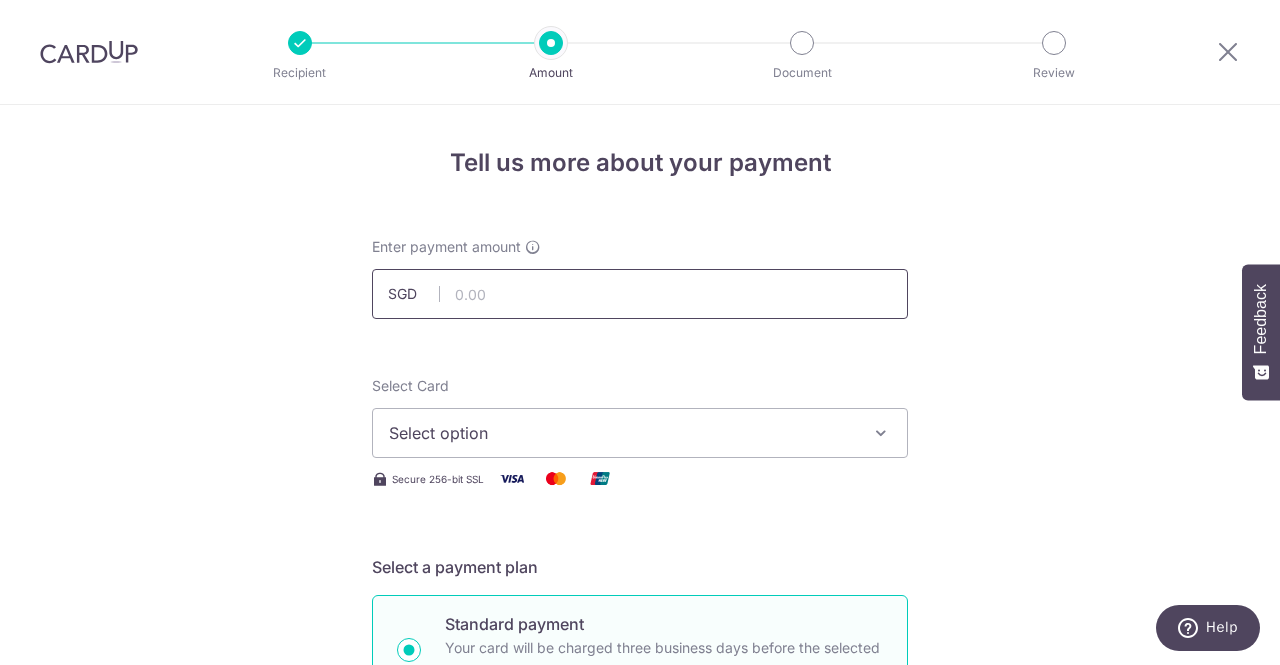 click at bounding box center (640, 294) 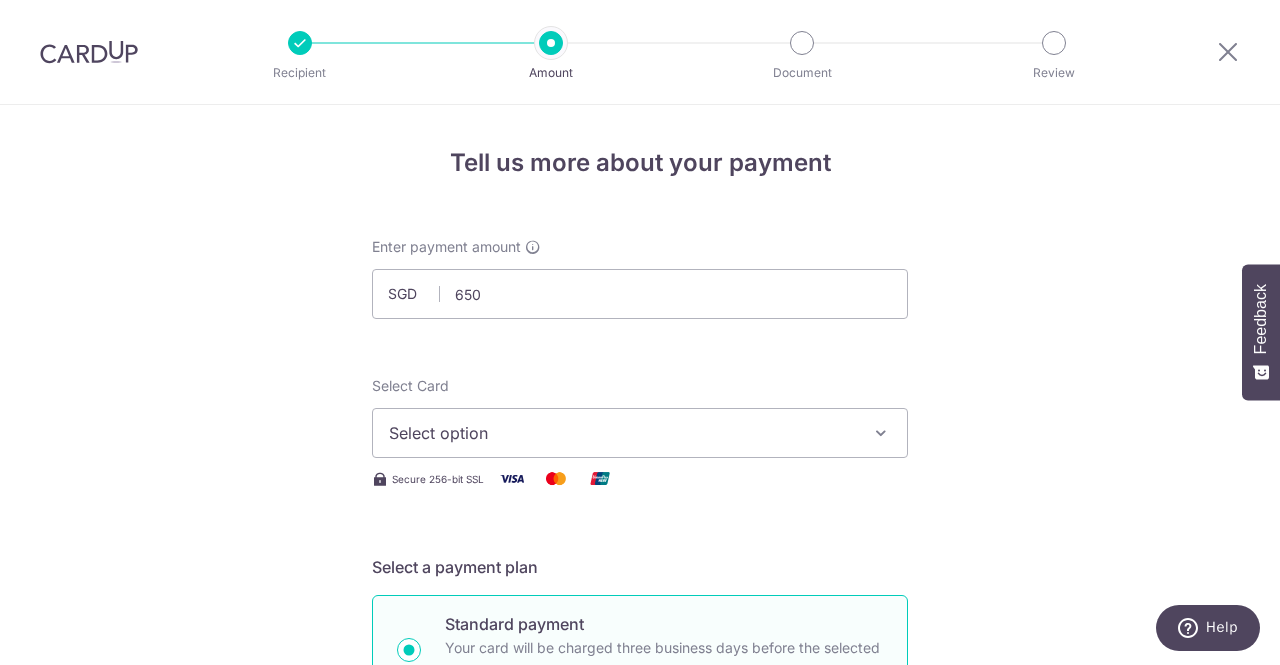 type on "650.00" 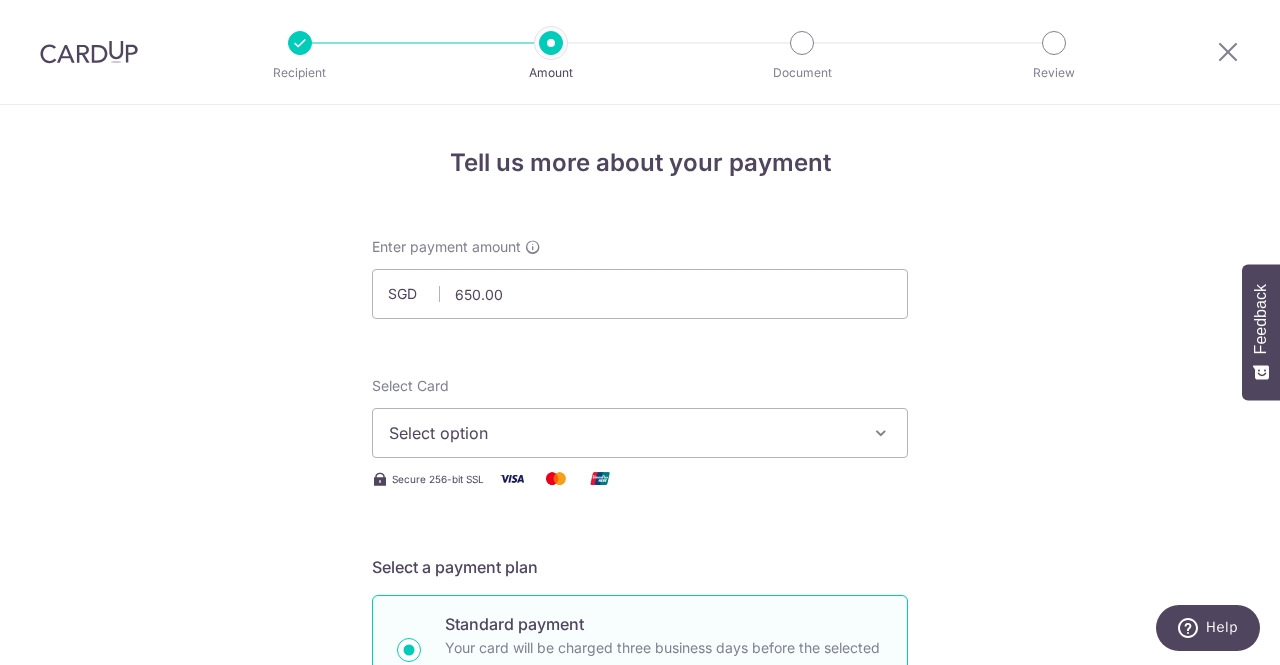 click on "Enter payment amount
SGD
650.00
650.00
Select Card
Select option
Add credit card
Your Cards
**** 4249
**** 1886
**** 5992
**** 9675
Secure 256-bit SSL
Text
New card details
Card" at bounding box center (640, 1028) 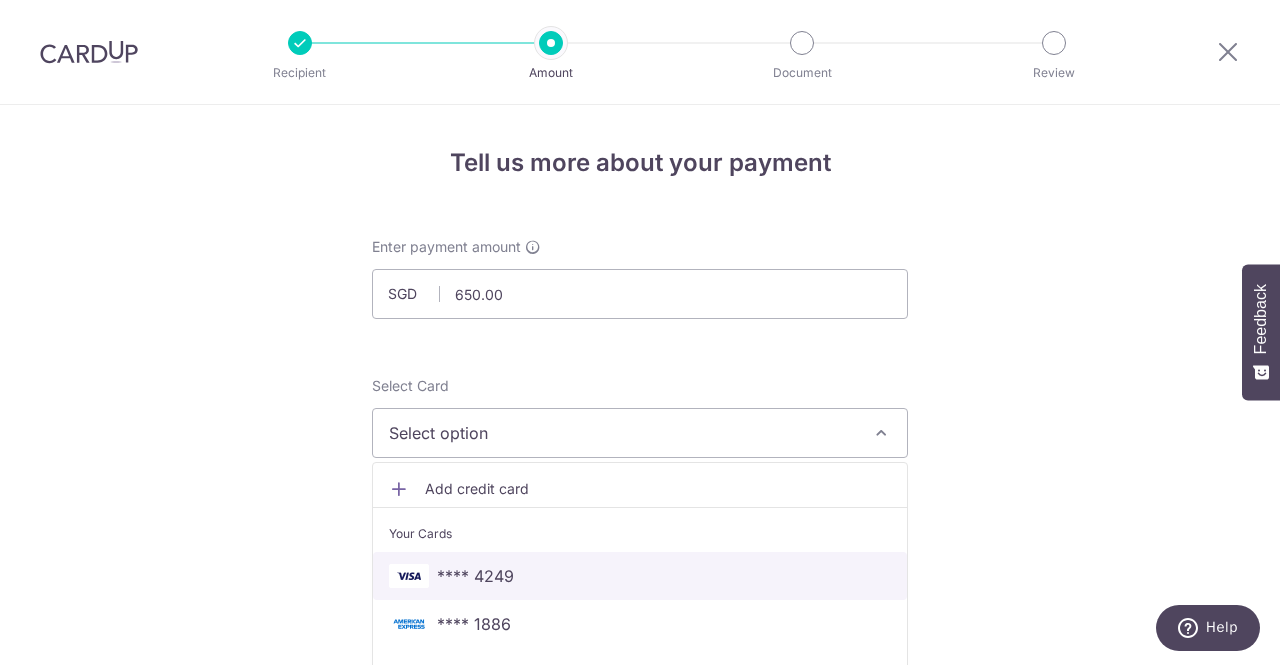click on "**** 4249" at bounding box center (640, 576) 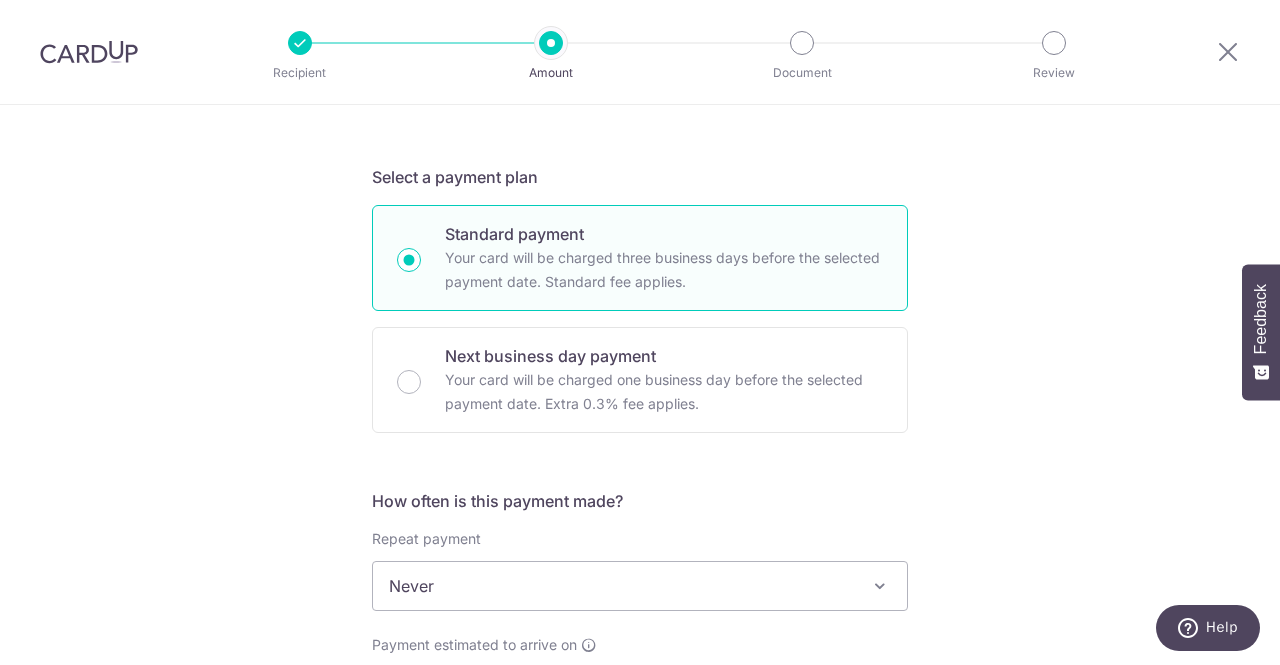 scroll, scrollTop: 606, scrollLeft: 0, axis: vertical 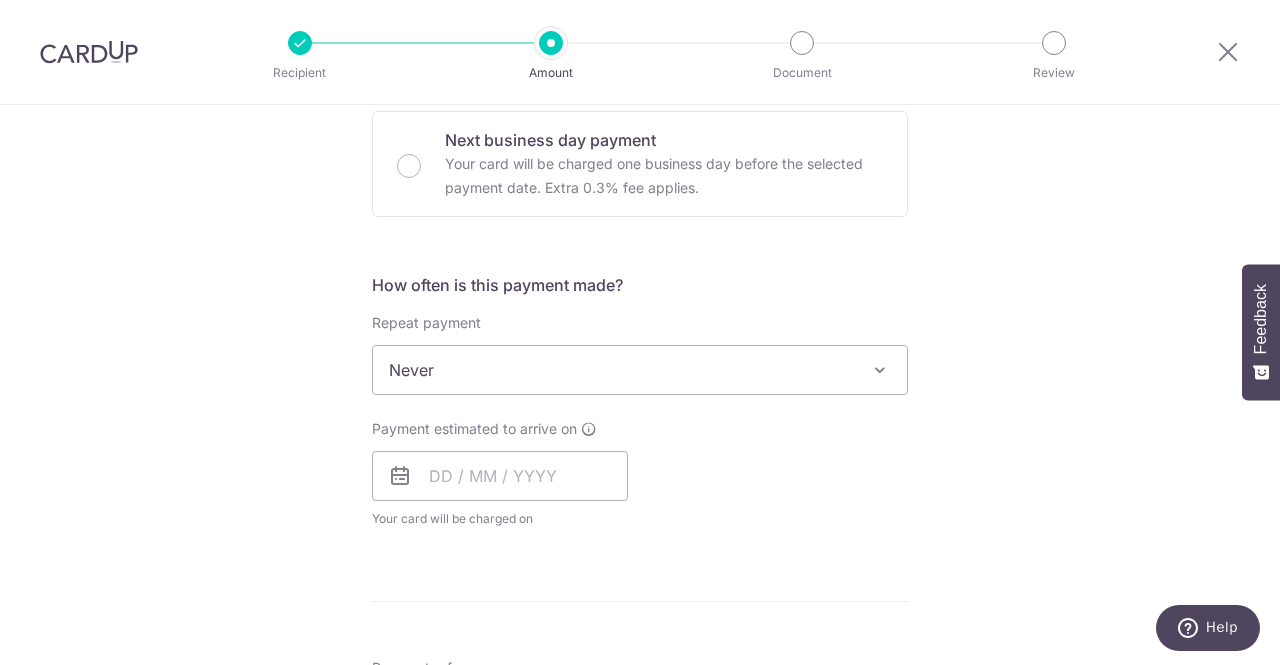 click on "Never" at bounding box center (640, 370) 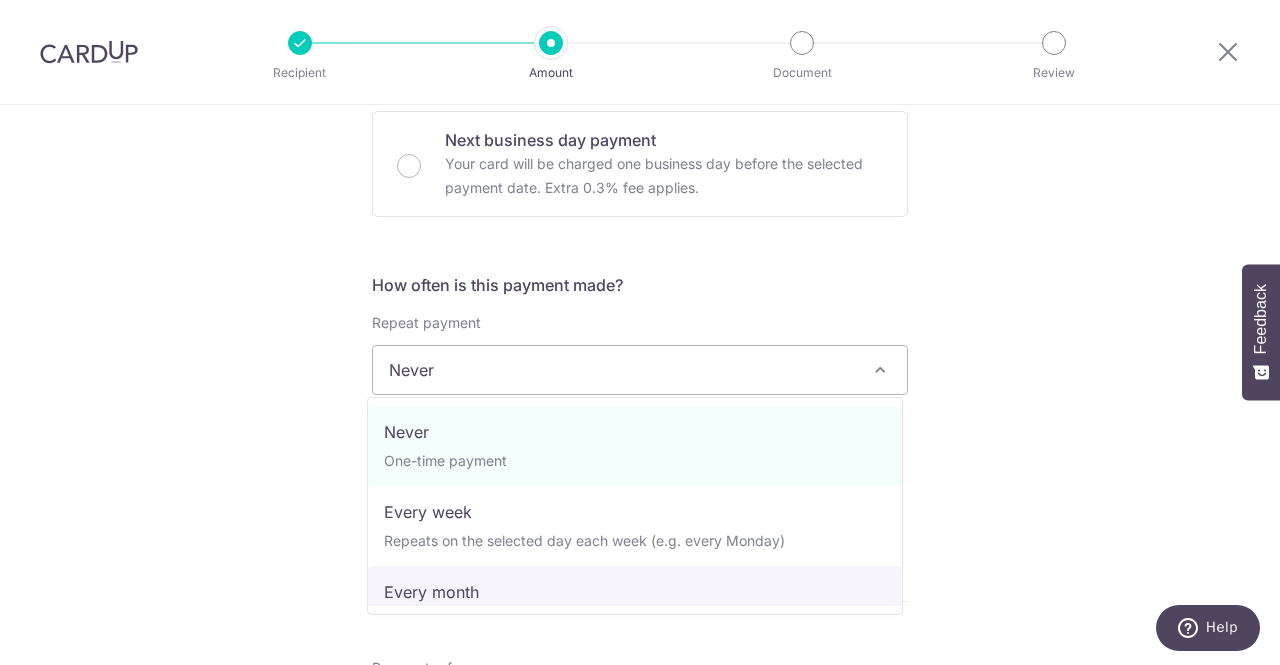 select on "3" 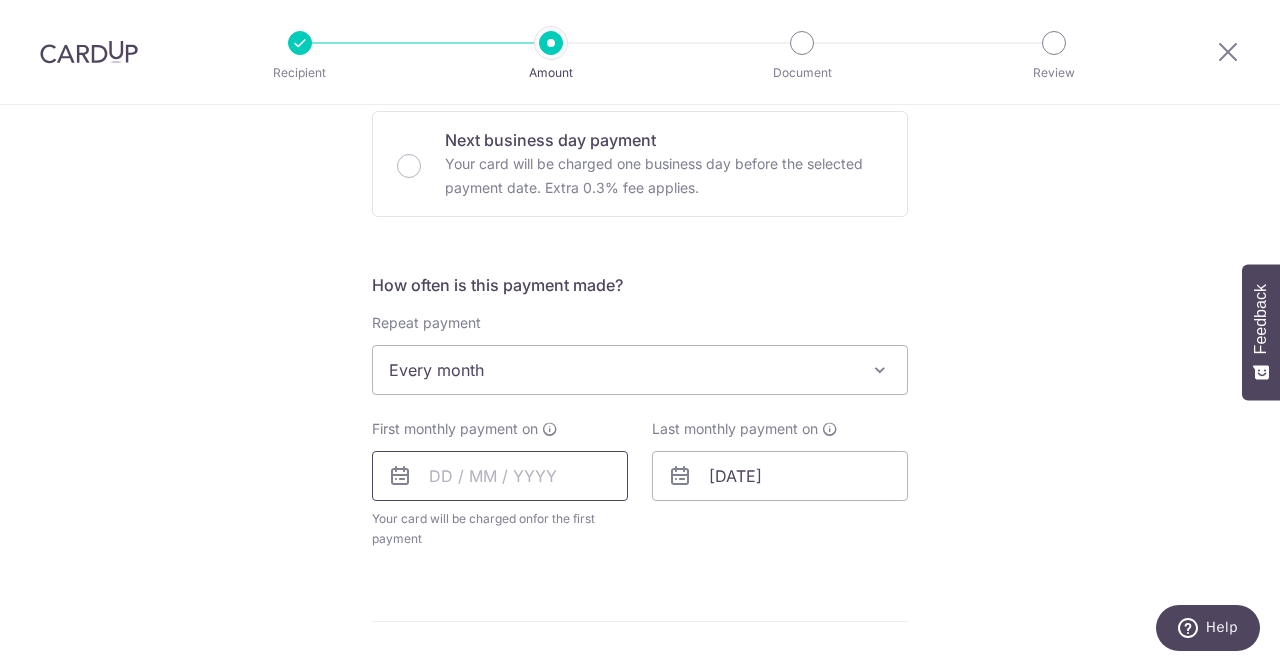 click at bounding box center [500, 476] 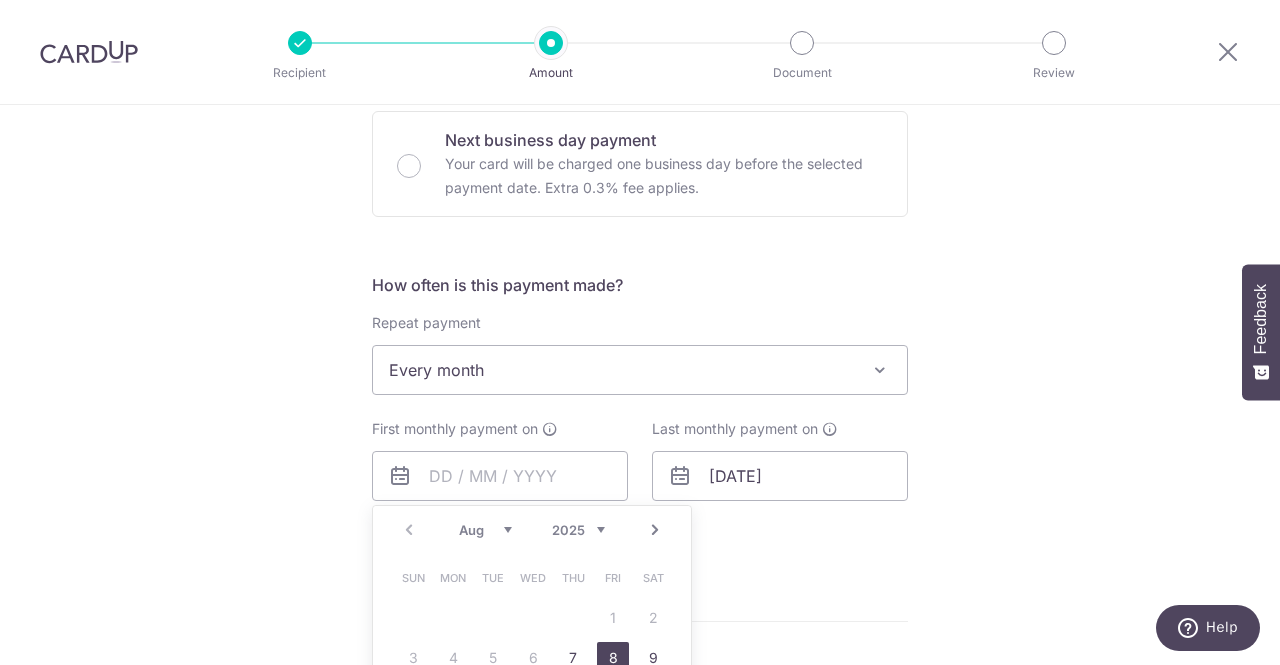 click on "8" at bounding box center [613, 658] 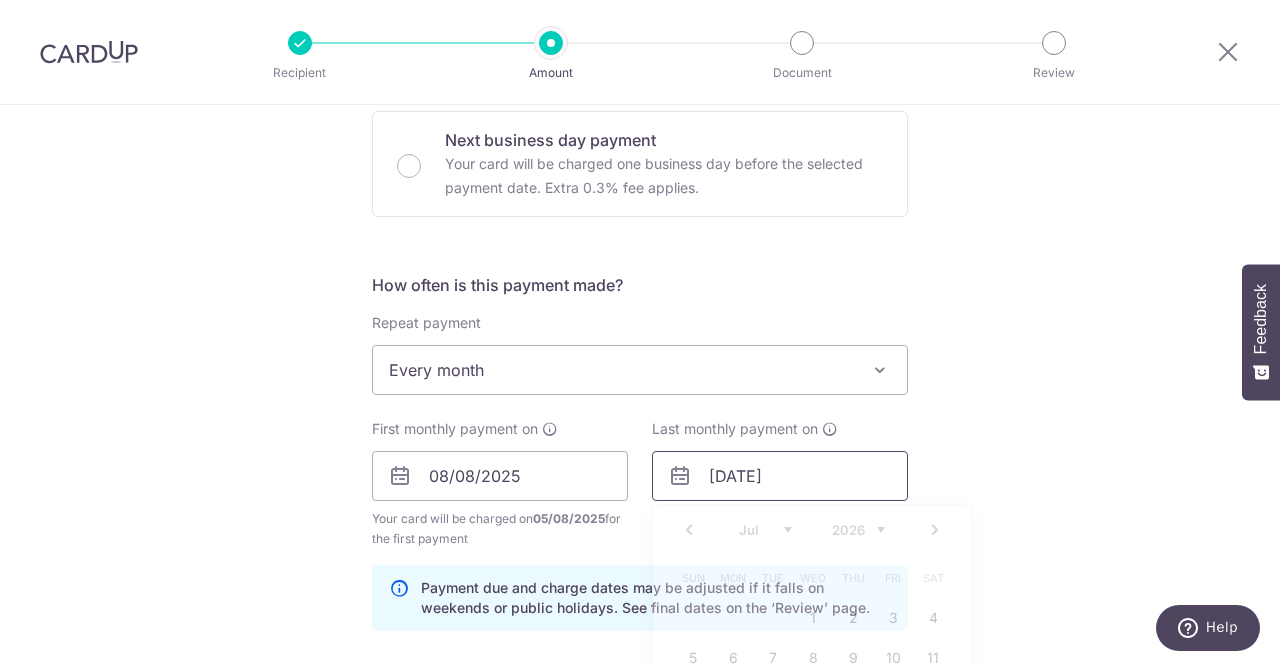 click on "29/07/2026" at bounding box center (780, 476) 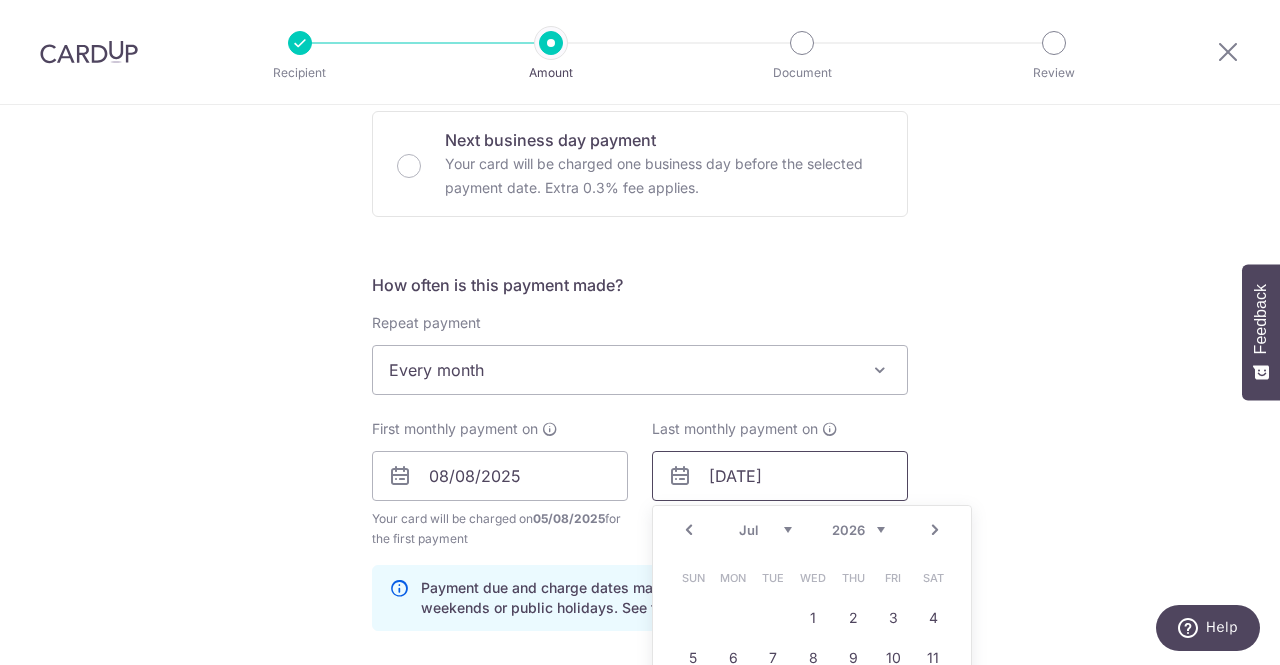 scroll, scrollTop: 812, scrollLeft: 0, axis: vertical 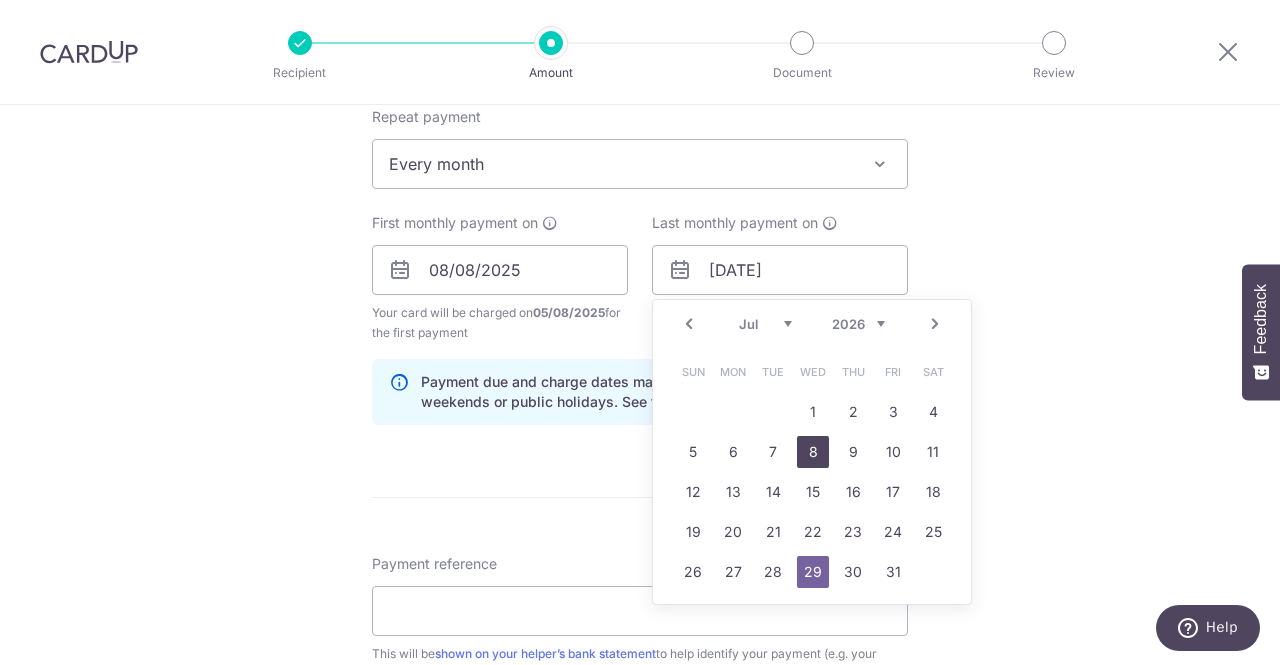 click on "8" at bounding box center [813, 452] 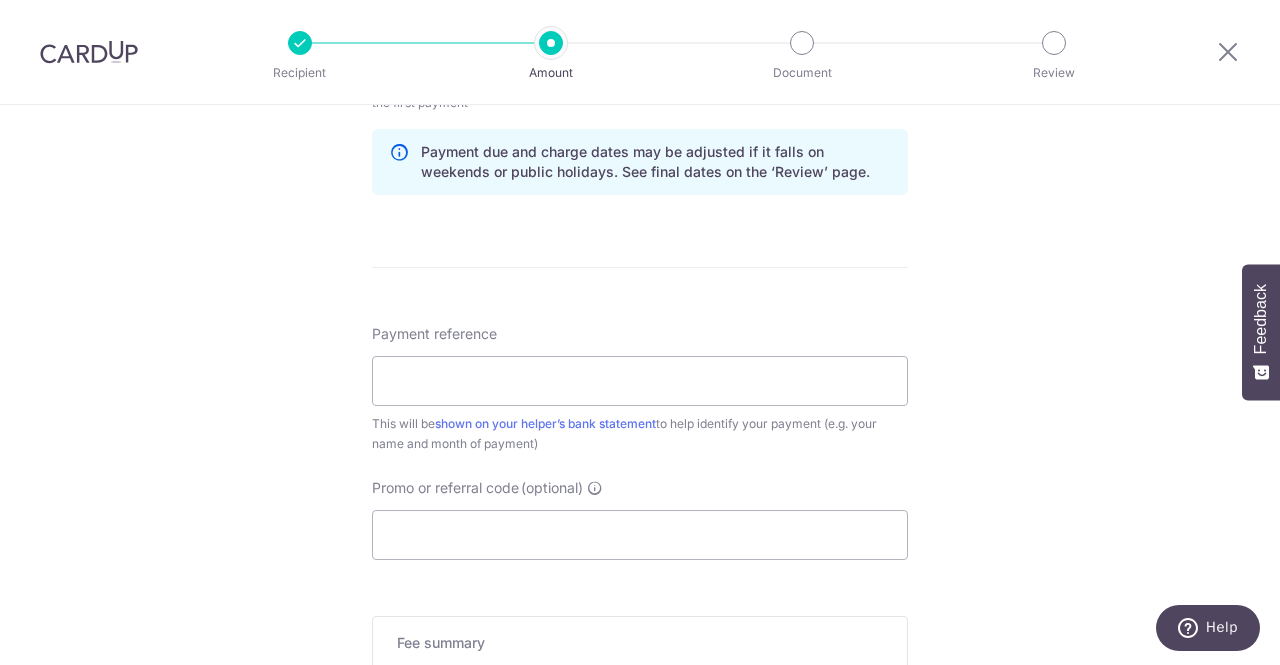 scroll, scrollTop: 1048, scrollLeft: 0, axis: vertical 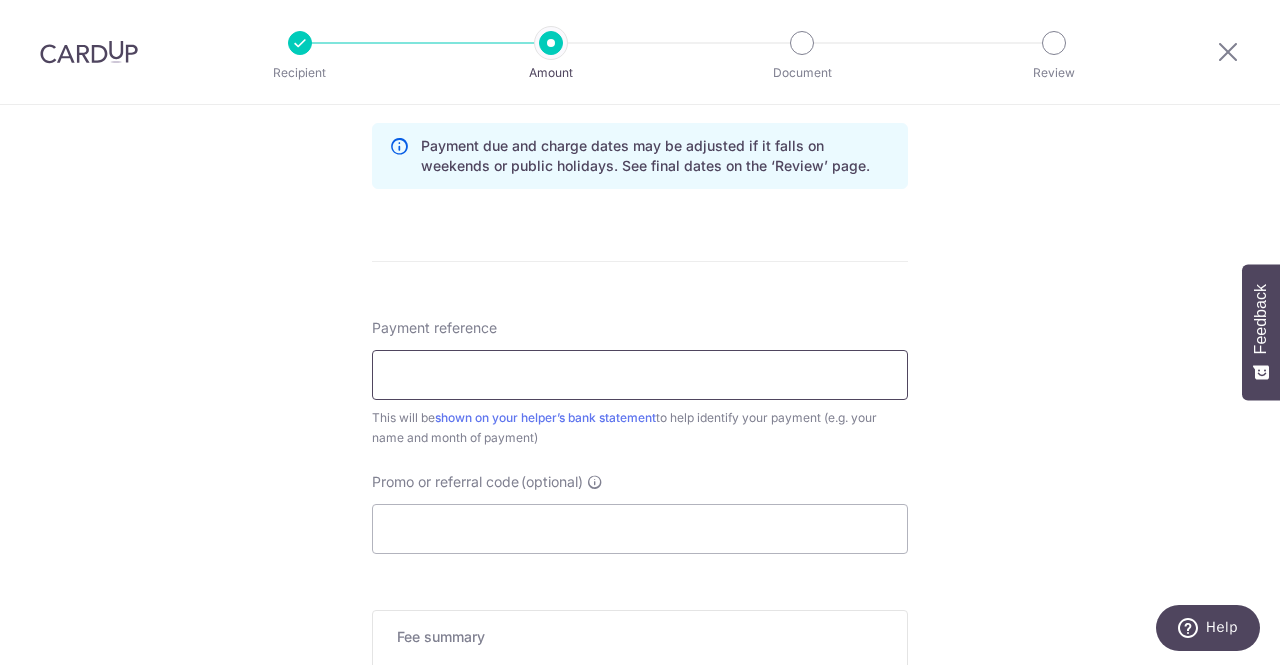 click on "Payment reference" at bounding box center (640, 375) 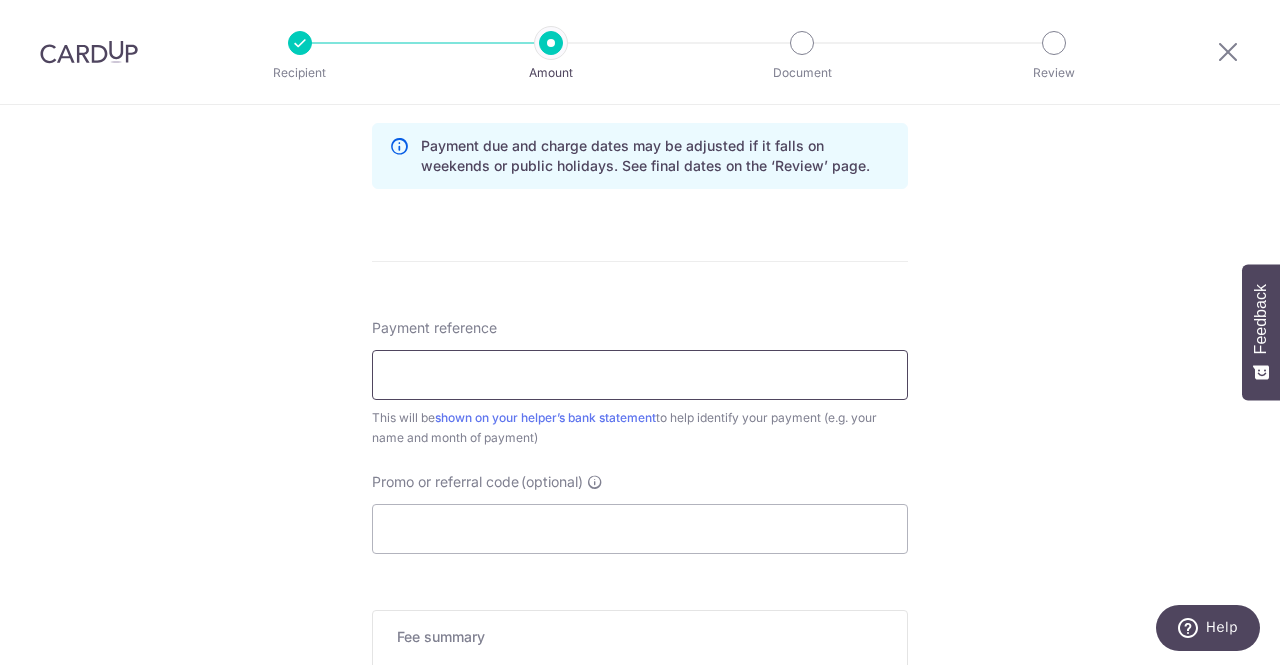 type on "suniri salary" 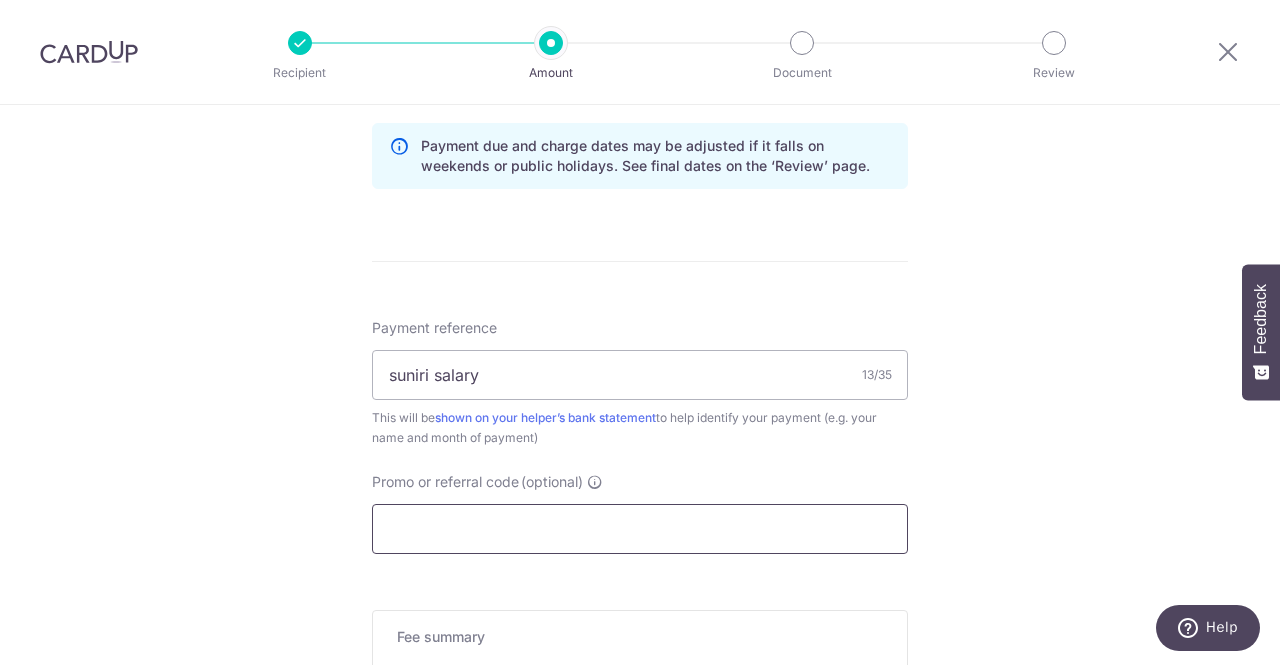 click on "Promo or referral code
(optional)" at bounding box center (640, 529) 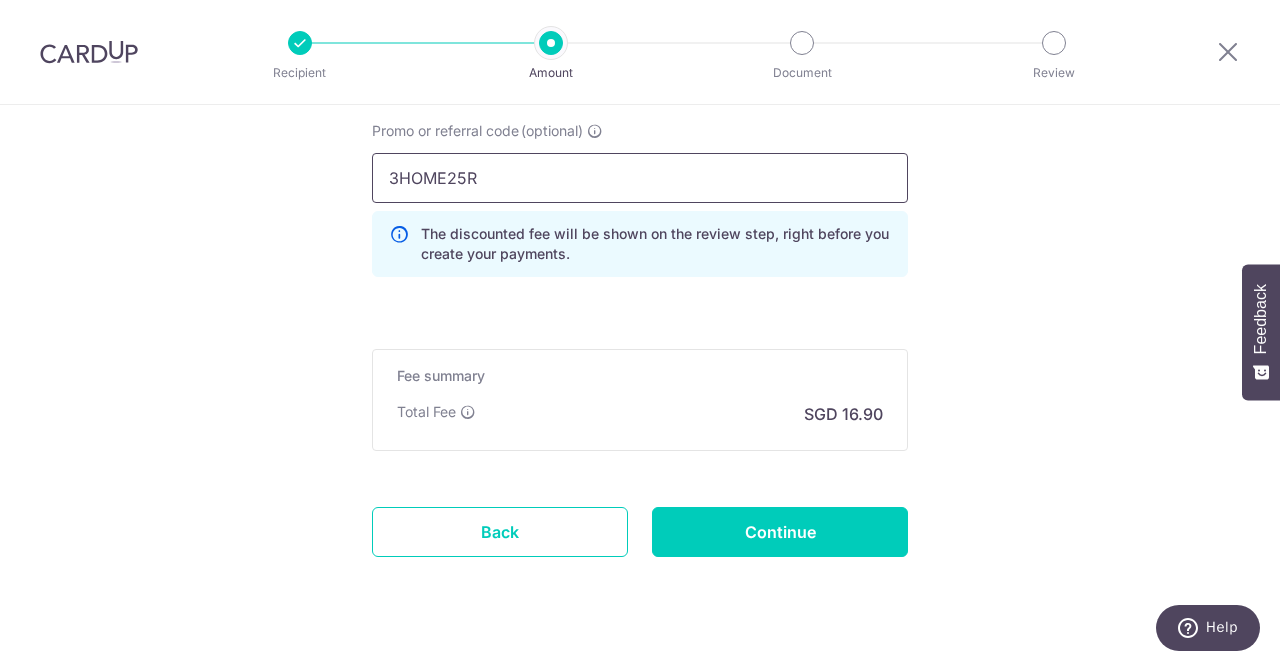 scroll, scrollTop: 1435, scrollLeft: 0, axis: vertical 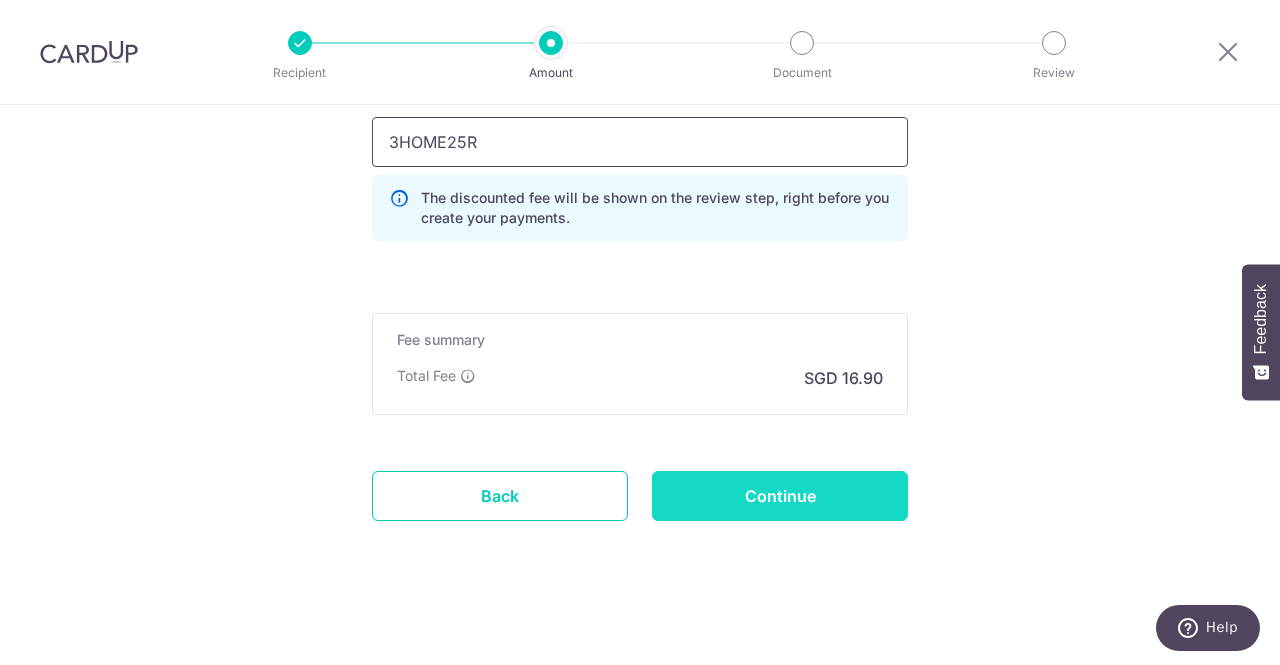 type on "3HOME25R" 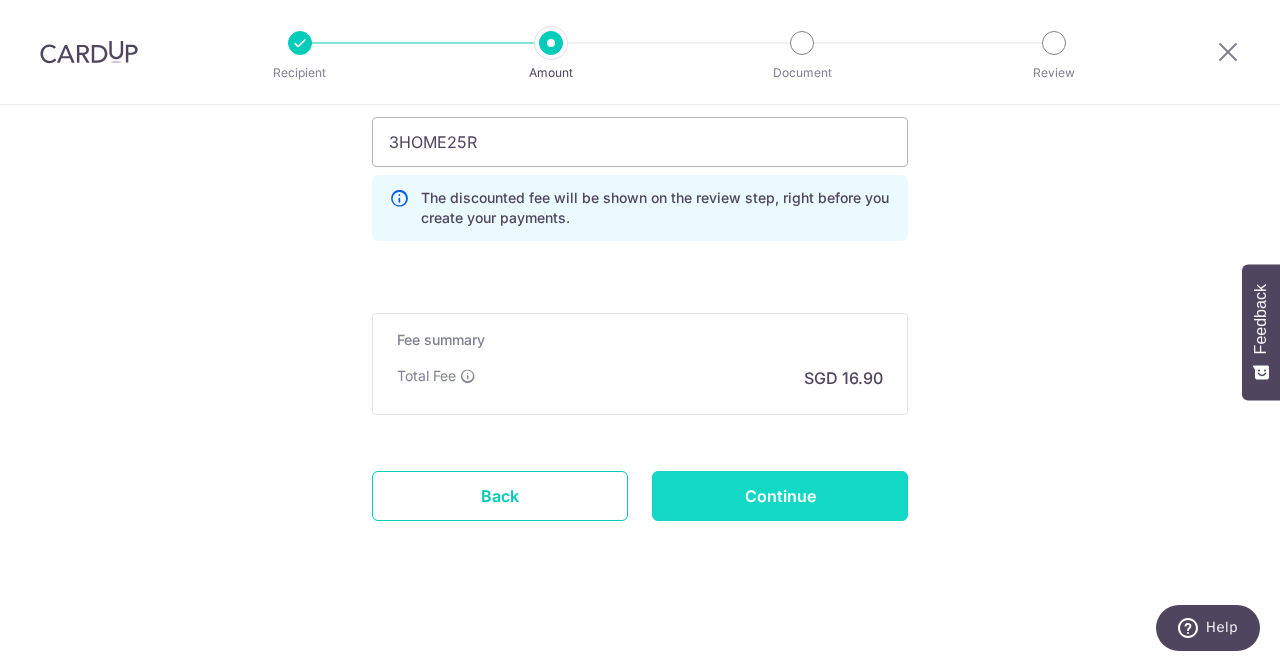 click on "Continue" at bounding box center (780, 496) 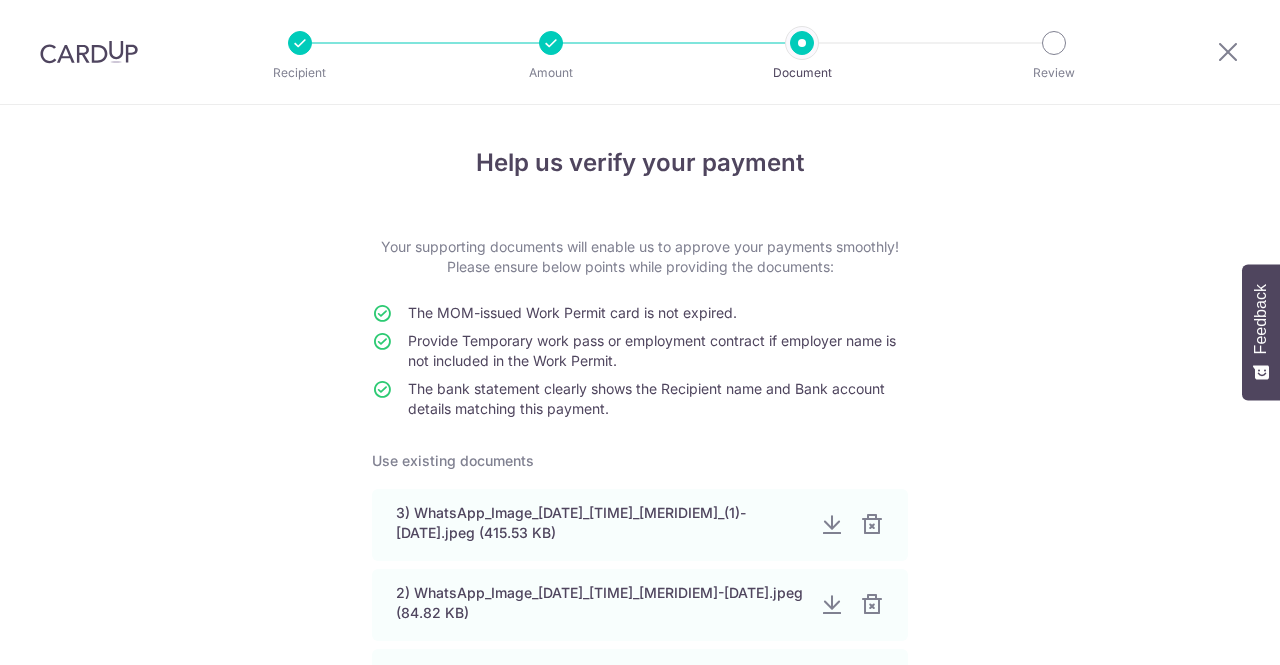 scroll, scrollTop: 0, scrollLeft: 0, axis: both 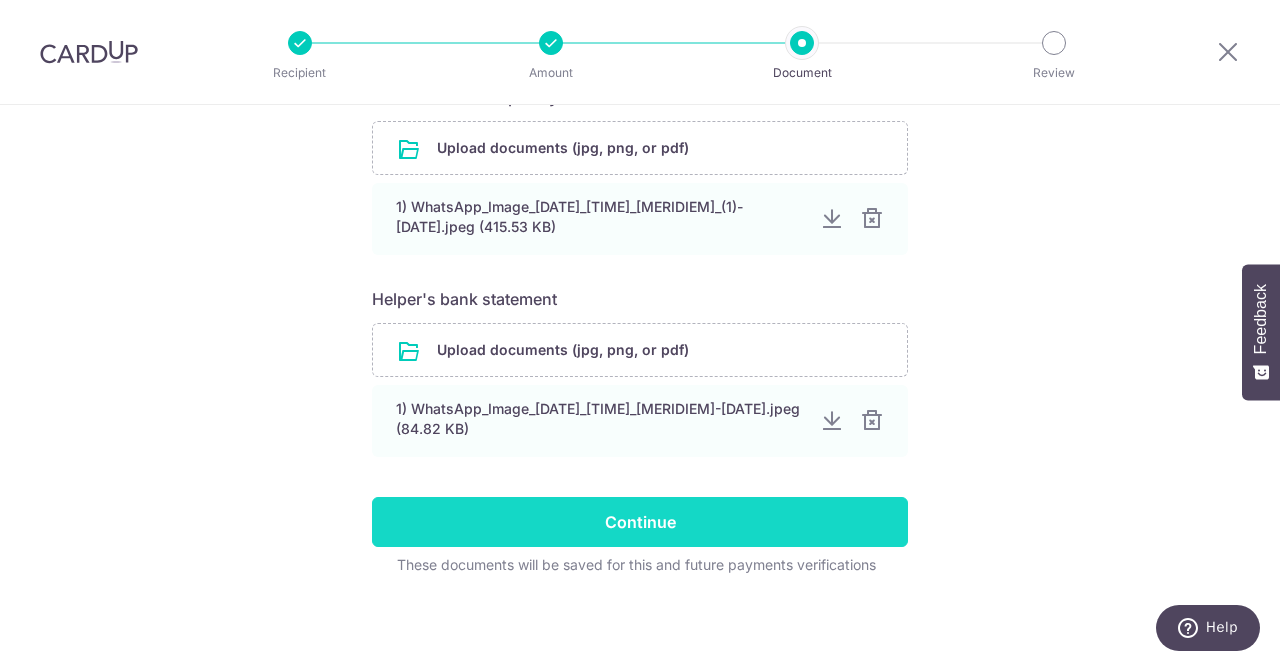 click on "Continue" at bounding box center (640, 522) 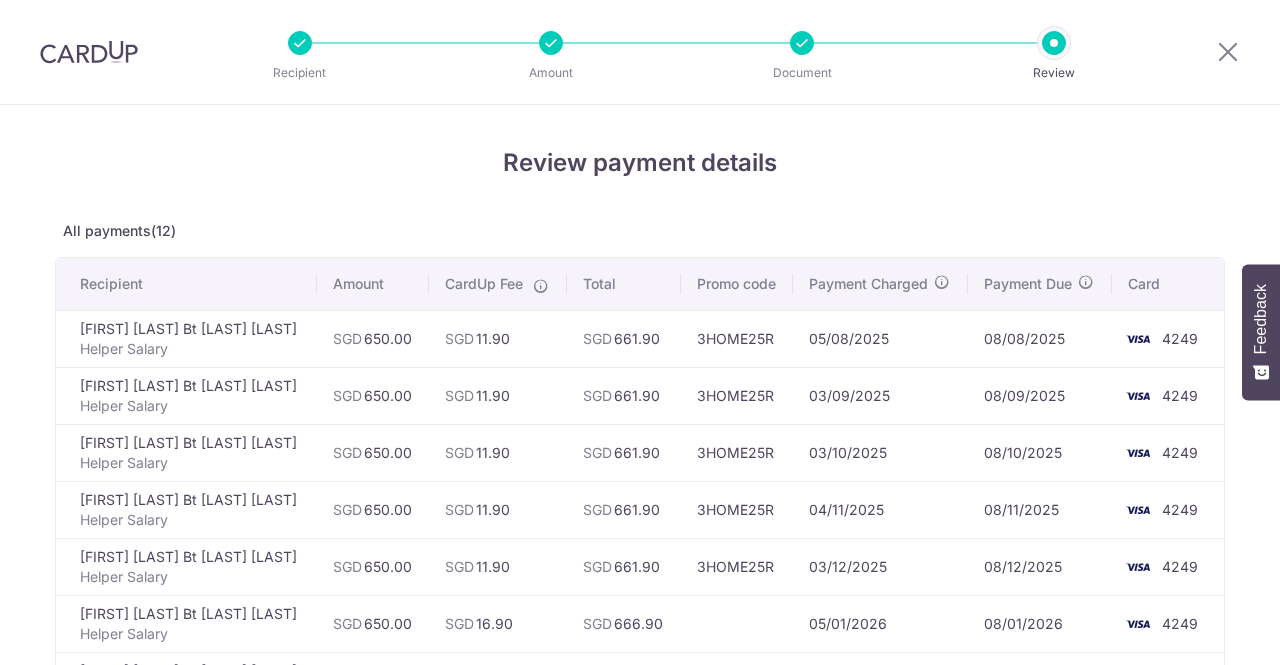scroll, scrollTop: 0, scrollLeft: 0, axis: both 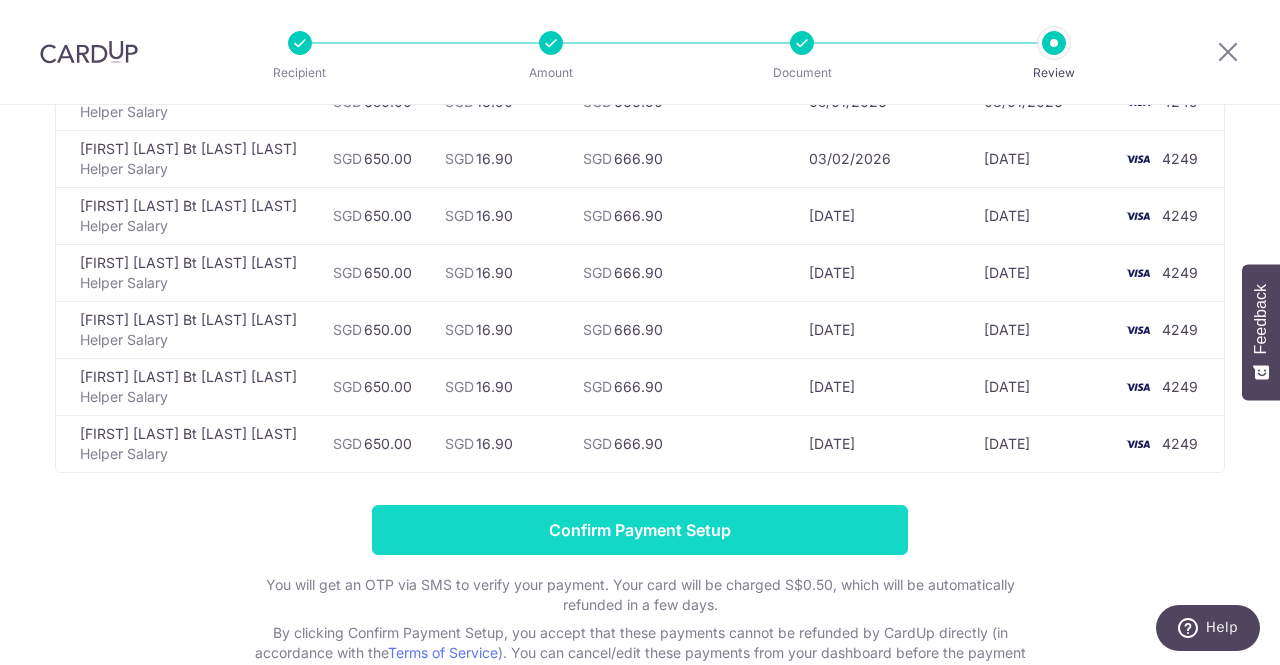 click on "Confirm Payment Setup" at bounding box center (640, 530) 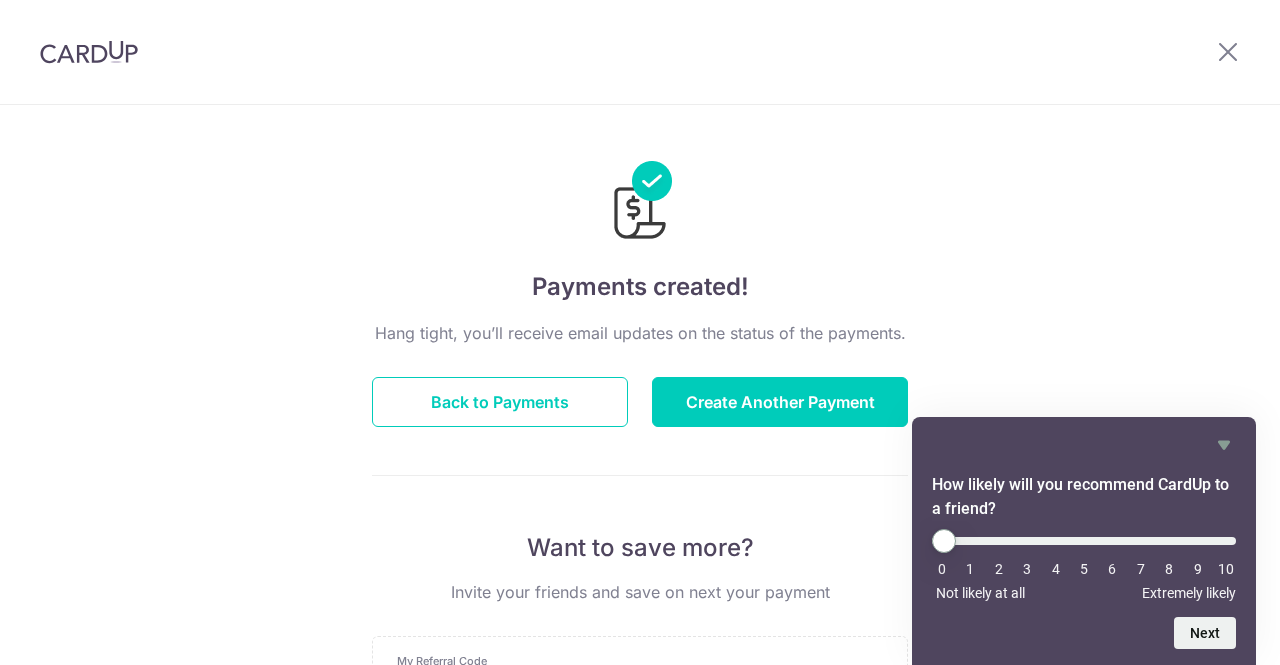 scroll, scrollTop: 0, scrollLeft: 0, axis: both 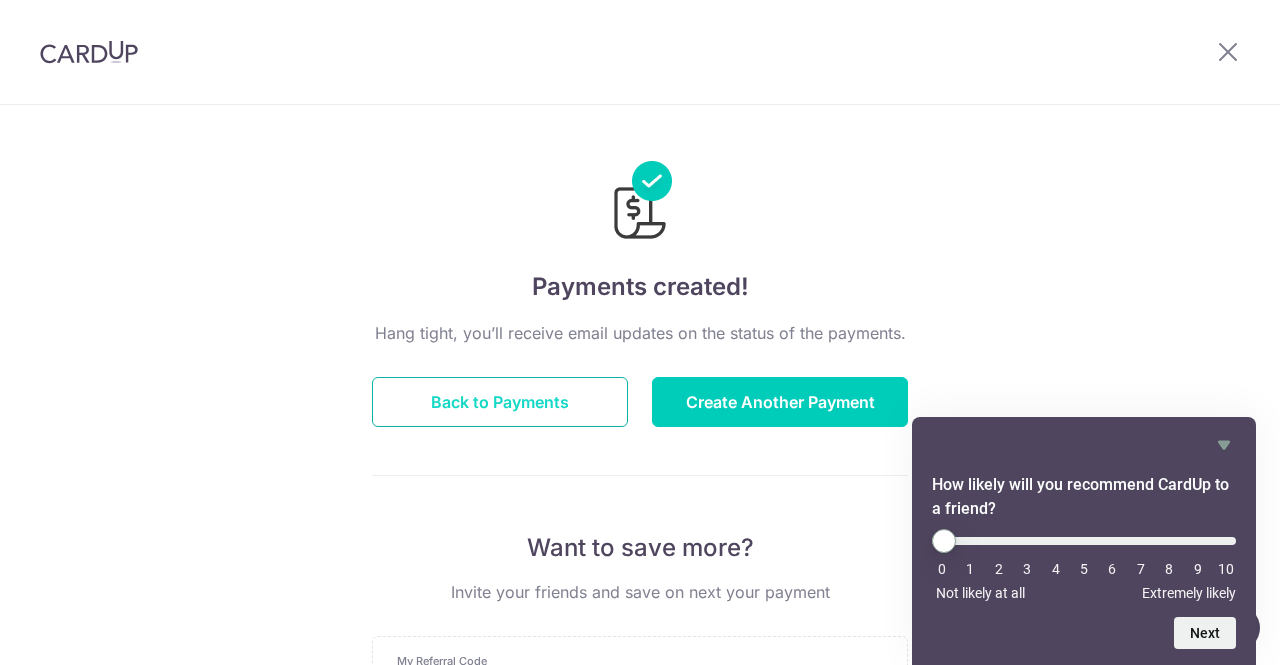 click on "Back to Payments" at bounding box center [500, 402] 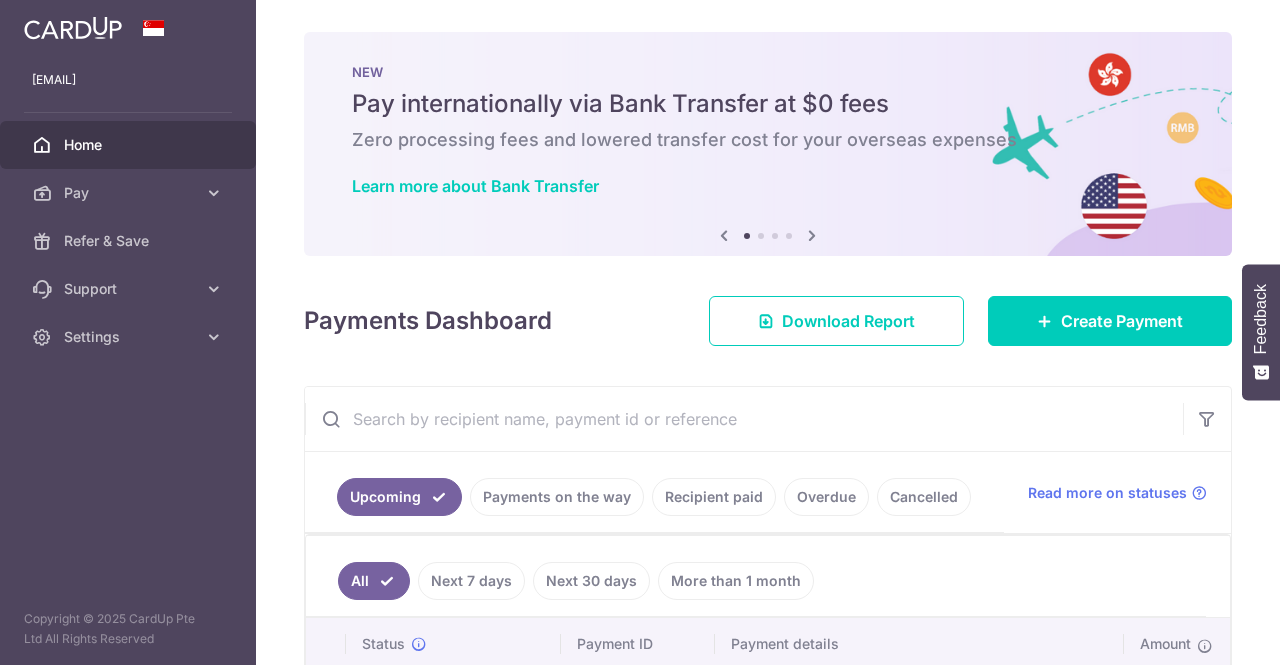 scroll, scrollTop: 0, scrollLeft: 0, axis: both 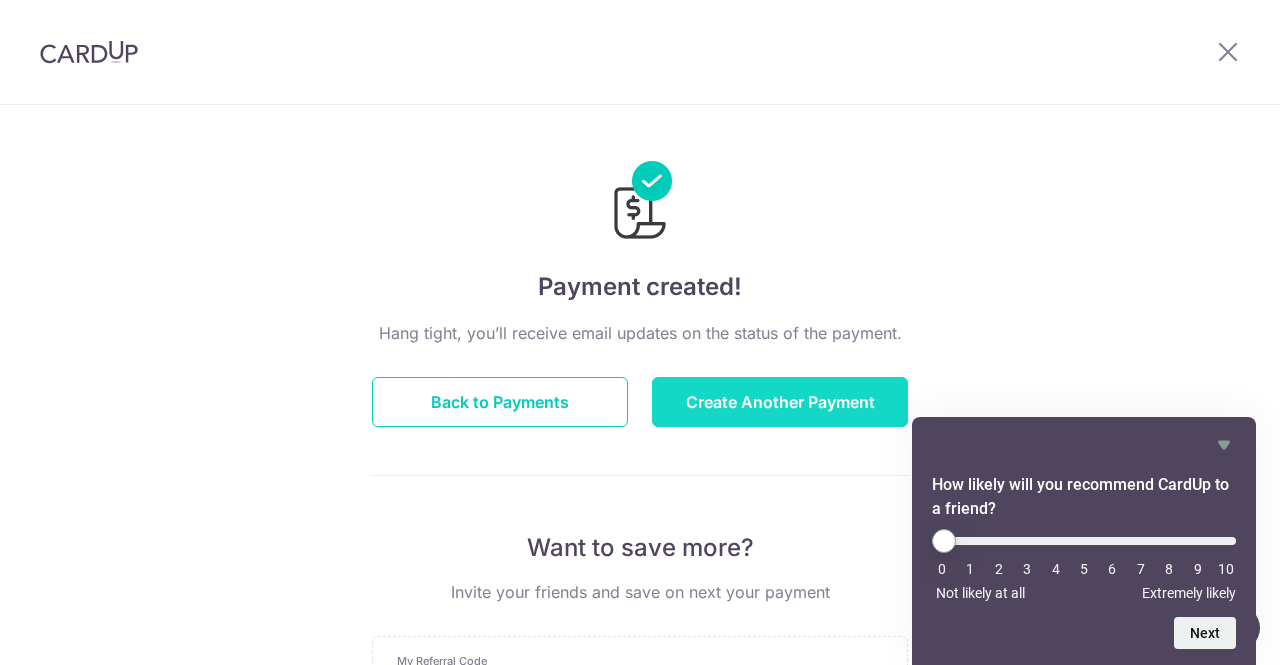 click on "Create Another Payment" at bounding box center [780, 402] 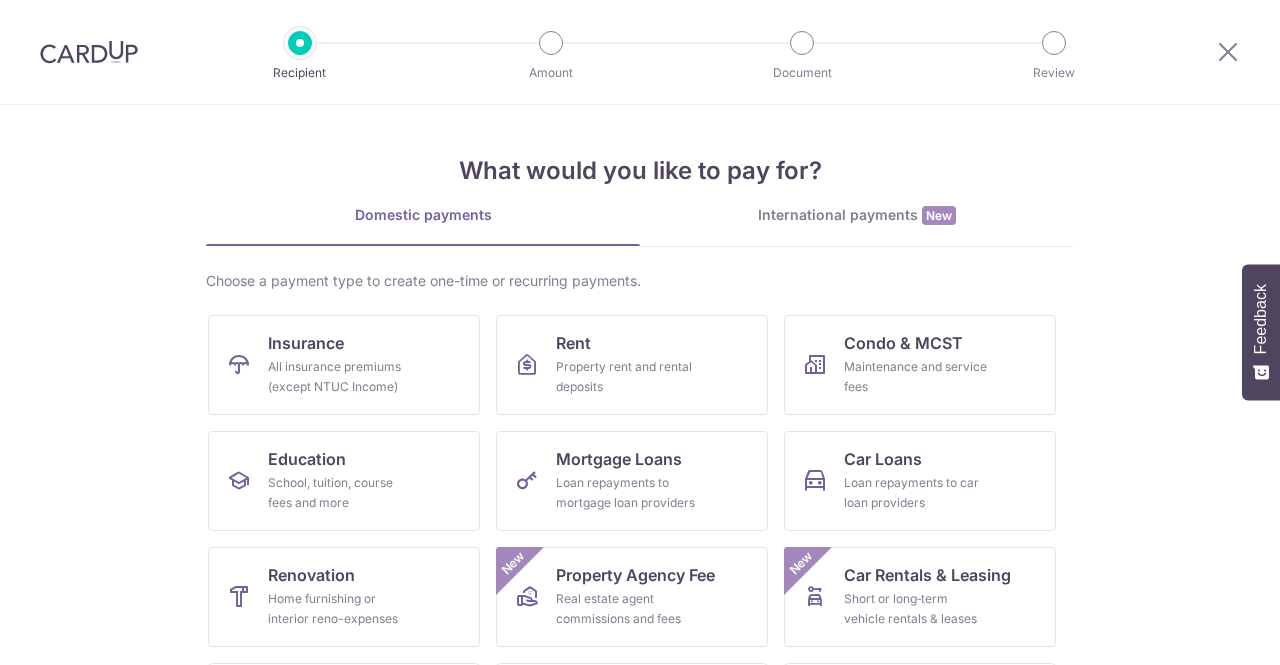 scroll, scrollTop: 0, scrollLeft: 0, axis: both 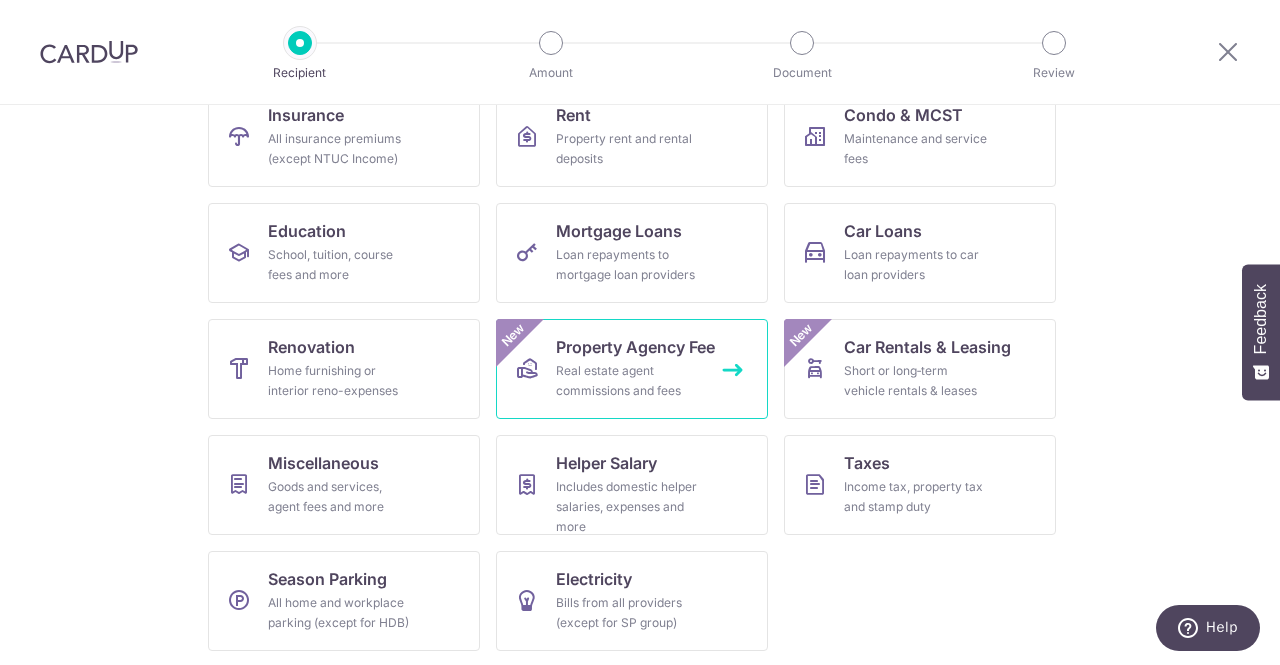 click on "Property Agency Fee" at bounding box center (635, 347) 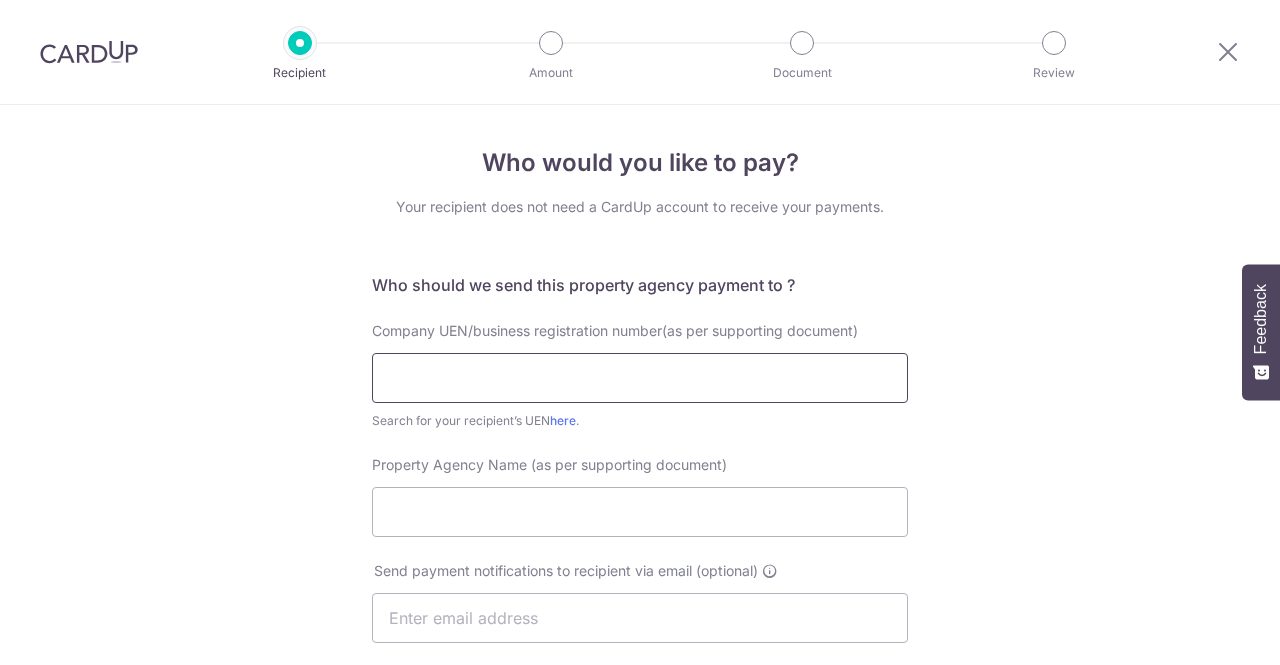 scroll, scrollTop: 0, scrollLeft: 0, axis: both 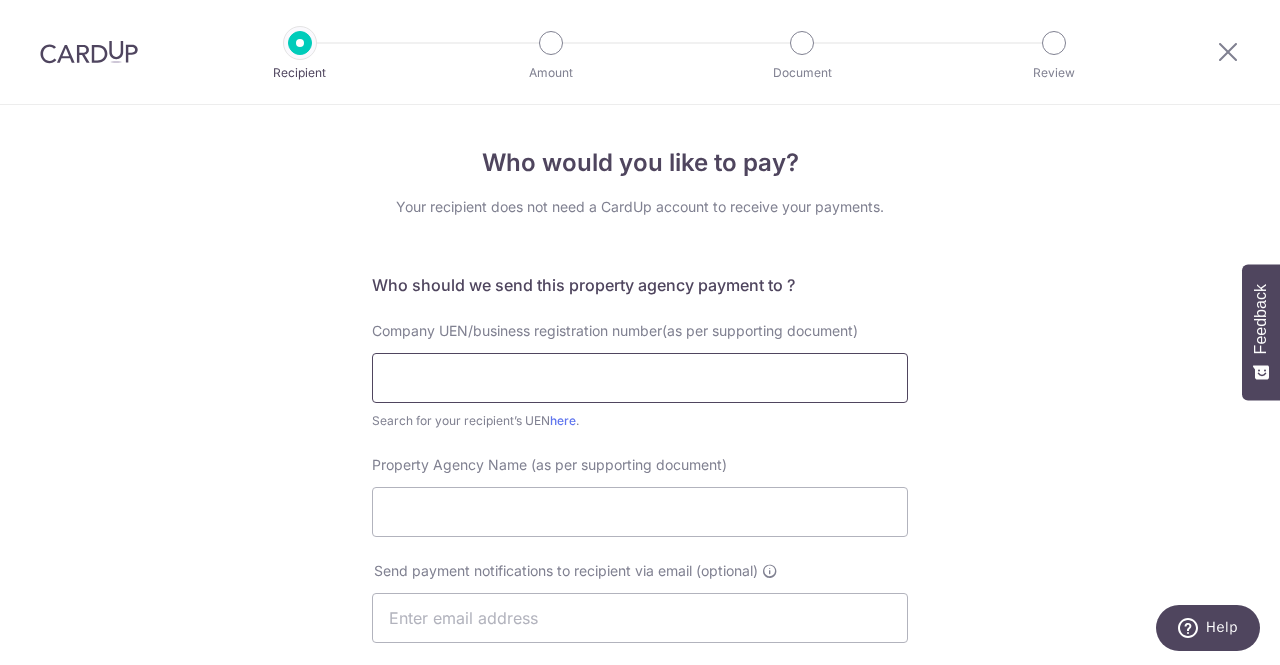 click at bounding box center (640, 378) 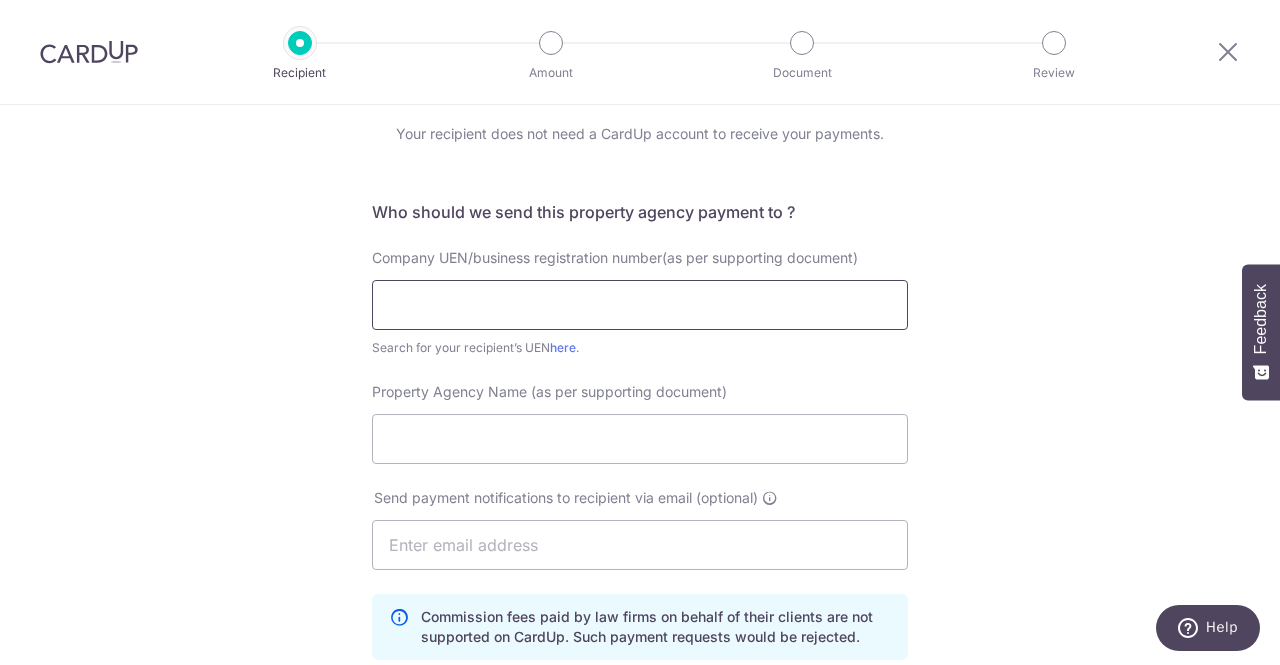 scroll, scrollTop: 72, scrollLeft: 0, axis: vertical 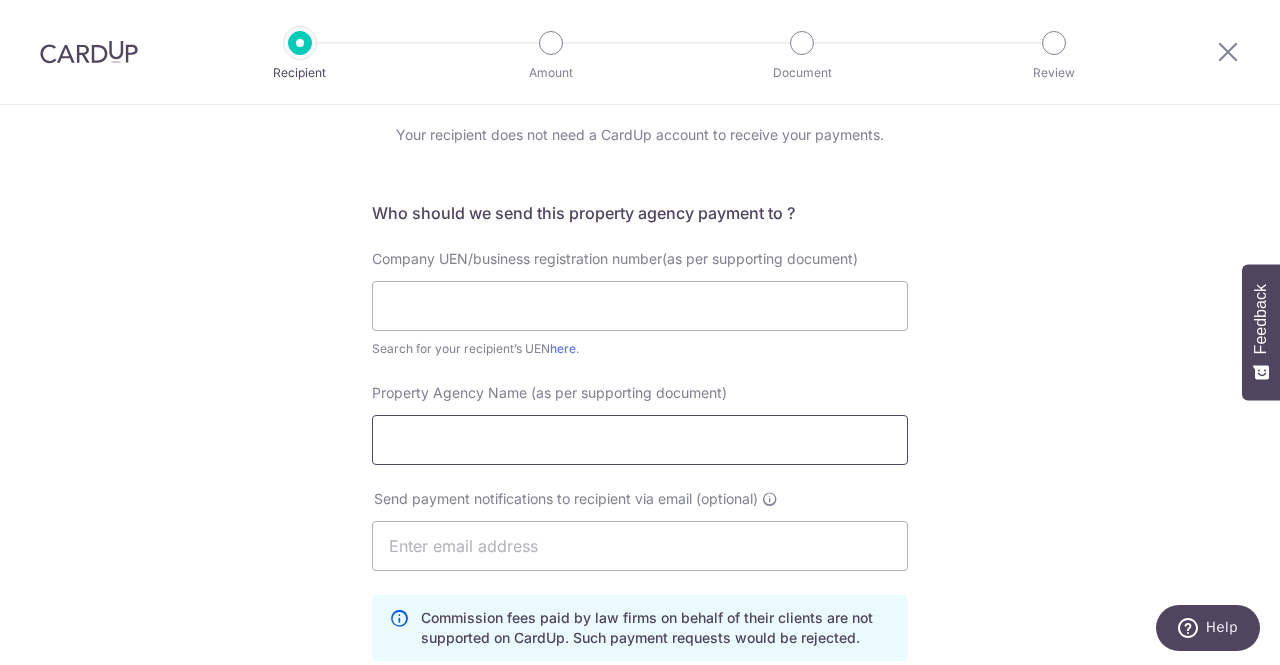 click on "Property Agency Name (as per supporting document)" at bounding box center (640, 440) 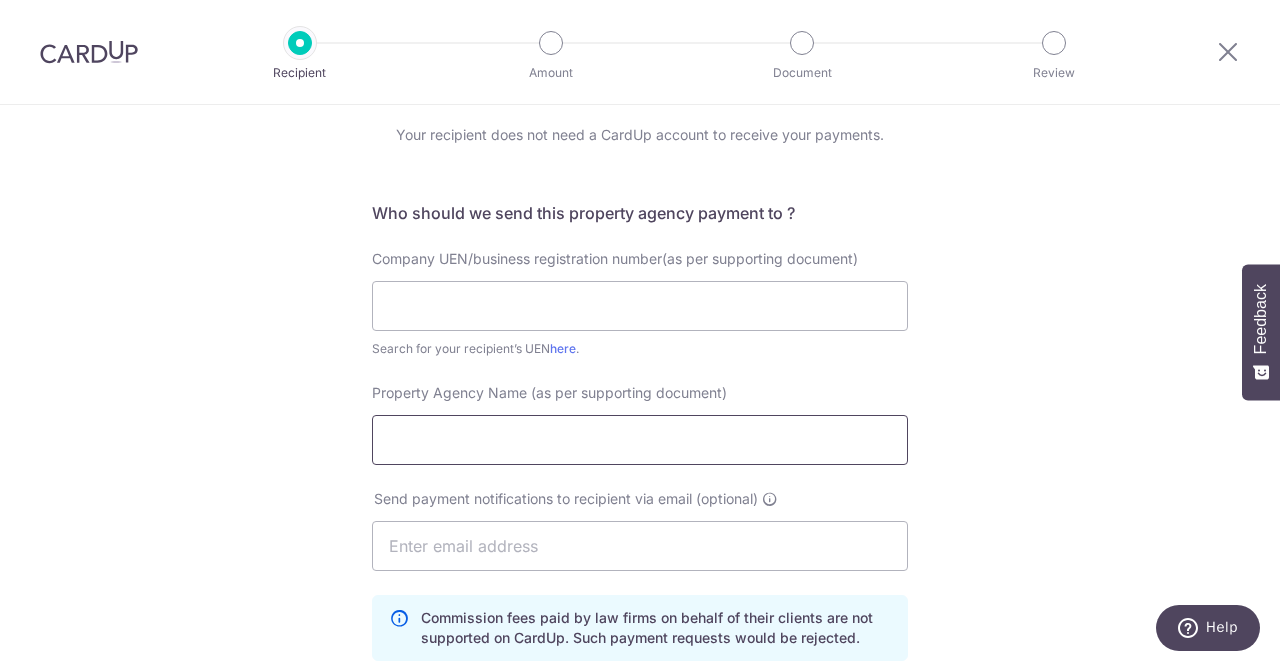 type on "P" 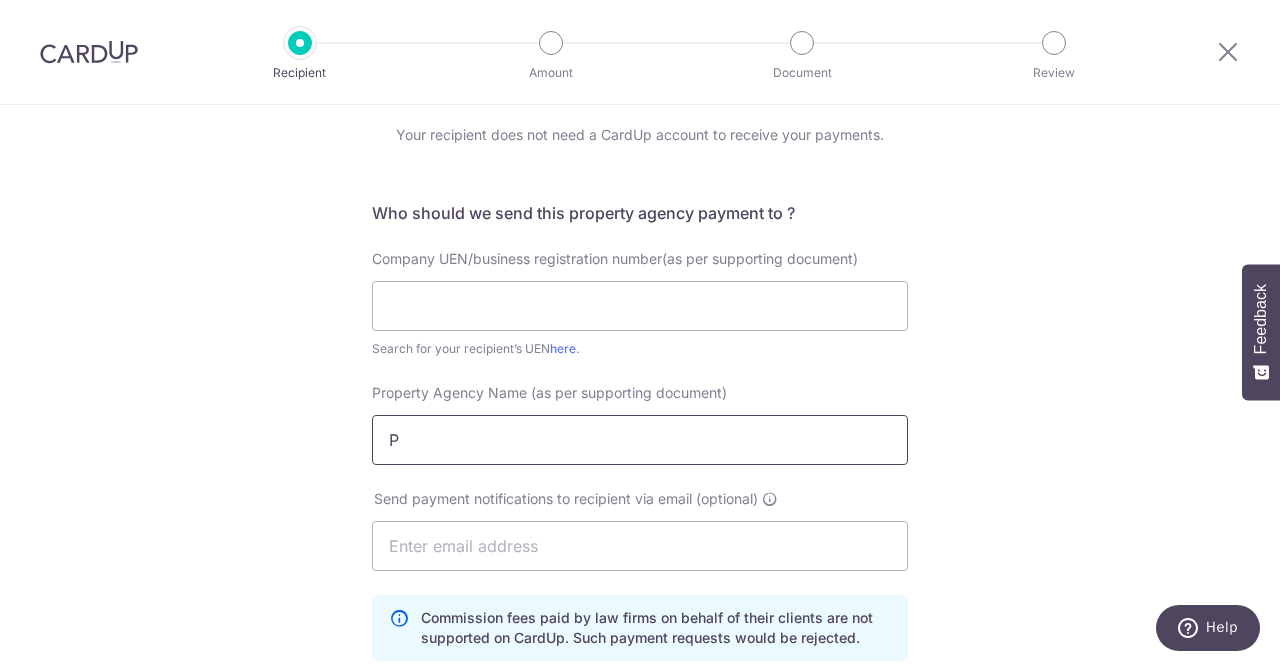 type 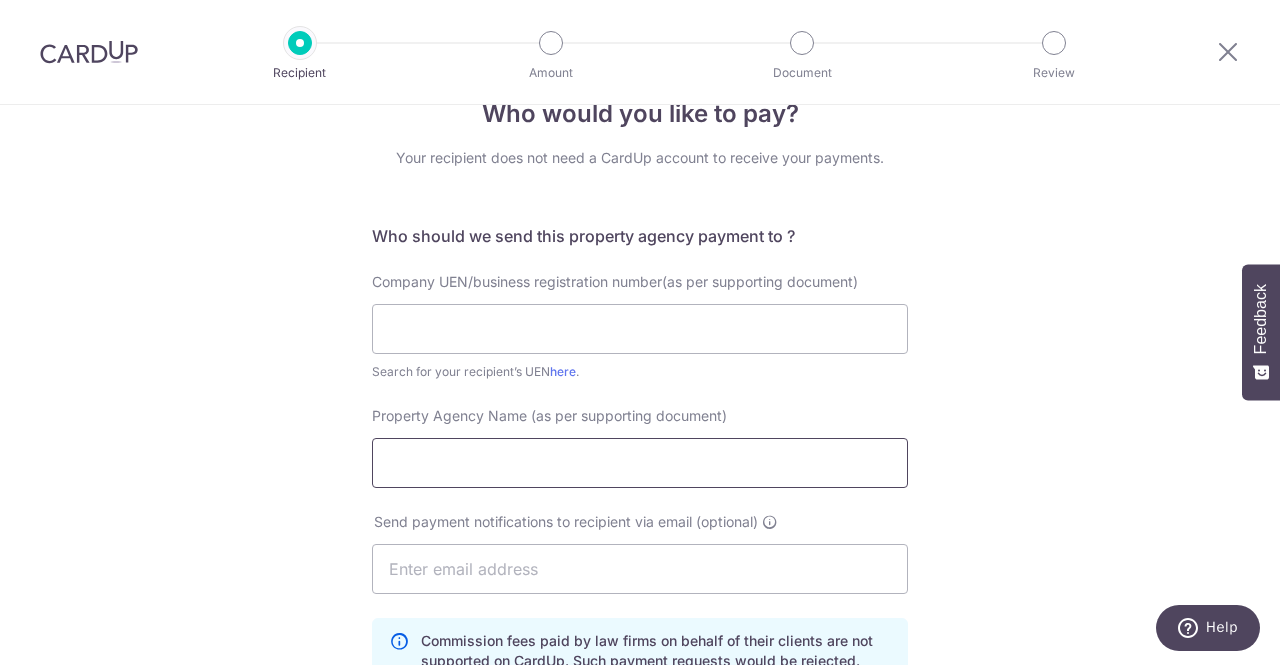 scroll, scrollTop: 45, scrollLeft: 0, axis: vertical 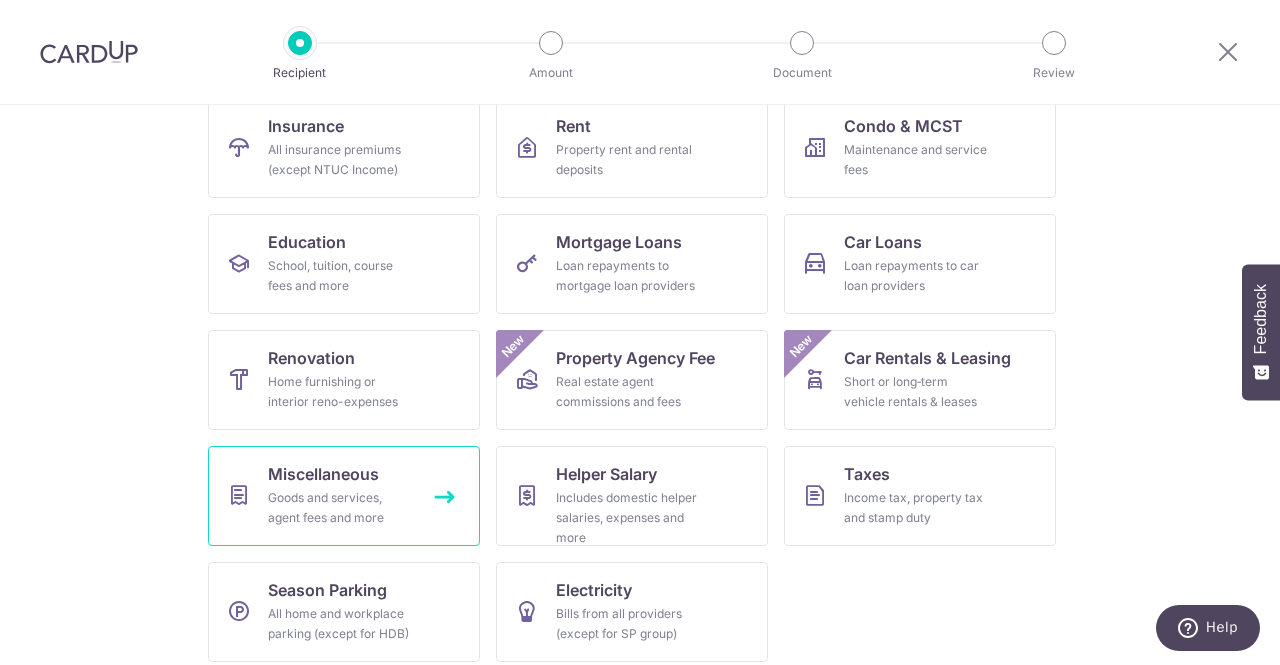 click on "Goods and services, agent fees and more" at bounding box center (340, 508) 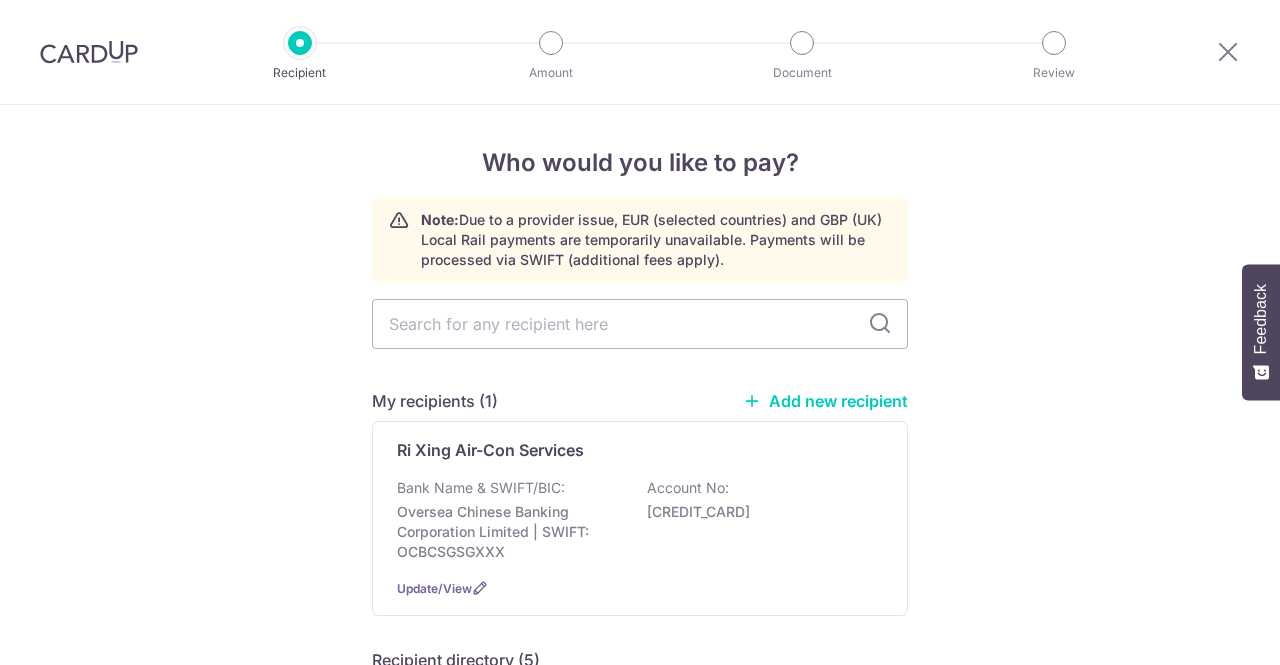 scroll, scrollTop: 0, scrollLeft: 0, axis: both 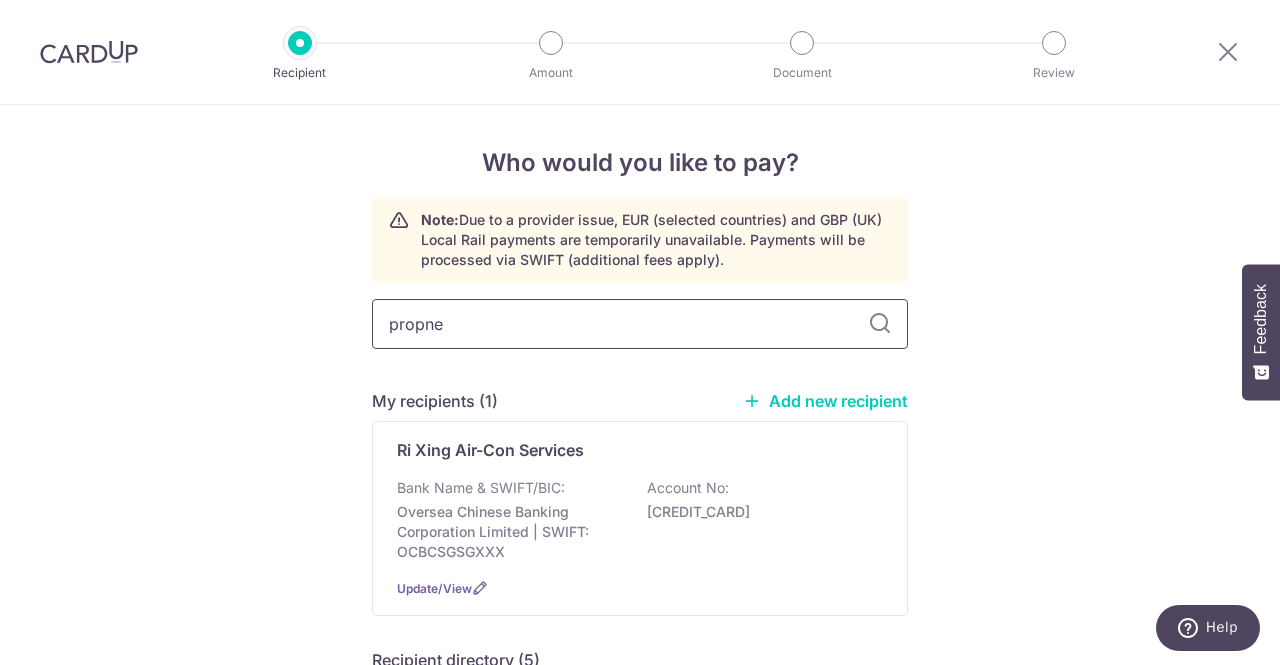 type on "propnex" 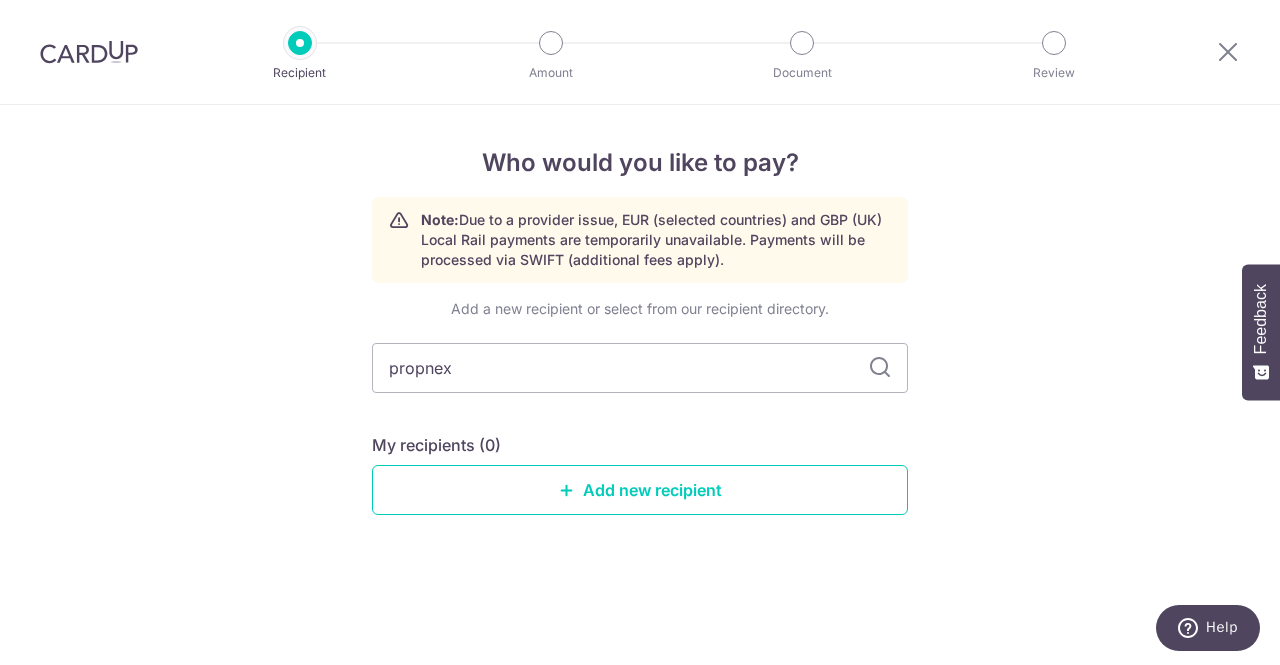 click at bounding box center [880, 368] 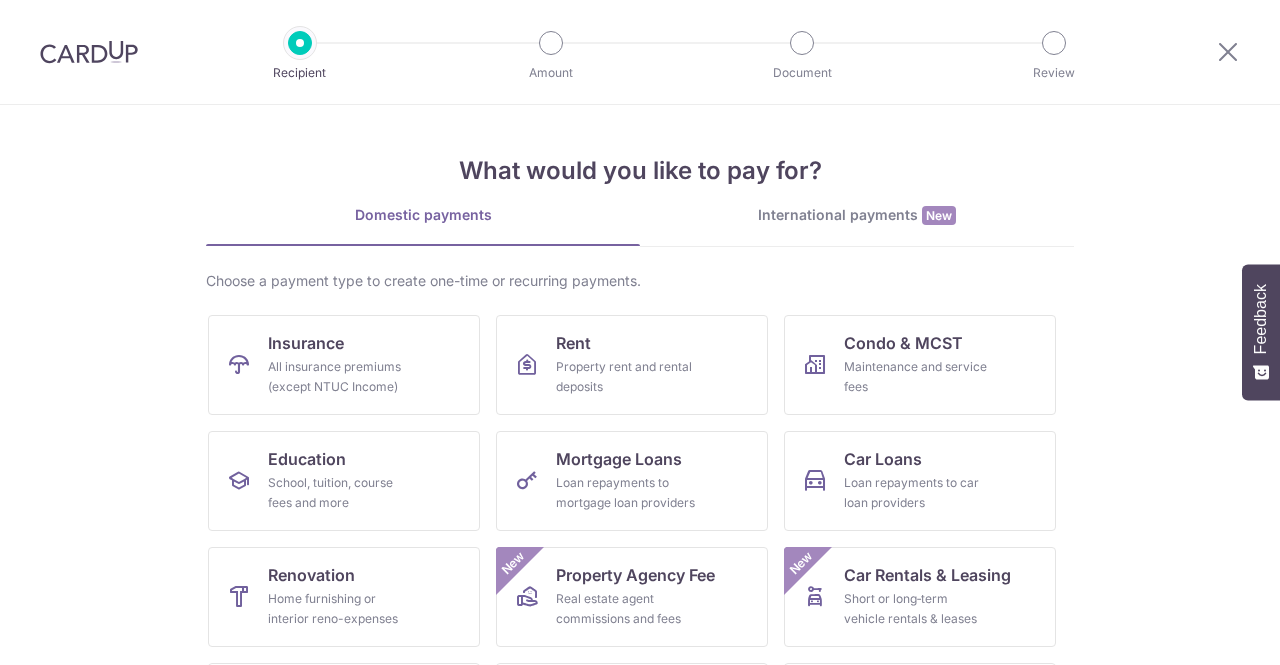 scroll, scrollTop: 0, scrollLeft: 0, axis: both 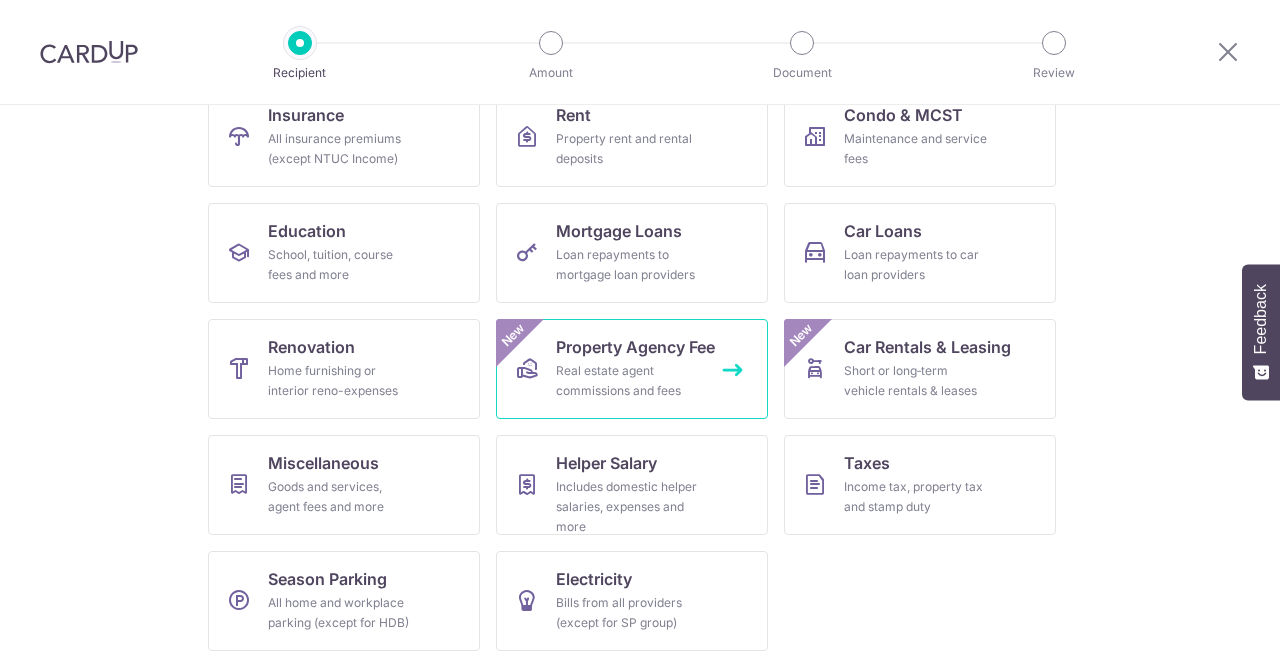 click on "Real estate agent commissions and fees" at bounding box center (628, 381) 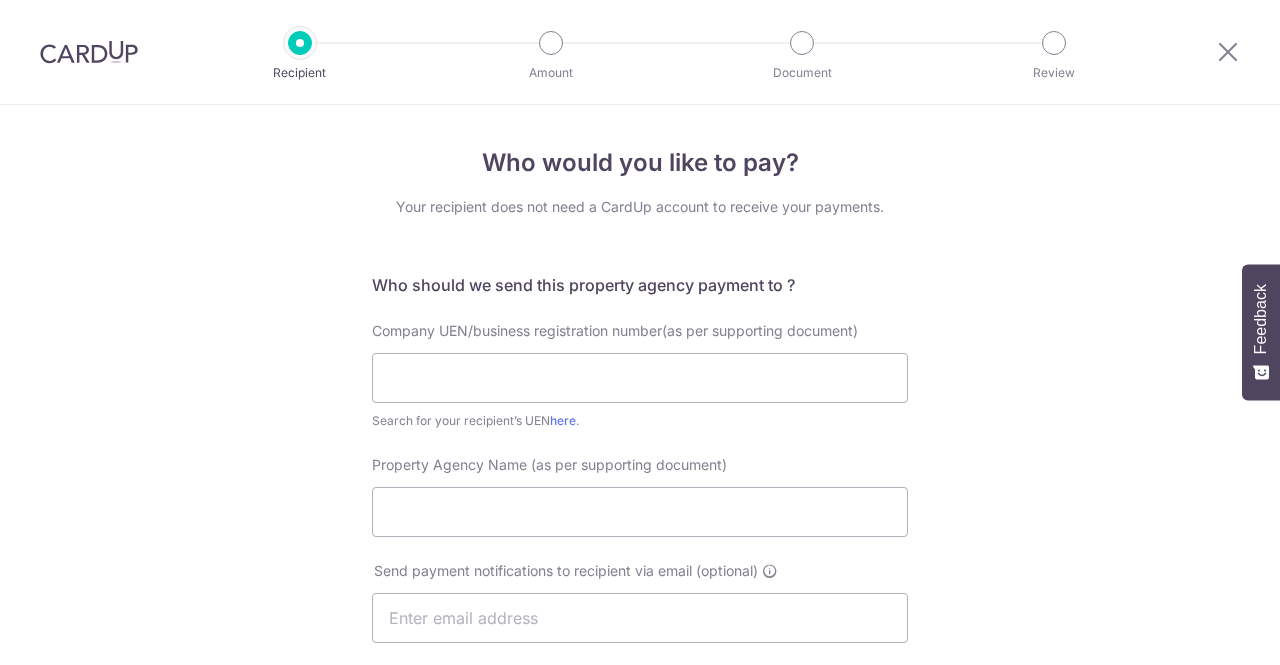 scroll, scrollTop: 0, scrollLeft: 0, axis: both 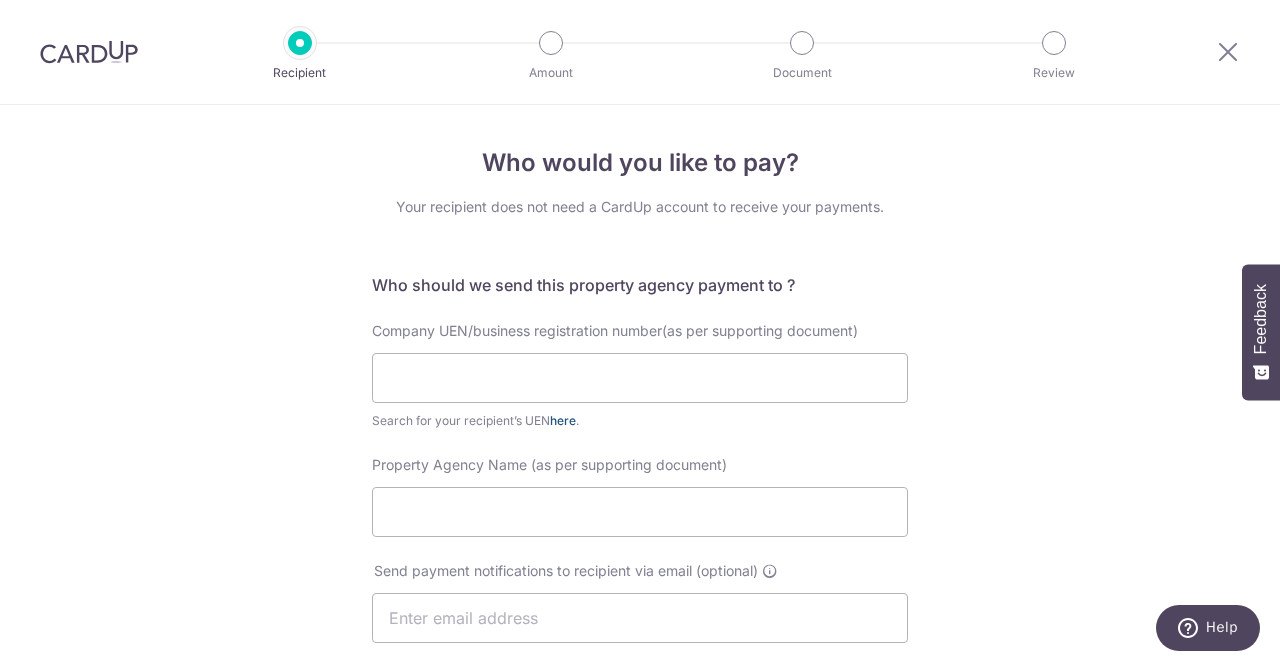 click on "here" at bounding box center [563, 420] 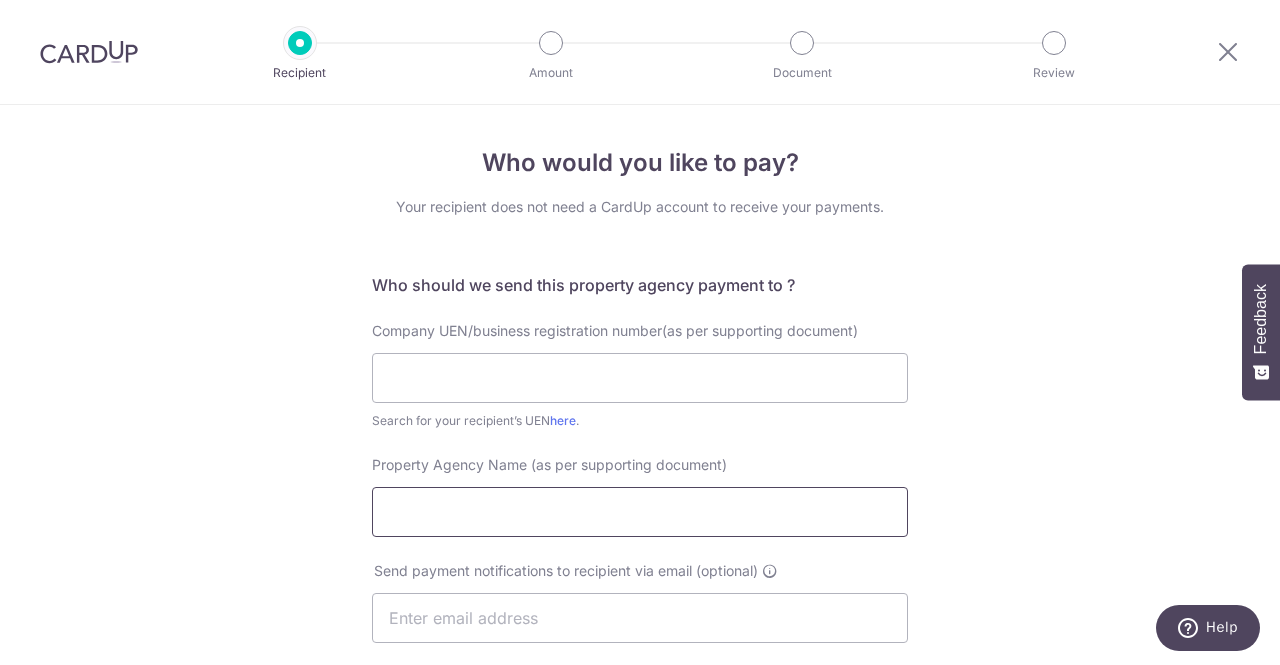 click on "Property Agency Name (as per supporting document)" at bounding box center (640, 512) 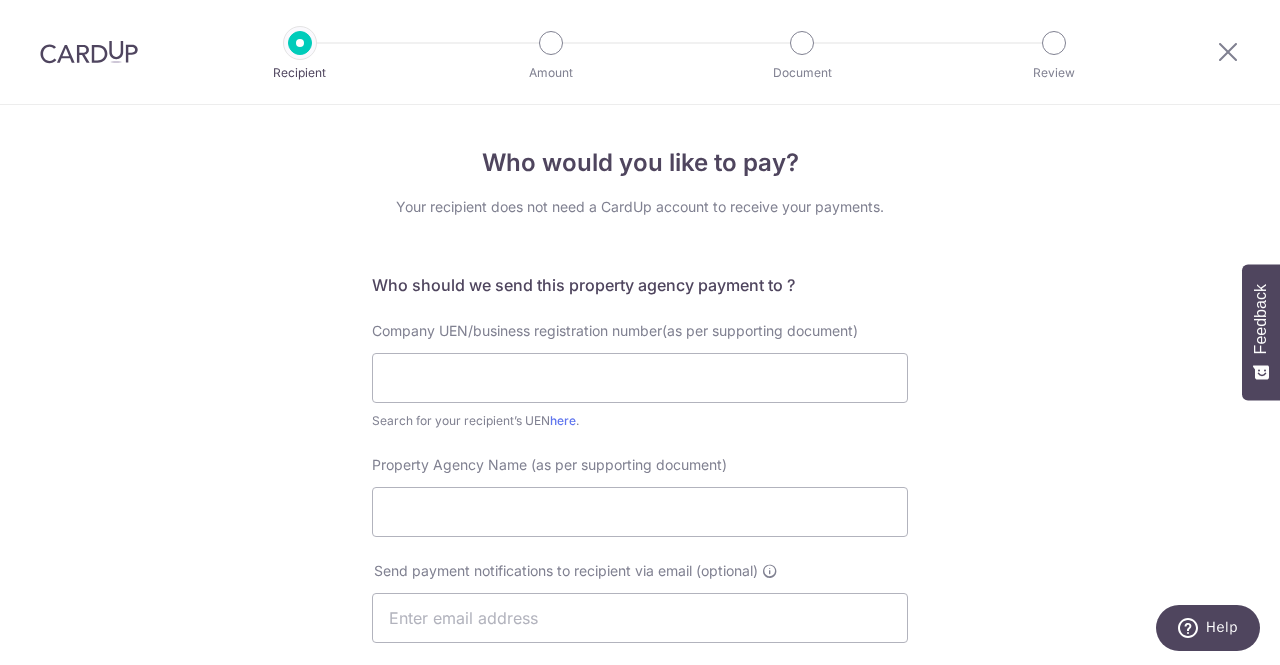 click on "Who would you like to pay?
Your recipient does not need a CardUp account to receive your payments.
Who should we send this property agency payment to ?
Company UEN/business registration number(as per supporting document)
Search for your recipient’s UEN  here .
Property Agency Name (as per supporting document)
Send payment notifications to recipient via email (optional)" at bounding box center (640, 658) 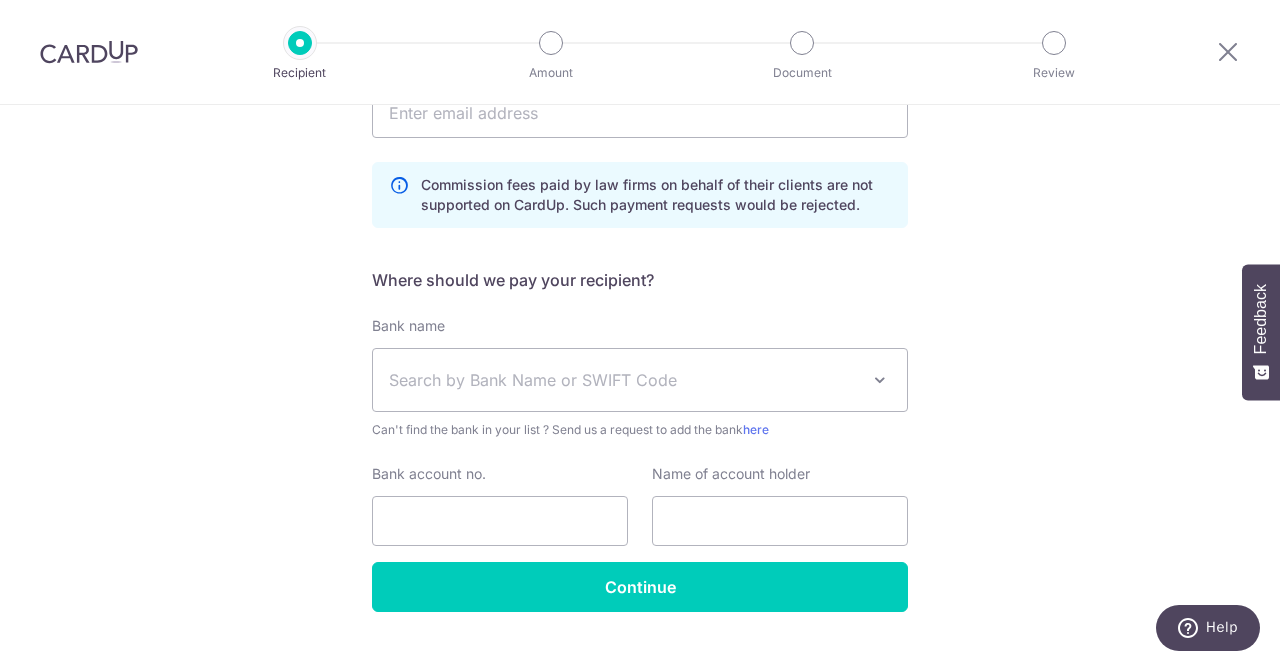 scroll, scrollTop: 506, scrollLeft: 0, axis: vertical 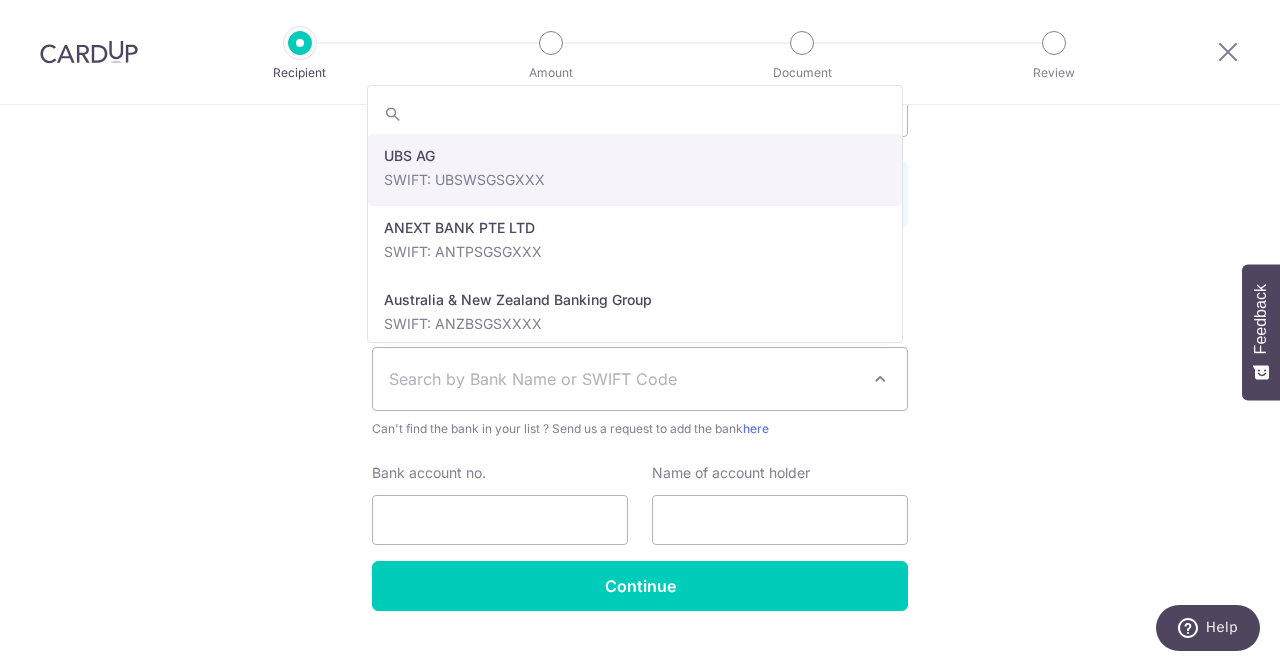 click at bounding box center (880, 379) 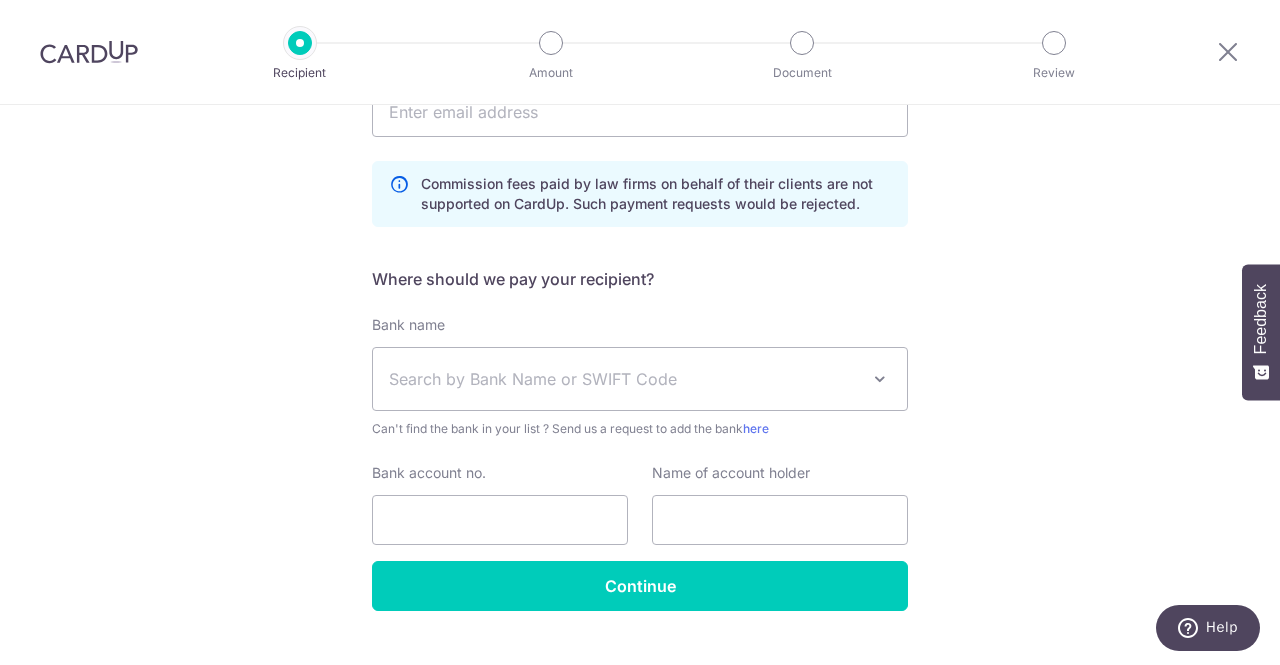 click on "Who would you like to pay?
Your recipient does not need a CardUp account to receive your payments.
Who should we send this property agency payment to ?
Company UEN/business registration number(as per supporting document)
Search for your recipient’s UEN  here .
Property Agency Name (as per supporting document)
Send payment notifications to recipient via email (optional)" at bounding box center (640, 152) 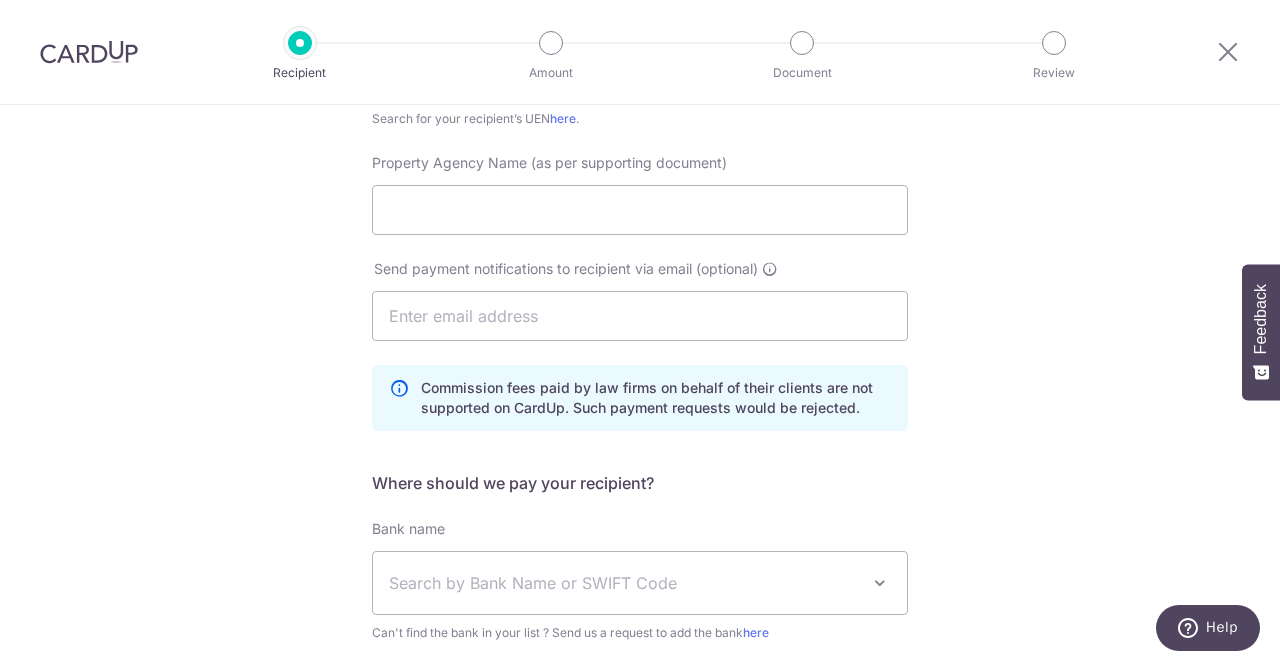 scroll, scrollTop: 0, scrollLeft: 0, axis: both 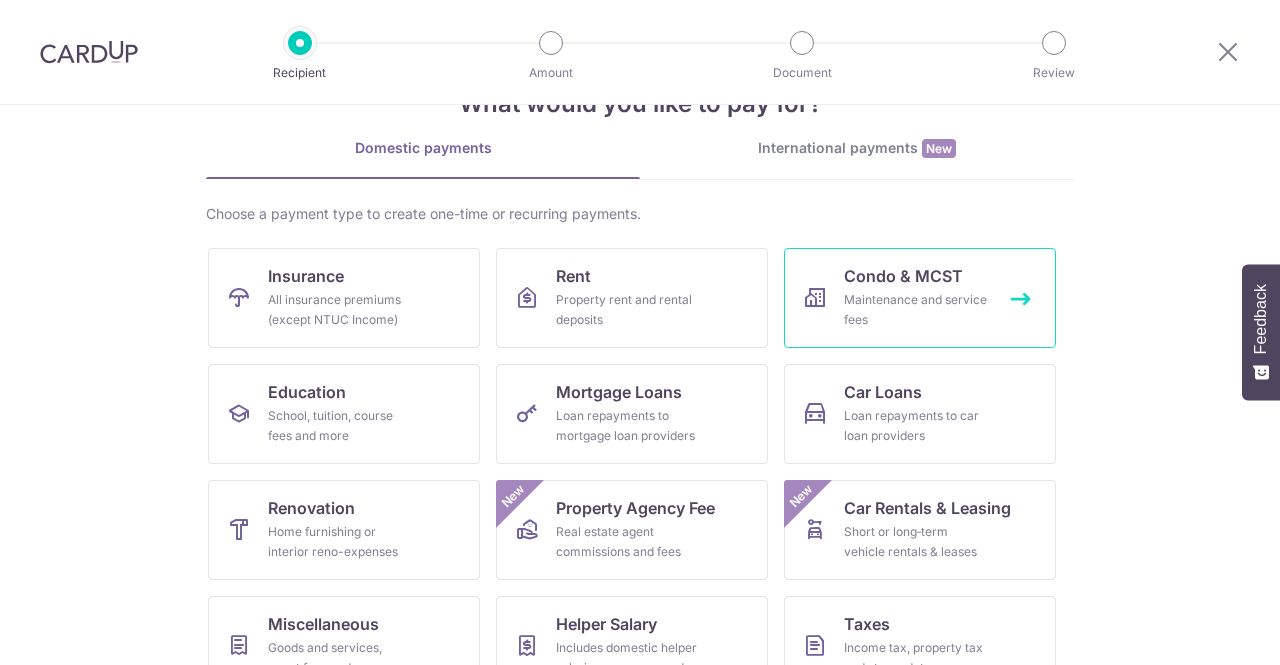 click on "Condo & MCST Maintenance and service fees" at bounding box center (920, 298) 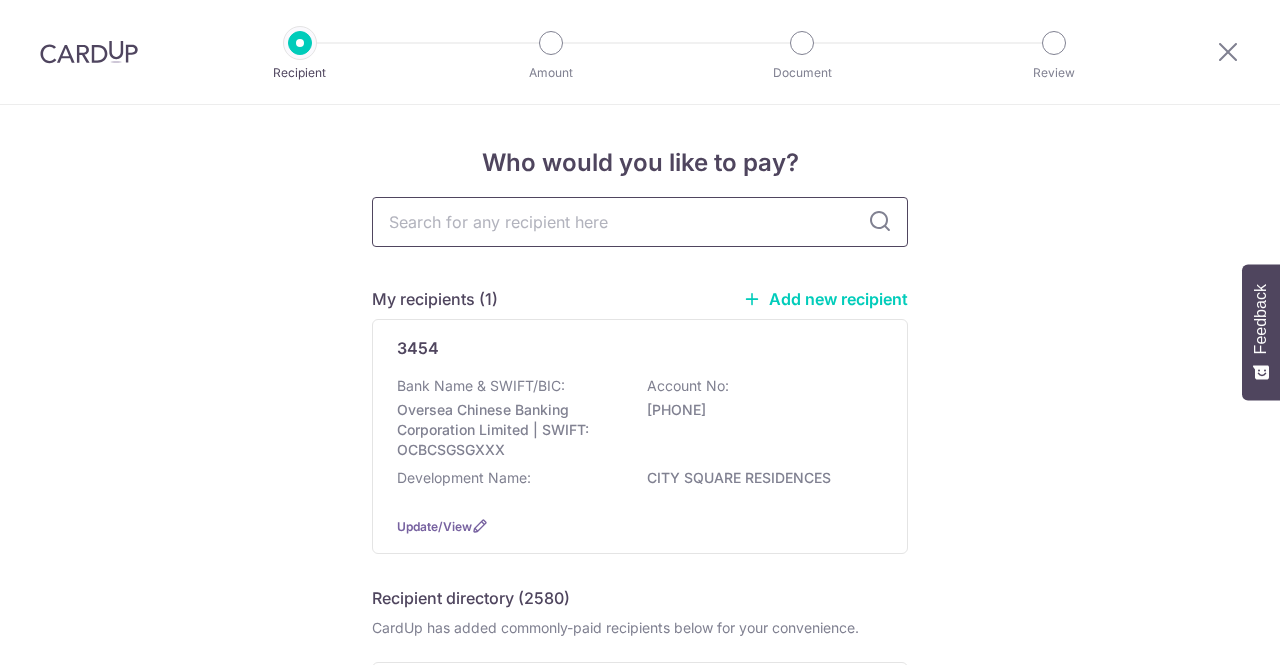 scroll, scrollTop: 0, scrollLeft: 0, axis: both 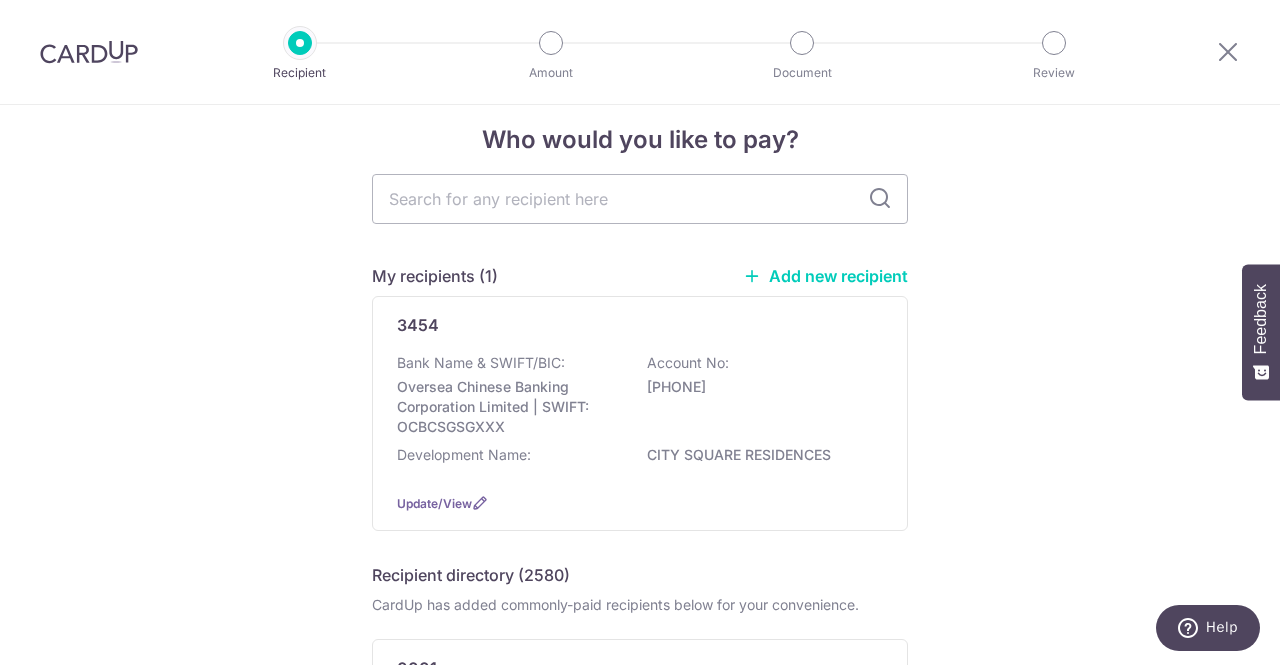 click on "Add new recipient" at bounding box center [825, 276] 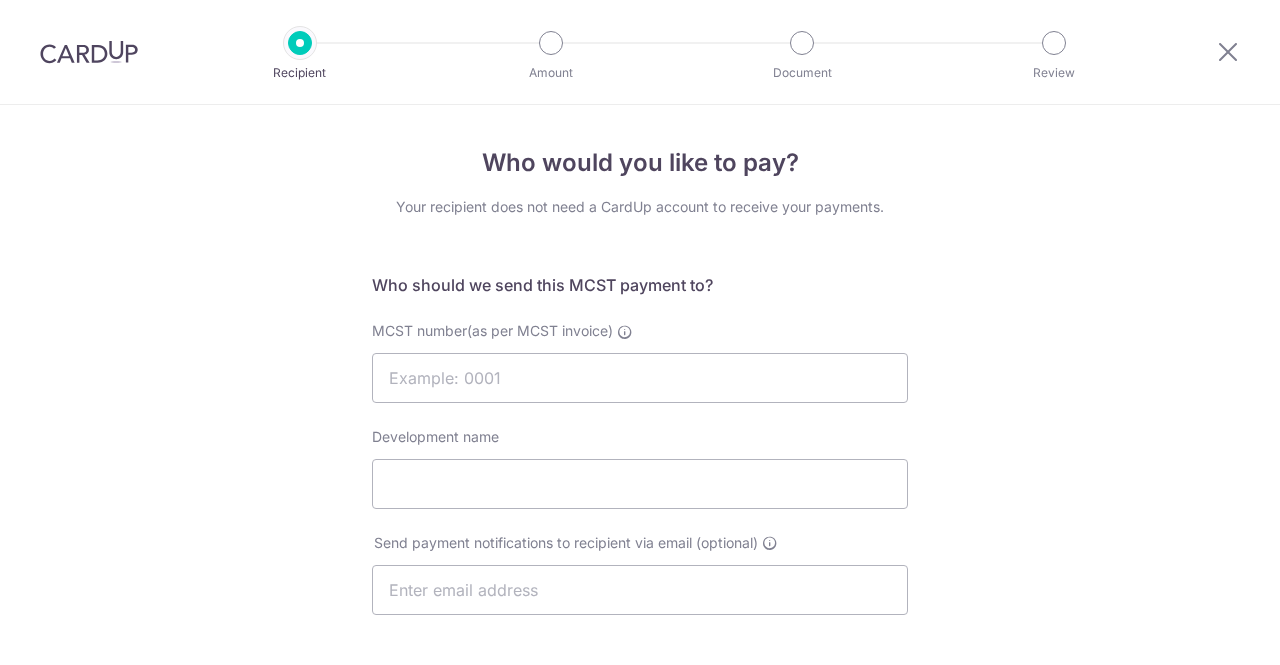 scroll, scrollTop: 0, scrollLeft: 0, axis: both 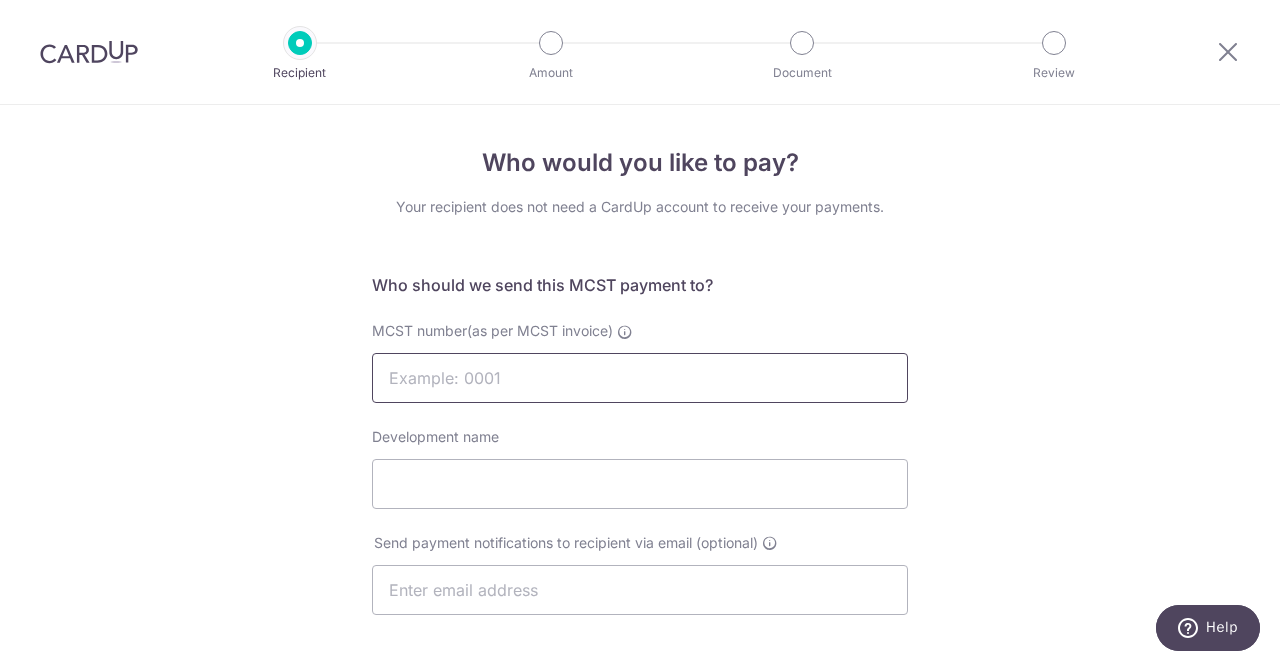 click on "MCST number(as per MCST invoice)" at bounding box center (640, 378) 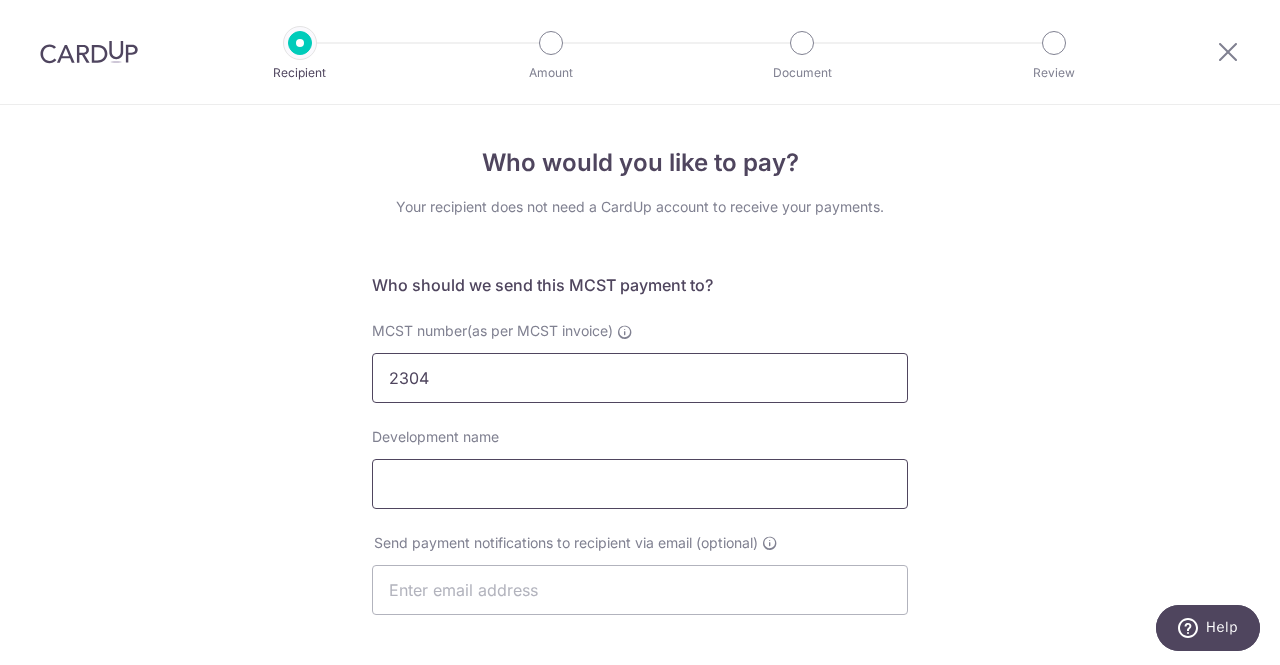 type on "2304" 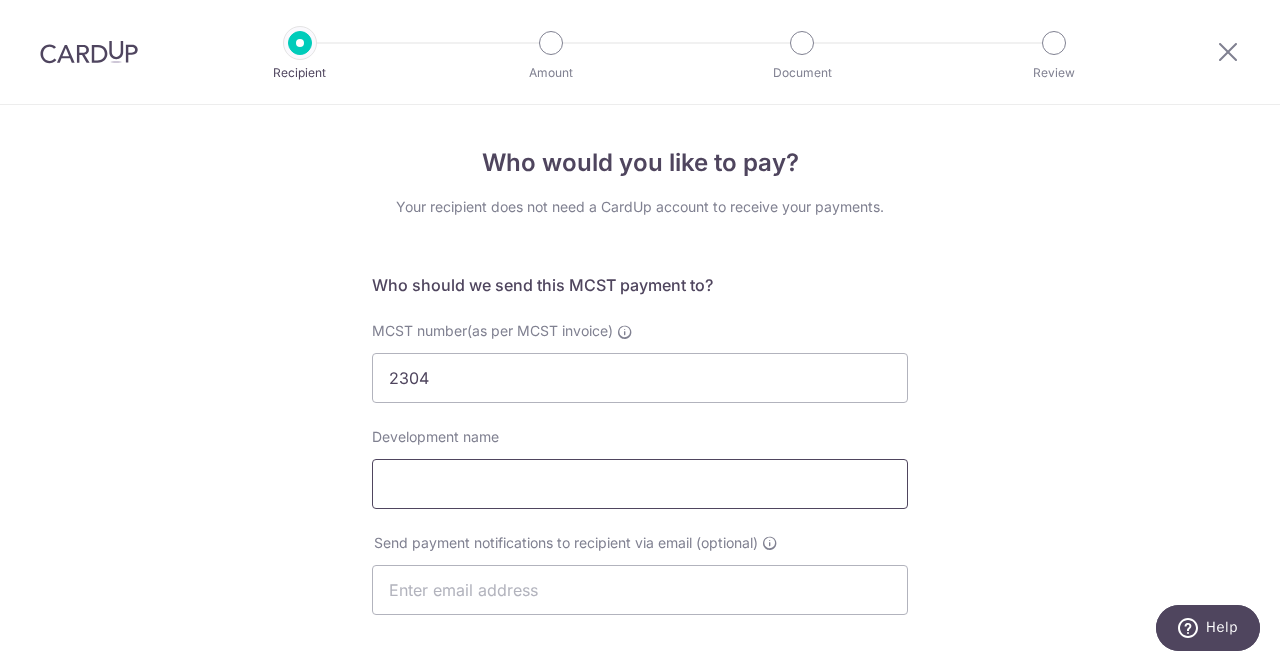 click on "Development name" at bounding box center [640, 484] 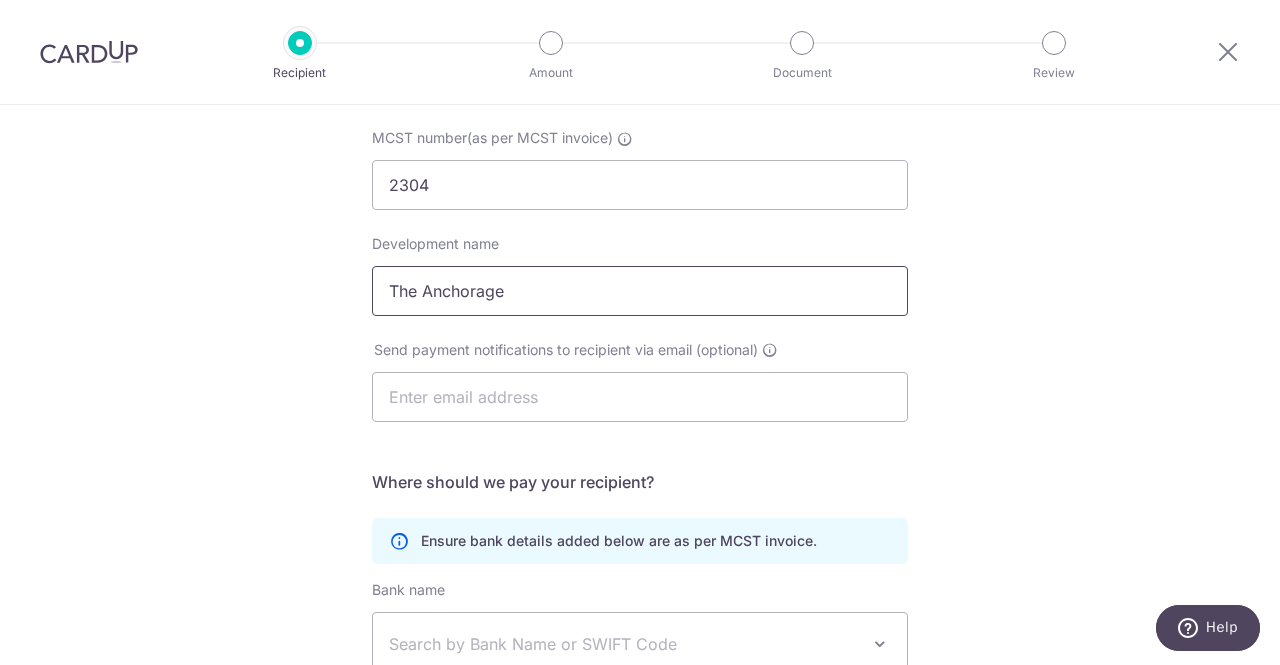 scroll, scrollTop: 215, scrollLeft: 0, axis: vertical 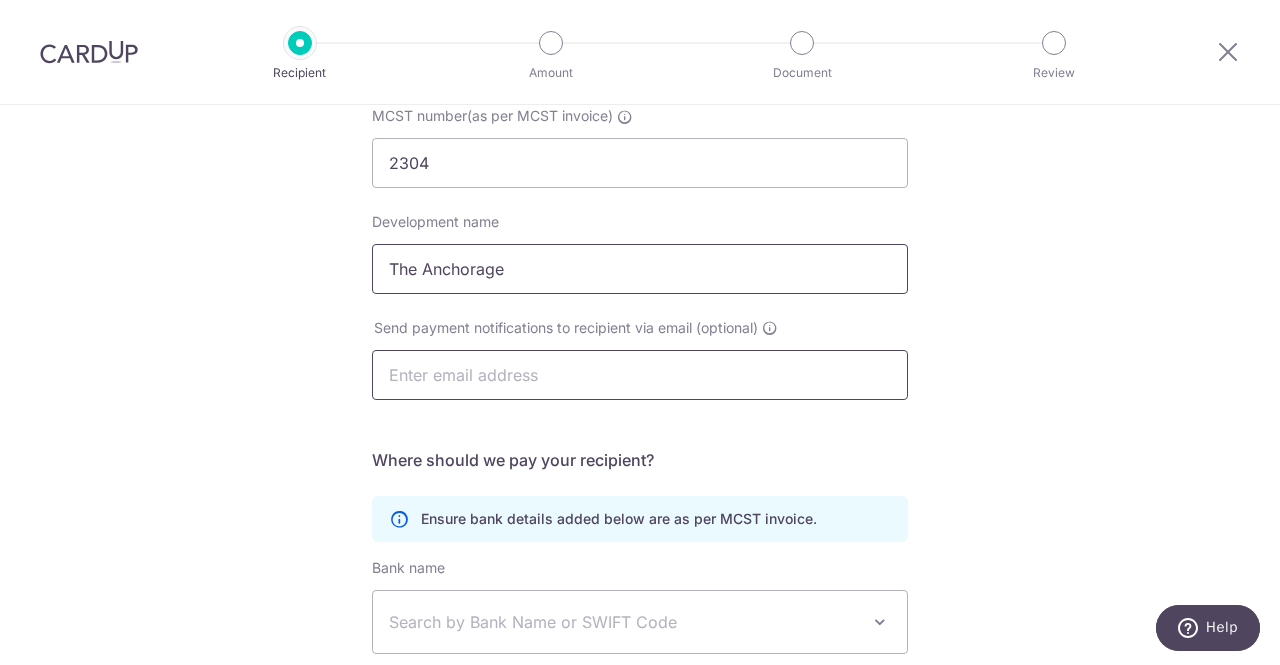 type on "The Anchorage" 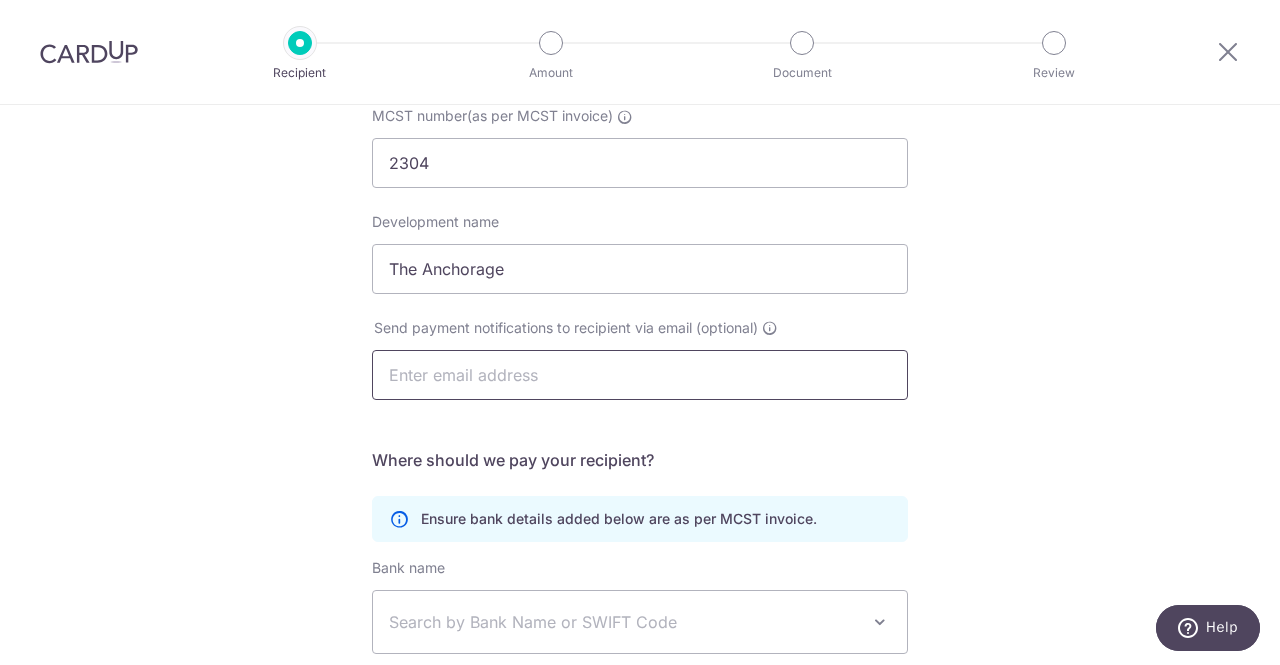 click at bounding box center [640, 375] 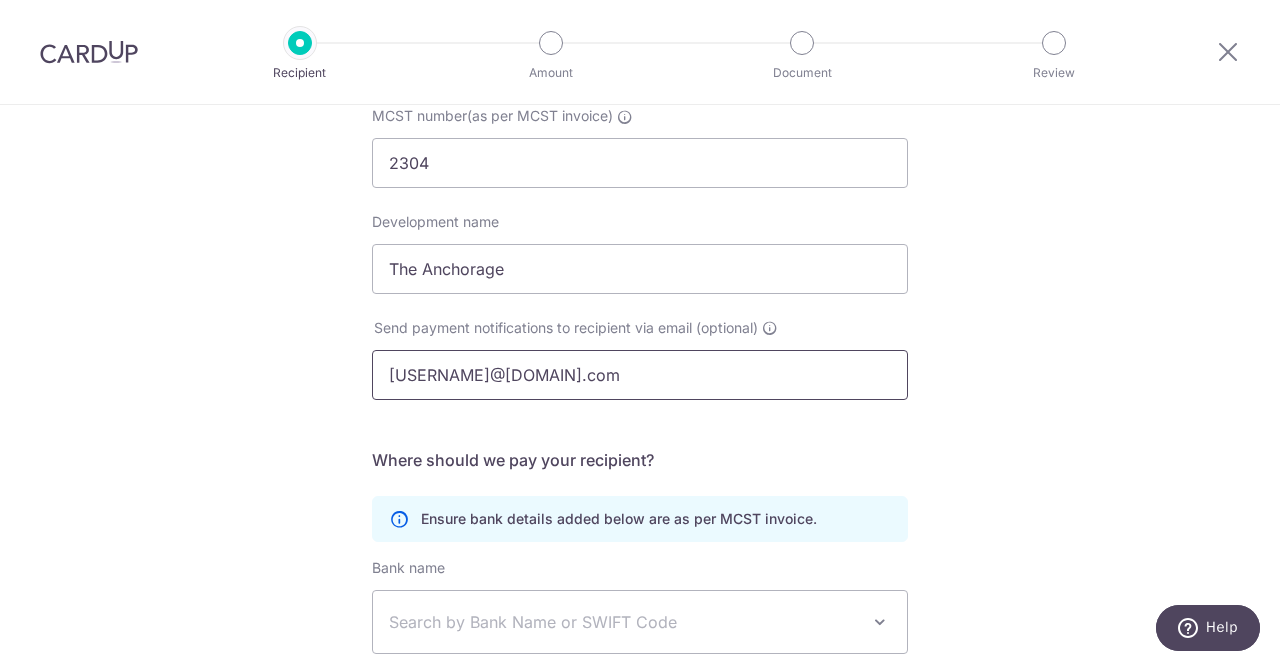 scroll, scrollTop: 433, scrollLeft: 0, axis: vertical 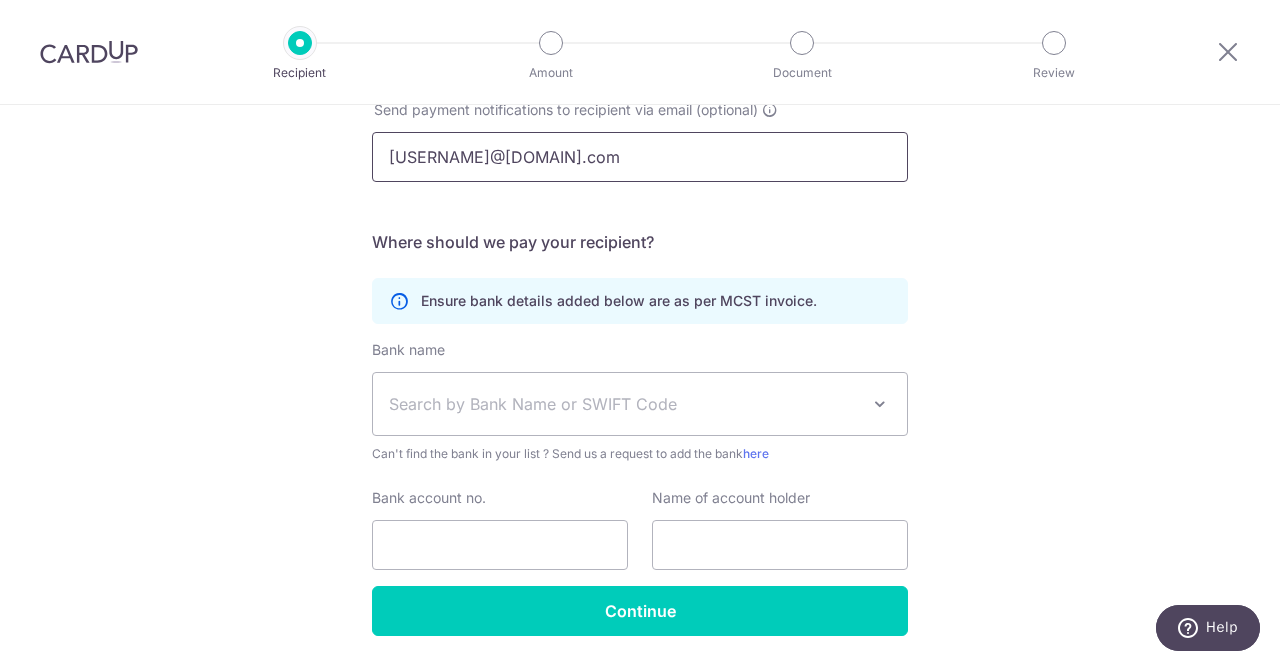 type on "[USERNAME]@[DOMAIN].com" 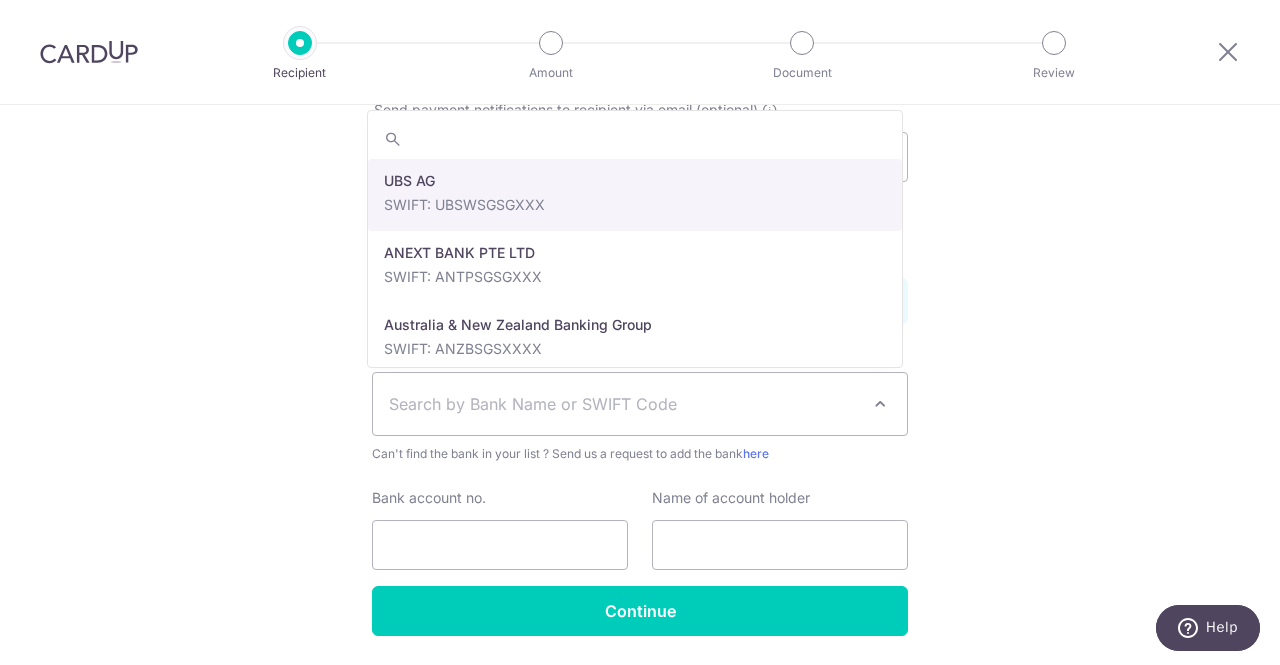 click on "Search by Bank Name or SWIFT Code" at bounding box center (624, 404) 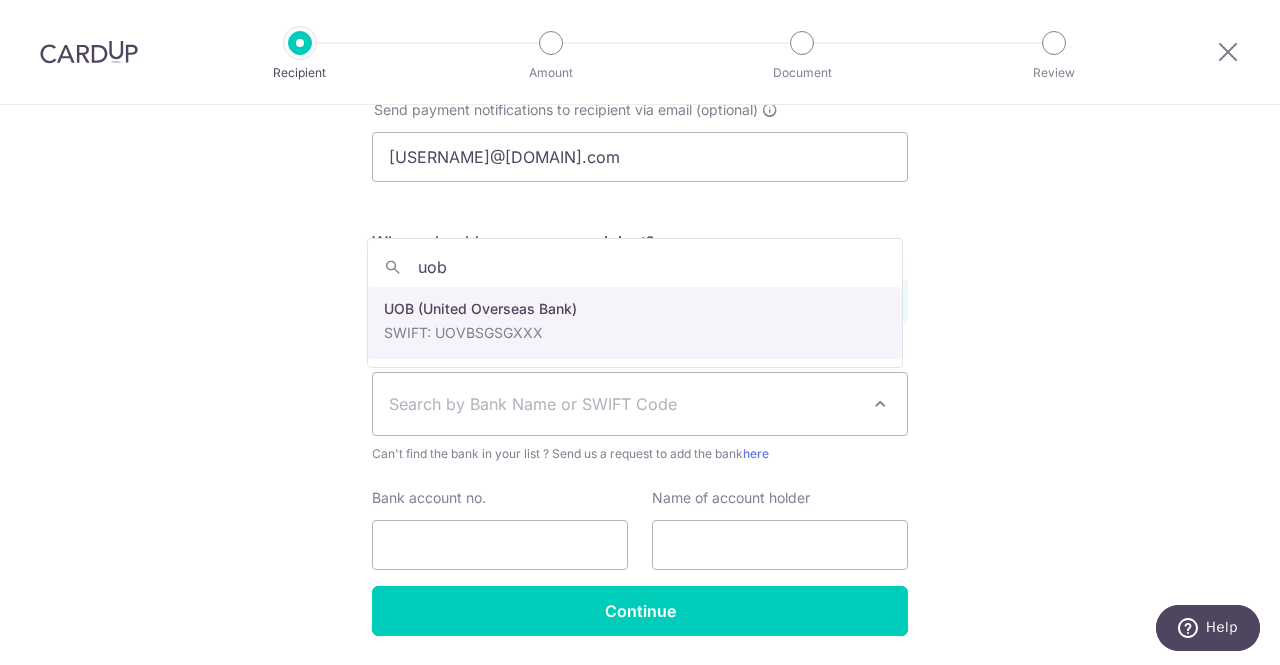 type on "uob" 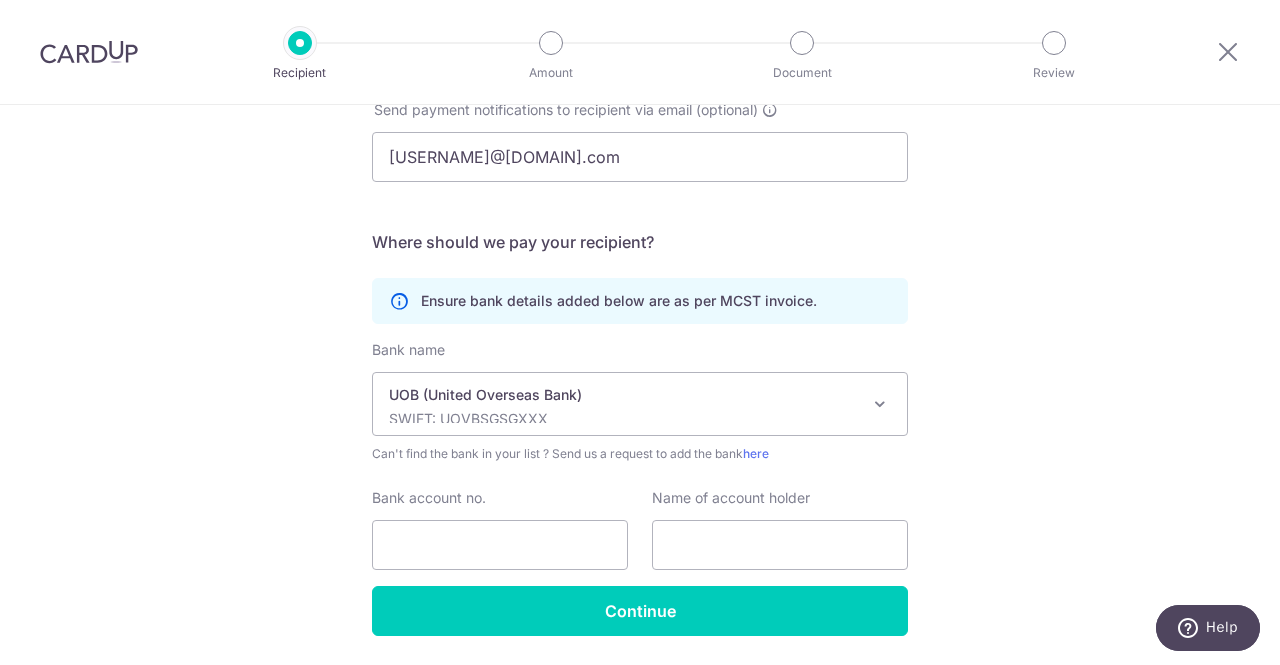 scroll, scrollTop: 496, scrollLeft: 0, axis: vertical 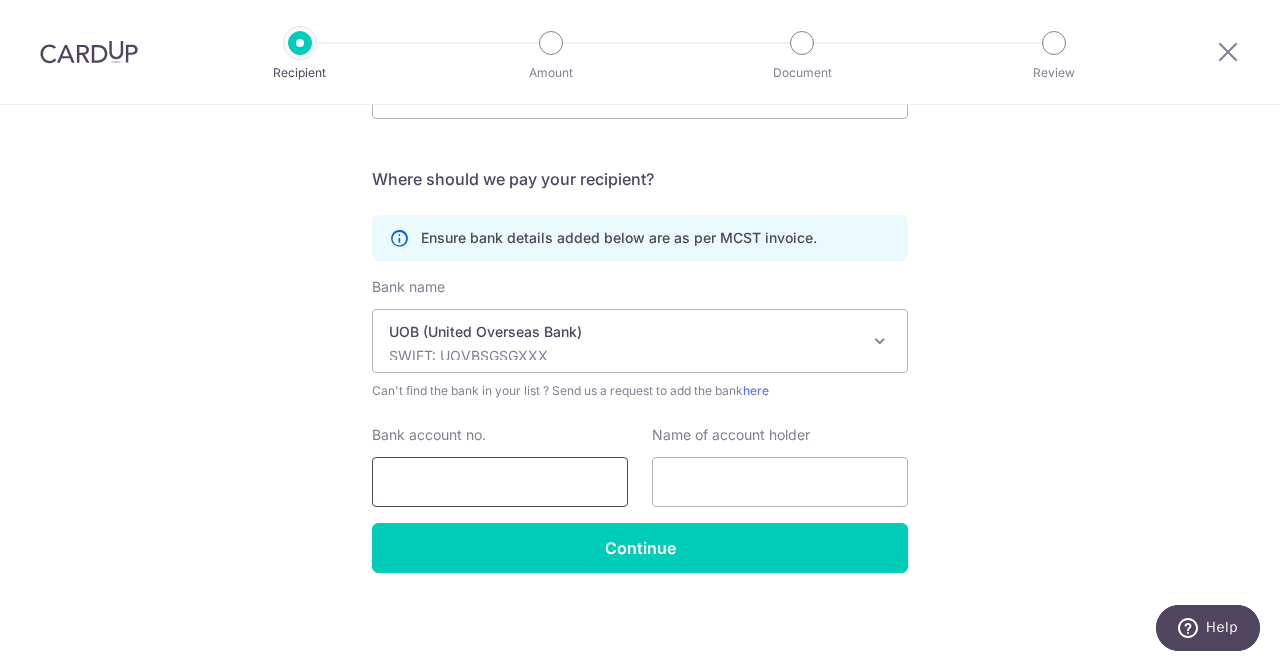 click on "Bank account no." at bounding box center (500, 482) 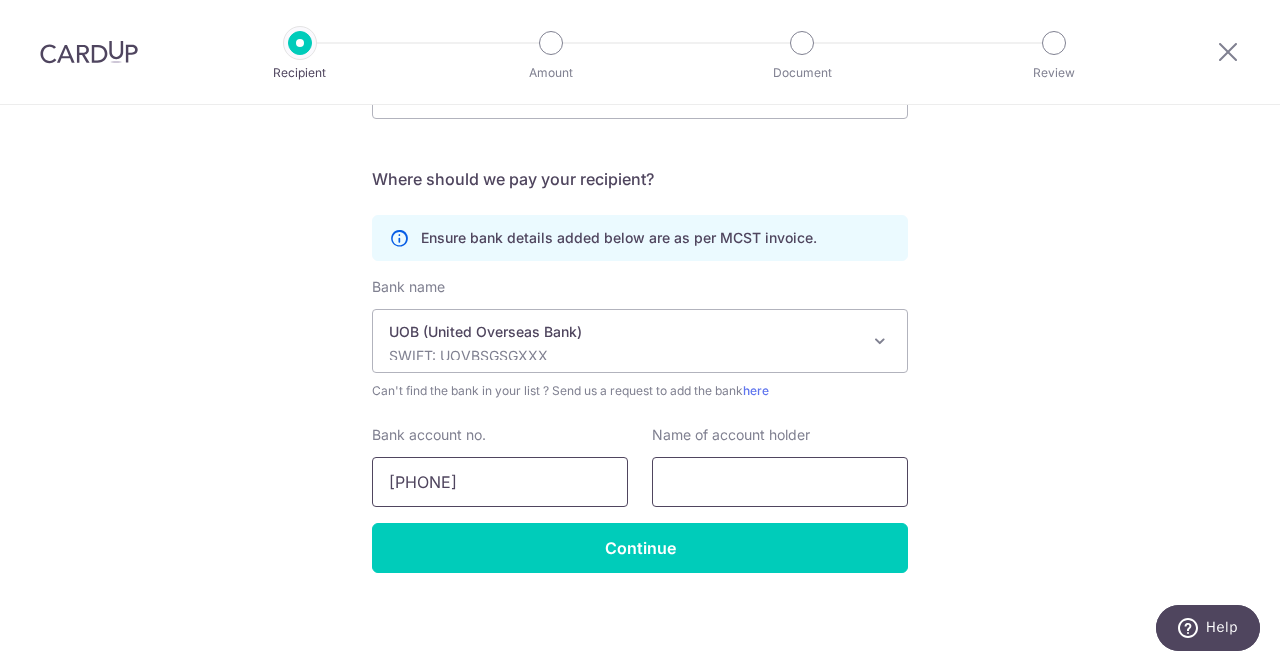 type on "[PHONE]" 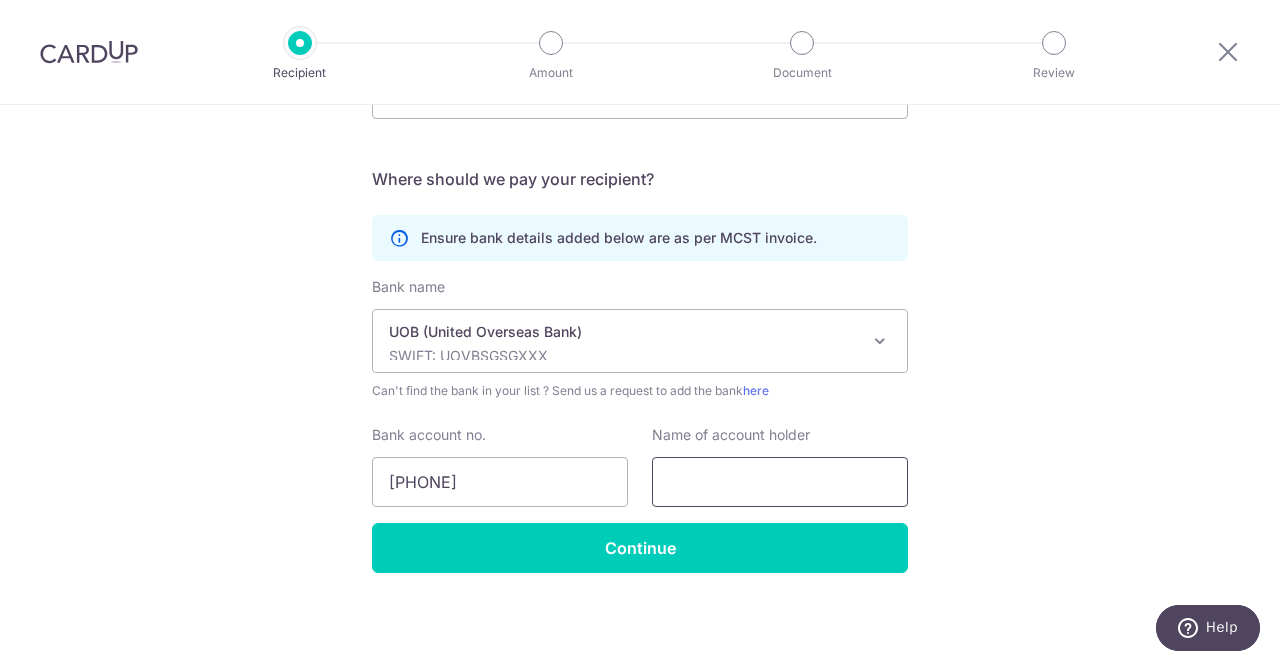 click at bounding box center [780, 482] 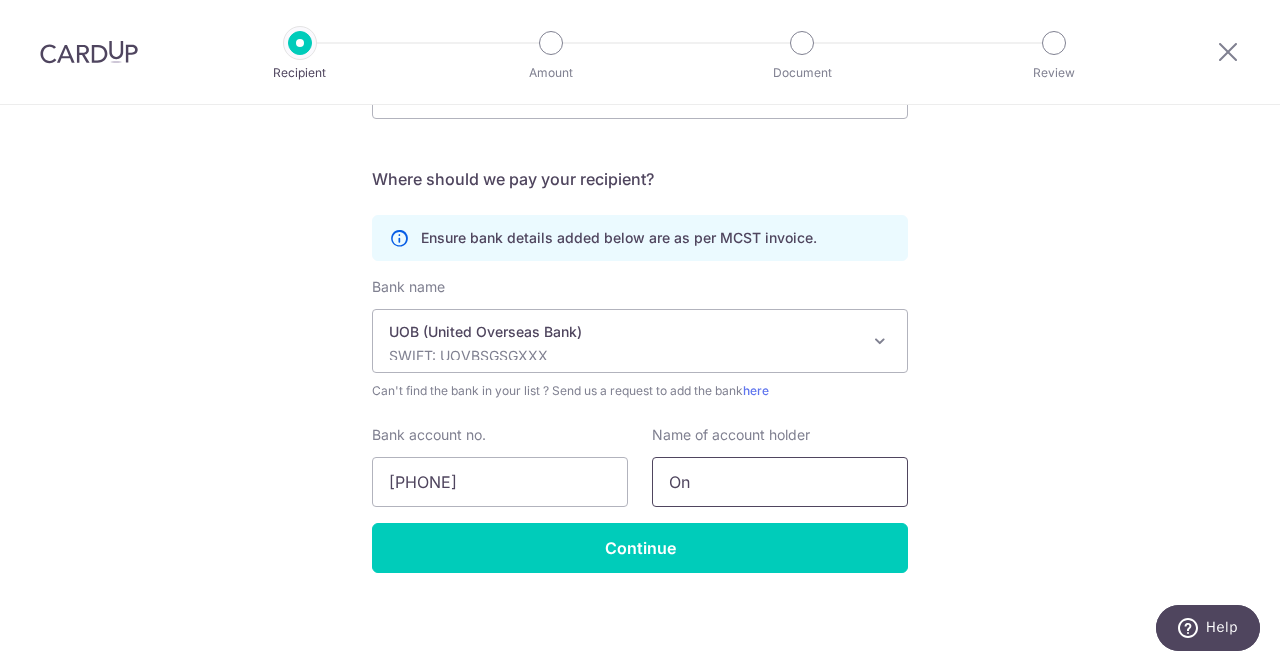 type on "O" 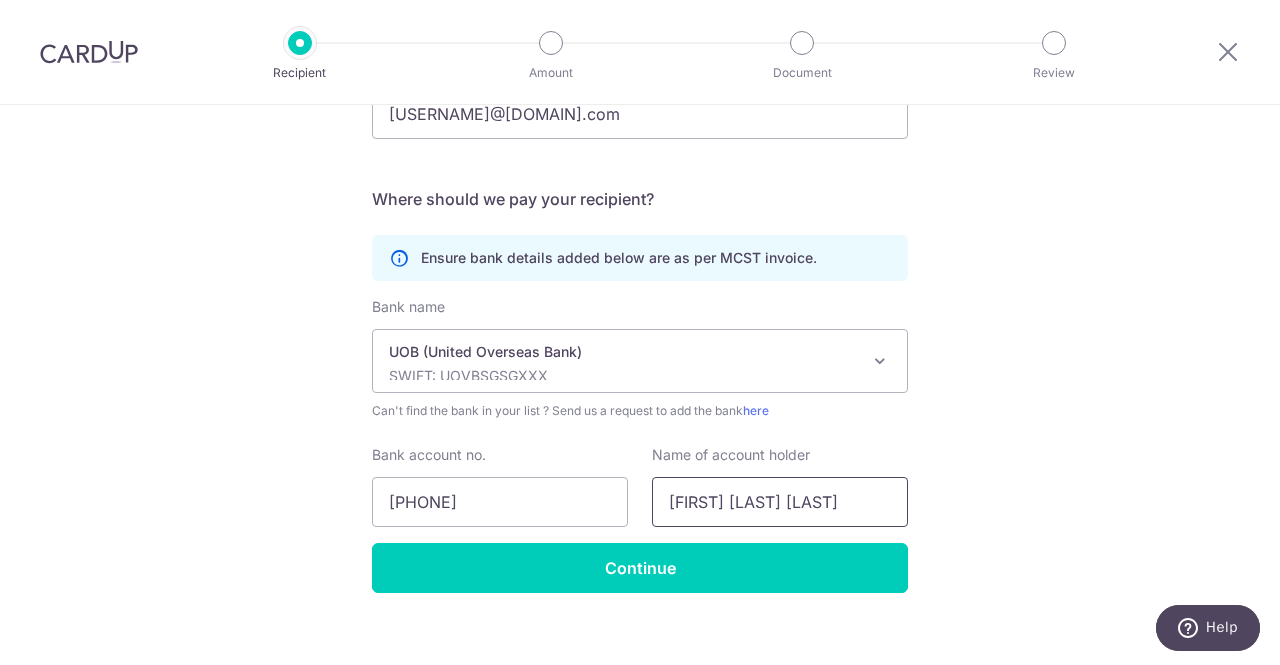 scroll, scrollTop: 496, scrollLeft: 0, axis: vertical 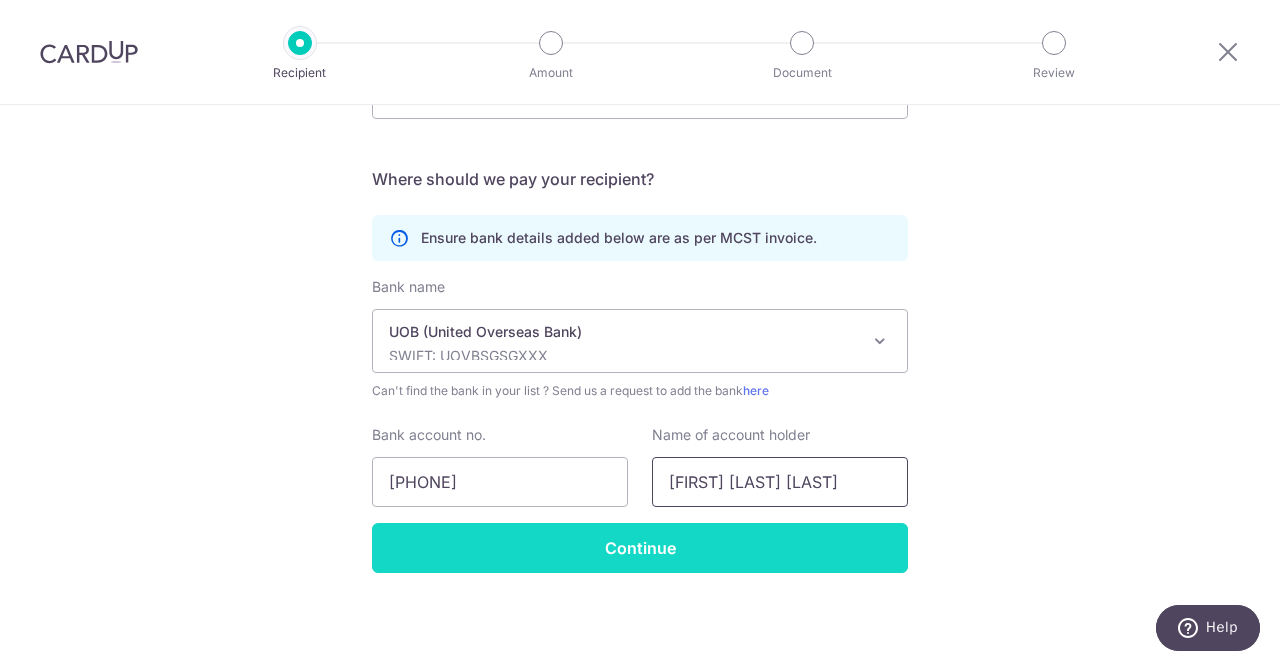 type on "[LAST] [FIRST] [LAST]" 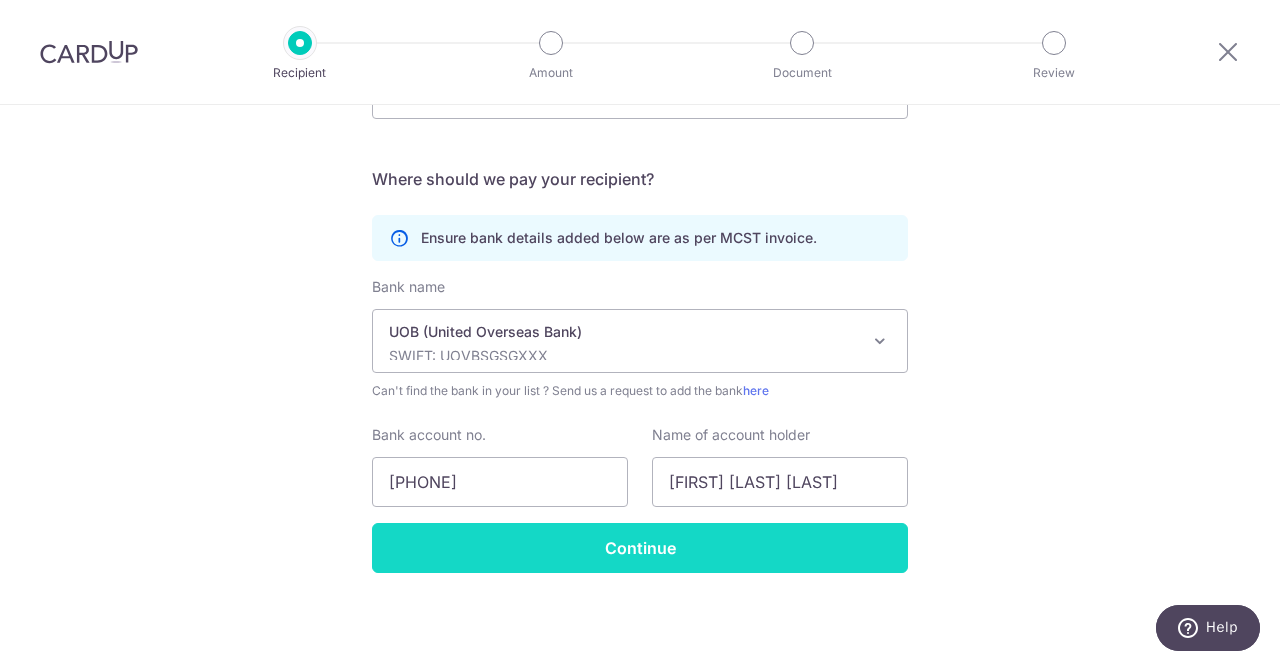 click on "Continue" at bounding box center (640, 548) 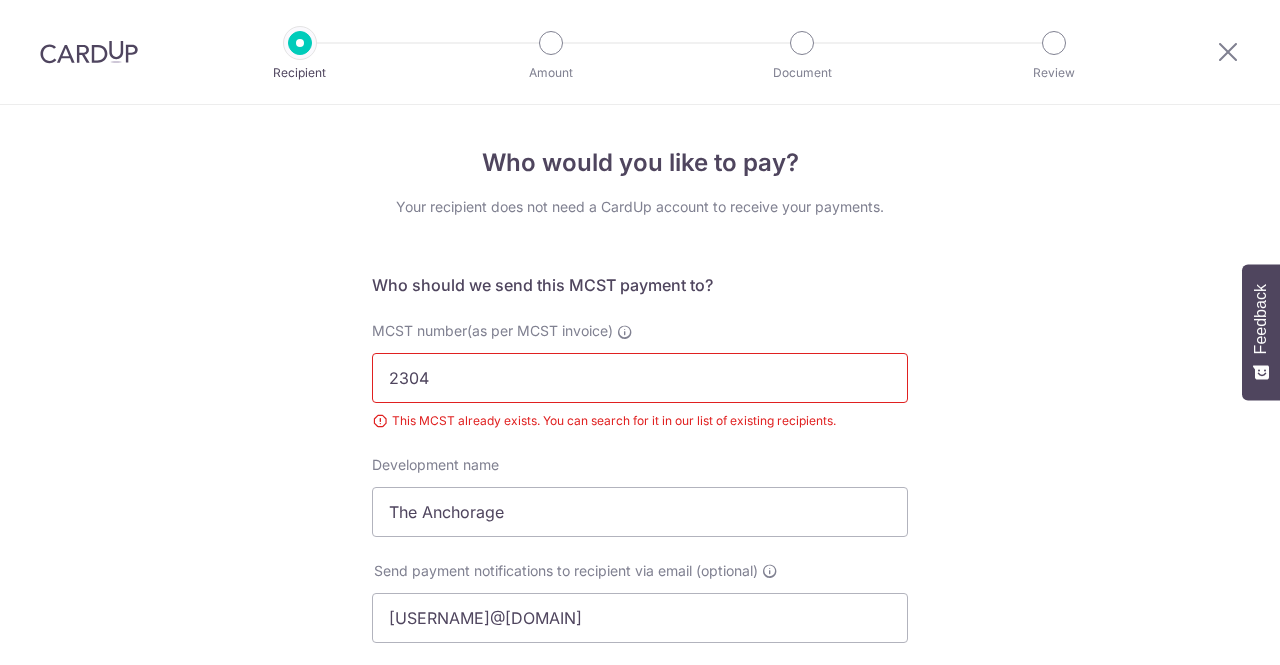 scroll, scrollTop: 0, scrollLeft: 0, axis: both 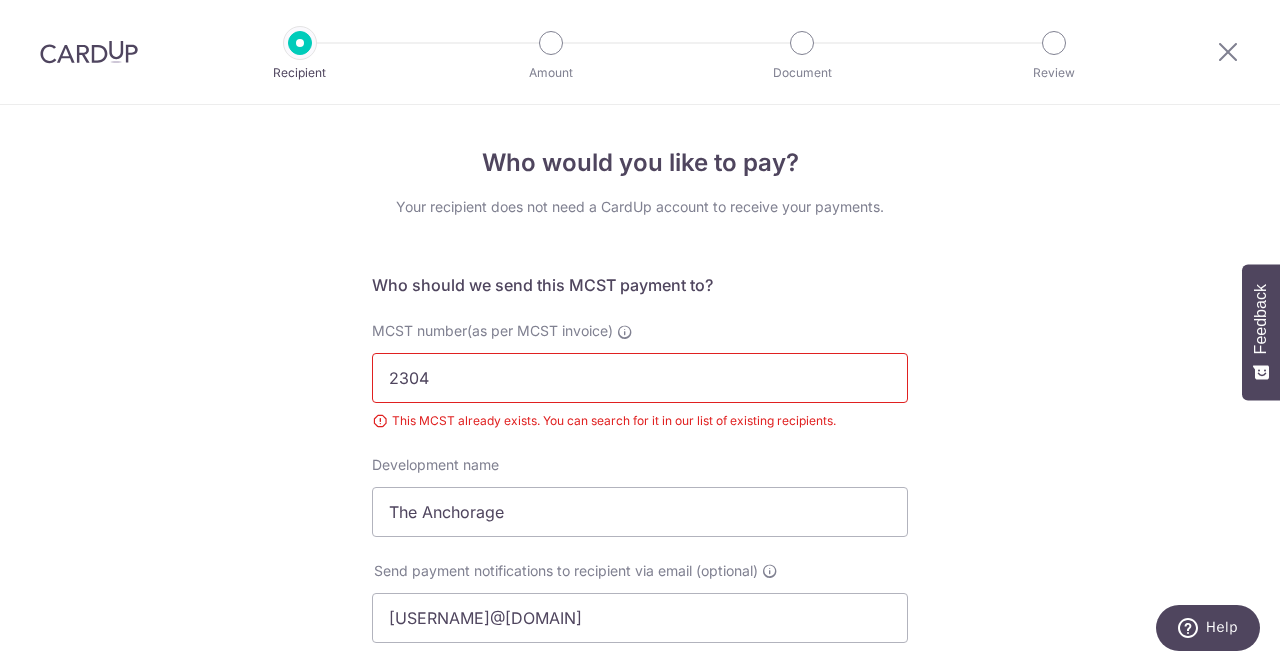 click at bounding box center [89, 52] 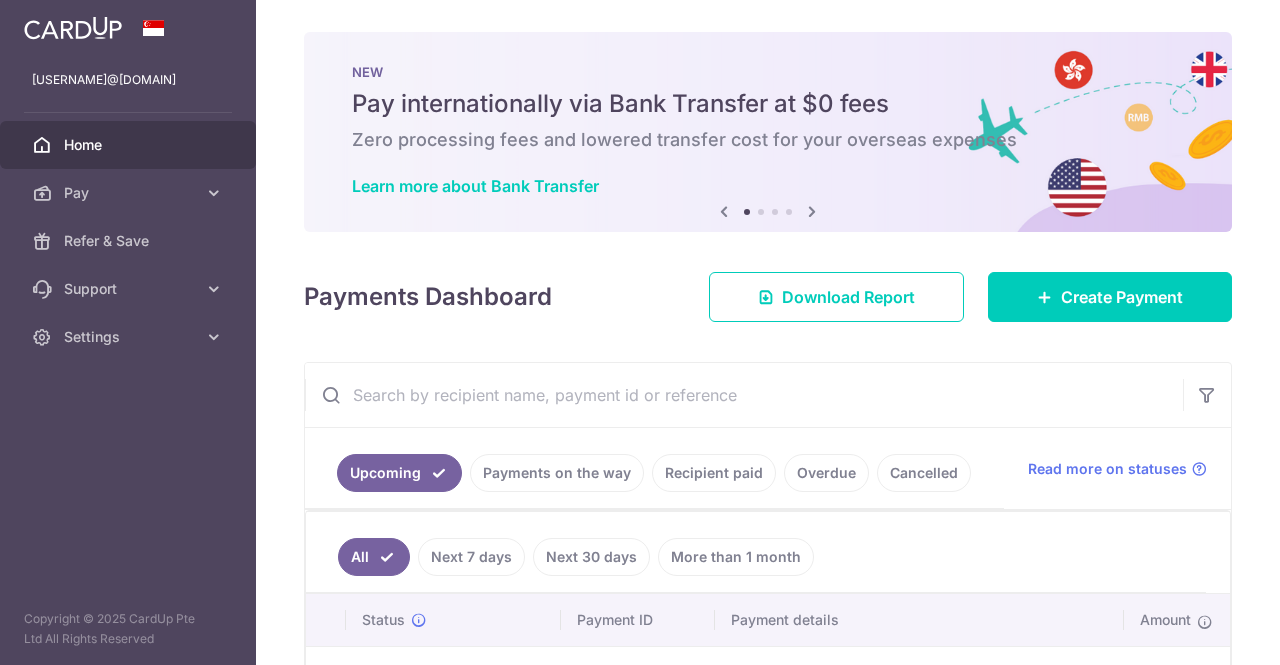scroll, scrollTop: 0, scrollLeft: 0, axis: both 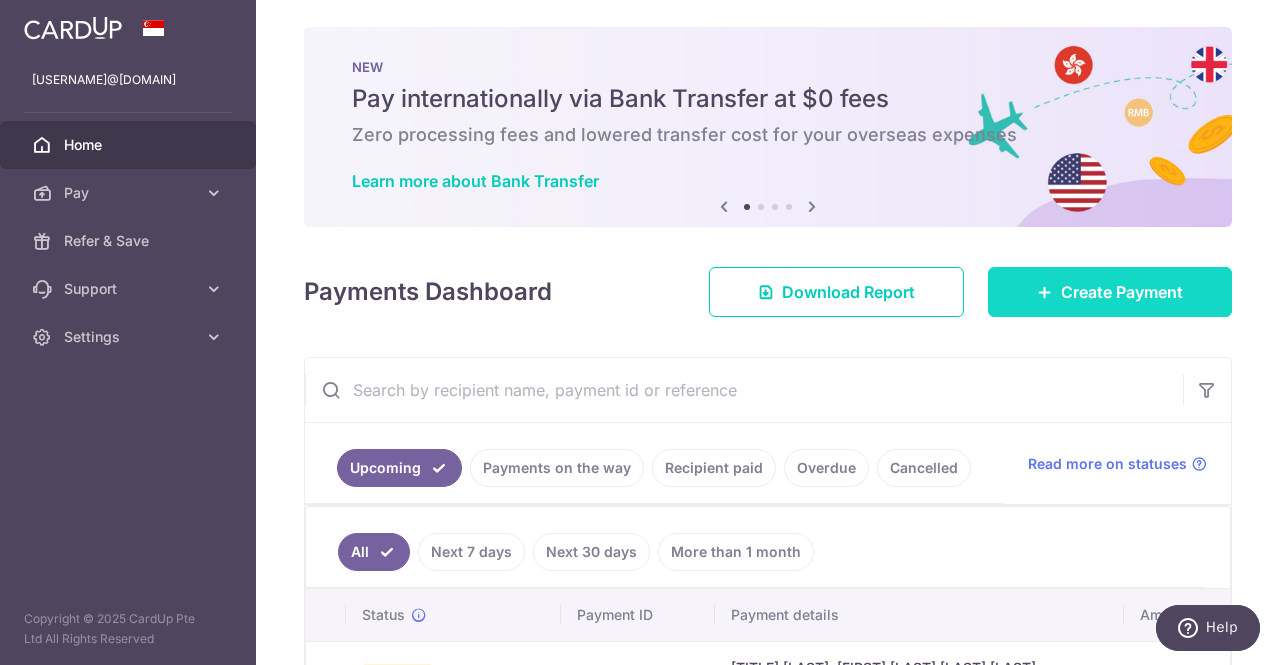 click on "Create Payment" at bounding box center (1122, 292) 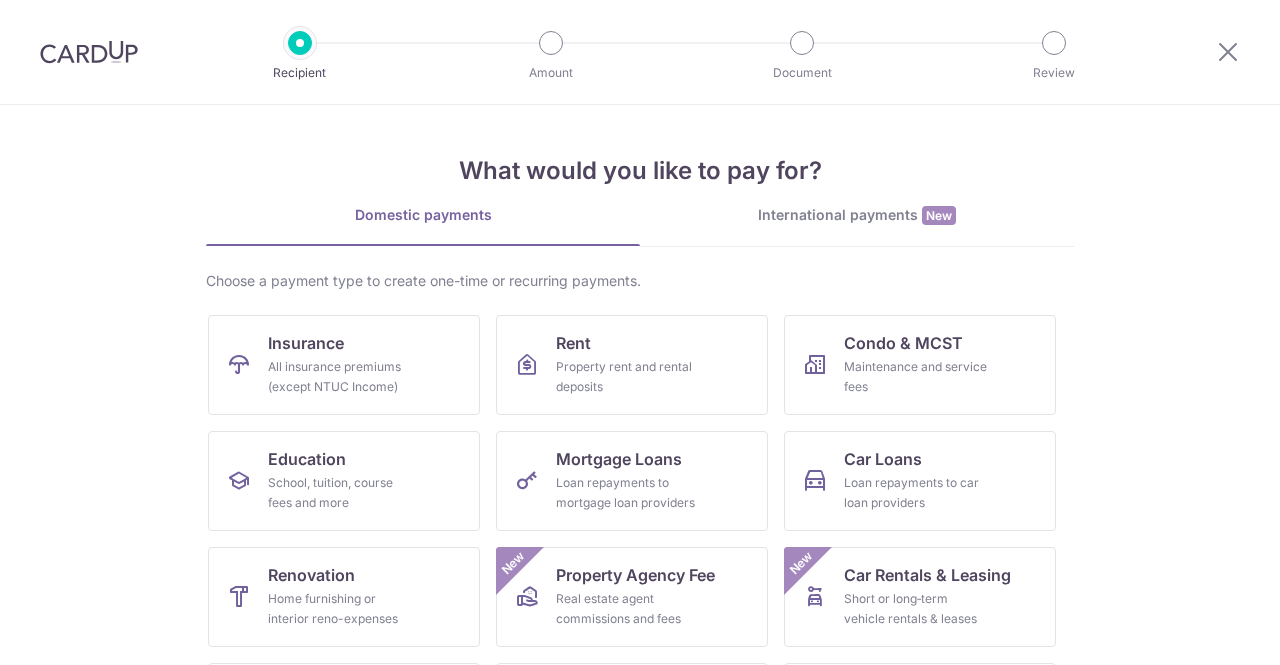 scroll, scrollTop: 0, scrollLeft: 0, axis: both 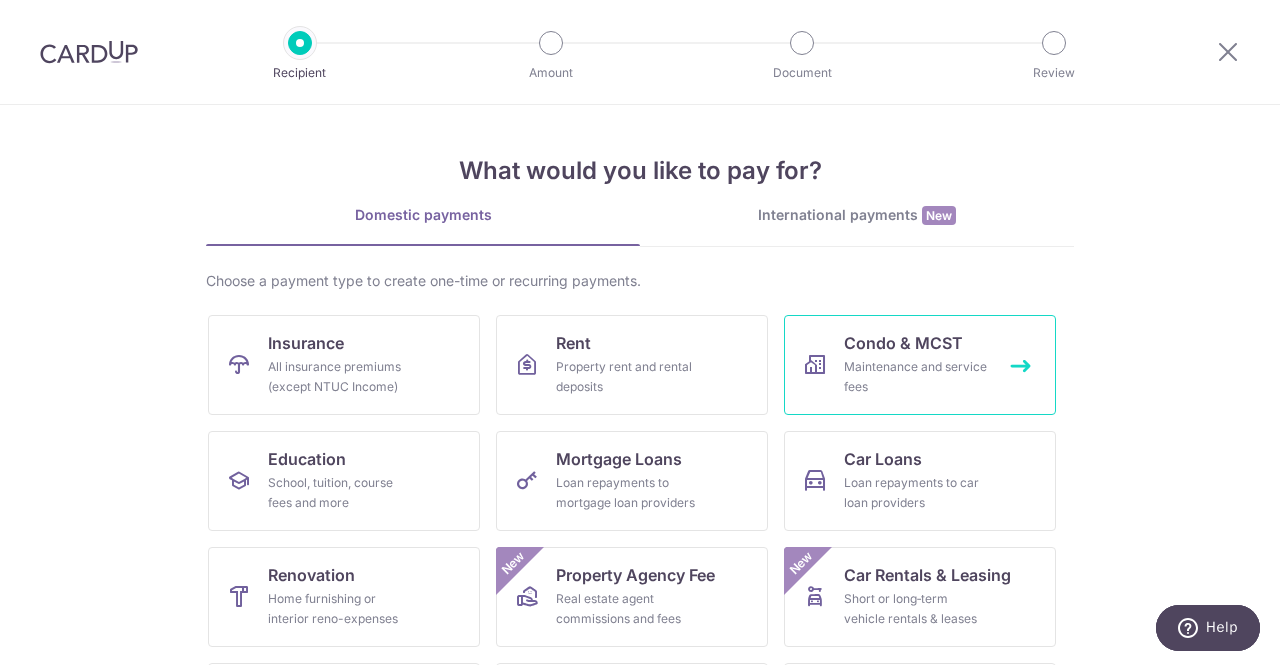 click on "Maintenance and service fees" at bounding box center [916, 377] 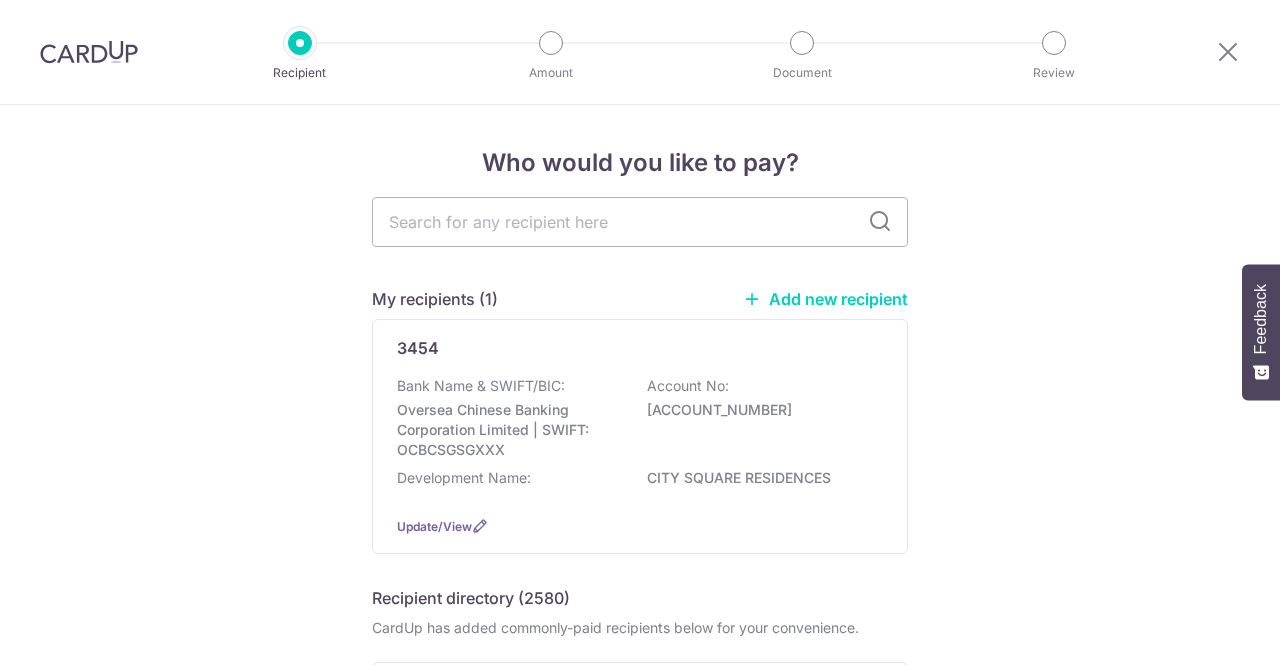 scroll, scrollTop: 0, scrollLeft: 0, axis: both 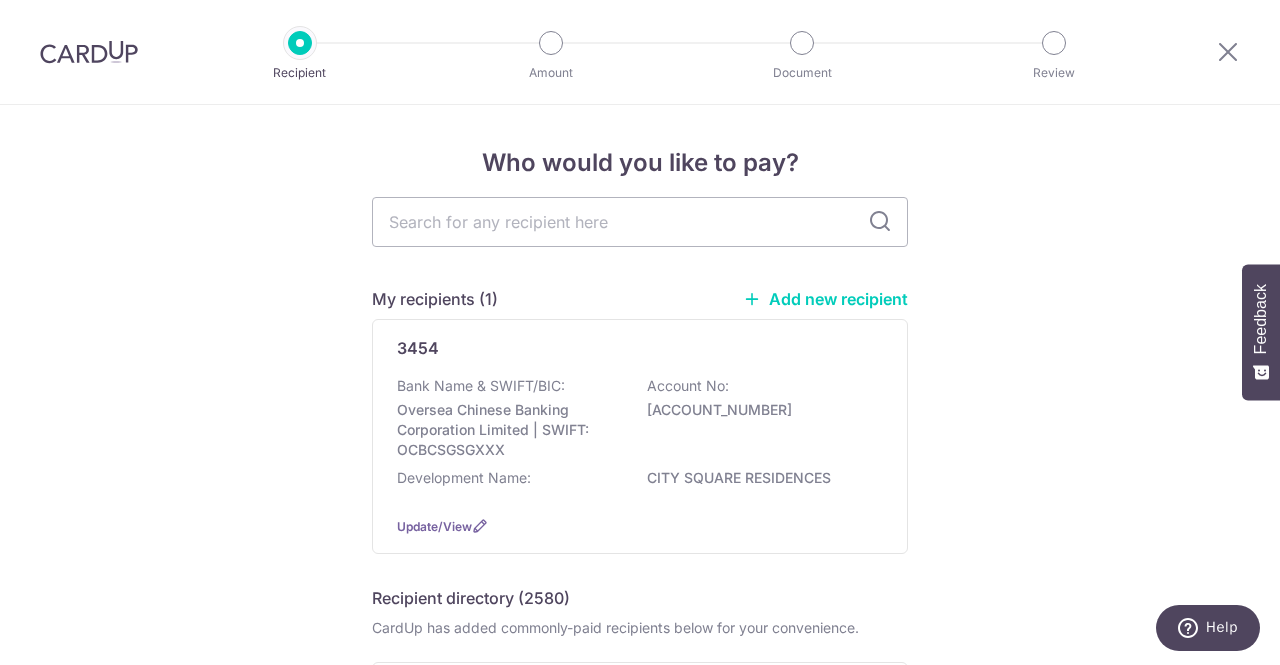 click at bounding box center (880, 222) 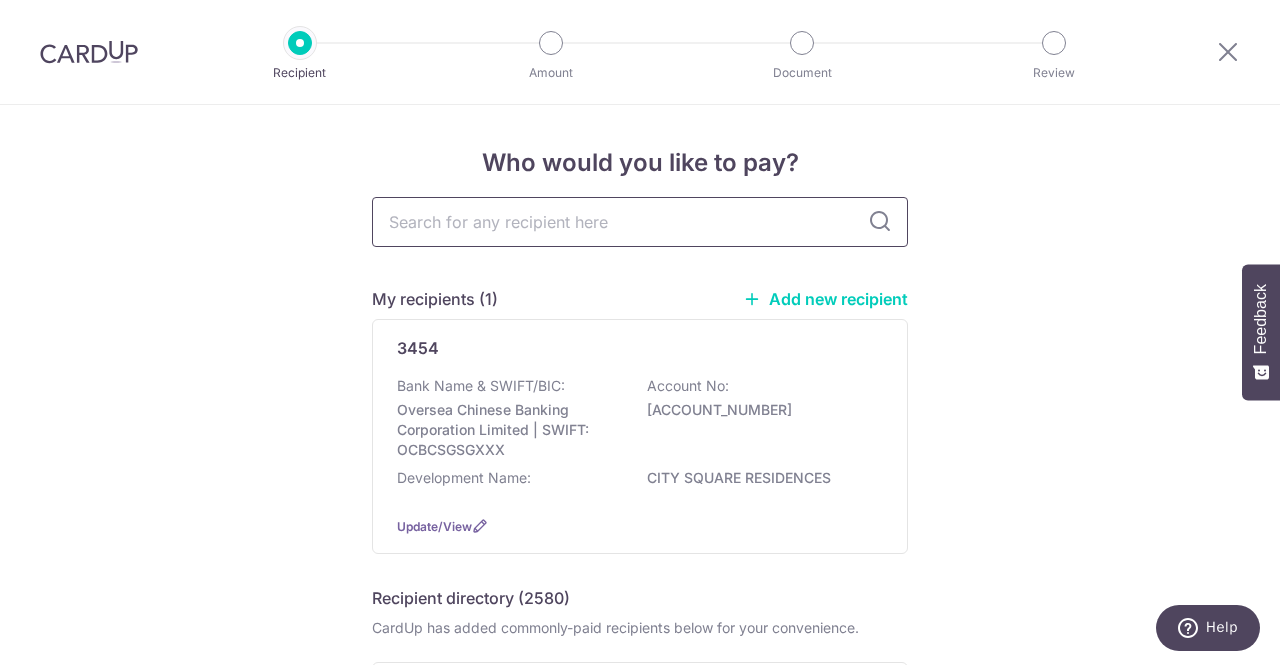 click at bounding box center (640, 222) 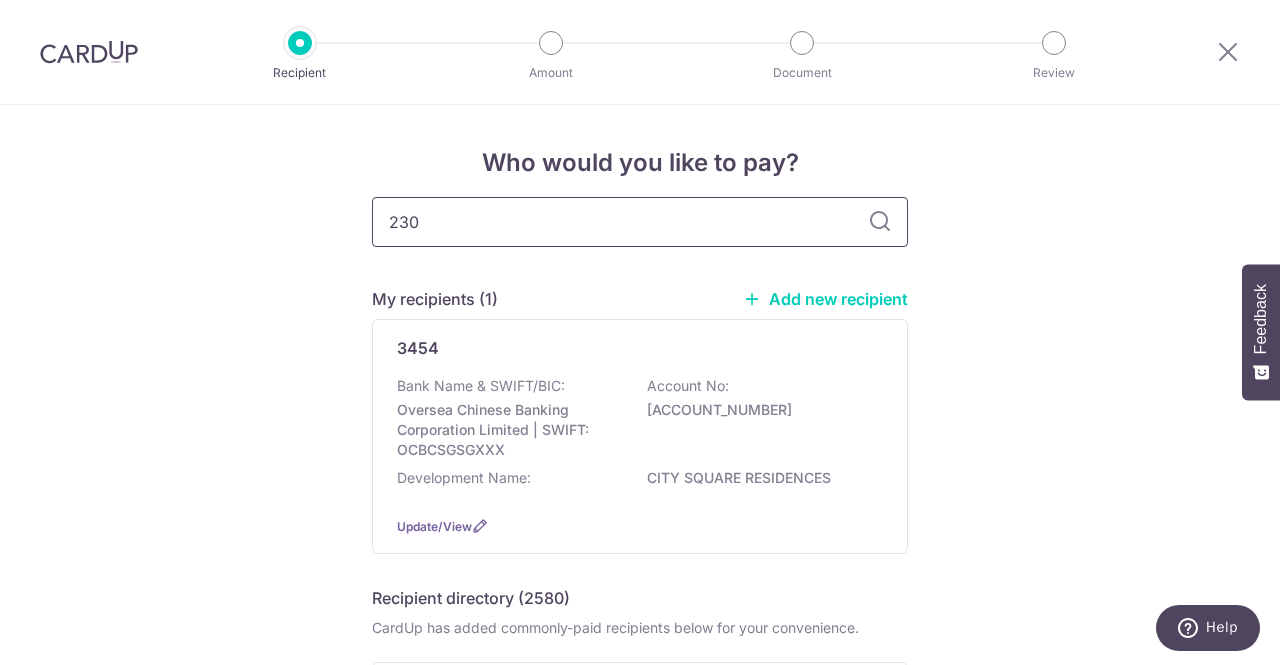type on "2304" 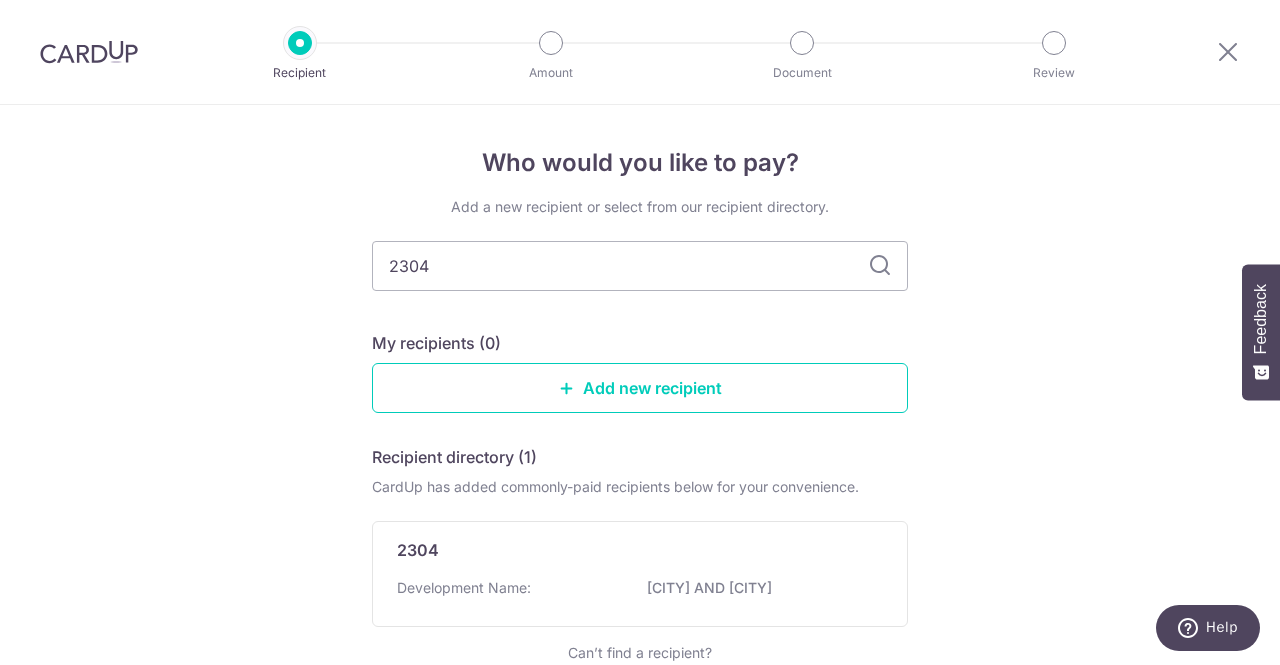 drag, startPoint x: 865, startPoint y: 228, endPoint x: 899, endPoint y: 186, distance: 54.037025 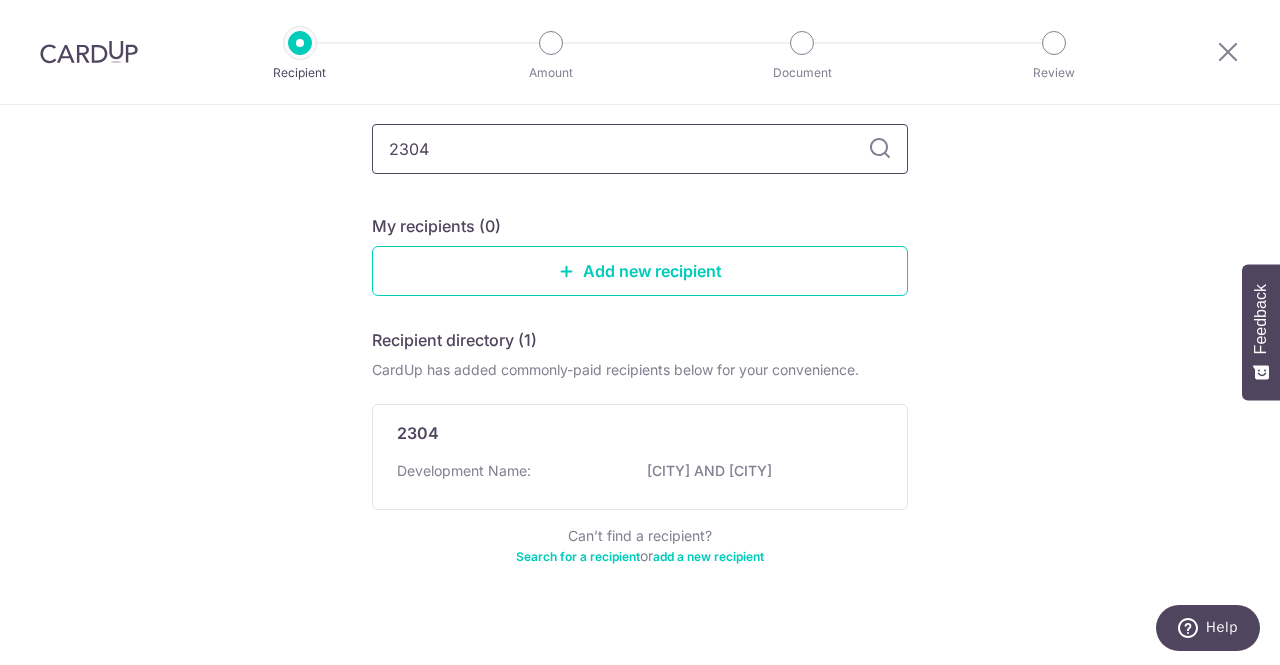 scroll, scrollTop: 144, scrollLeft: 0, axis: vertical 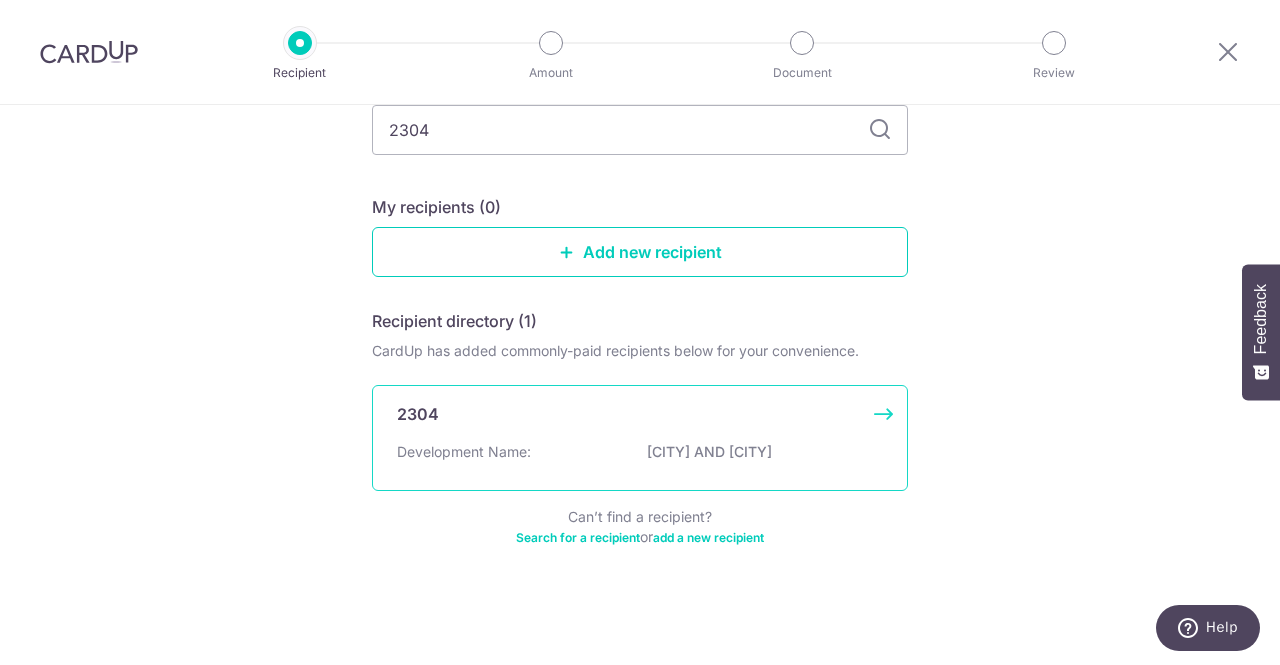 click on "[CITY] AND [CITY]" at bounding box center [759, 452] 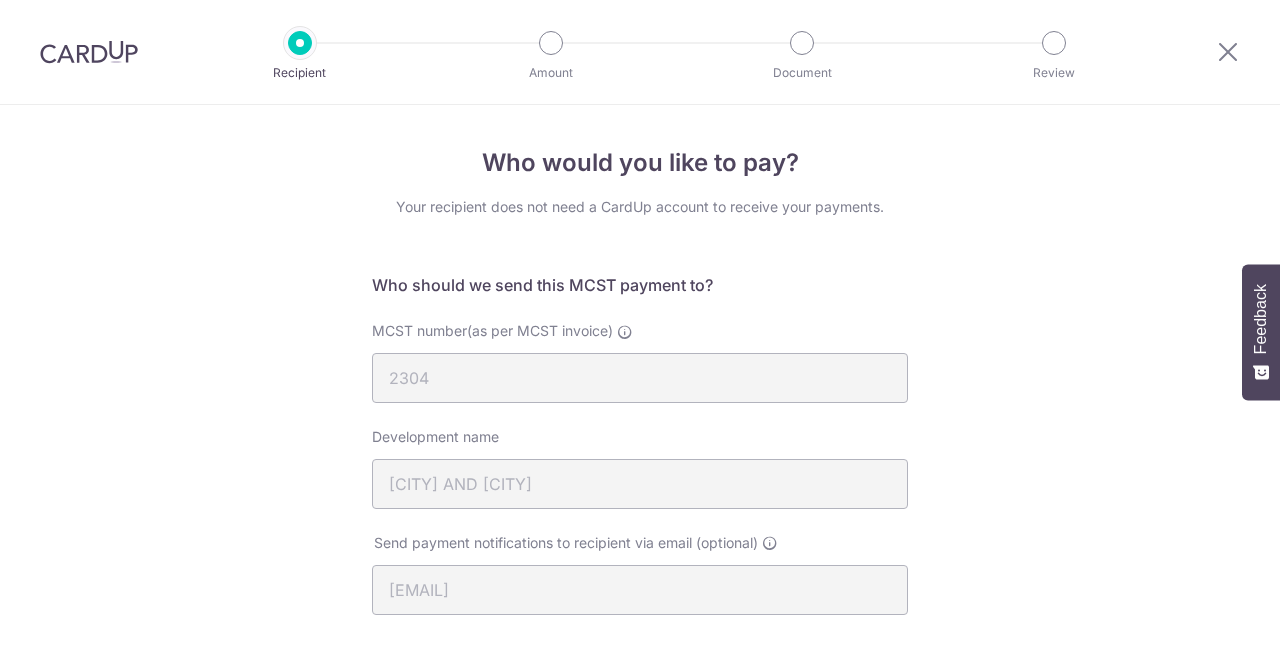 scroll, scrollTop: 0, scrollLeft: 0, axis: both 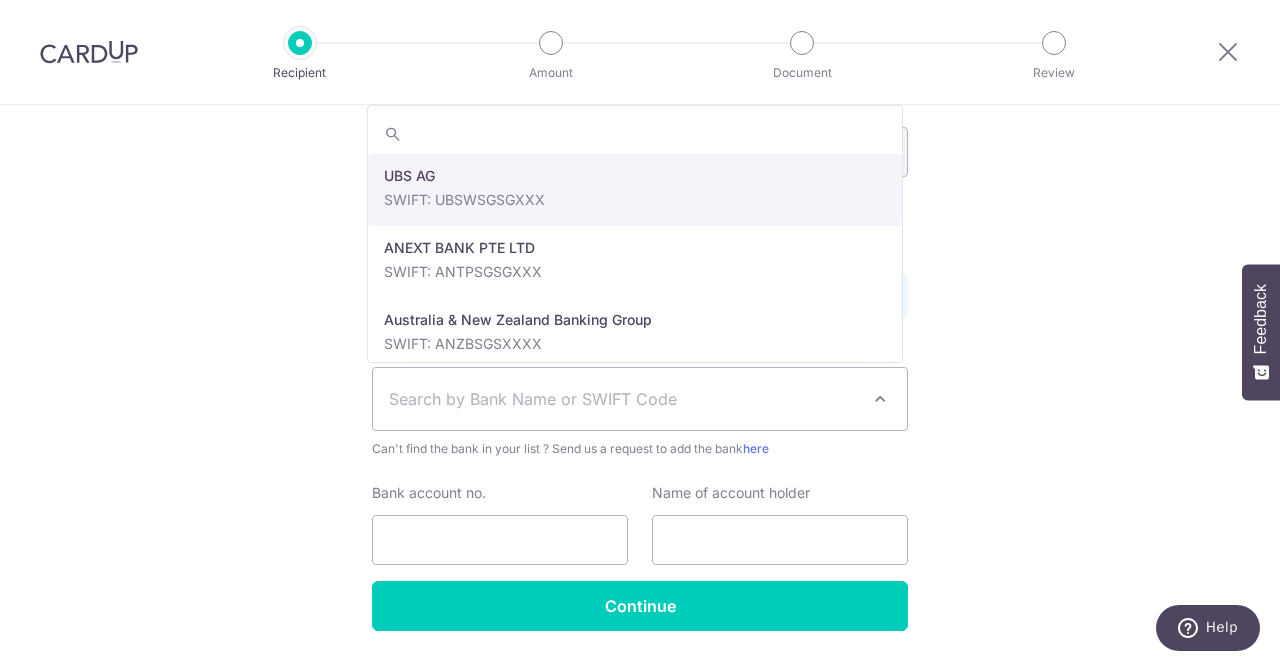 click on "Search by Bank Name or SWIFT Code" at bounding box center (640, 399) 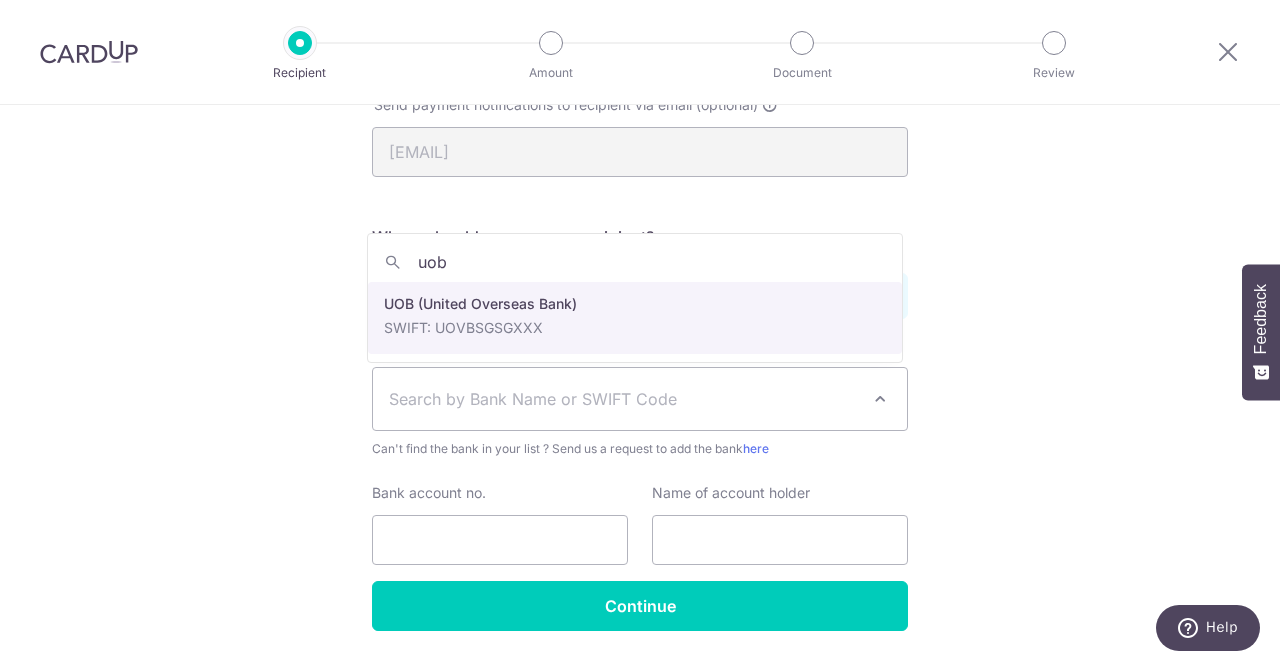 type on "uob" 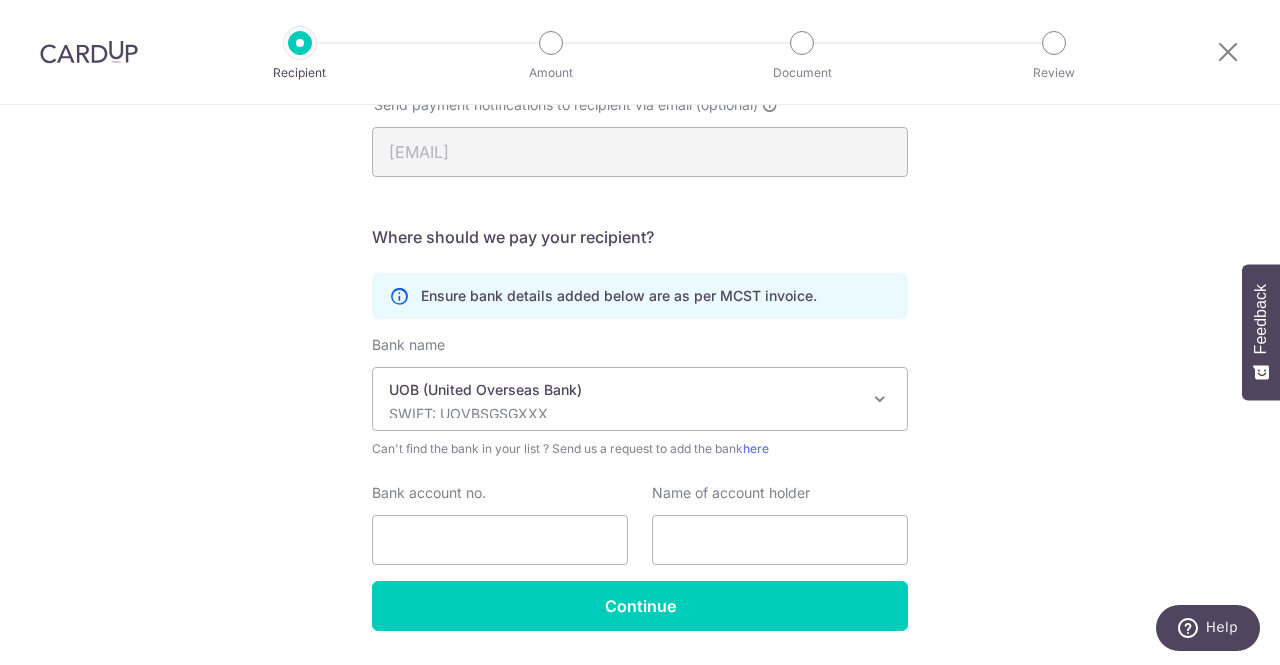 scroll, scrollTop: 496, scrollLeft: 0, axis: vertical 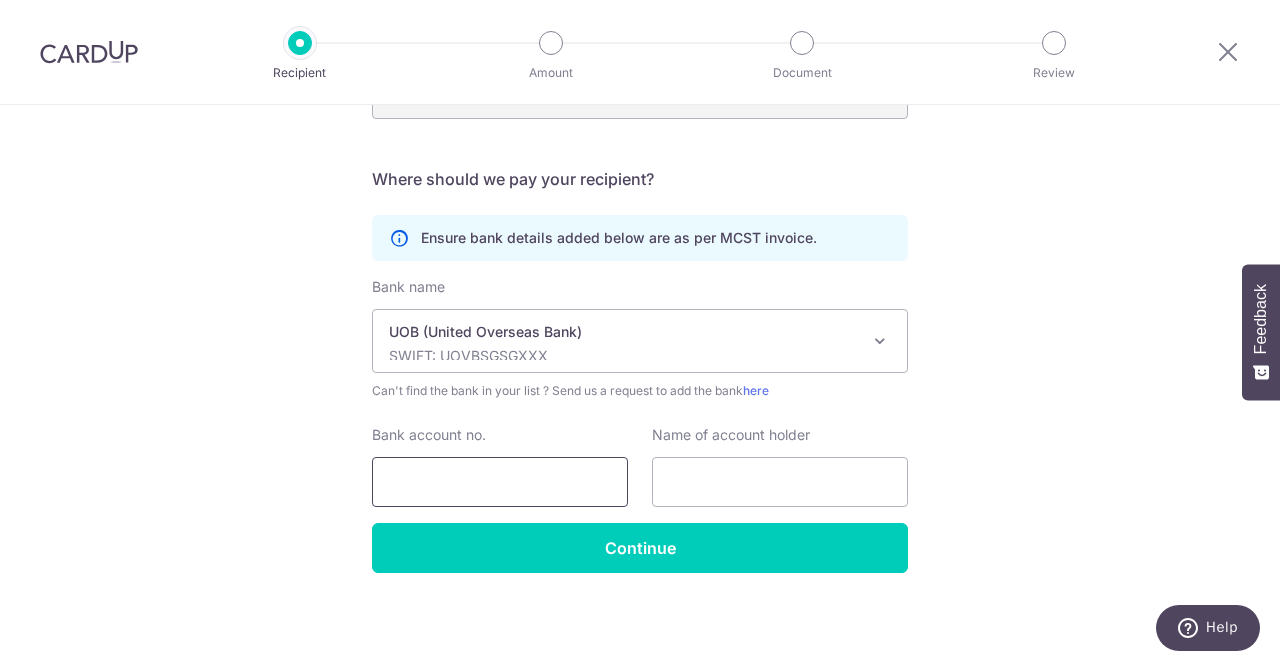 click on "Bank account no." at bounding box center [500, 482] 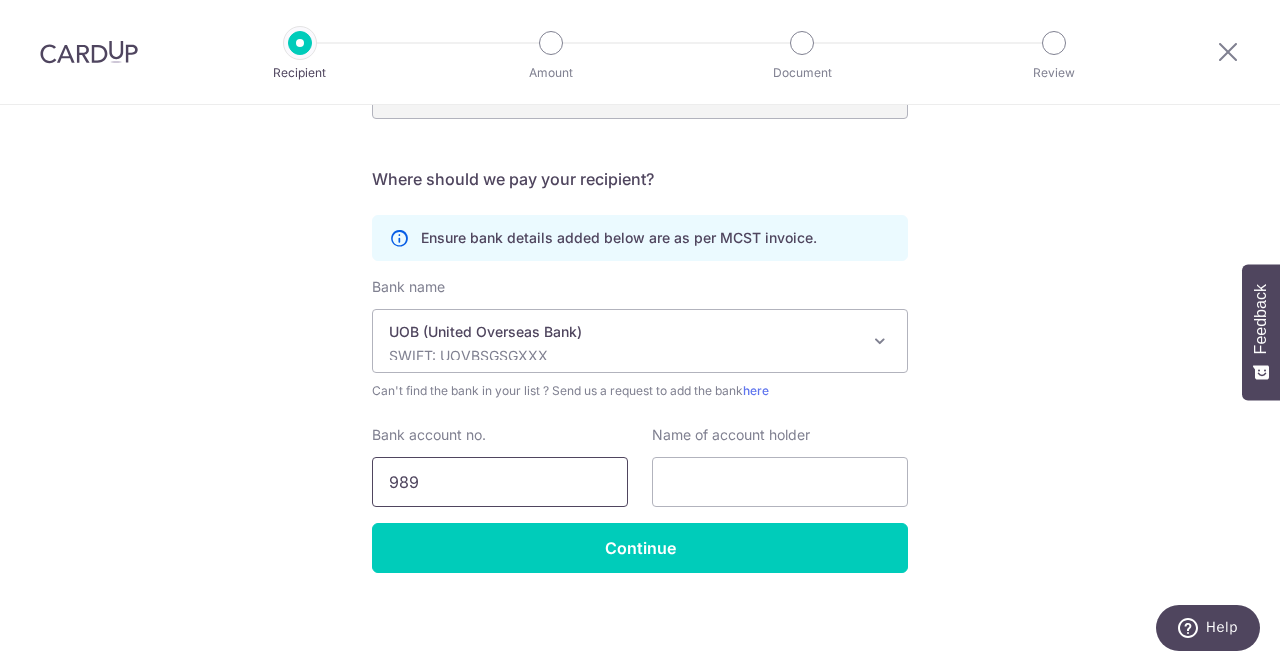 type on "[PHONE]" 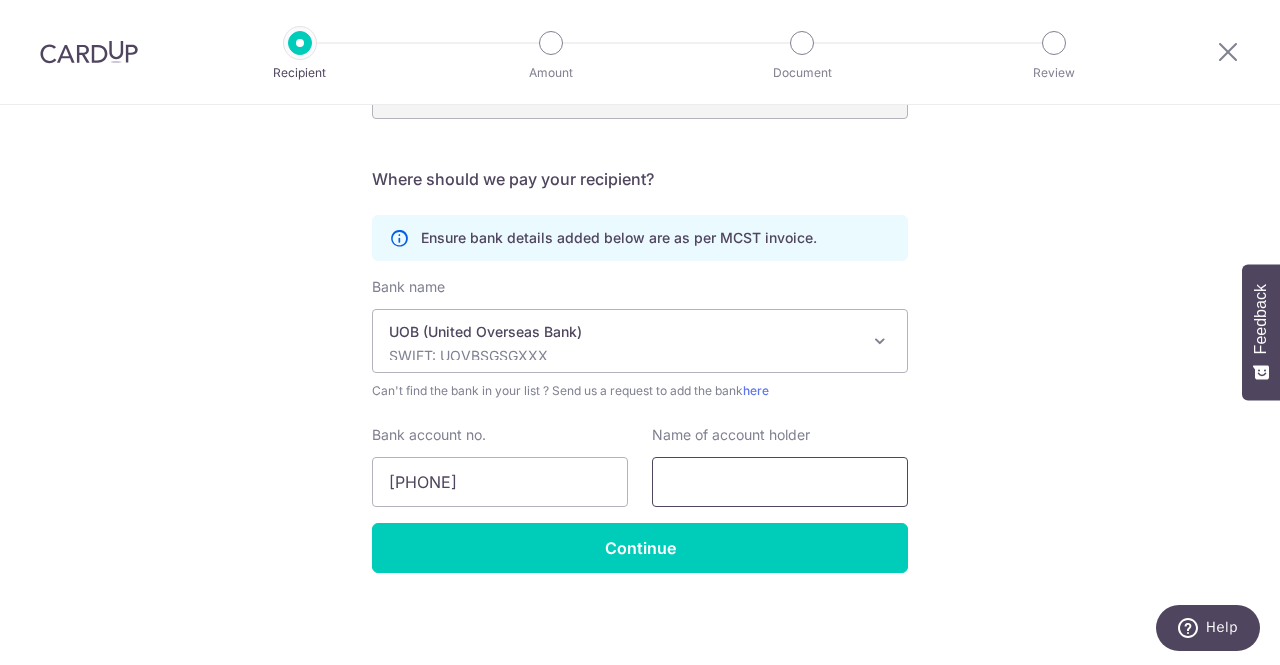 click at bounding box center [780, 482] 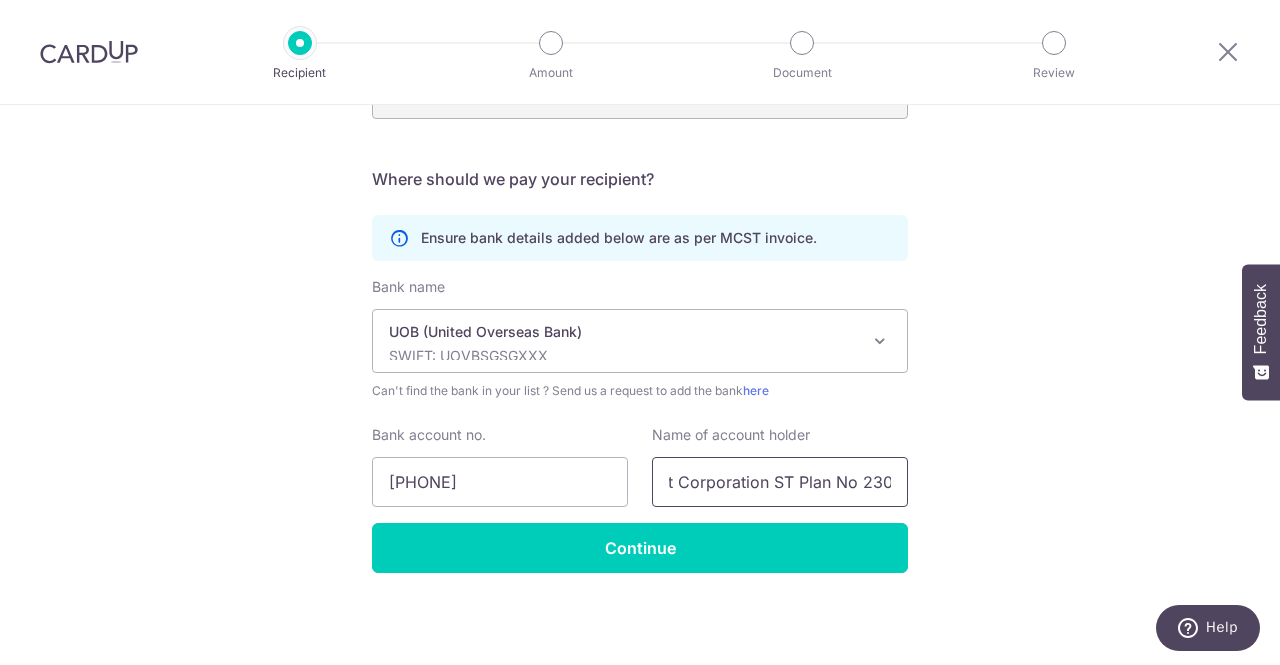 scroll, scrollTop: 0, scrollLeft: 104, axis: horizontal 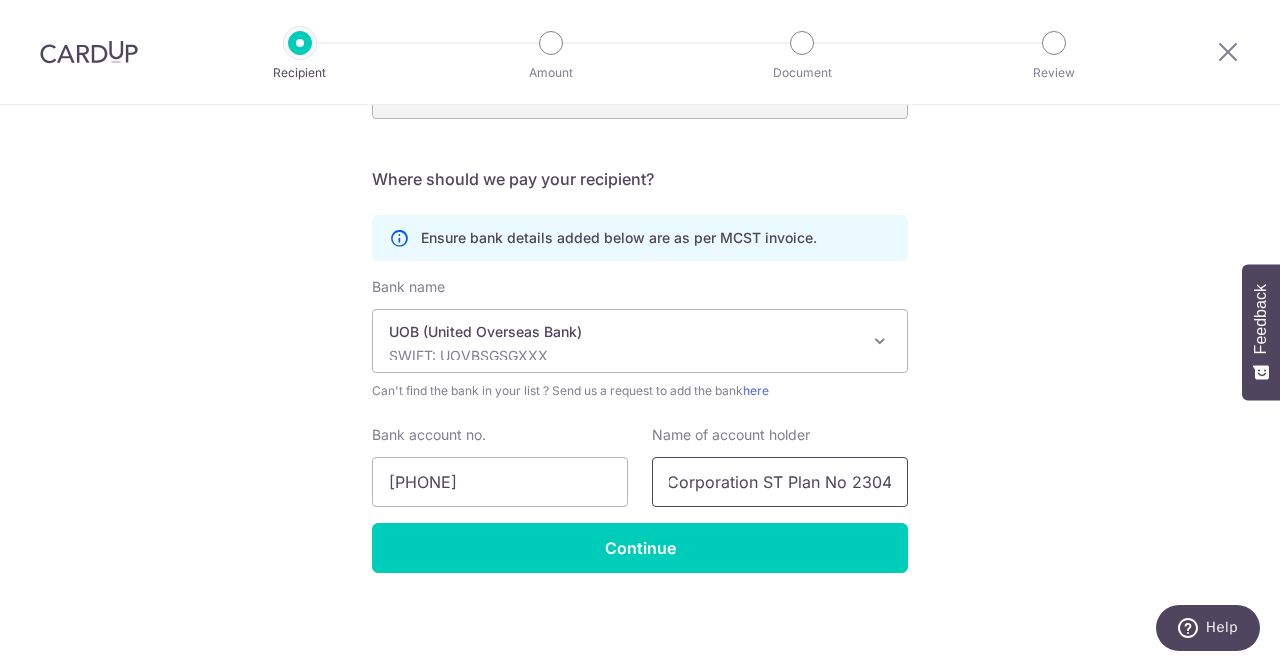 click on "Management Corporation ST Plan No 2304" at bounding box center [780, 482] 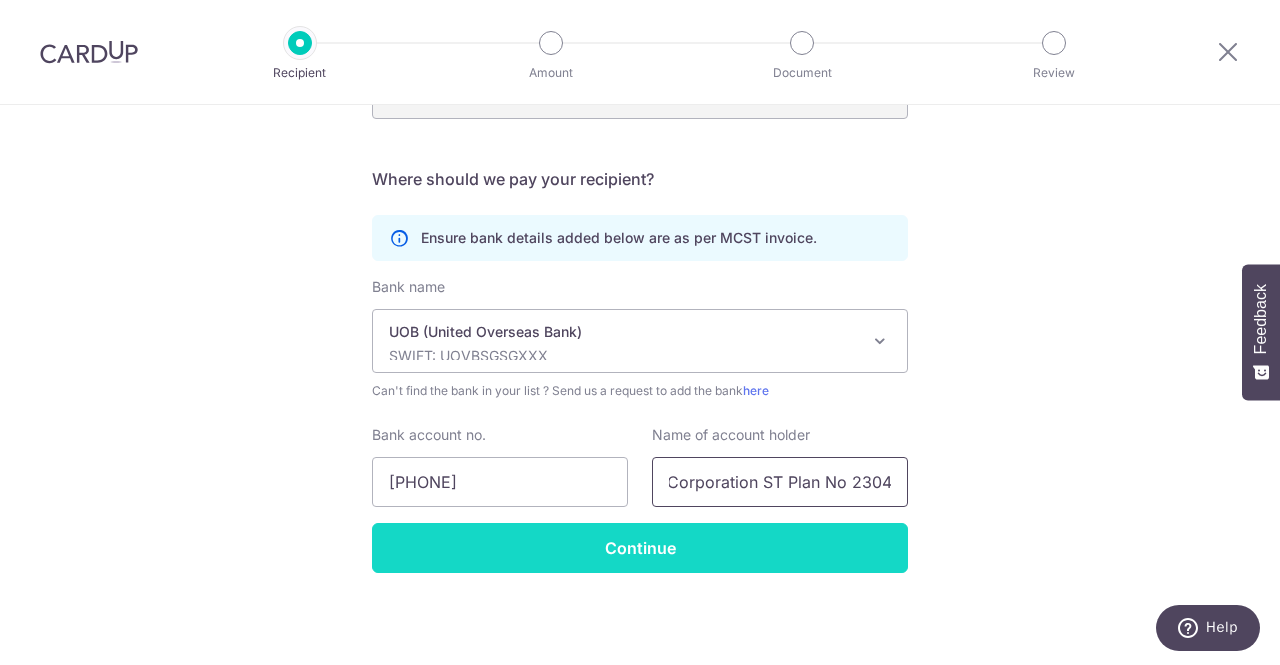type on "Management Corporation ST Plan No 2304" 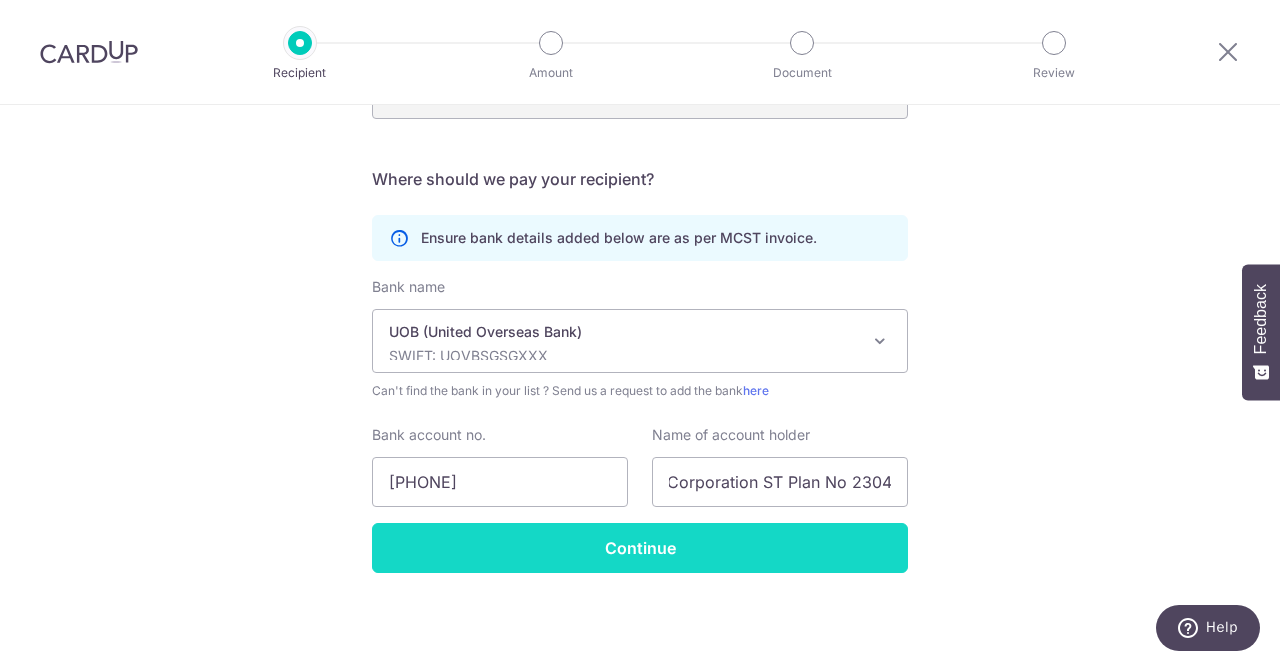 scroll, scrollTop: 0, scrollLeft: 0, axis: both 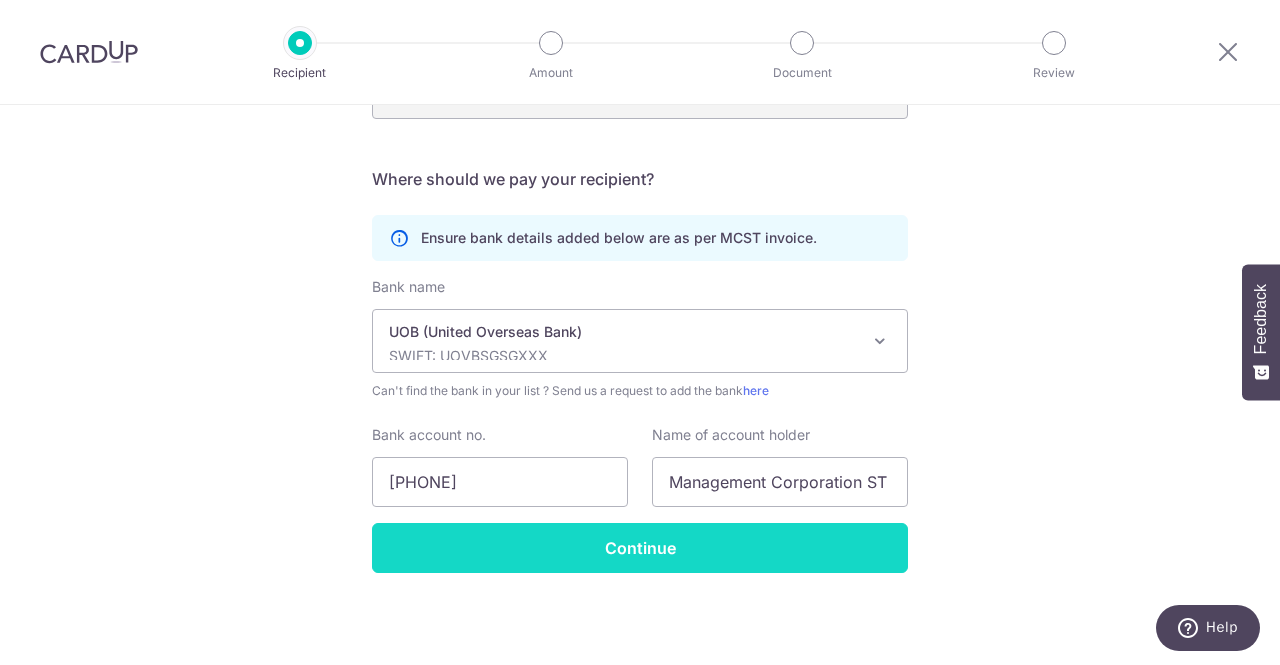 click on "Continue" at bounding box center (640, 548) 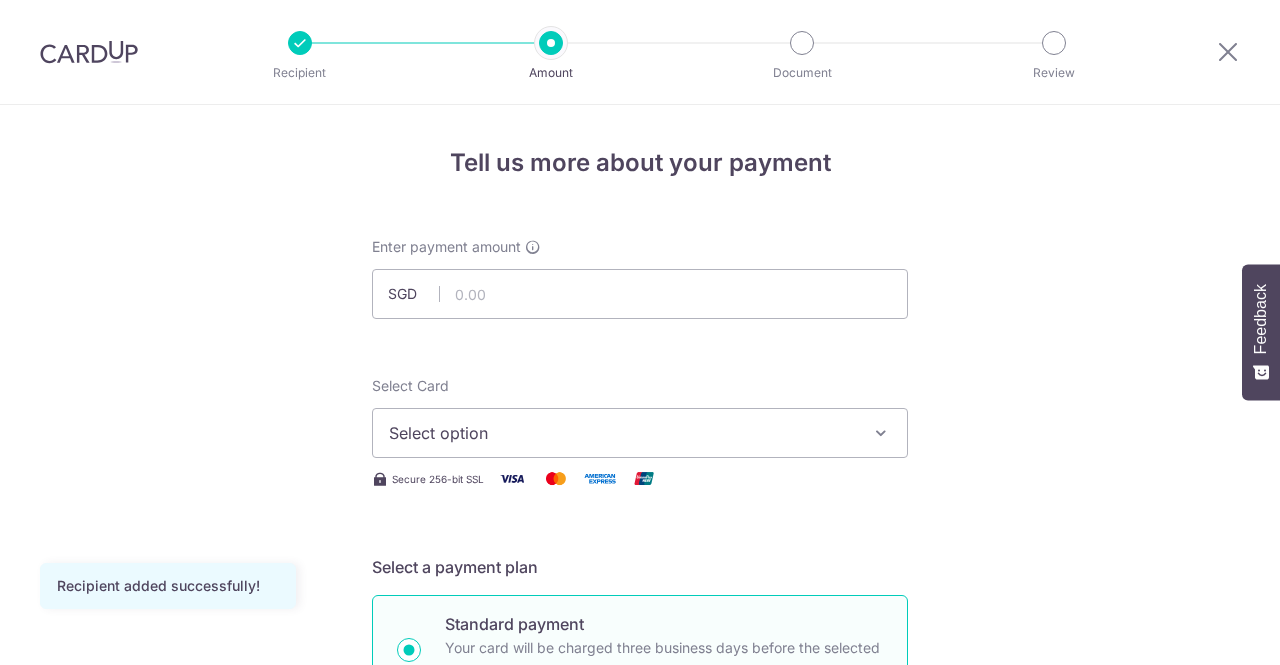 scroll, scrollTop: 0, scrollLeft: 0, axis: both 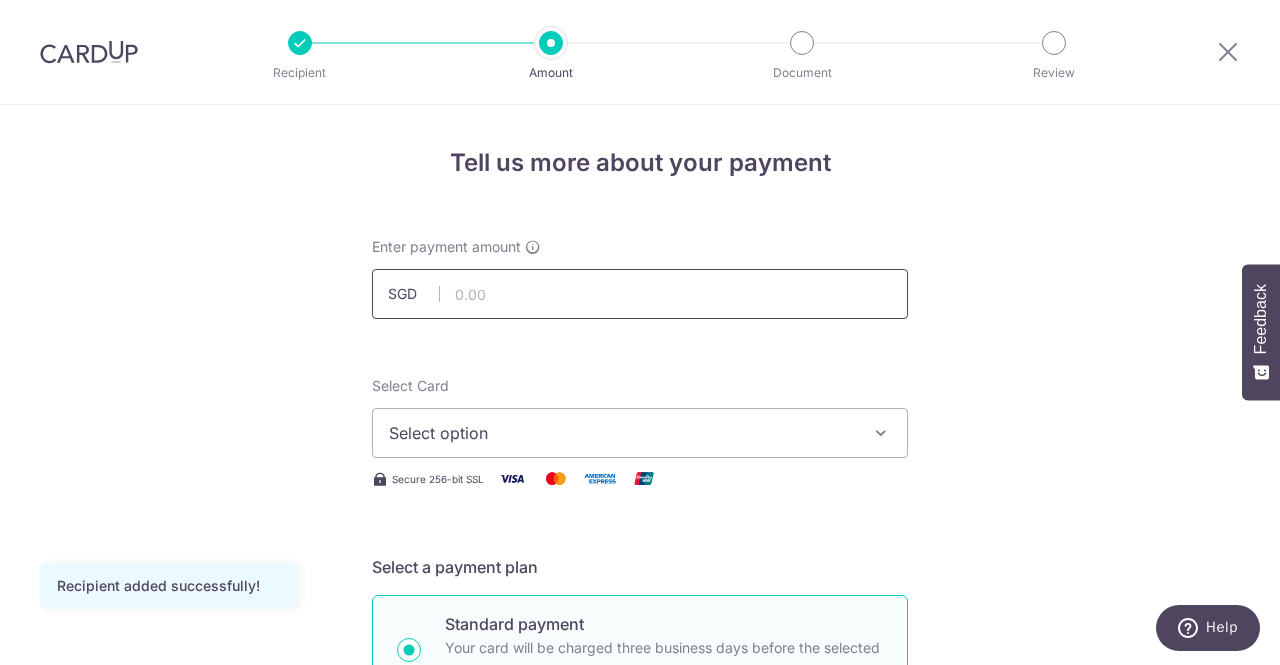 click at bounding box center [640, 294] 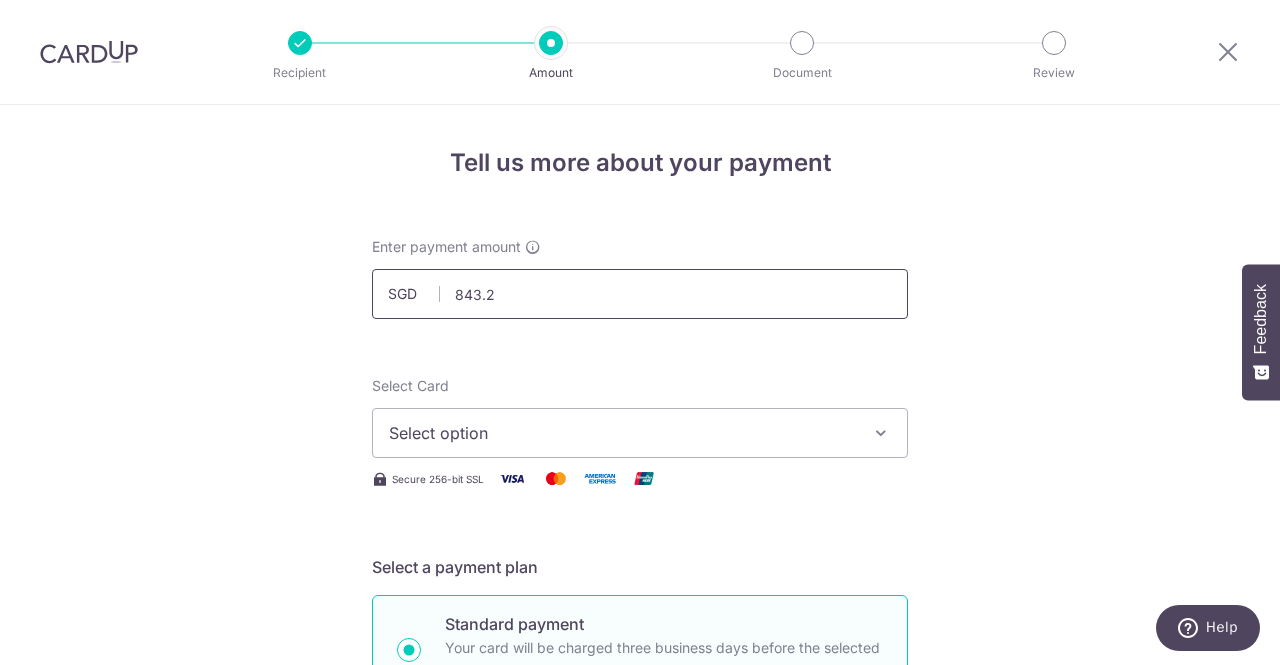 type on "843.23" 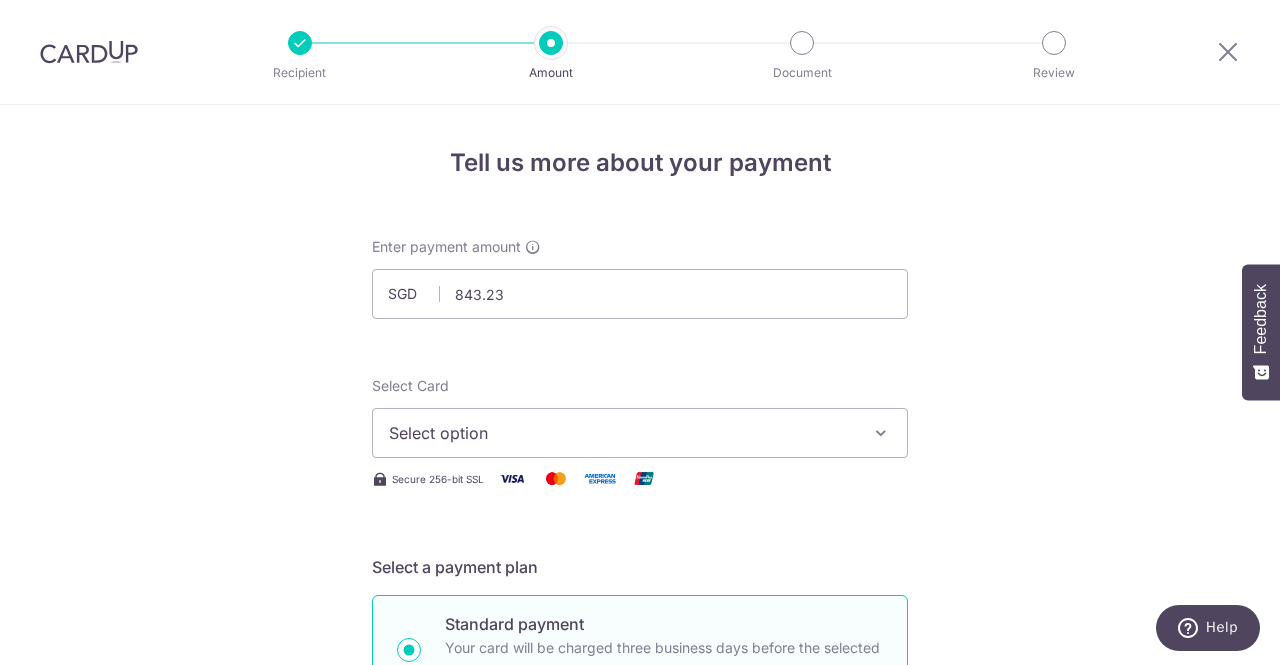 click on "Enter payment amount
SGD
843.23
843.23
Recipient added successfully!
Select Card
Select option
Add credit card
Your Cards
**** 4249
**** 1886
**** 5992
**** 9675
Secure 256-bit SSL
Text
New card details" at bounding box center [640, 1028] 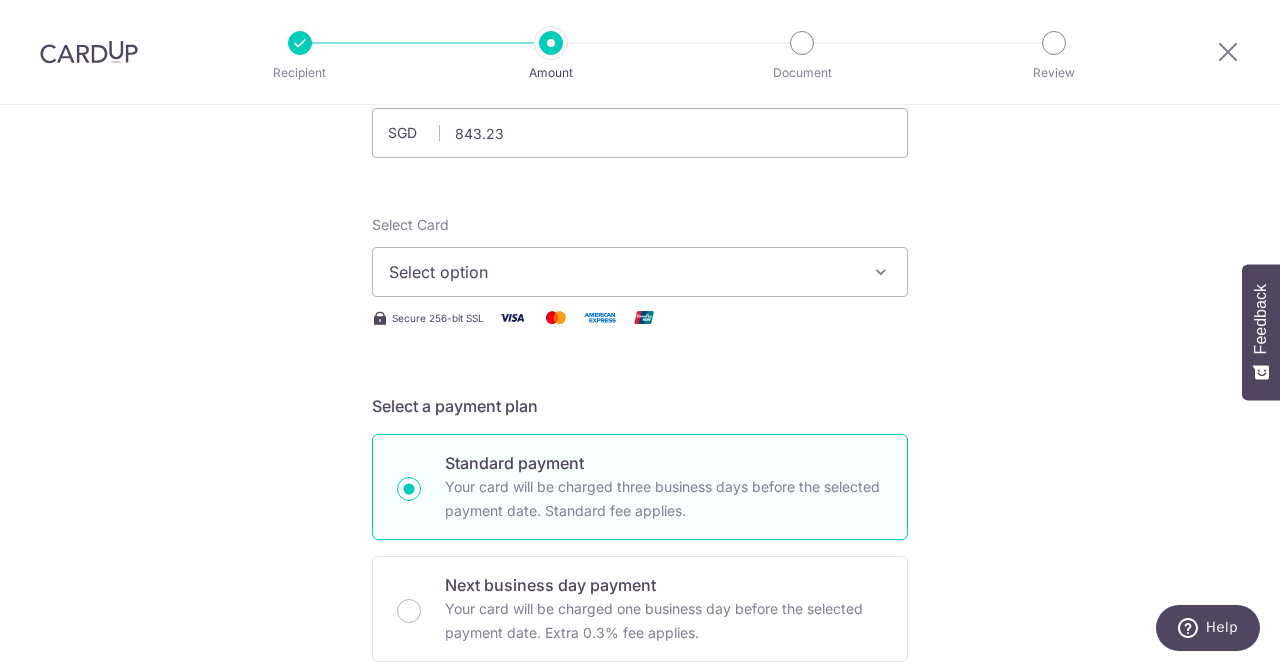 scroll, scrollTop: 162, scrollLeft: 0, axis: vertical 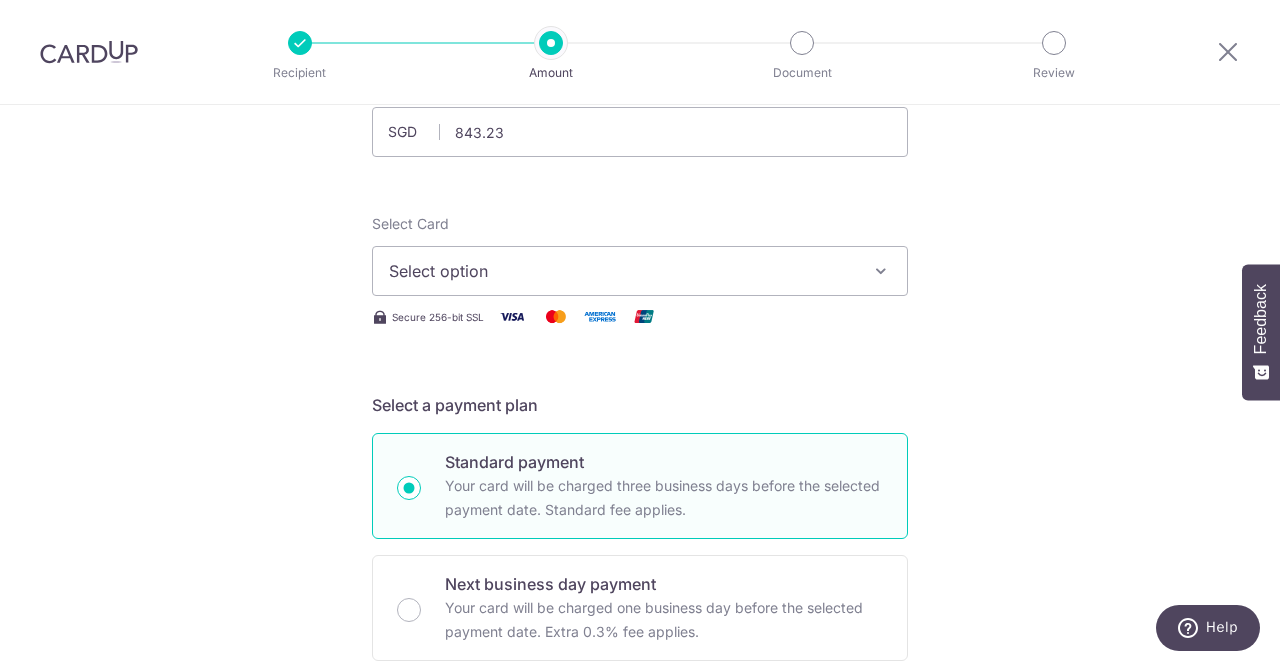 click at bounding box center [881, 271] 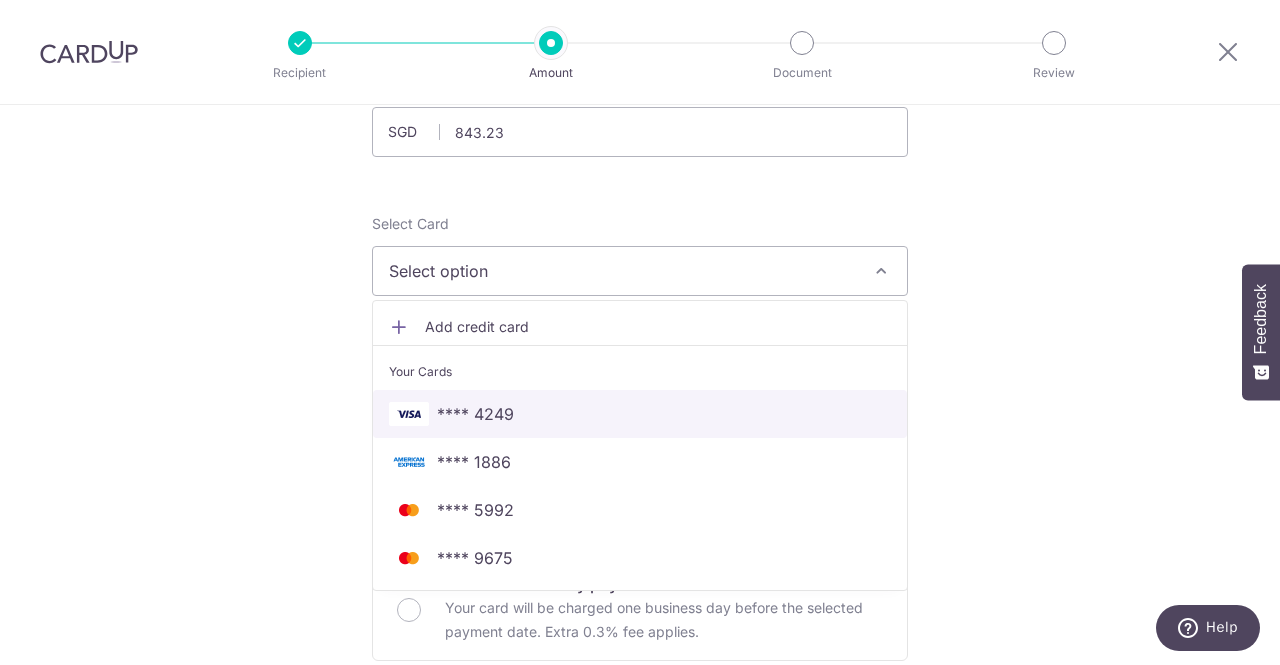 click on "**** 4249" at bounding box center [640, 414] 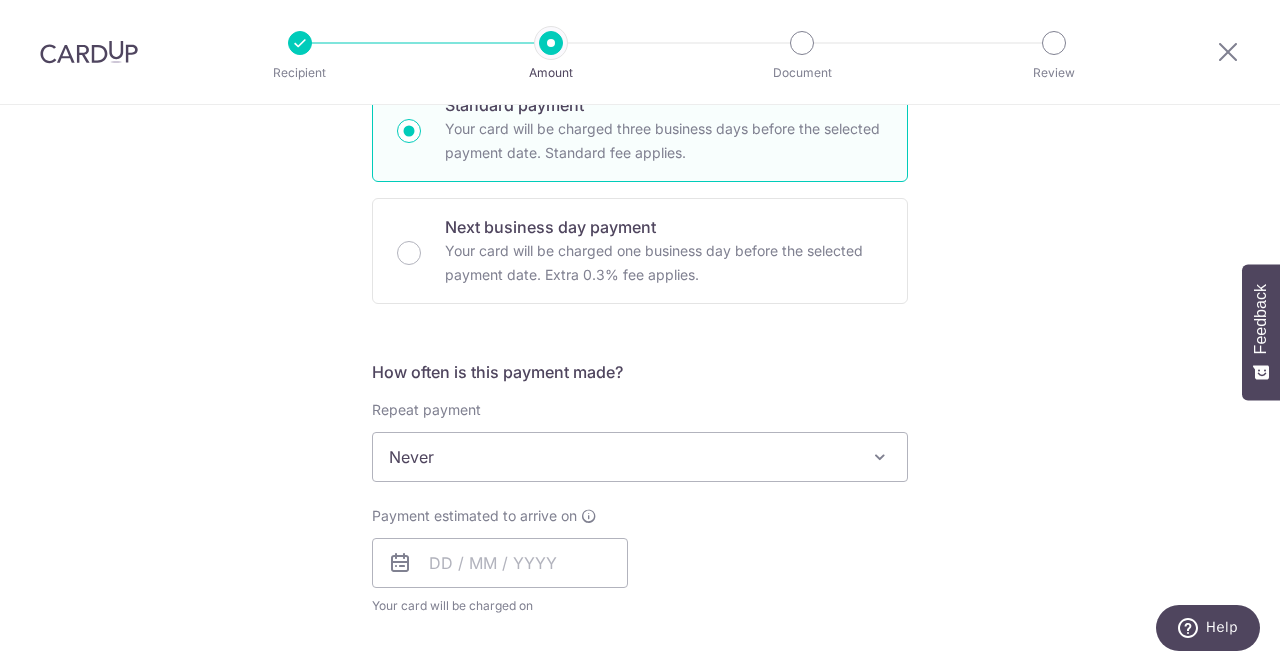 scroll, scrollTop: 518, scrollLeft: 0, axis: vertical 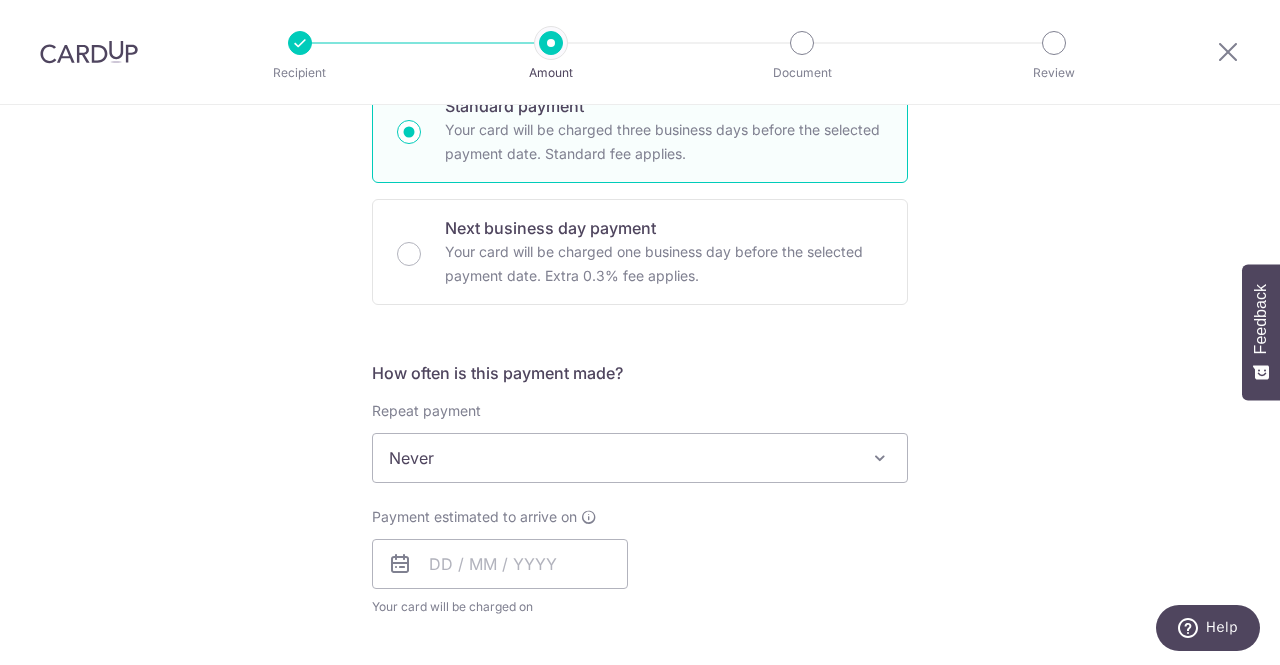 click on "Never" at bounding box center (640, 458) 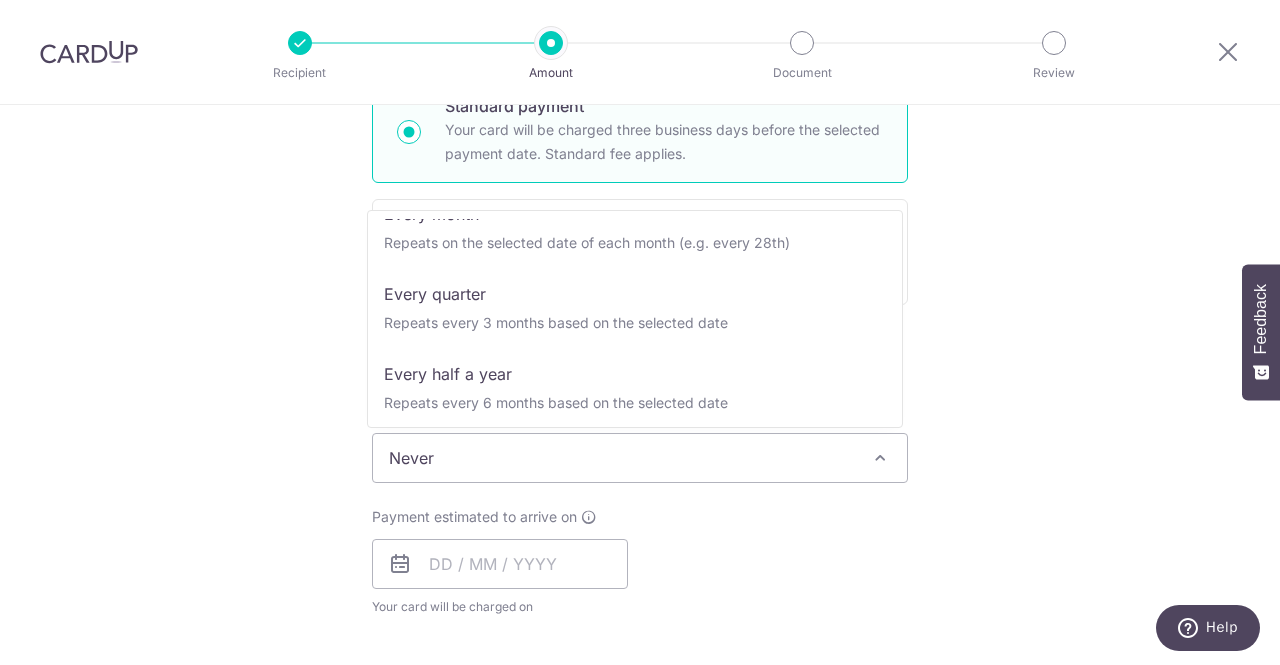 scroll, scrollTop: 200, scrollLeft: 0, axis: vertical 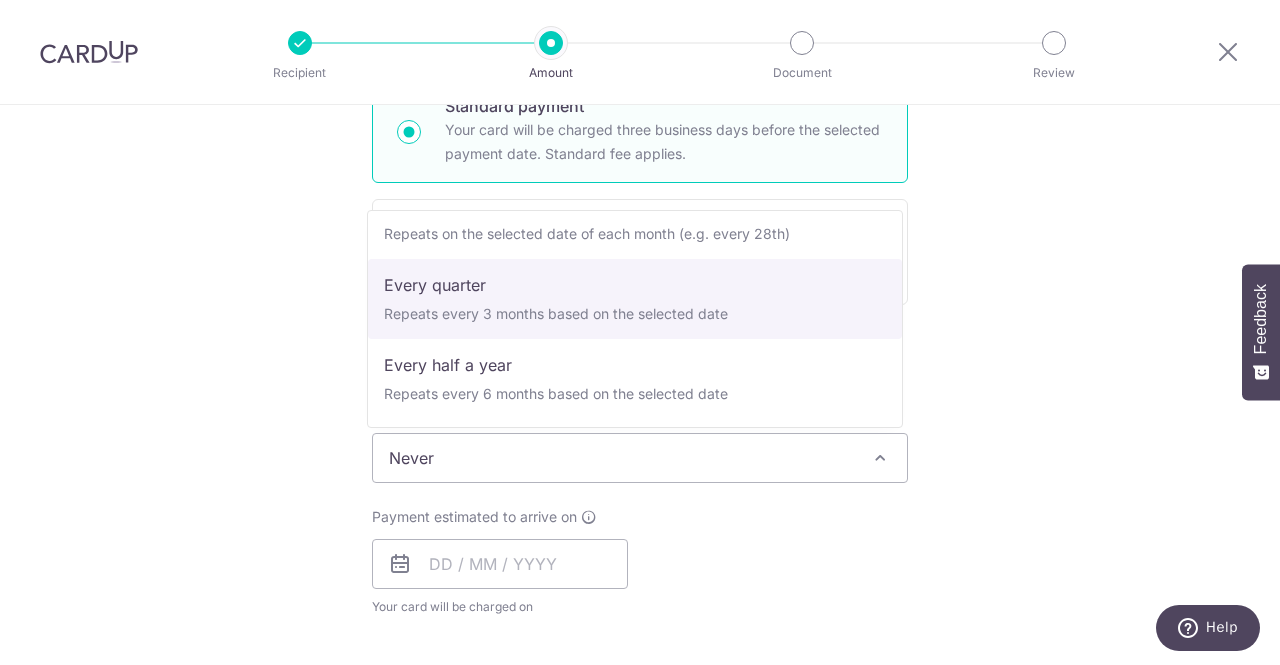 select on "4" 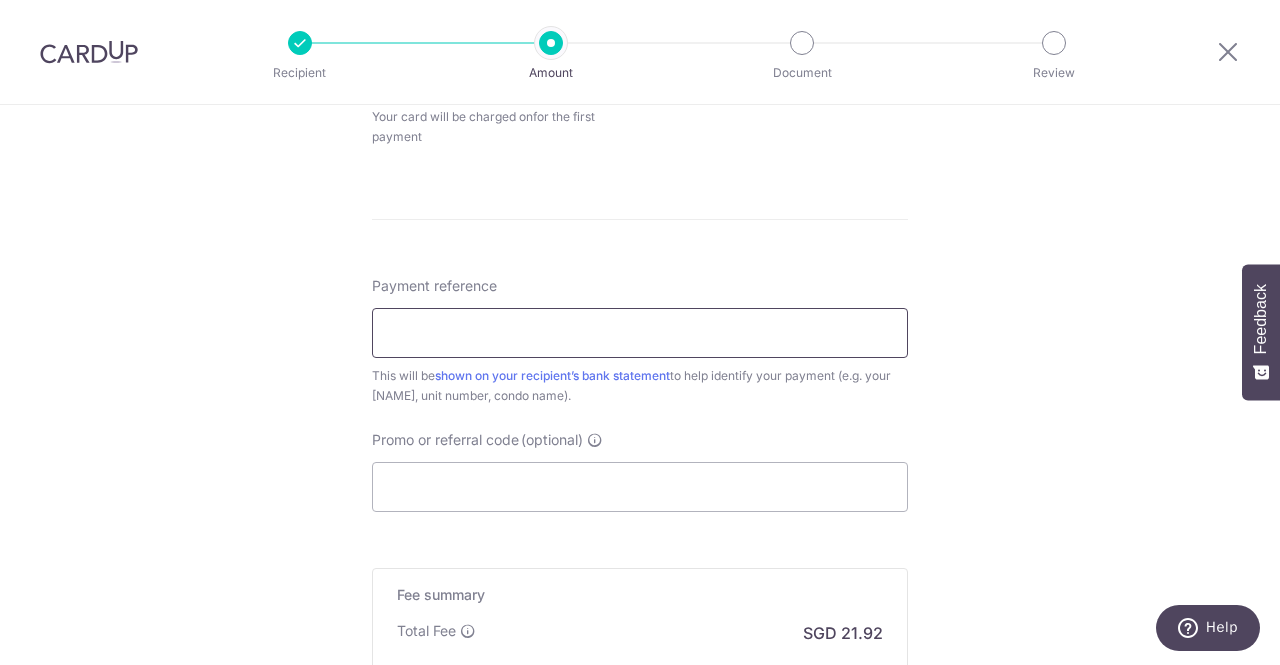 scroll, scrollTop: 1021, scrollLeft: 0, axis: vertical 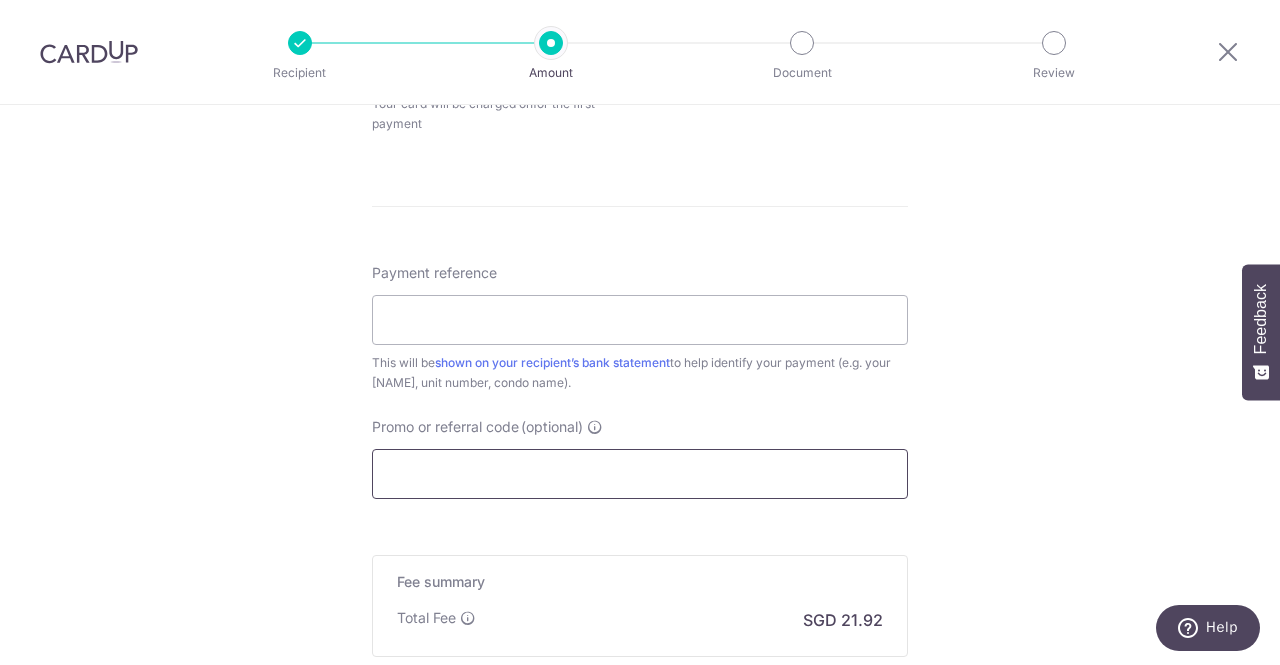click on "Promo or referral code
(optional)" at bounding box center [640, 474] 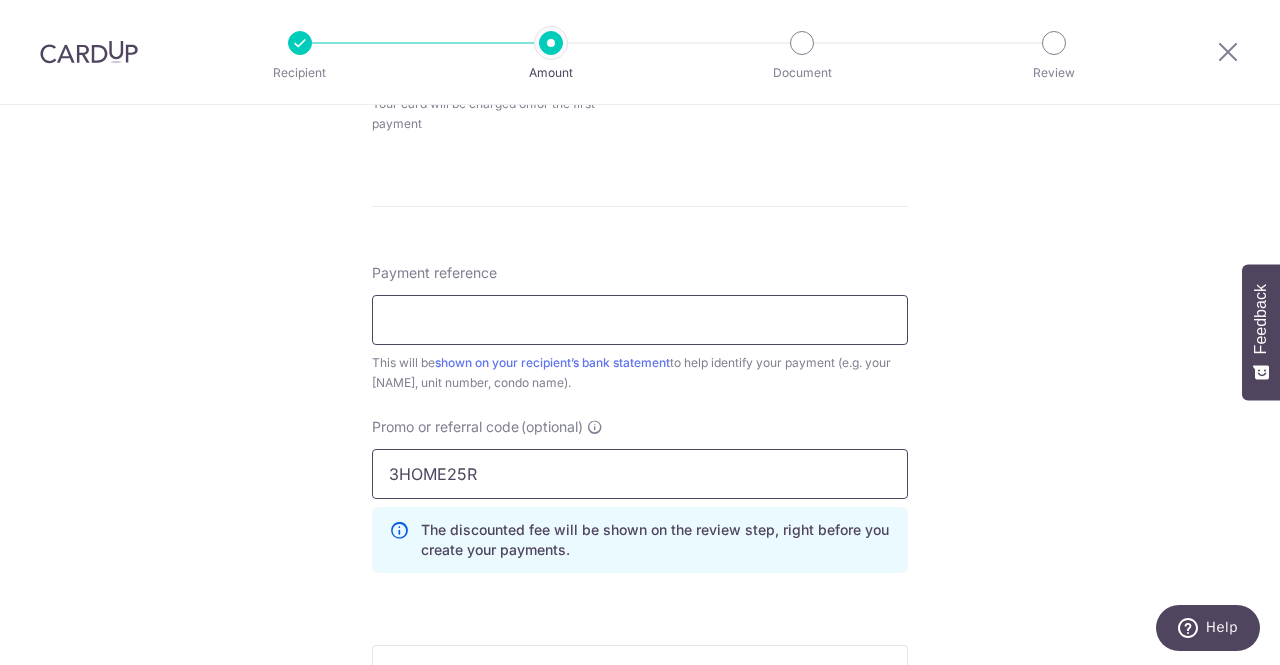 type on "3HOME25R" 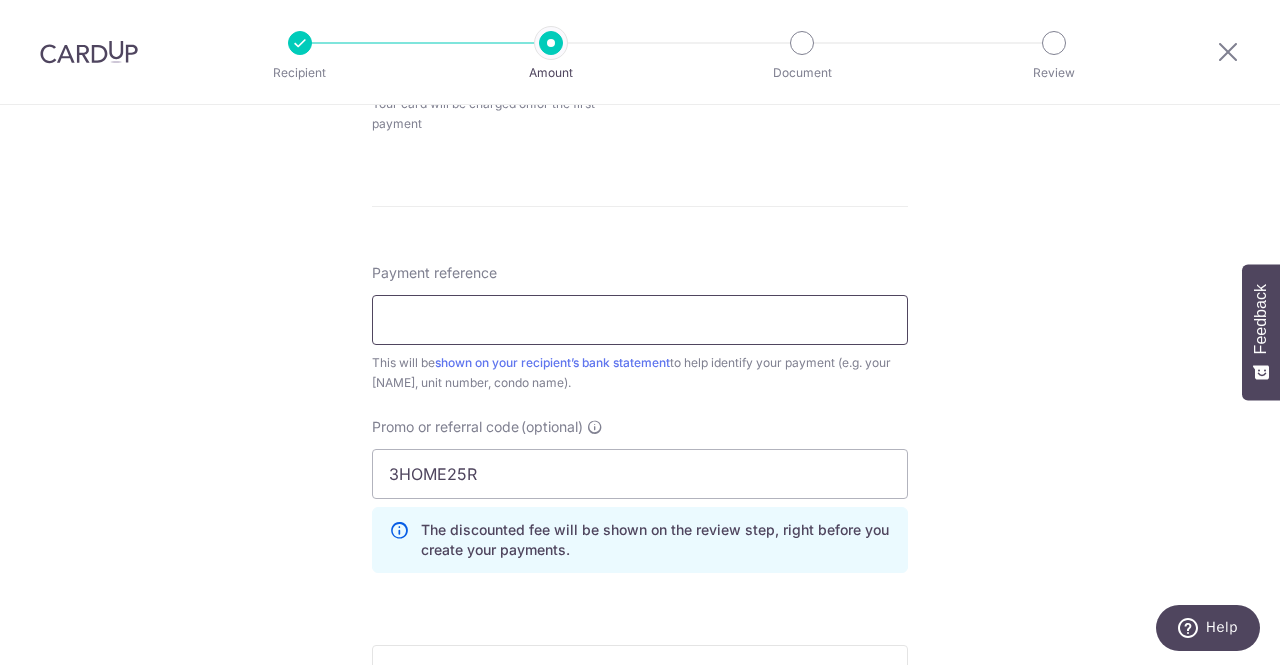 click on "Payment reference" at bounding box center (640, 320) 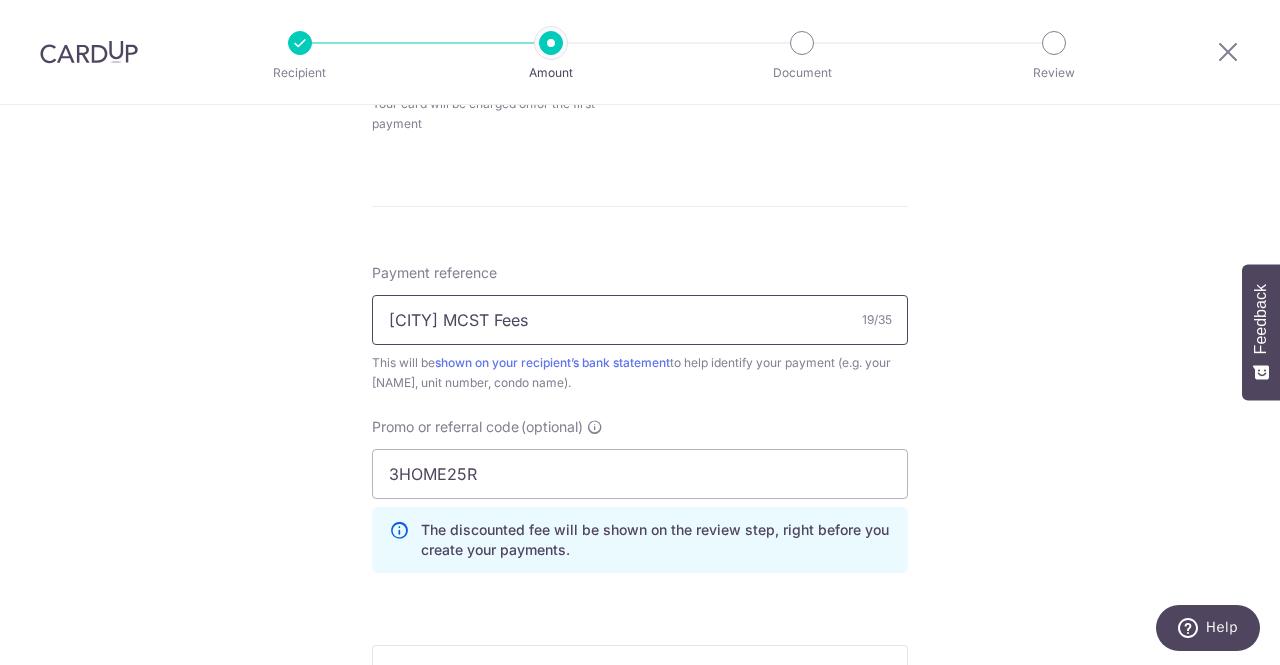 click on "Anchorage MCST Fees" at bounding box center (640, 320) 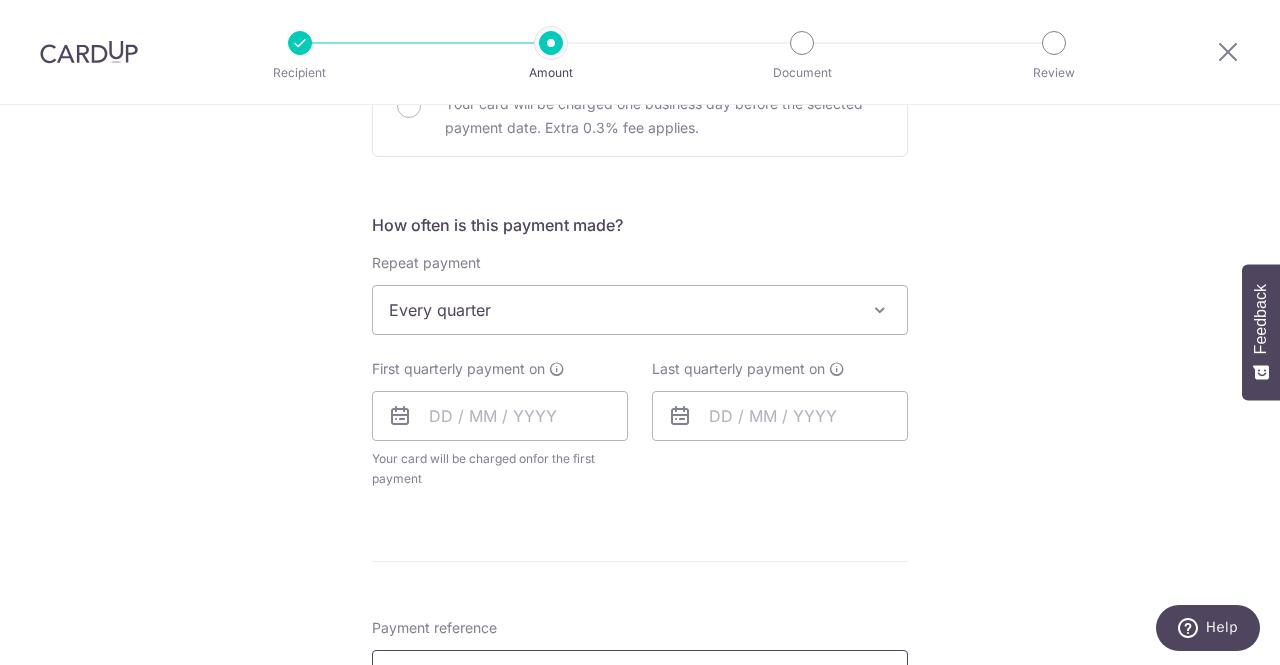 scroll, scrollTop: 662, scrollLeft: 0, axis: vertical 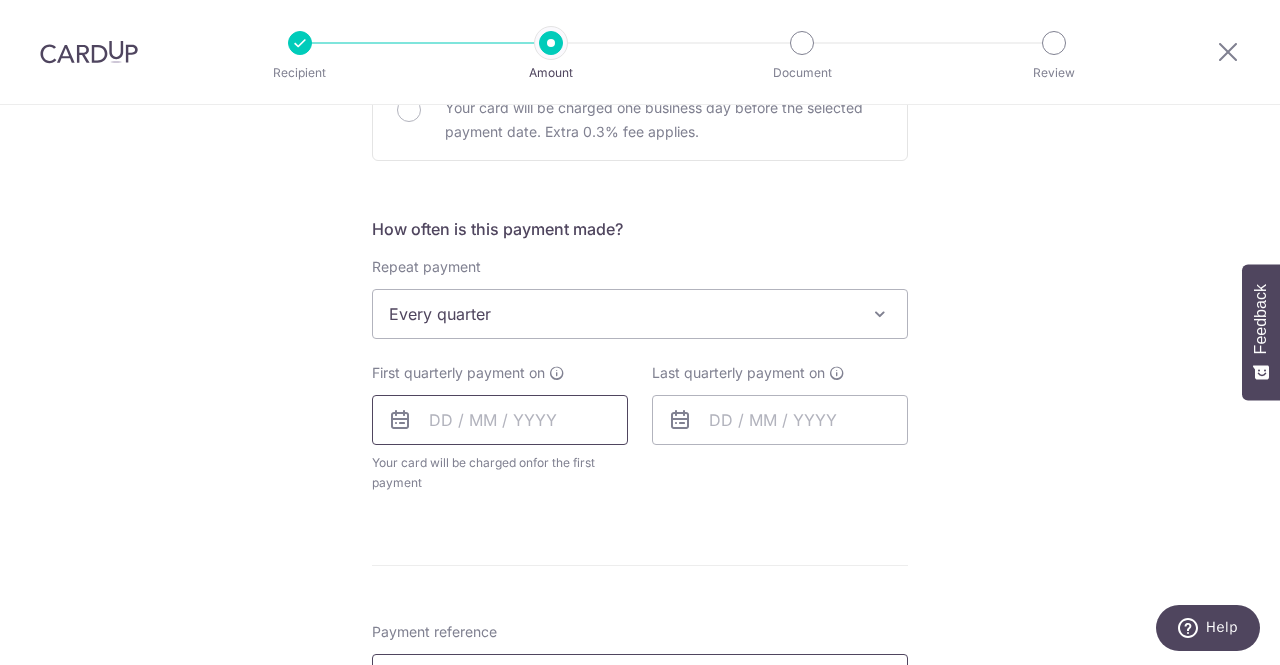 type on "ANC287 - Anchorage MCST Fees" 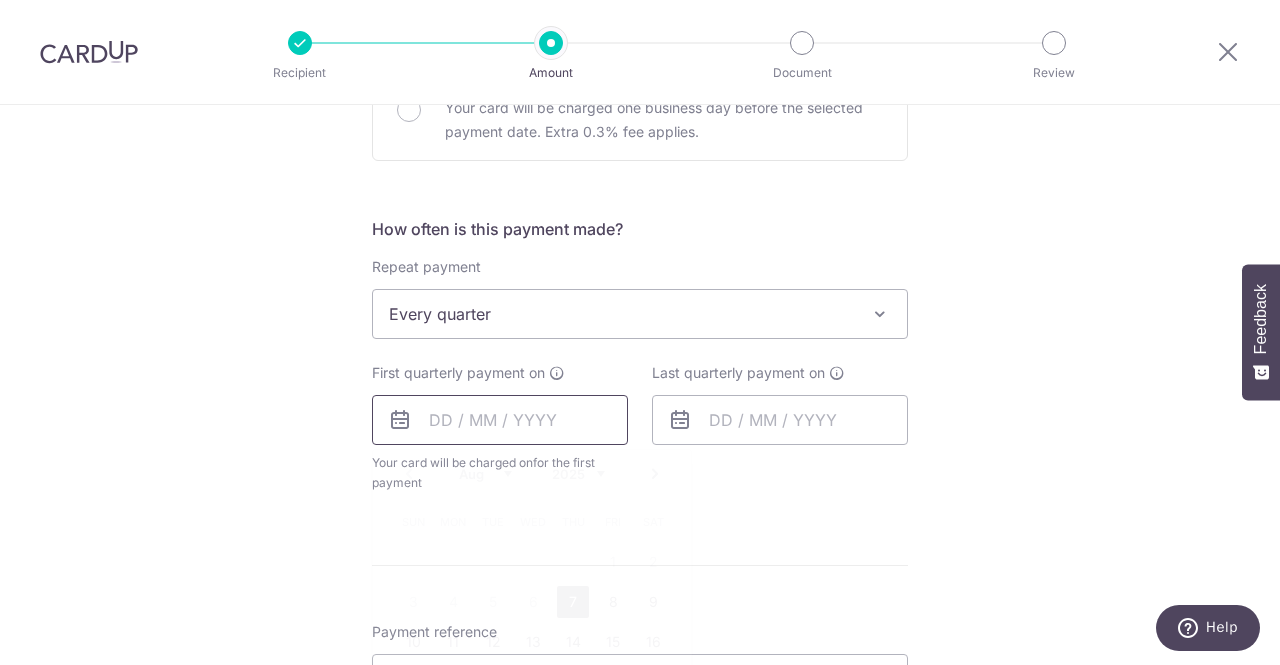 click at bounding box center (500, 420) 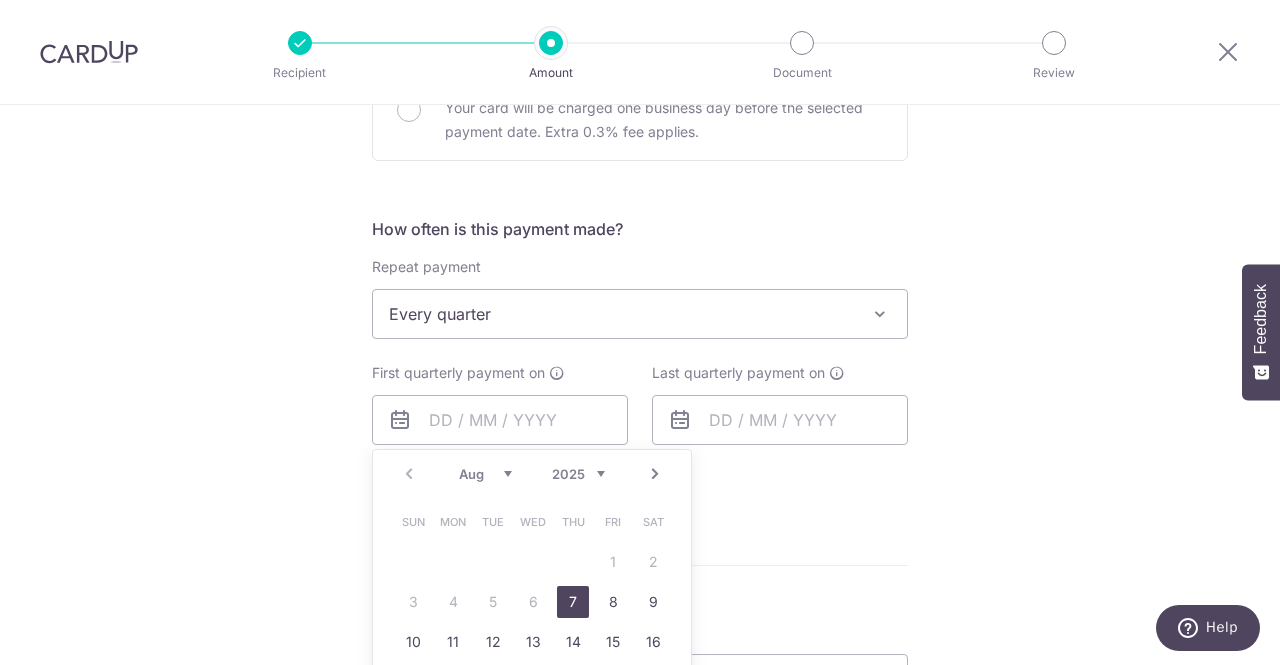 click on "Aug Sep Oct Nov Dec" at bounding box center [485, 474] 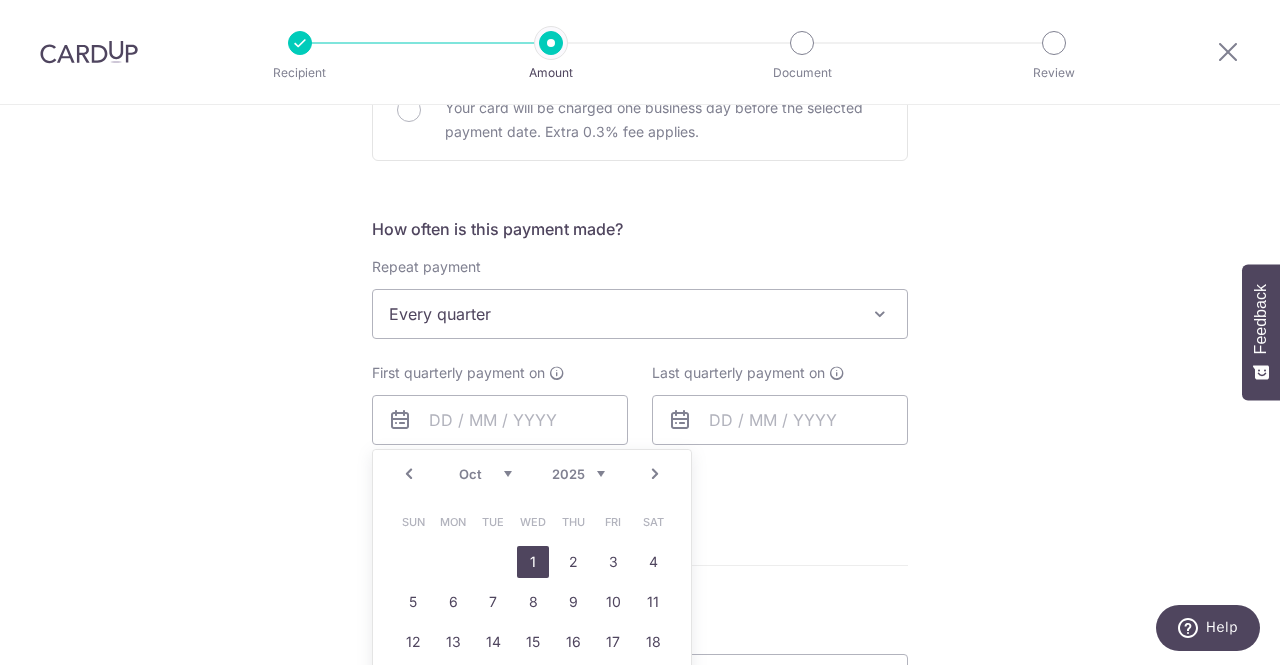 click on "1" at bounding box center [533, 562] 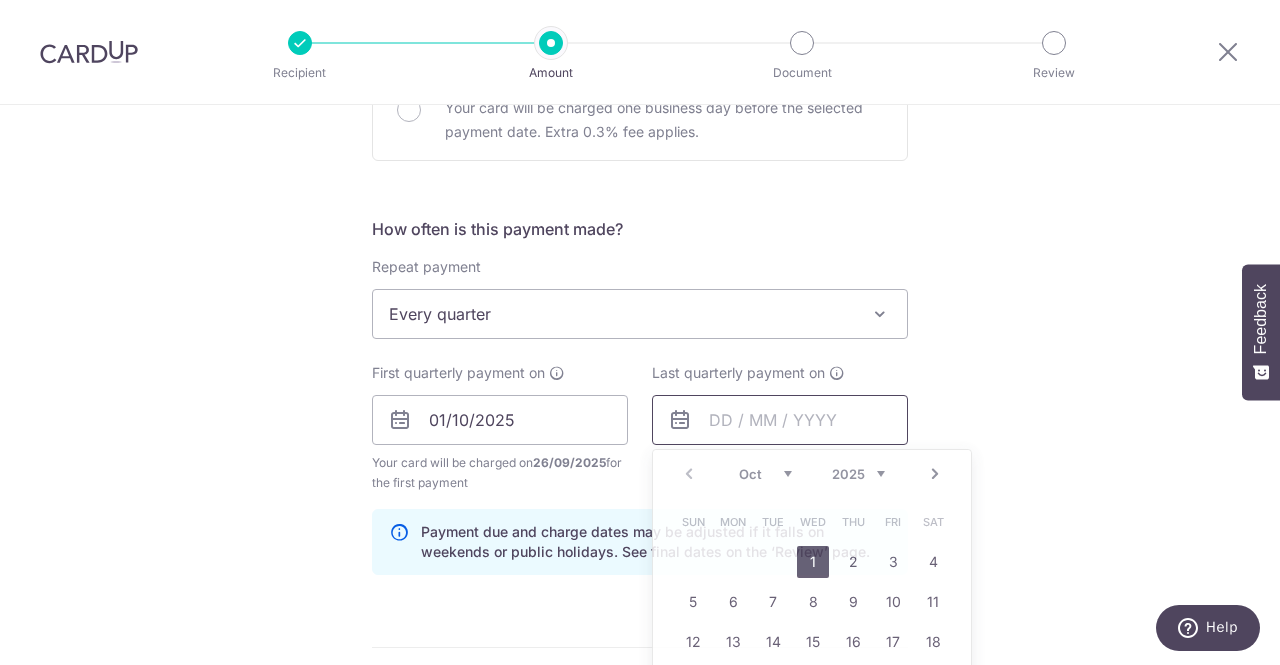 click at bounding box center [780, 420] 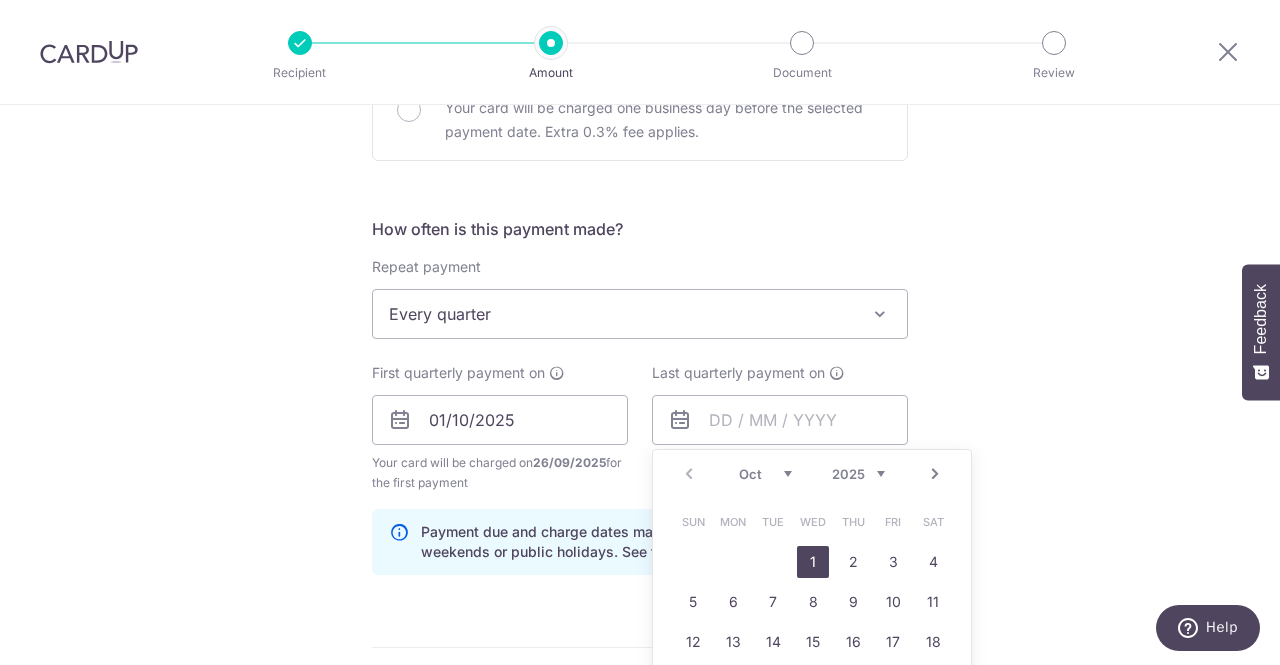 click on "2025 2026 2027 2028 2029 2030 2031 2032 2033 2034 2035" at bounding box center (858, 474) 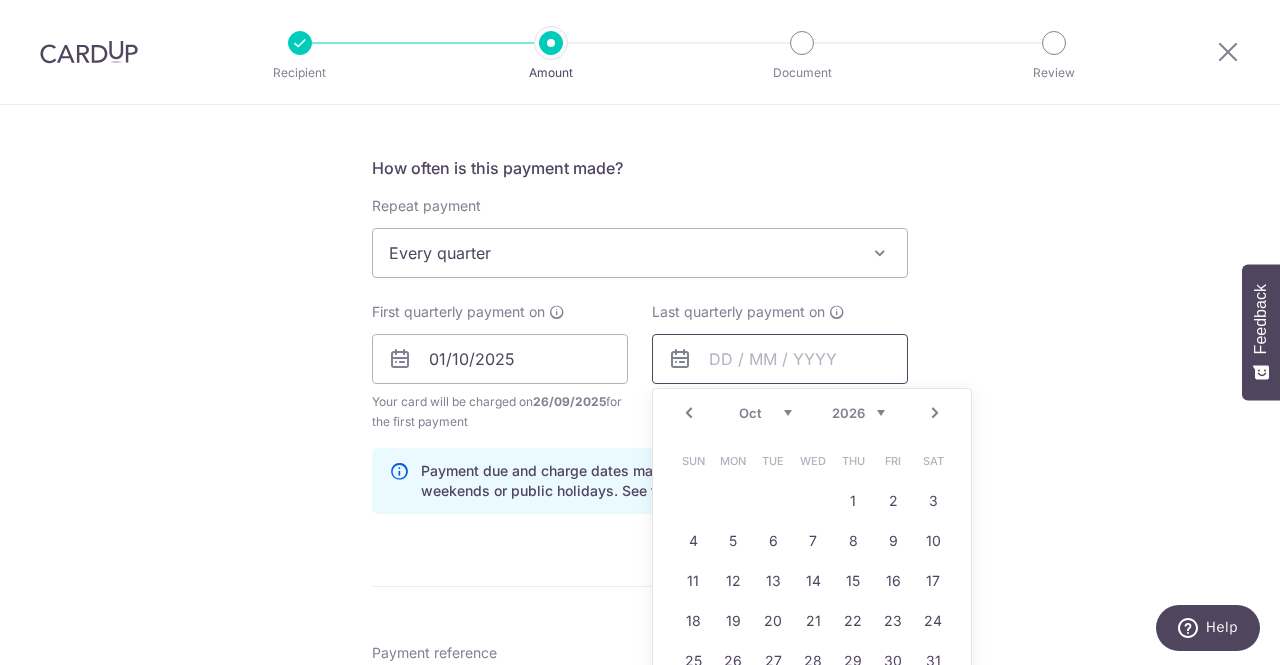 scroll, scrollTop: 727, scrollLeft: 0, axis: vertical 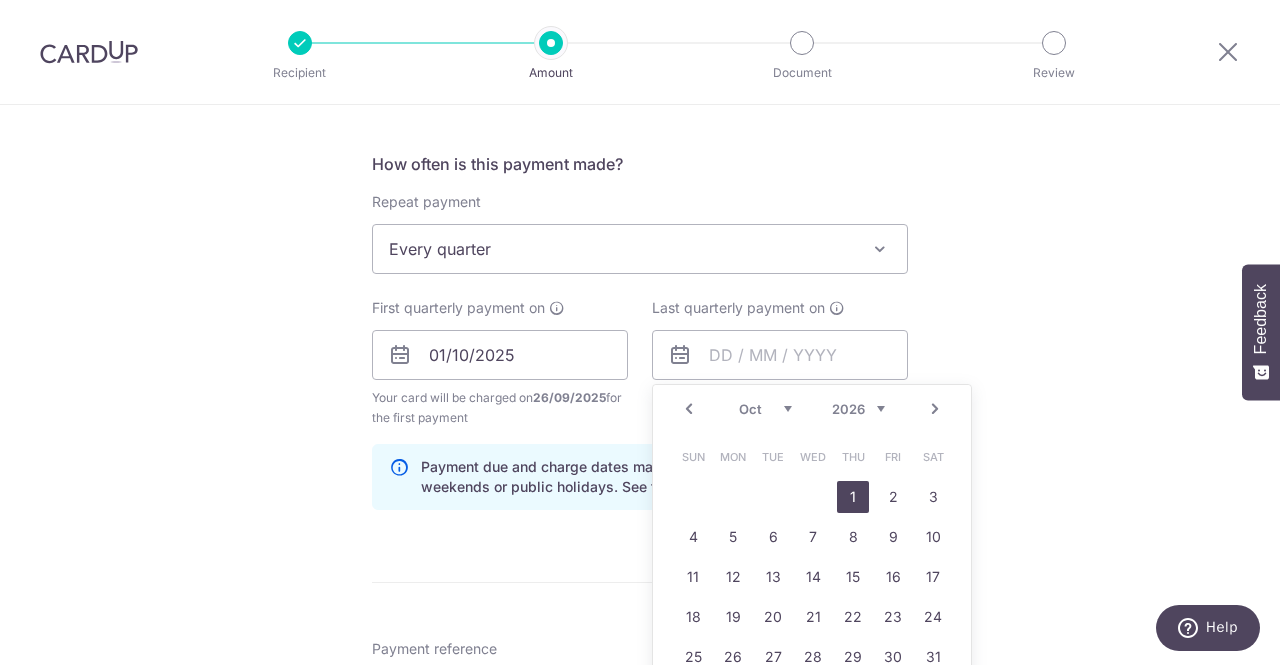 click on "1" at bounding box center (853, 497) 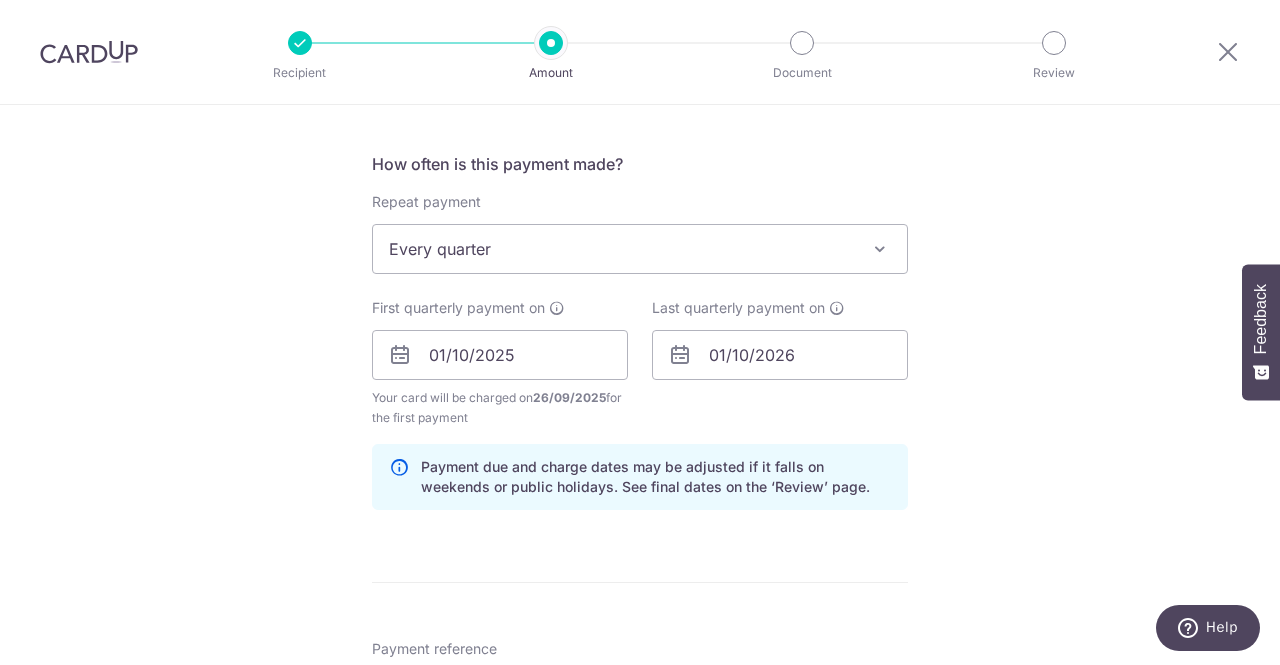 click on "Tell us more about your payment
Enter payment amount
SGD
843.23
843.23
Recipient added successfully!
Select Card
**** 4249
Add credit card
Your Cards
**** 4249
**** 1886
**** 5992
**** 9675
Secure 256-bit SSL
Text
New card details" at bounding box center (640, 378) 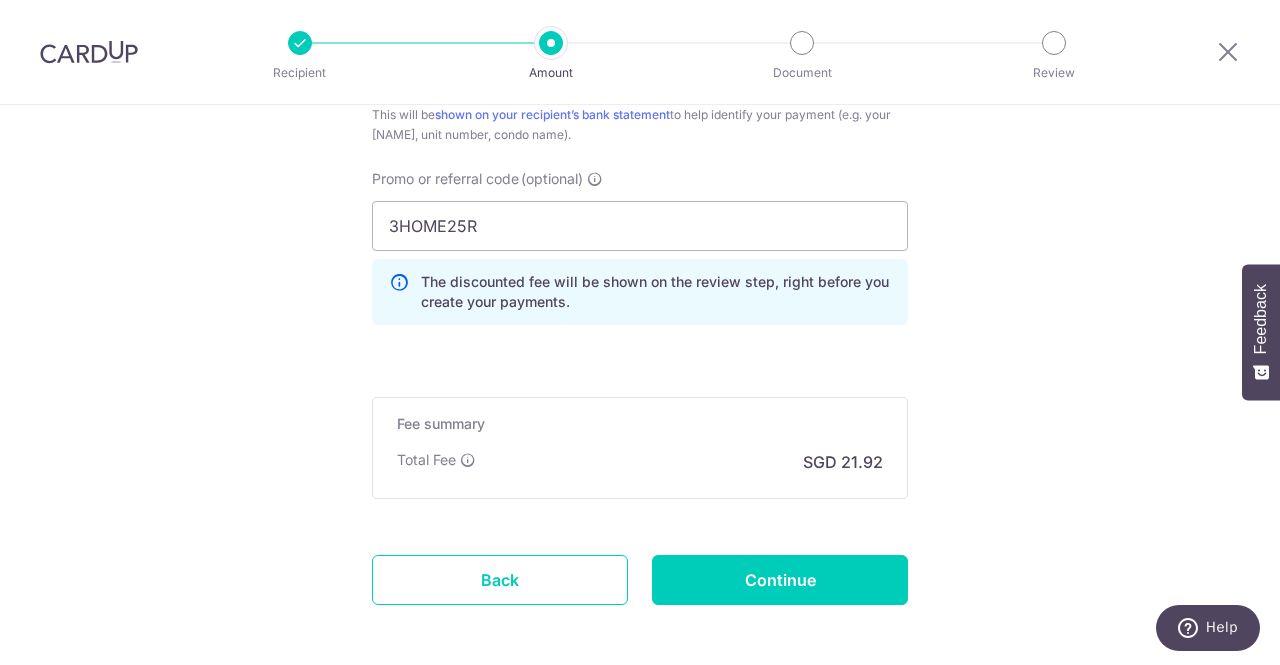 scroll, scrollTop: 1375, scrollLeft: 0, axis: vertical 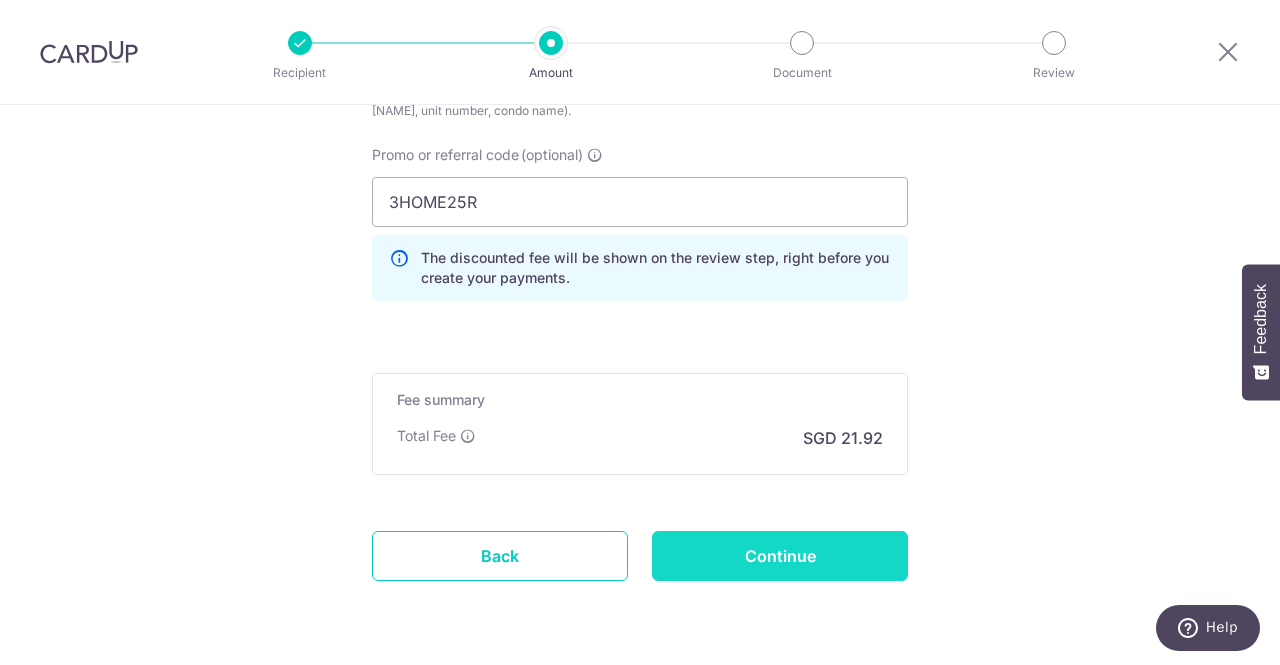 click on "Continue" at bounding box center [780, 556] 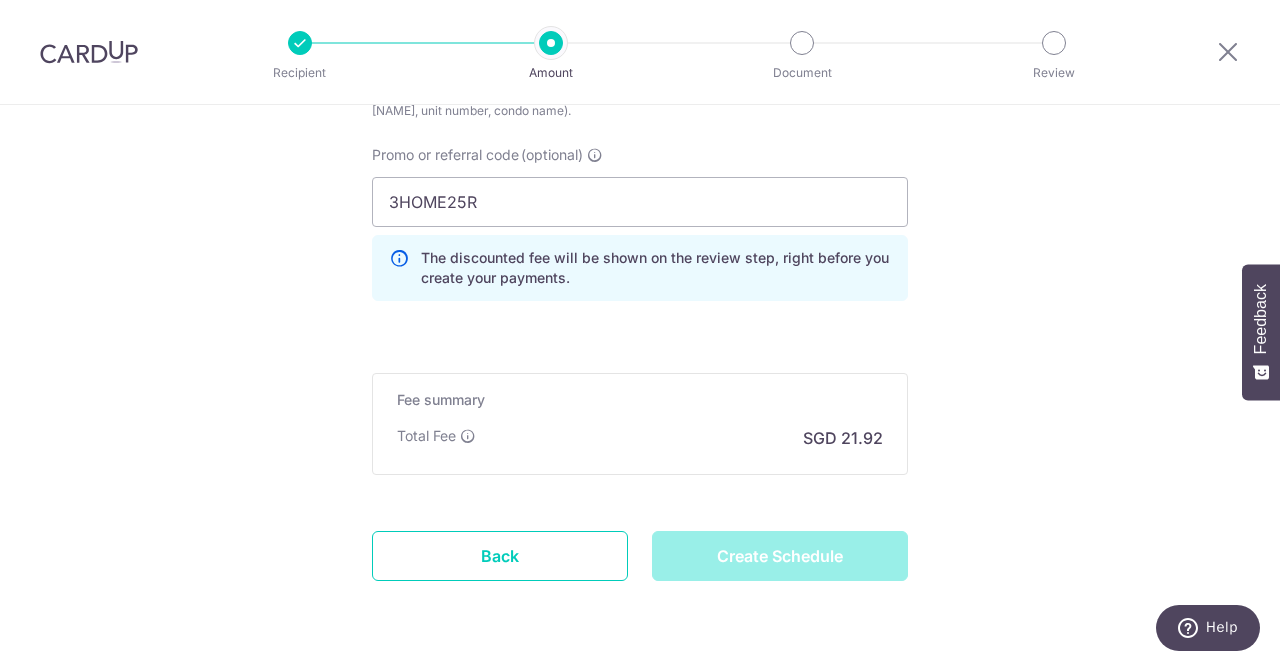 type on "Create Schedule" 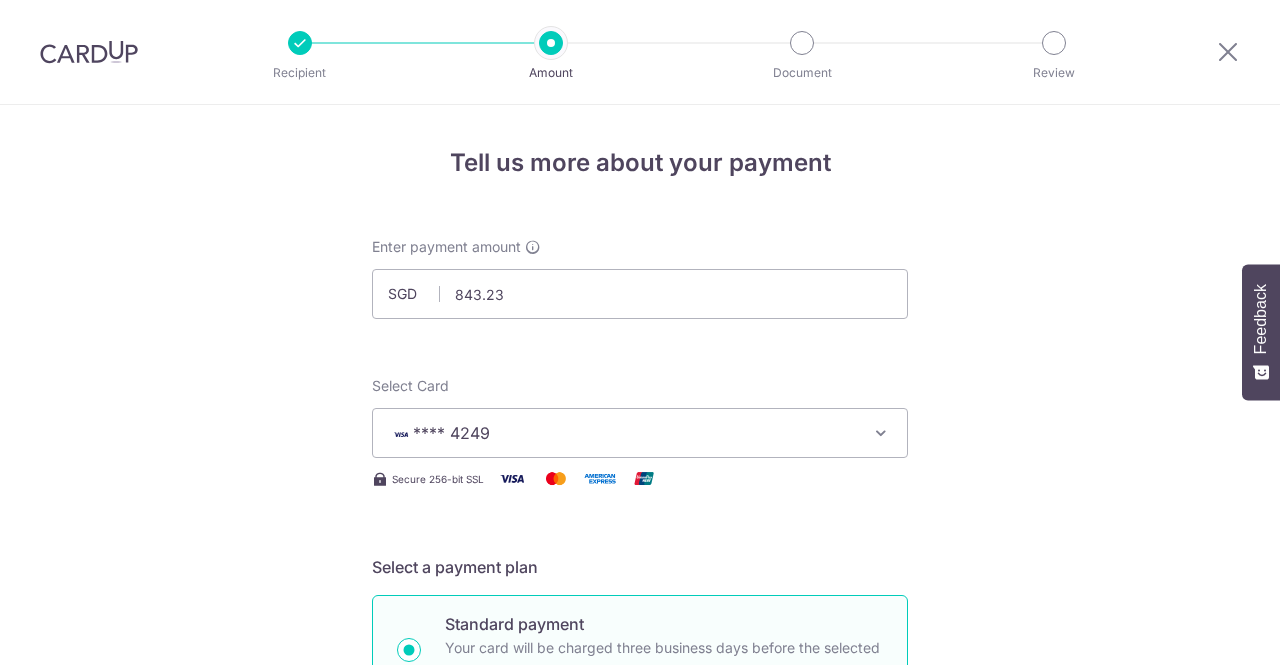 scroll, scrollTop: 0, scrollLeft: 0, axis: both 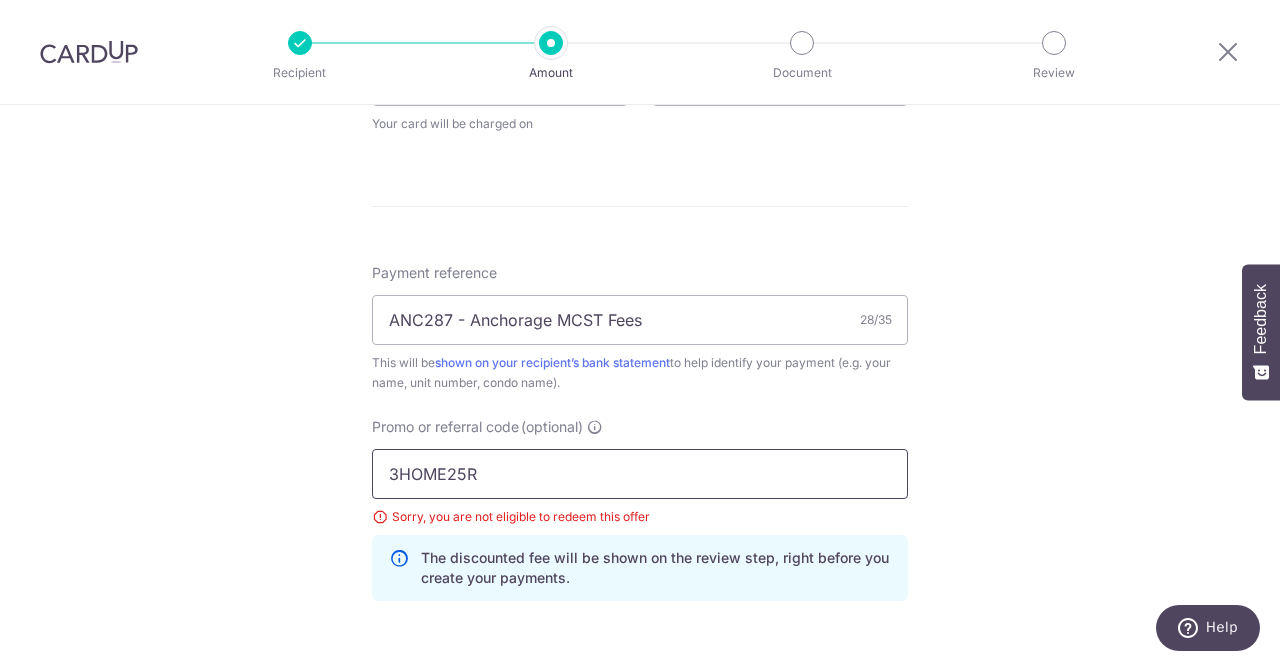 drag, startPoint x: 517, startPoint y: 478, endPoint x: 316, endPoint y: 473, distance: 201.06218 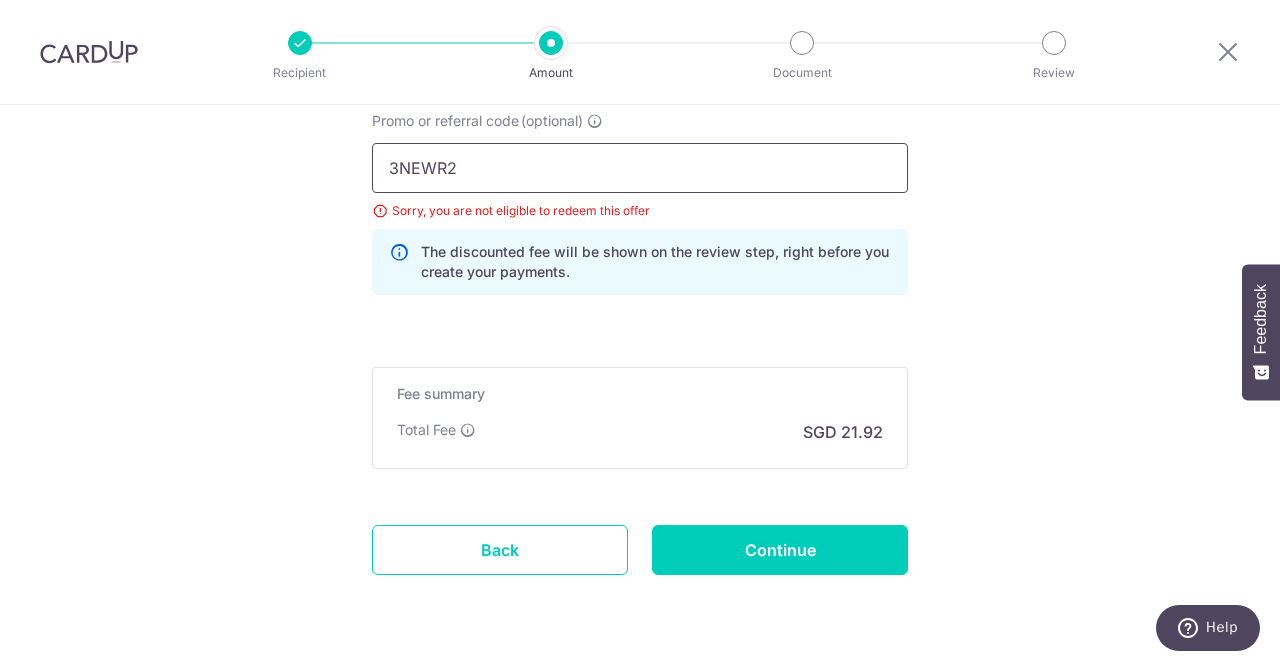 scroll, scrollTop: 1310, scrollLeft: 0, axis: vertical 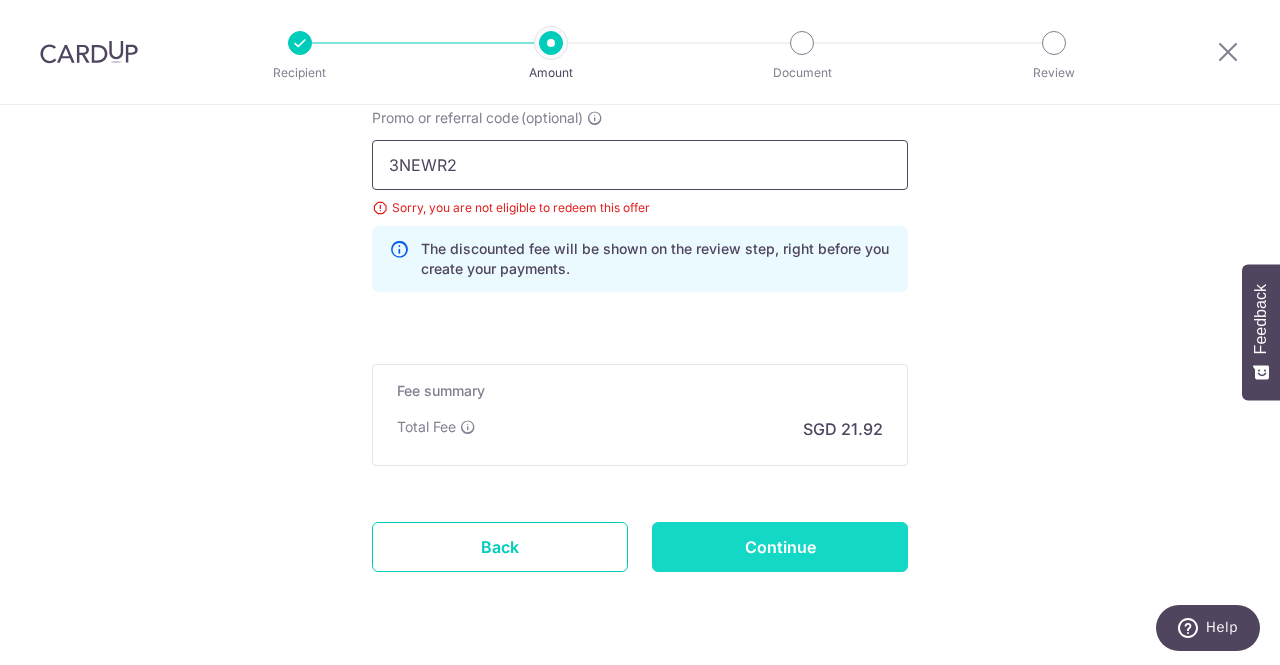 type on "3NEWR2" 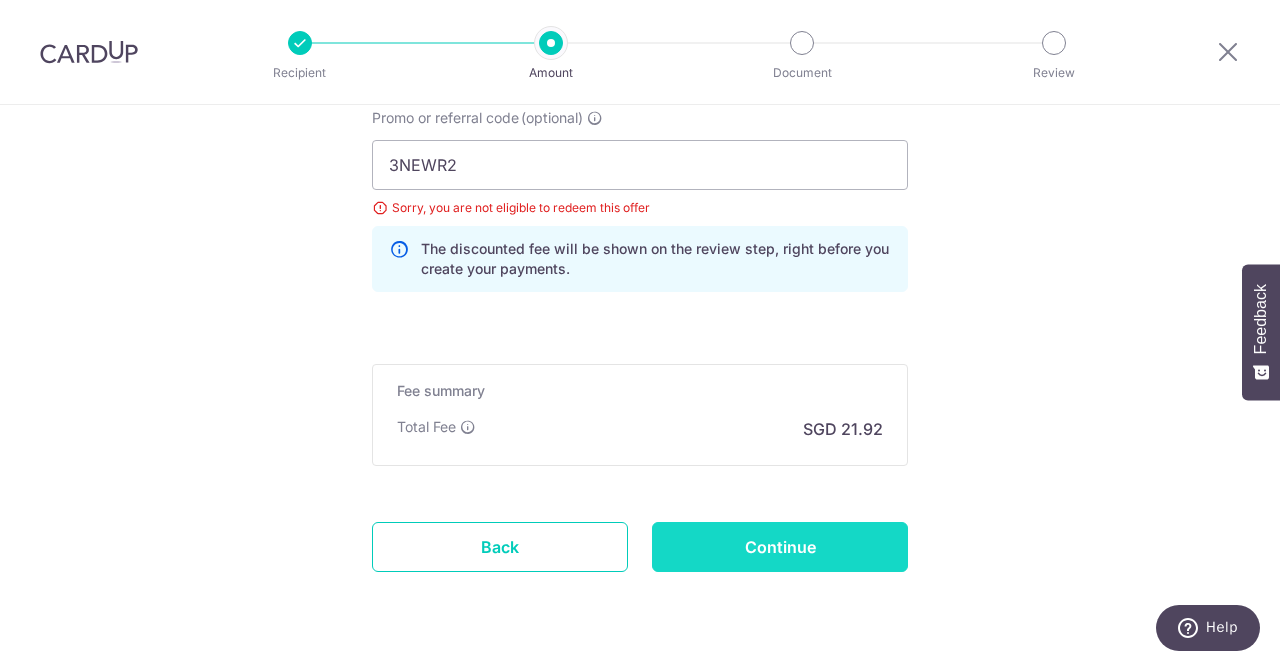 click on "Continue" at bounding box center (780, 547) 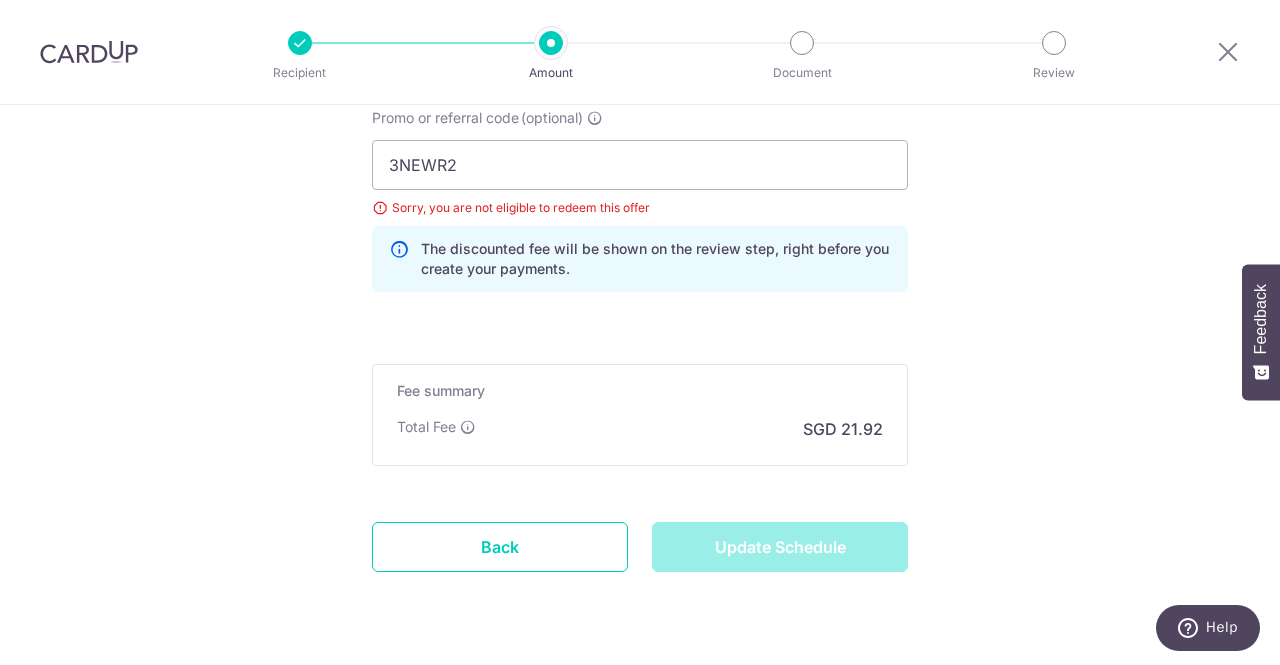 type on "Update Schedule" 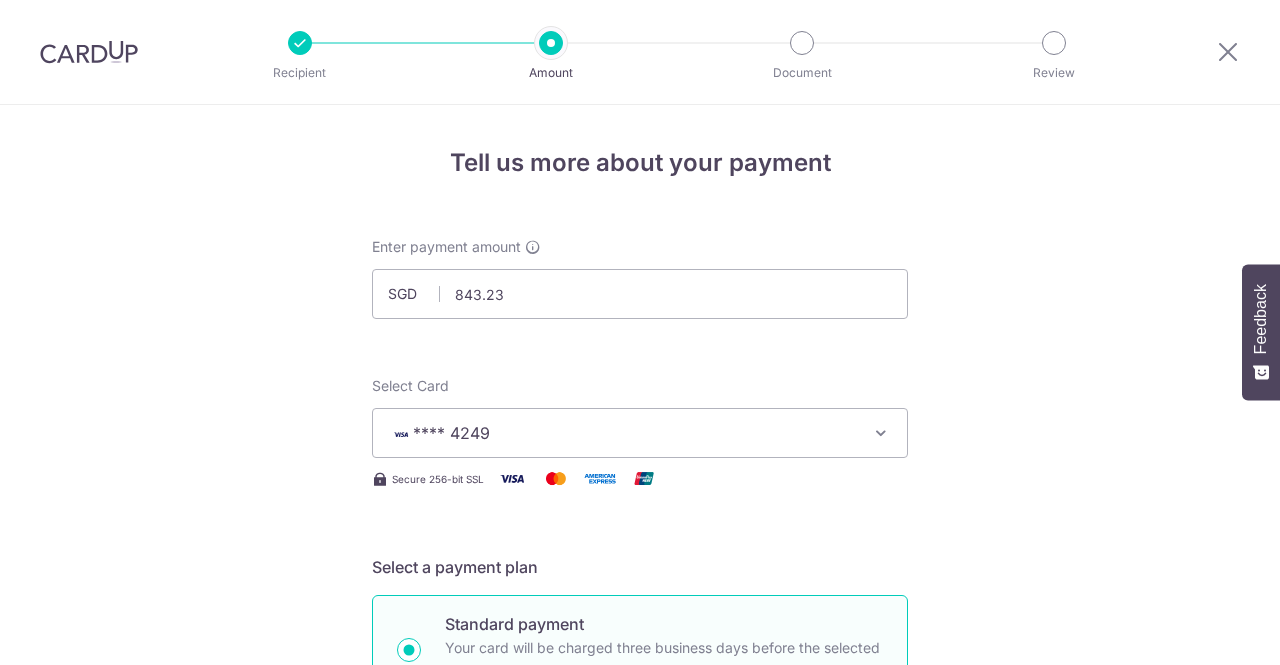 scroll, scrollTop: 0, scrollLeft: 0, axis: both 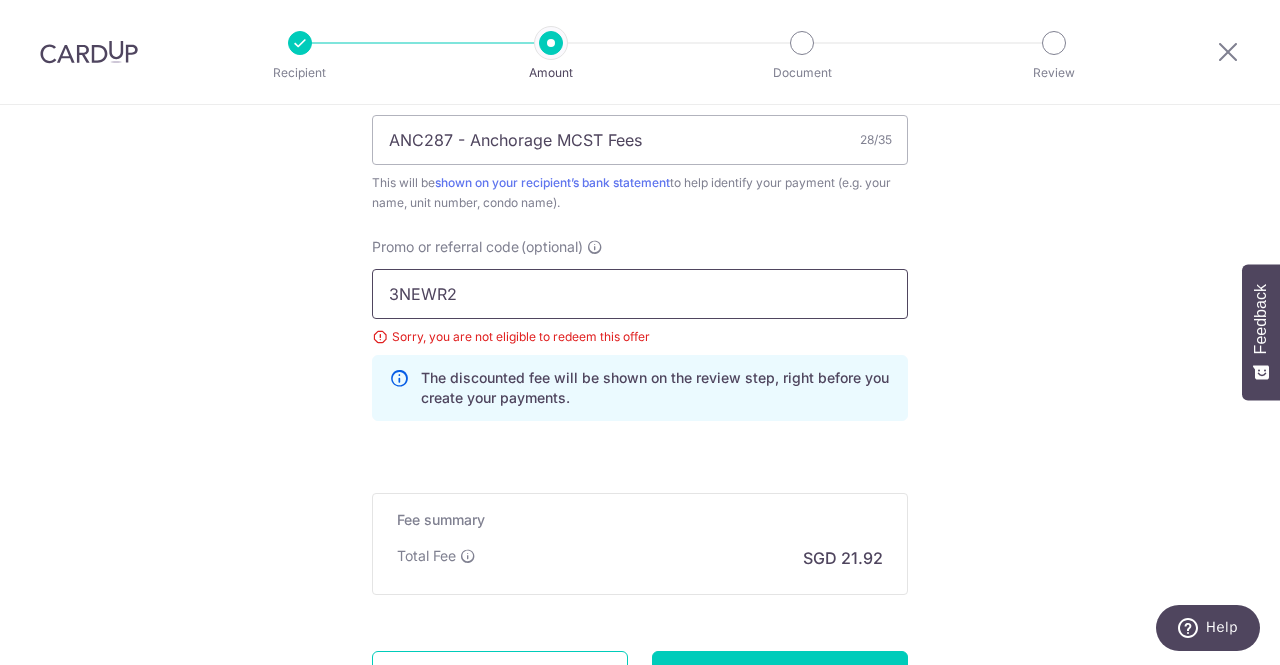 drag, startPoint x: 475, startPoint y: 303, endPoint x: 335, endPoint y: 301, distance: 140.01428 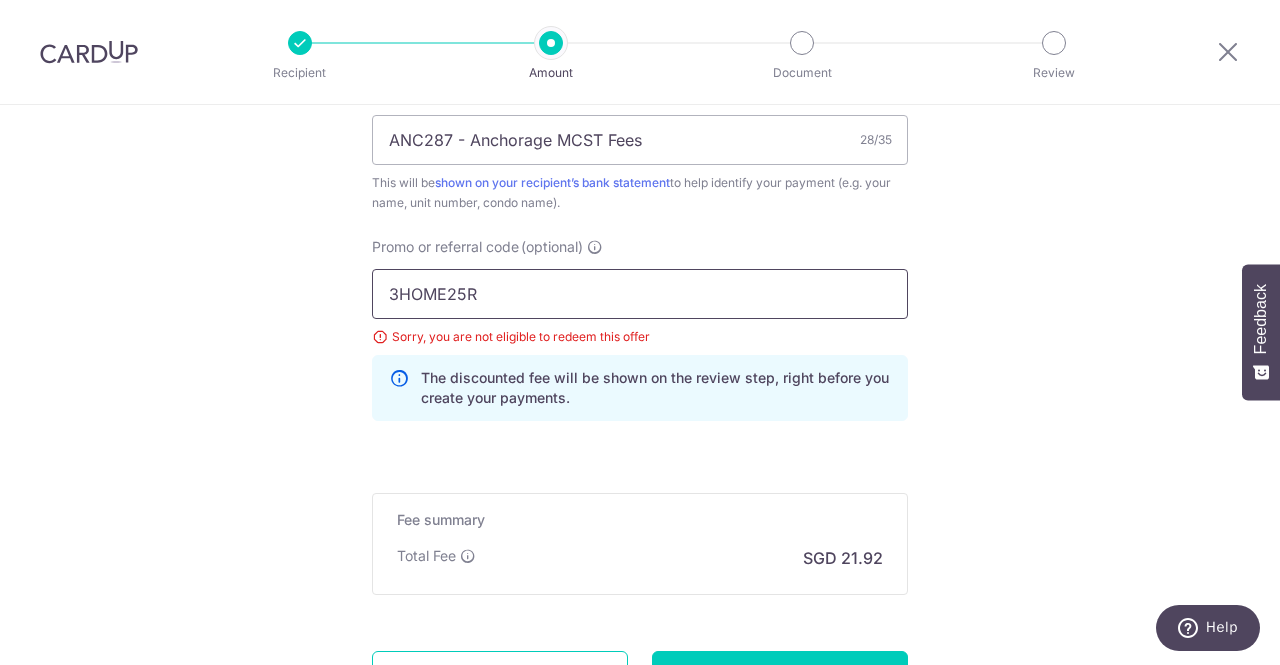 scroll, scrollTop: 1345, scrollLeft: 0, axis: vertical 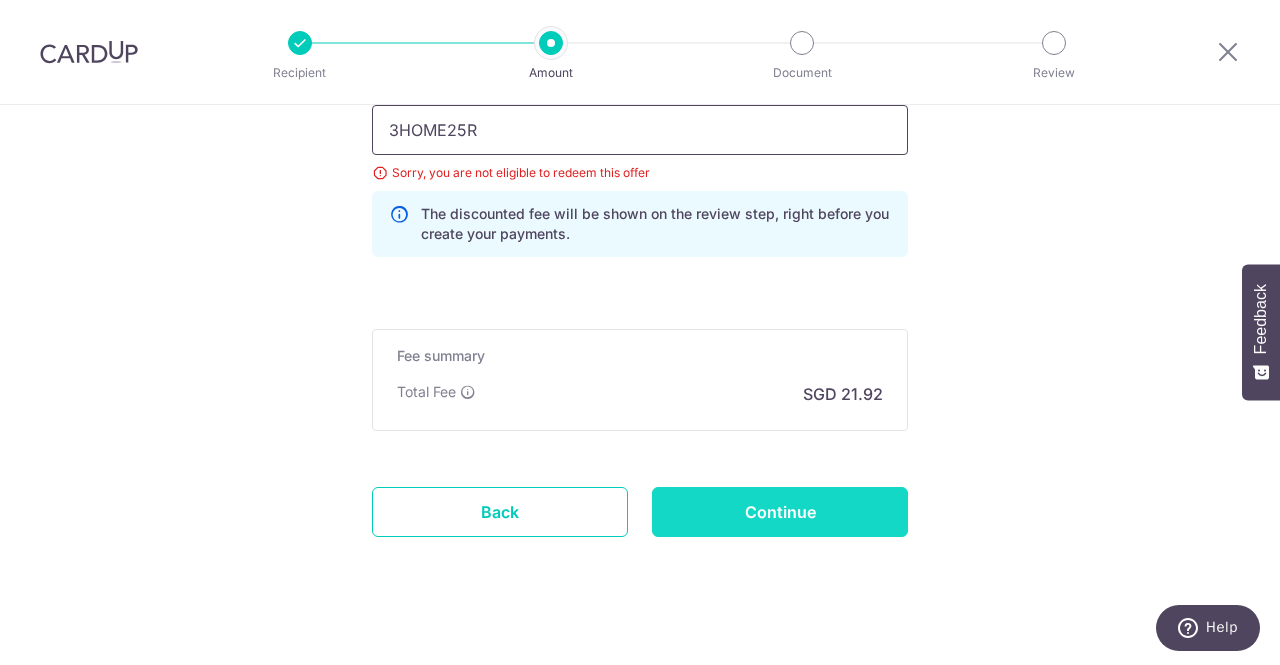 type on "3HOME25R" 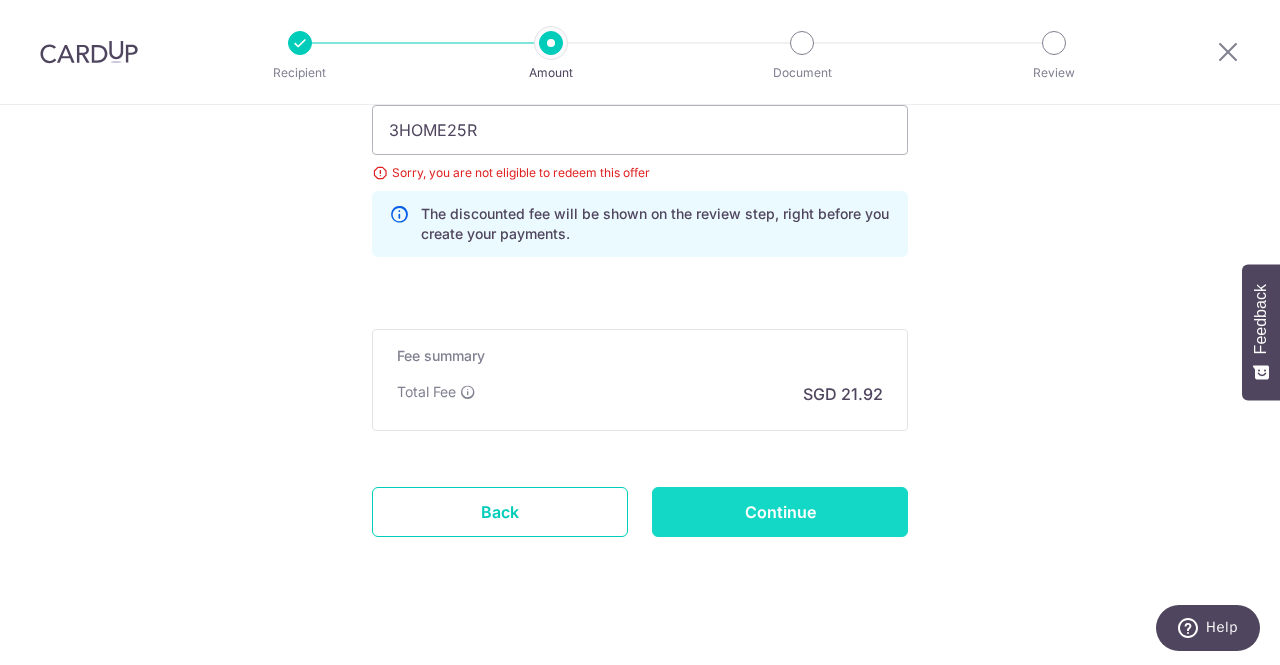 click on "Continue" at bounding box center (780, 512) 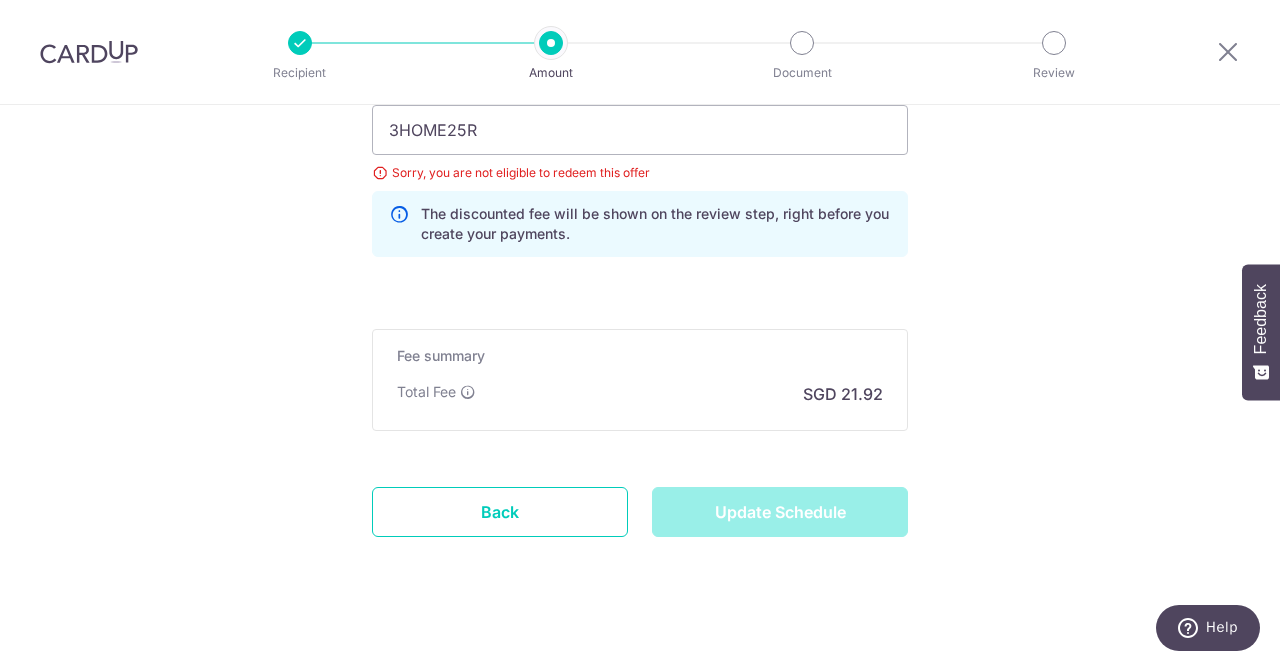type on "Update Schedule" 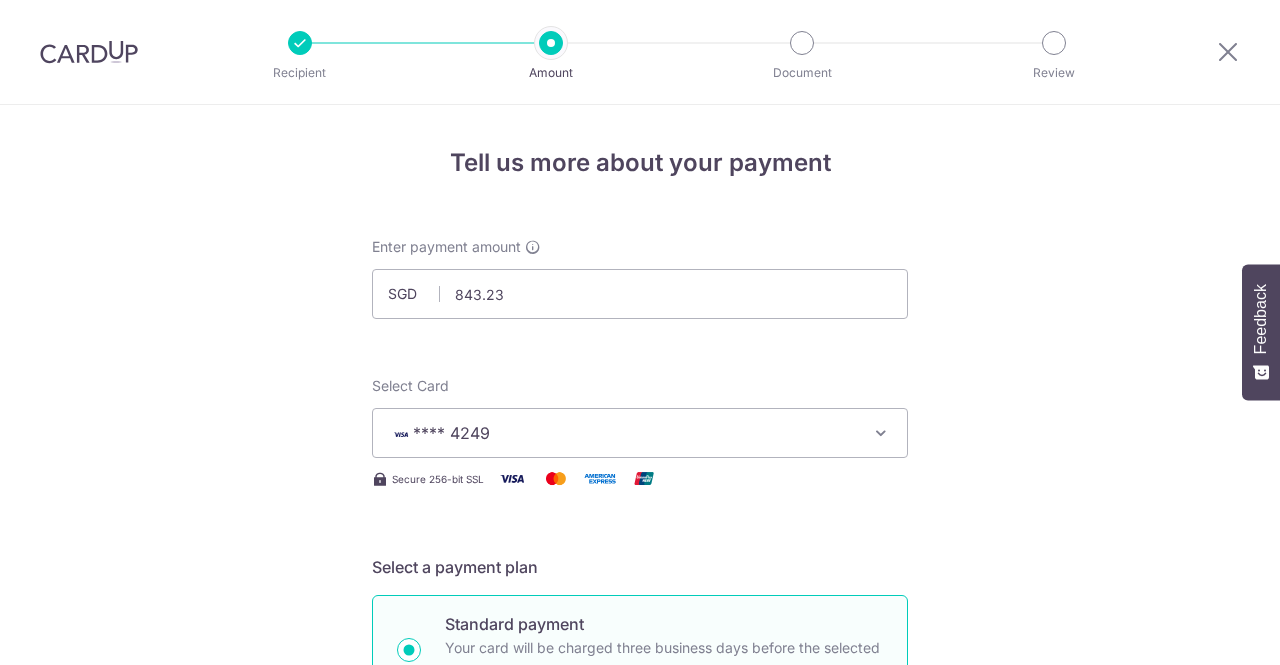 scroll, scrollTop: 0, scrollLeft: 0, axis: both 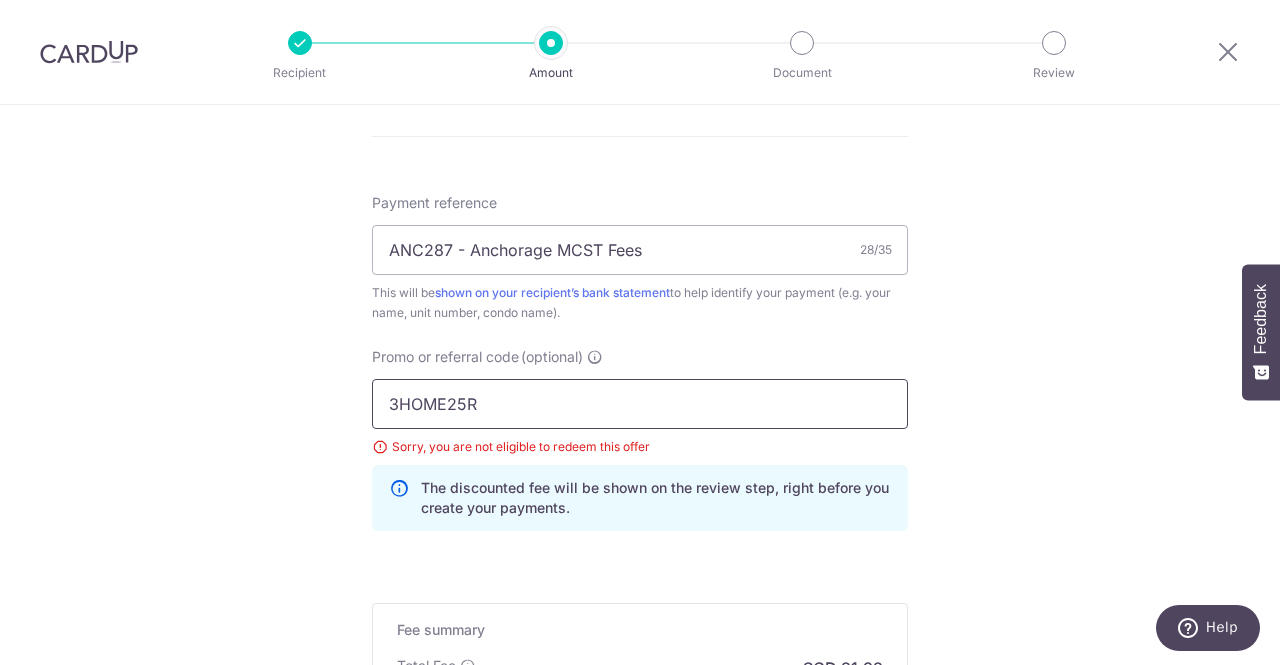 drag, startPoint x: 494, startPoint y: 405, endPoint x: 328, endPoint y: 404, distance: 166.003 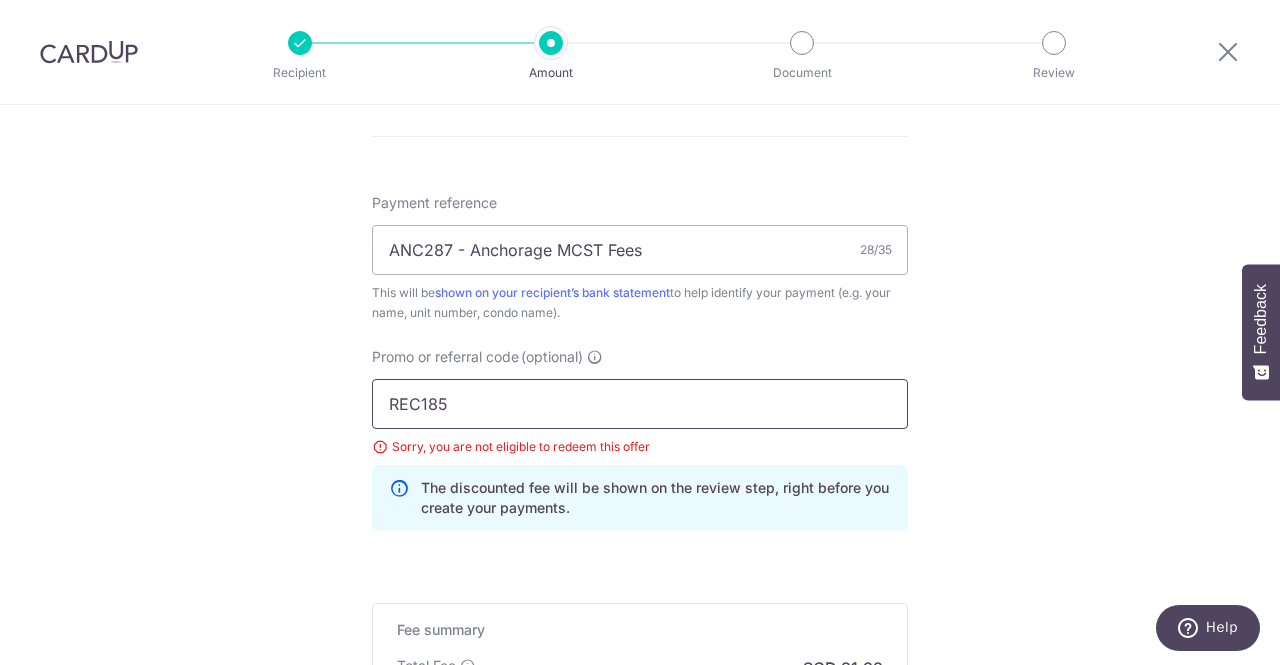 scroll, scrollTop: 1362, scrollLeft: 0, axis: vertical 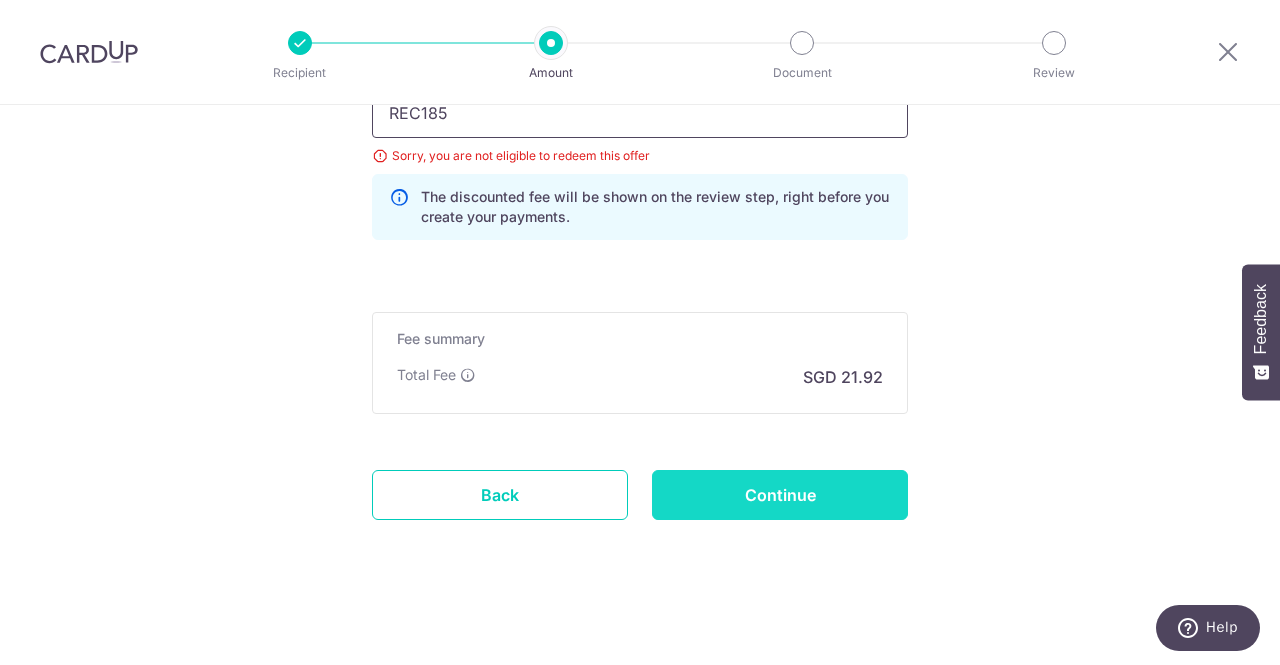type on "REC185" 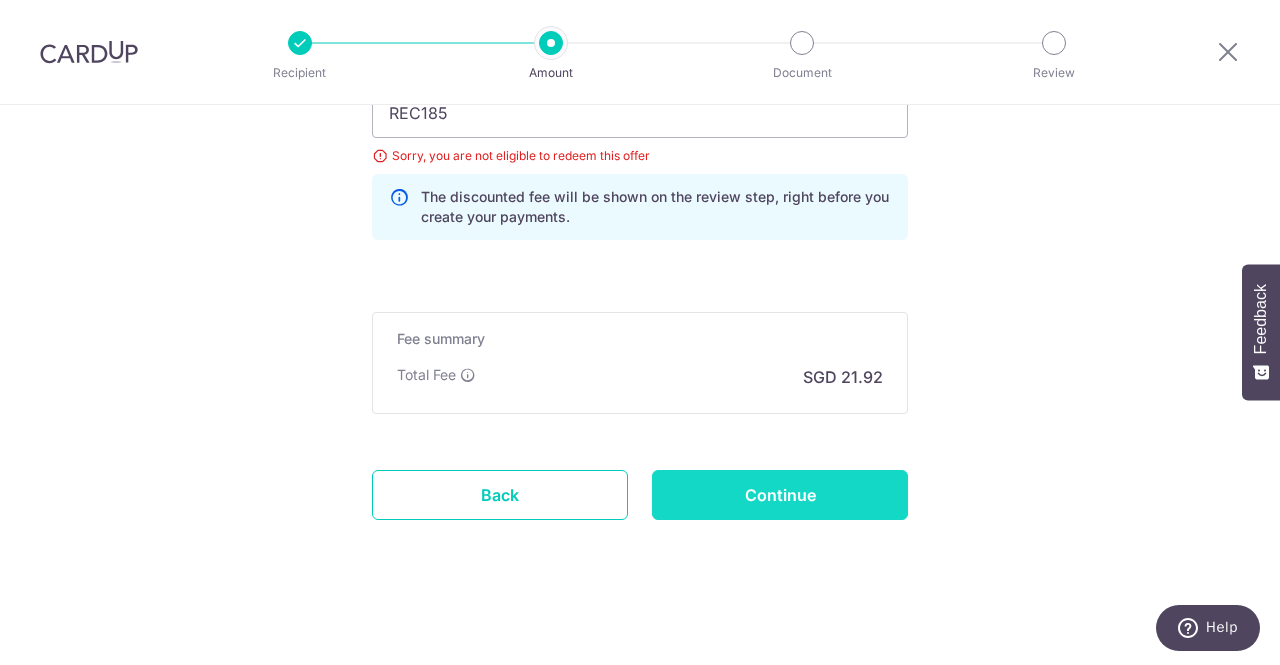click on "Continue" at bounding box center [780, 495] 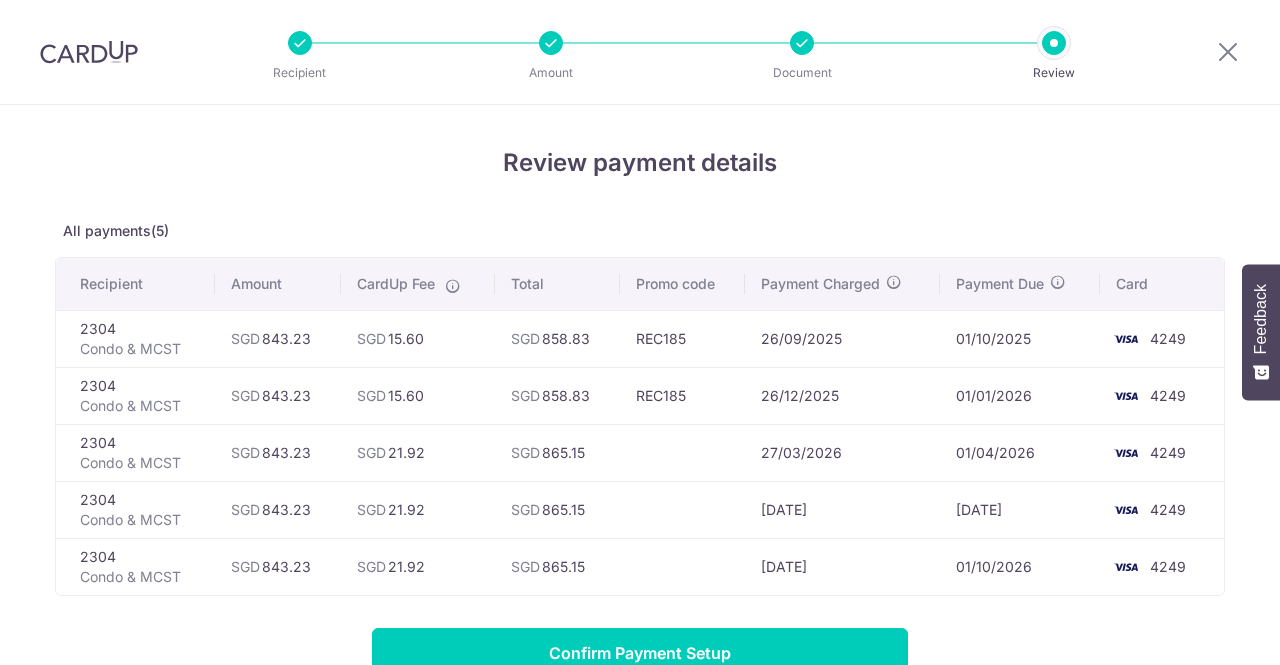 scroll, scrollTop: 0, scrollLeft: 0, axis: both 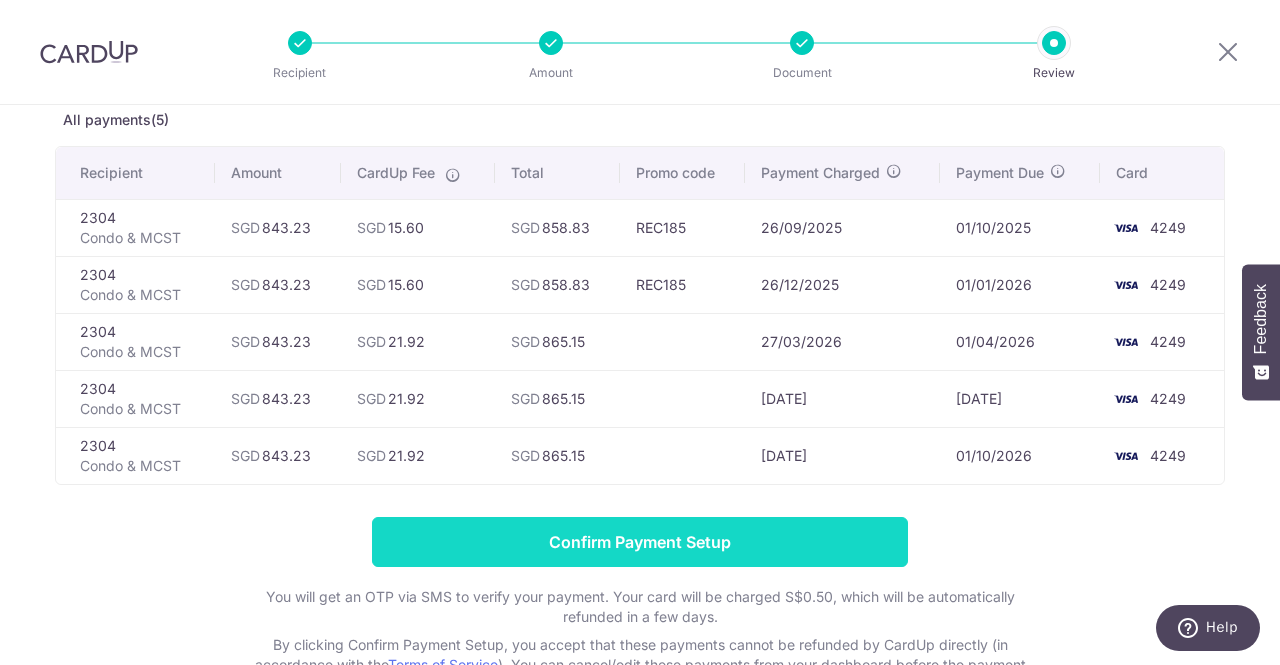 click on "Confirm Payment Setup" at bounding box center [640, 542] 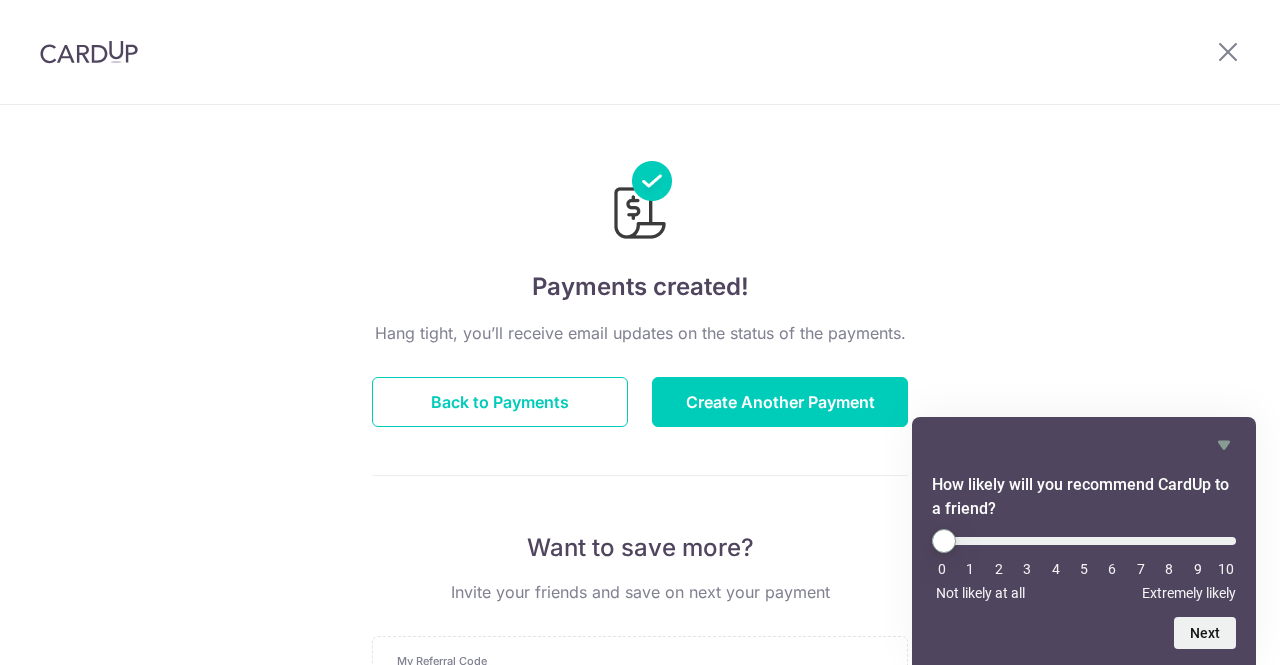 scroll, scrollTop: 0, scrollLeft: 0, axis: both 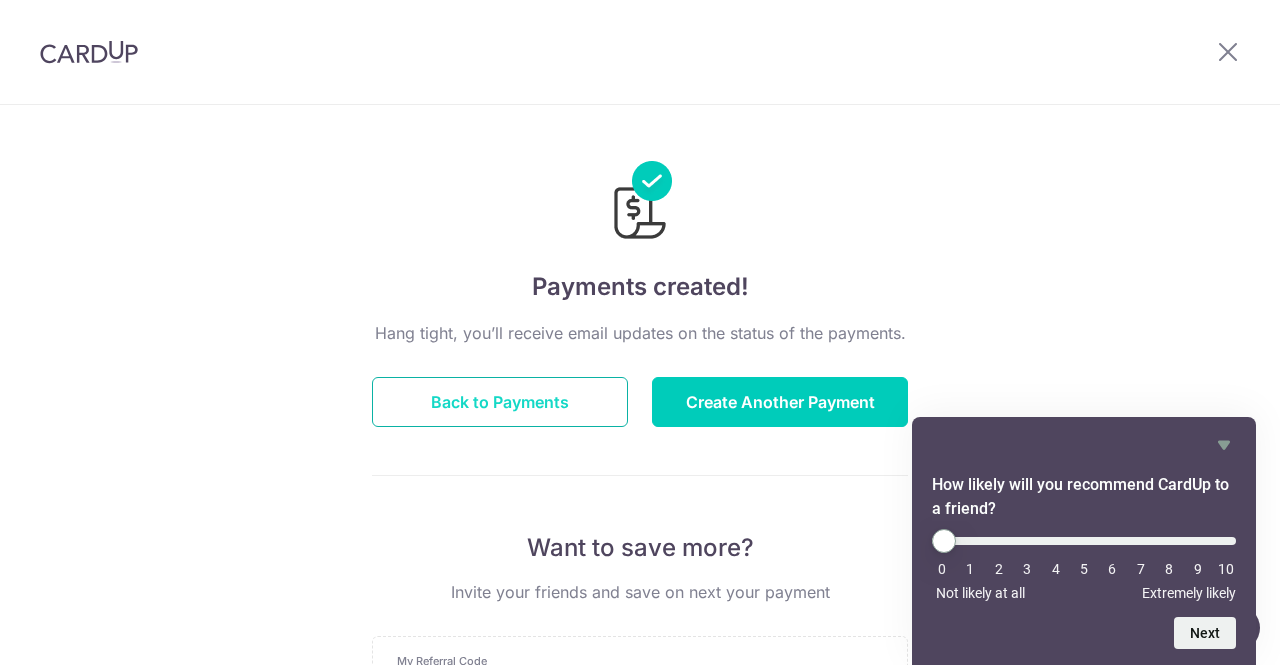 click on "Back to Payments" at bounding box center [500, 402] 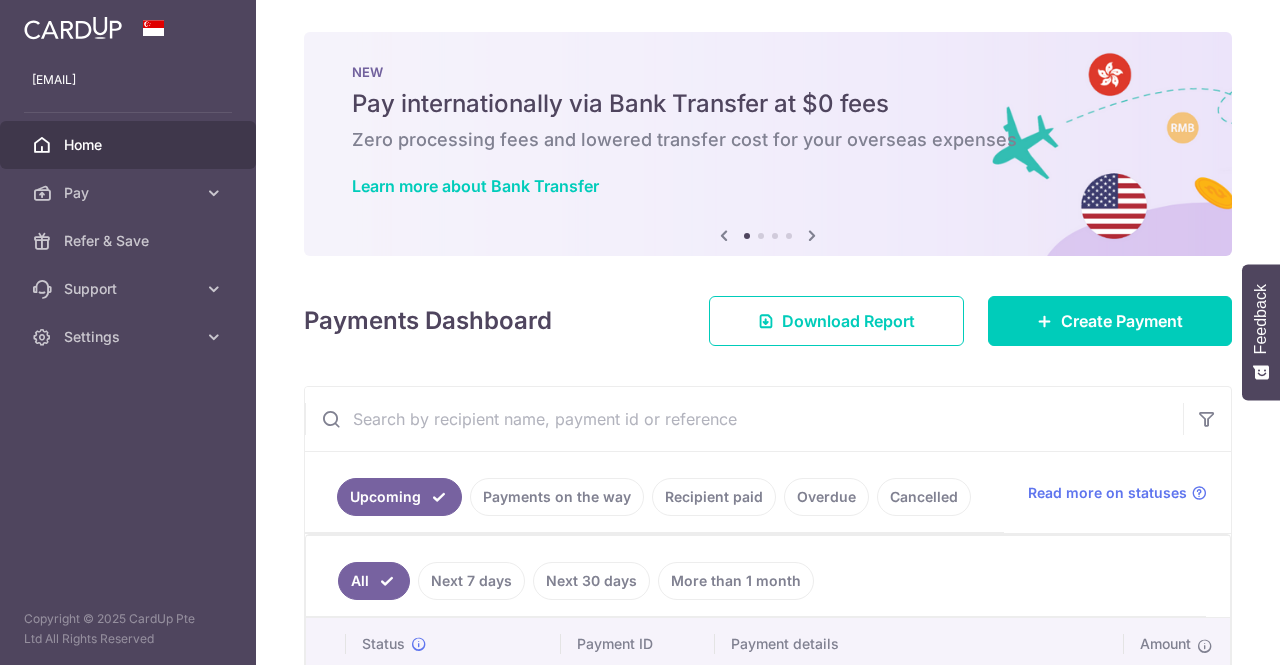 scroll, scrollTop: 0, scrollLeft: 0, axis: both 